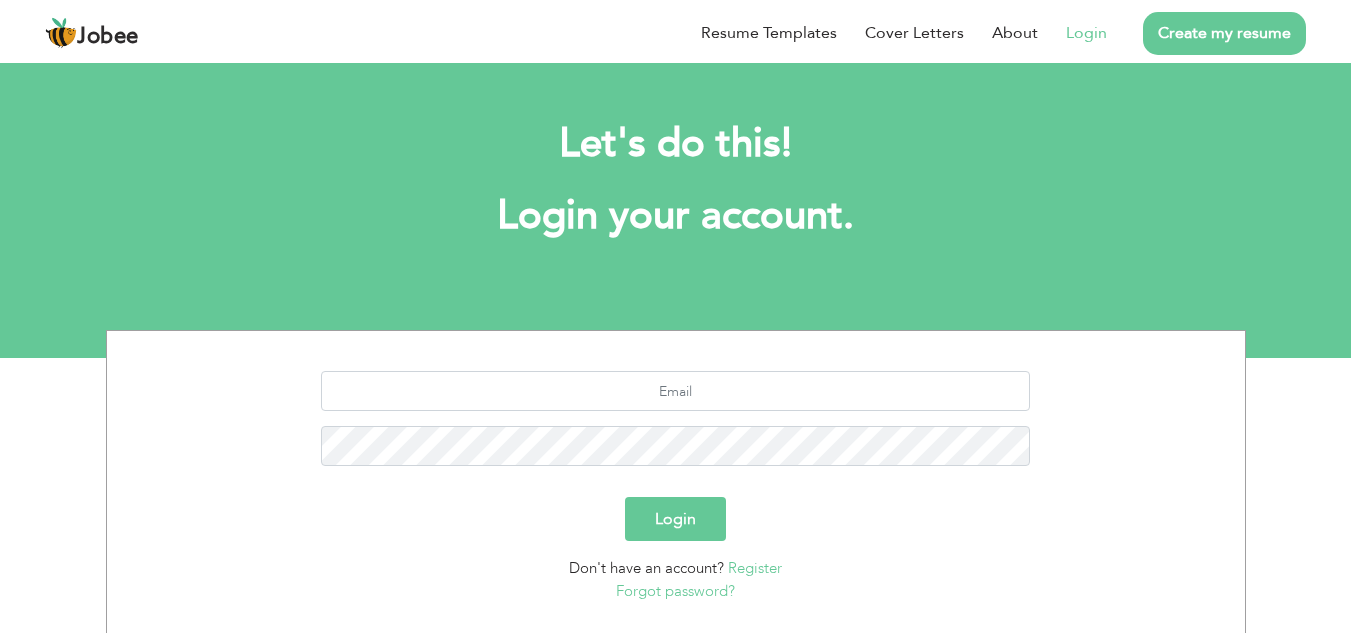 scroll, scrollTop: 0, scrollLeft: 0, axis: both 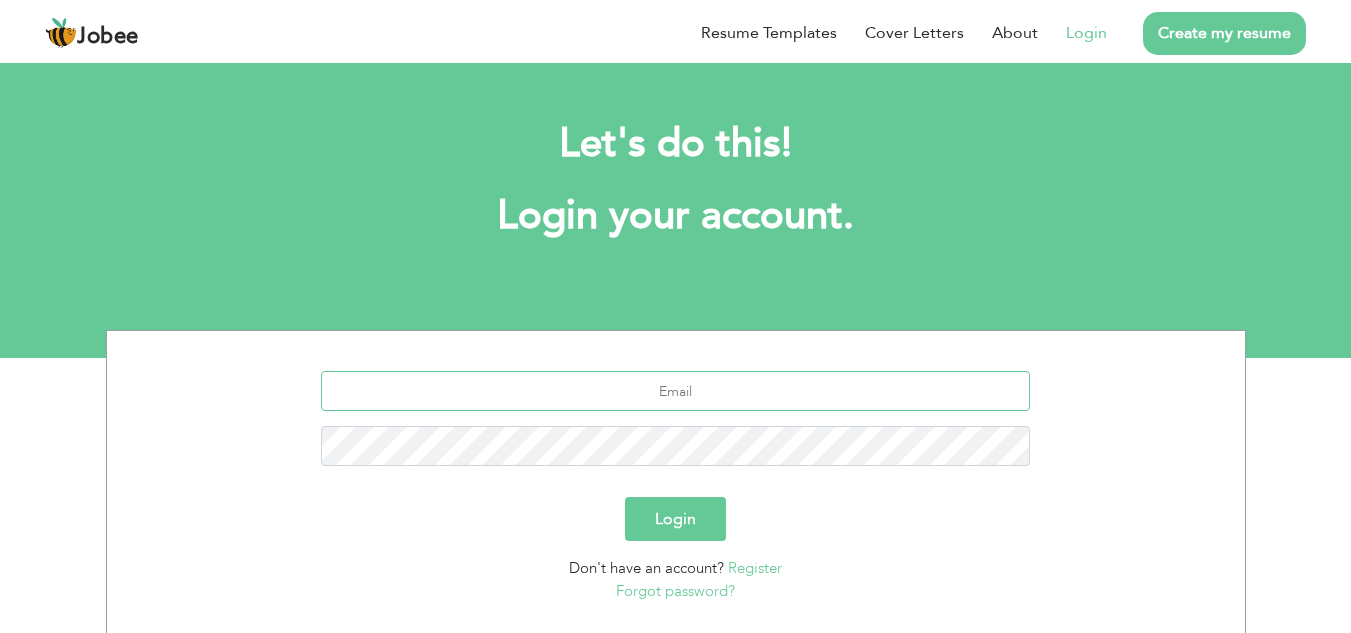 click at bounding box center (675, 391) 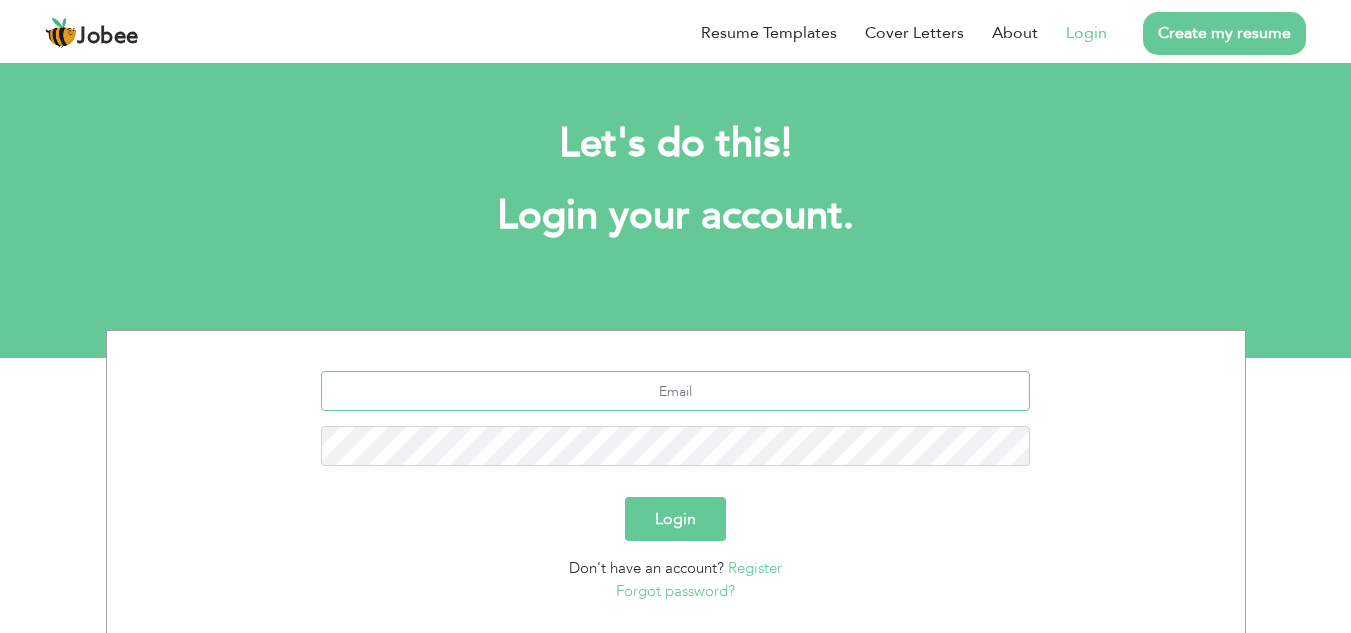 type on "[EMAIL_ADDRESS][DOMAIN_NAME]" 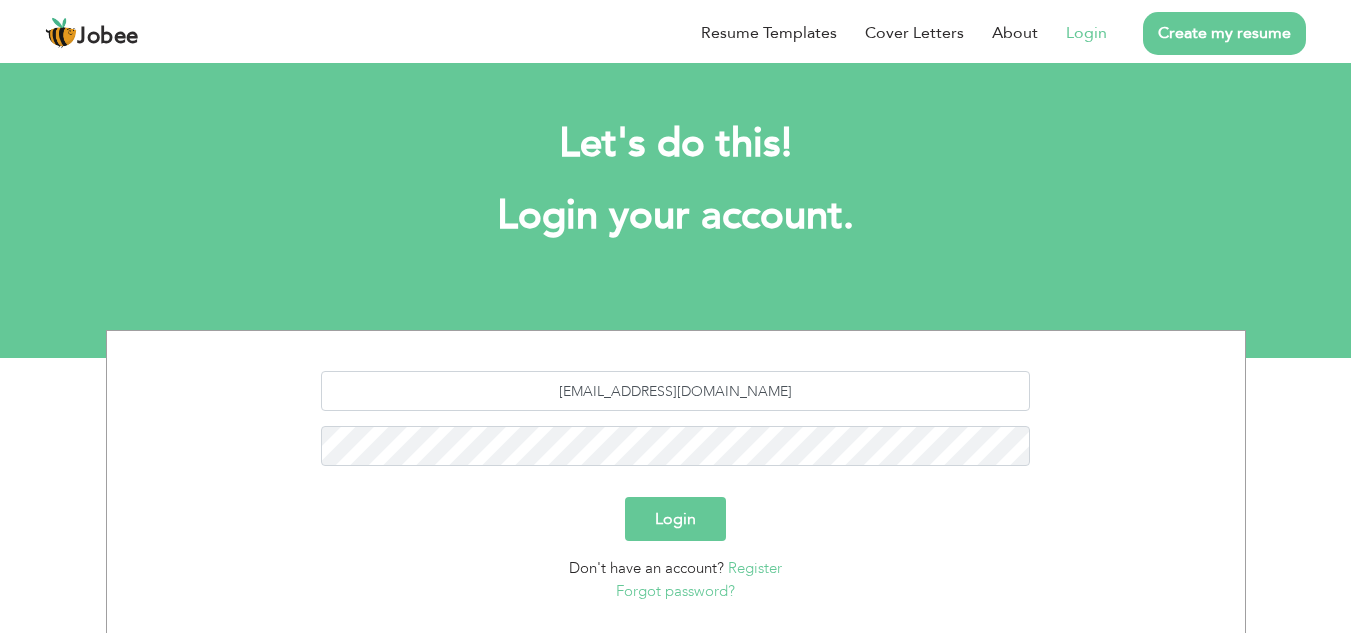 click on "Login" at bounding box center [675, 519] 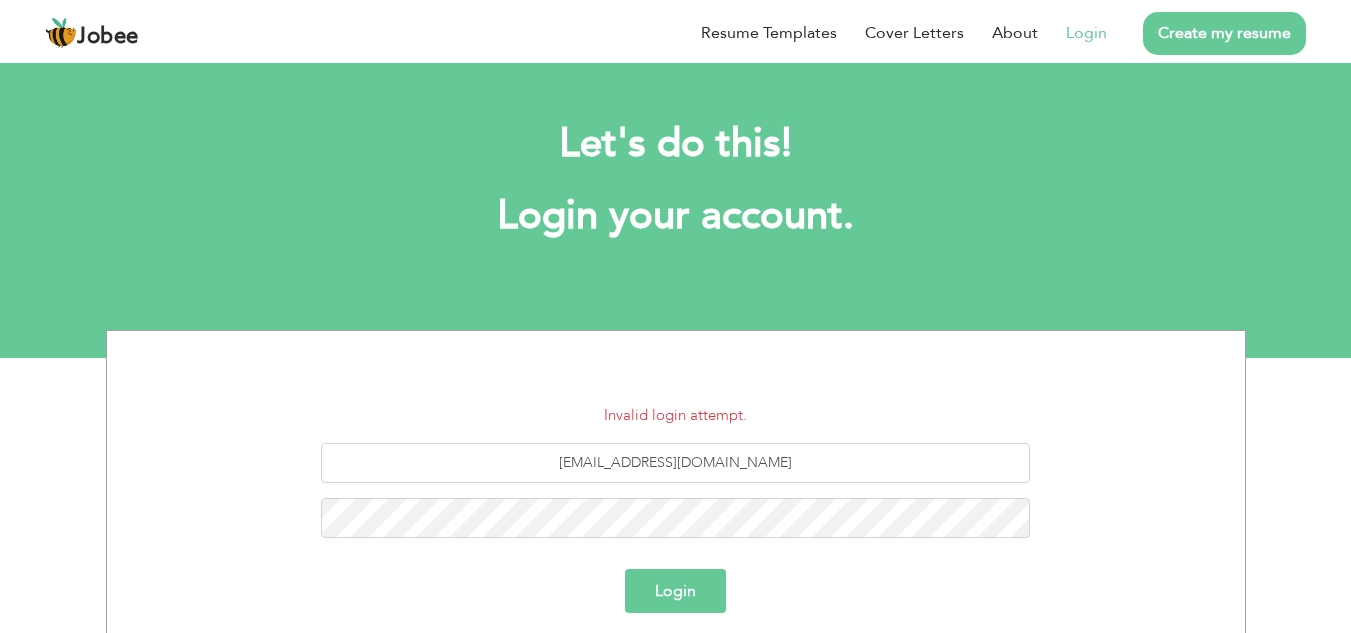 scroll, scrollTop: 0, scrollLeft: 0, axis: both 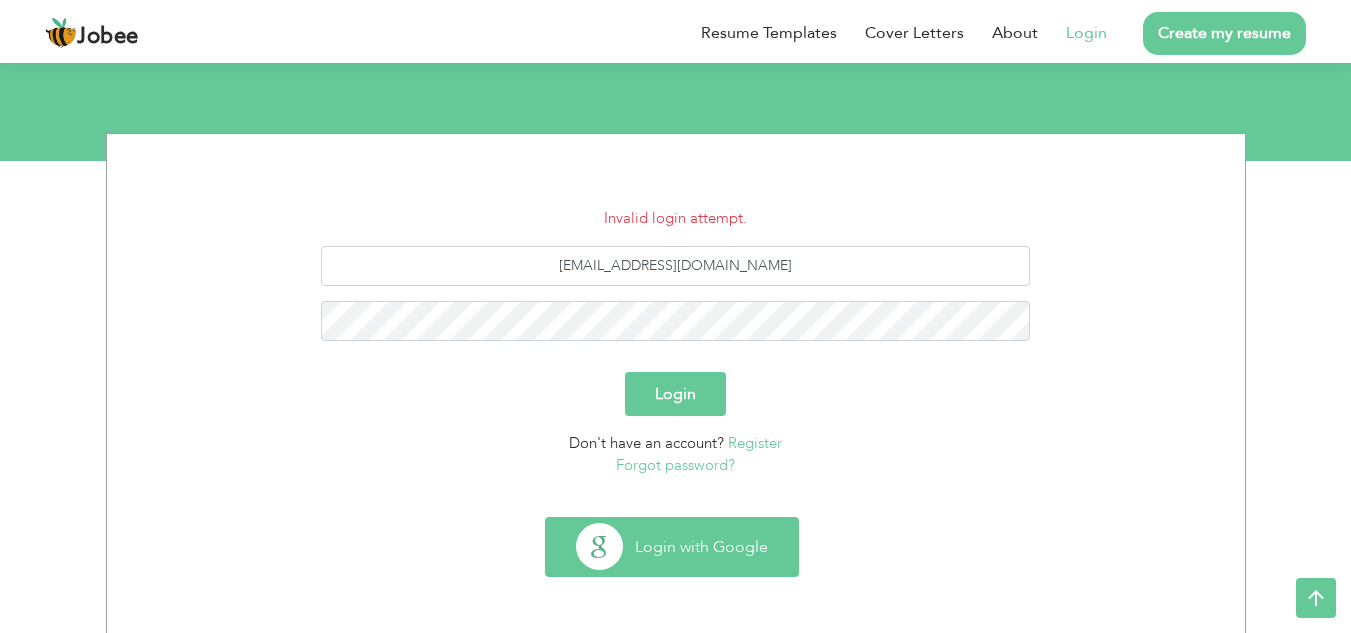 click on "Login with Google" at bounding box center (672, 547) 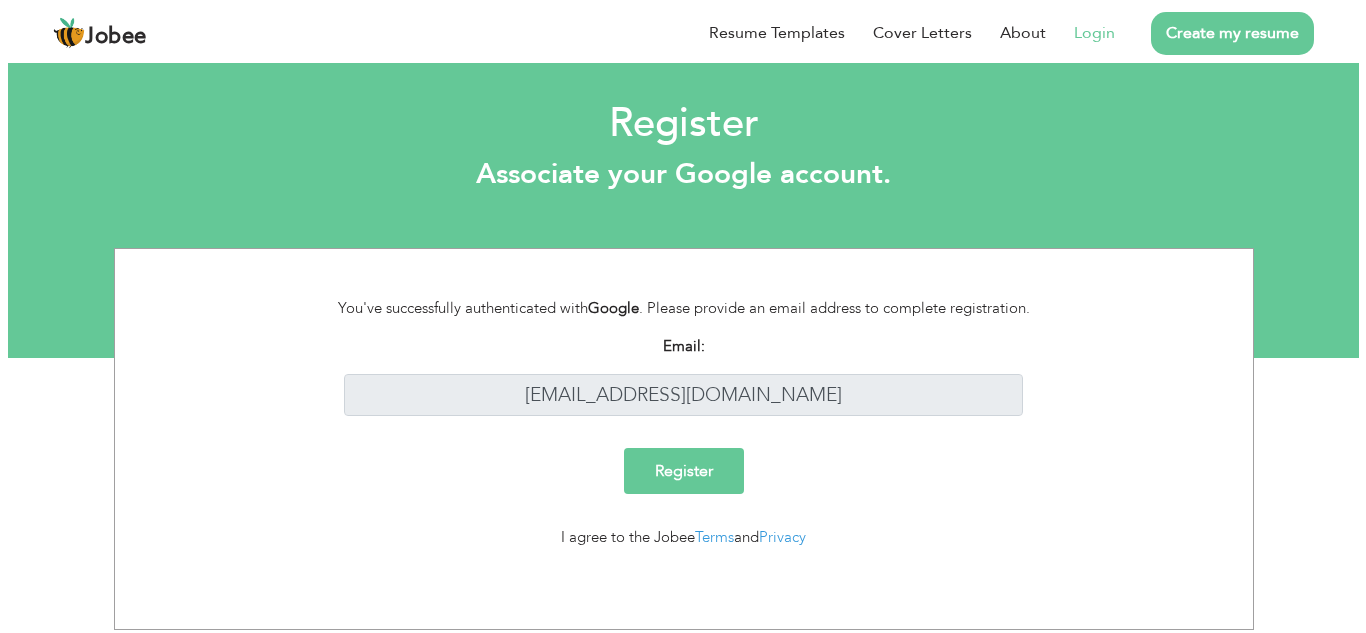 scroll, scrollTop: 0, scrollLeft: 0, axis: both 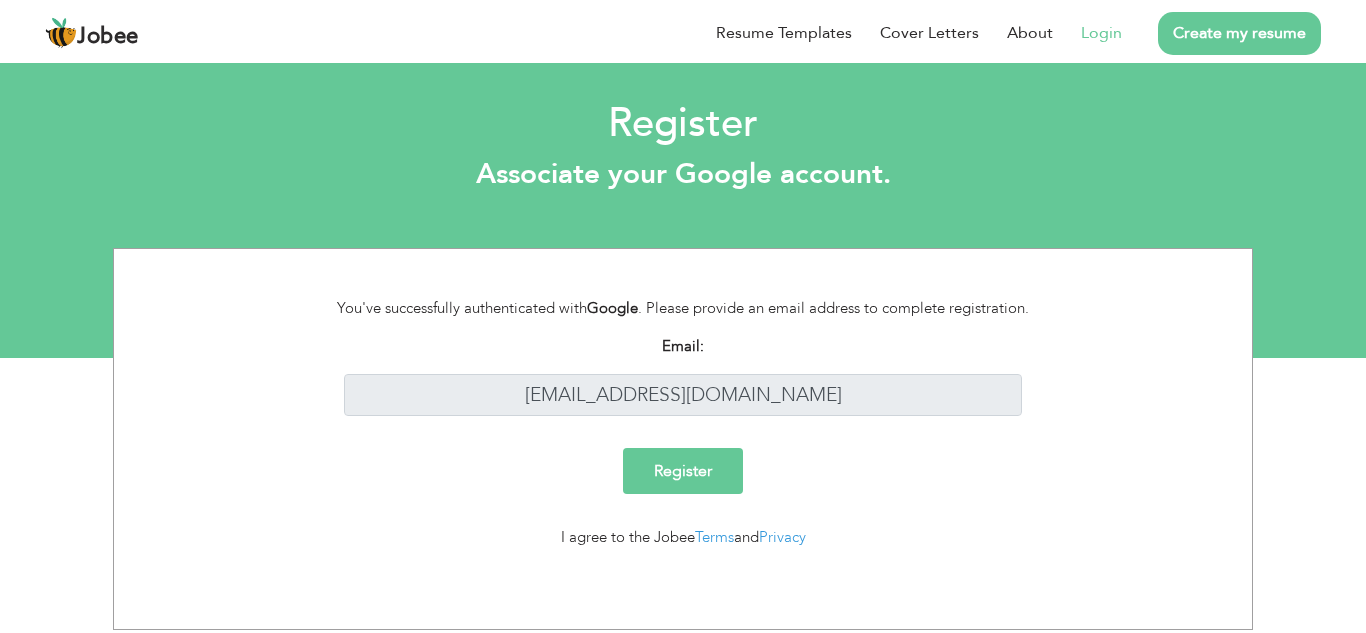 click on "Register" at bounding box center (683, 471) 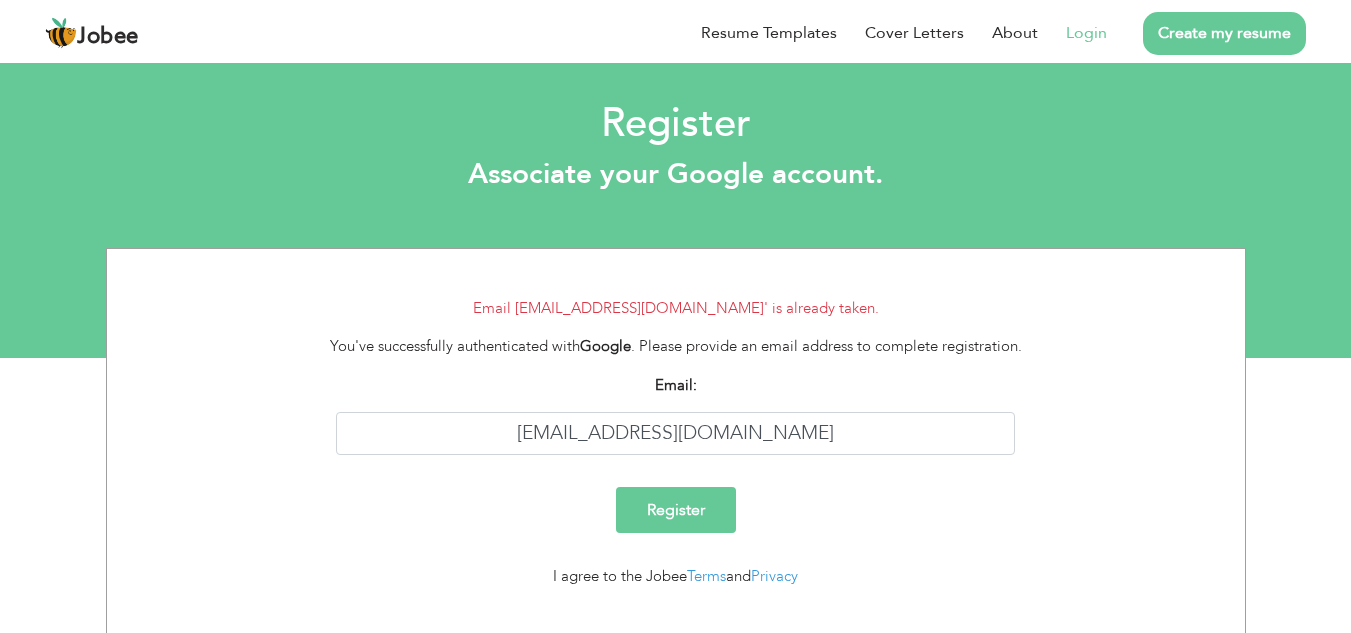 scroll, scrollTop: 0, scrollLeft: 0, axis: both 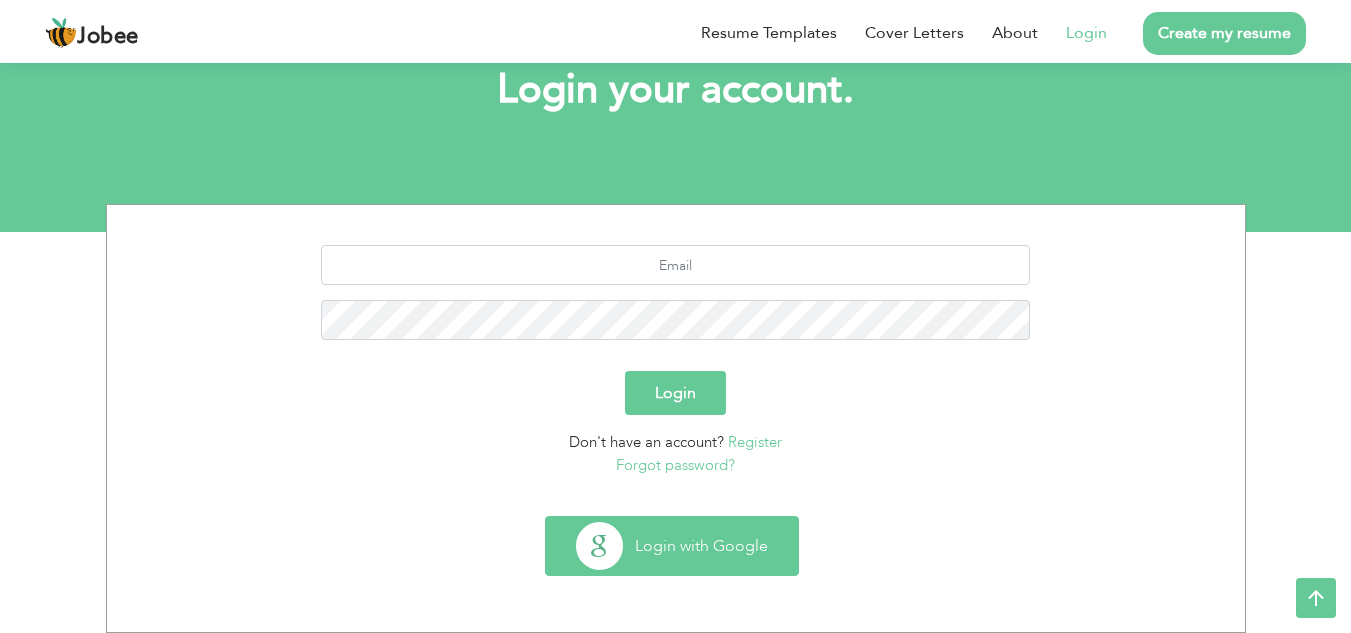 click on "Login with Google" at bounding box center [672, 546] 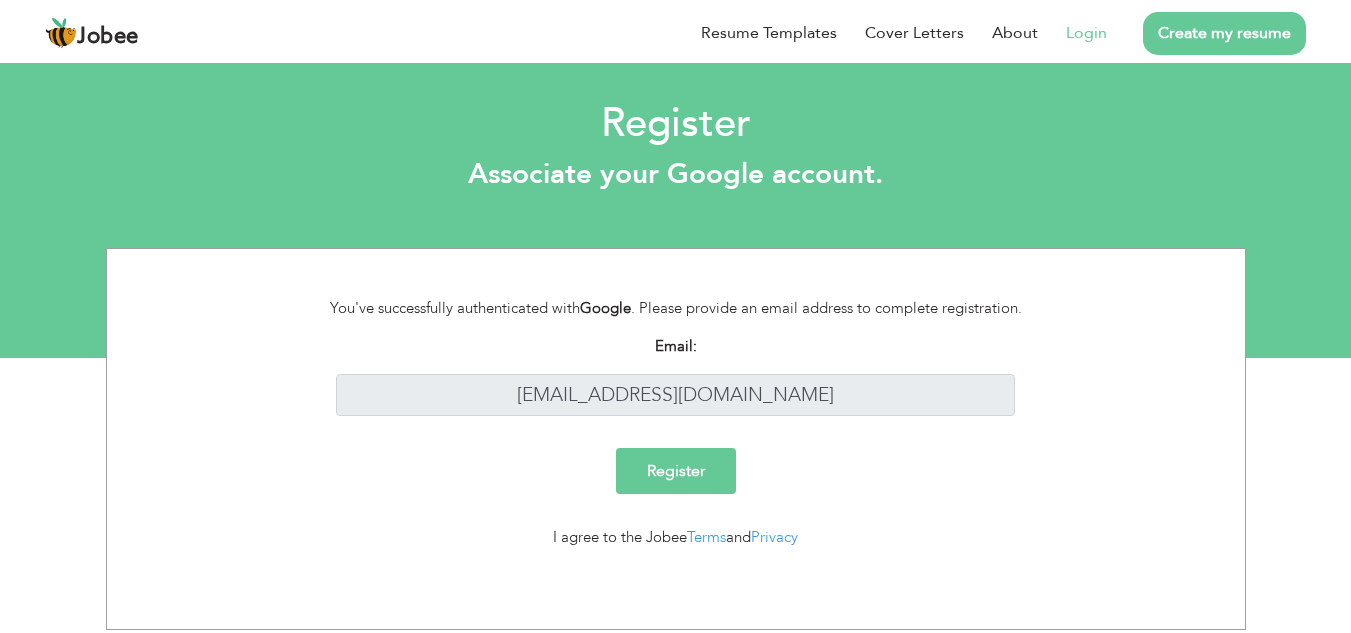 scroll, scrollTop: 0, scrollLeft: 0, axis: both 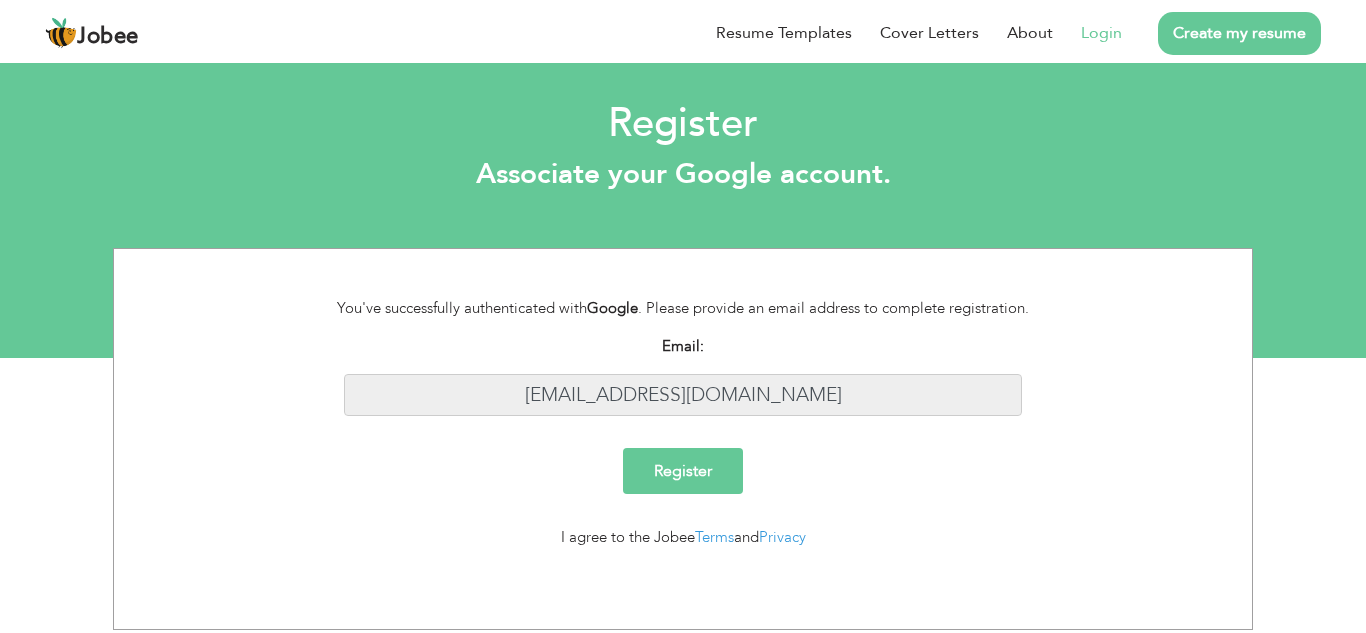 click on "[EMAIL_ADDRESS][DOMAIN_NAME]" at bounding box center (683, 395) 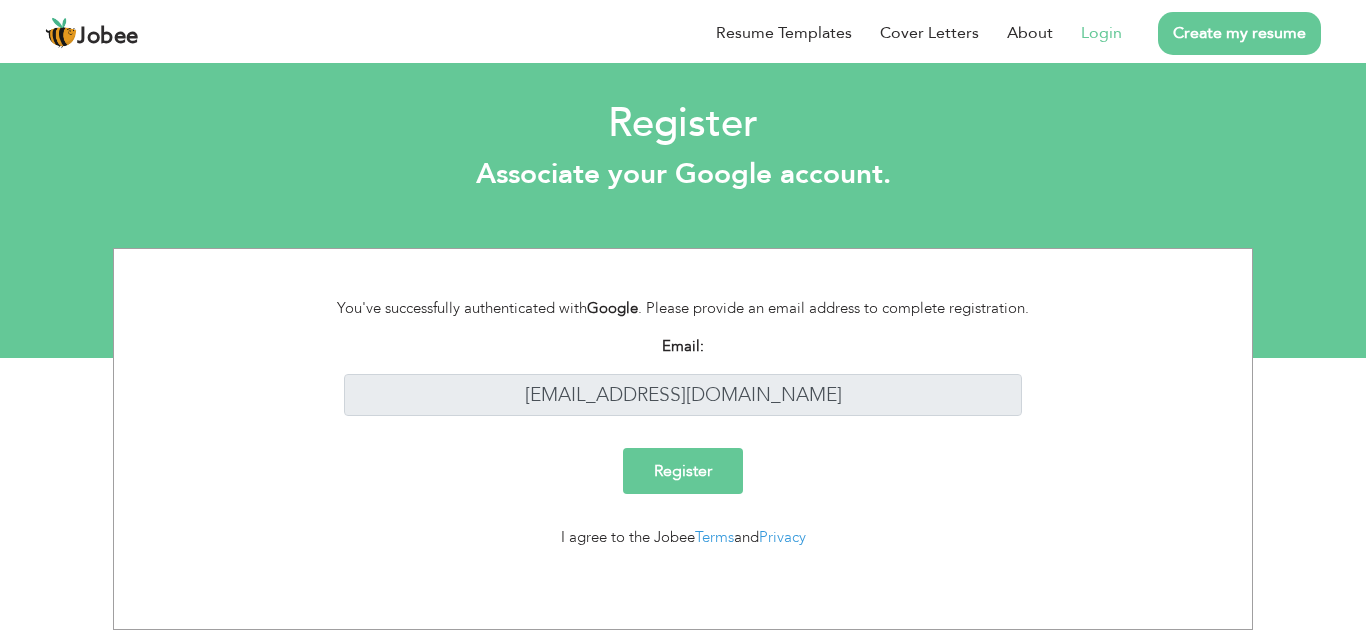 click on "Register" at bounding box center (683, 471) 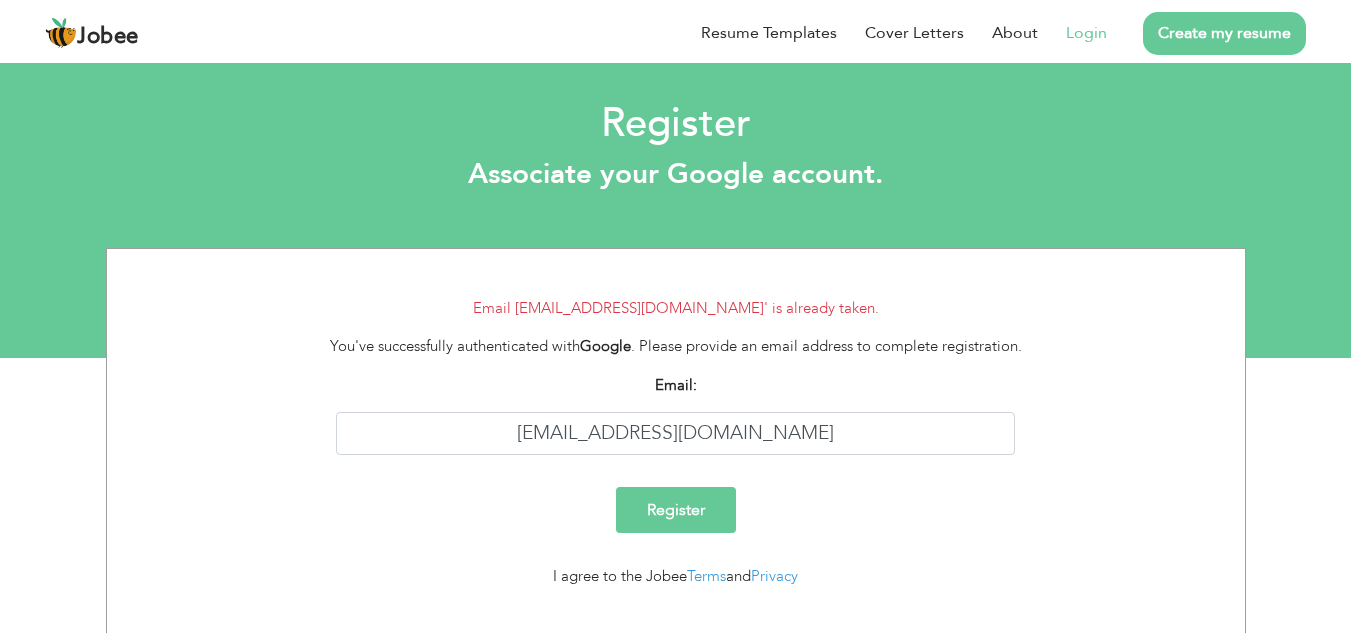 scroll, scrollTop: 0, scrollLeft: 0, axis: both 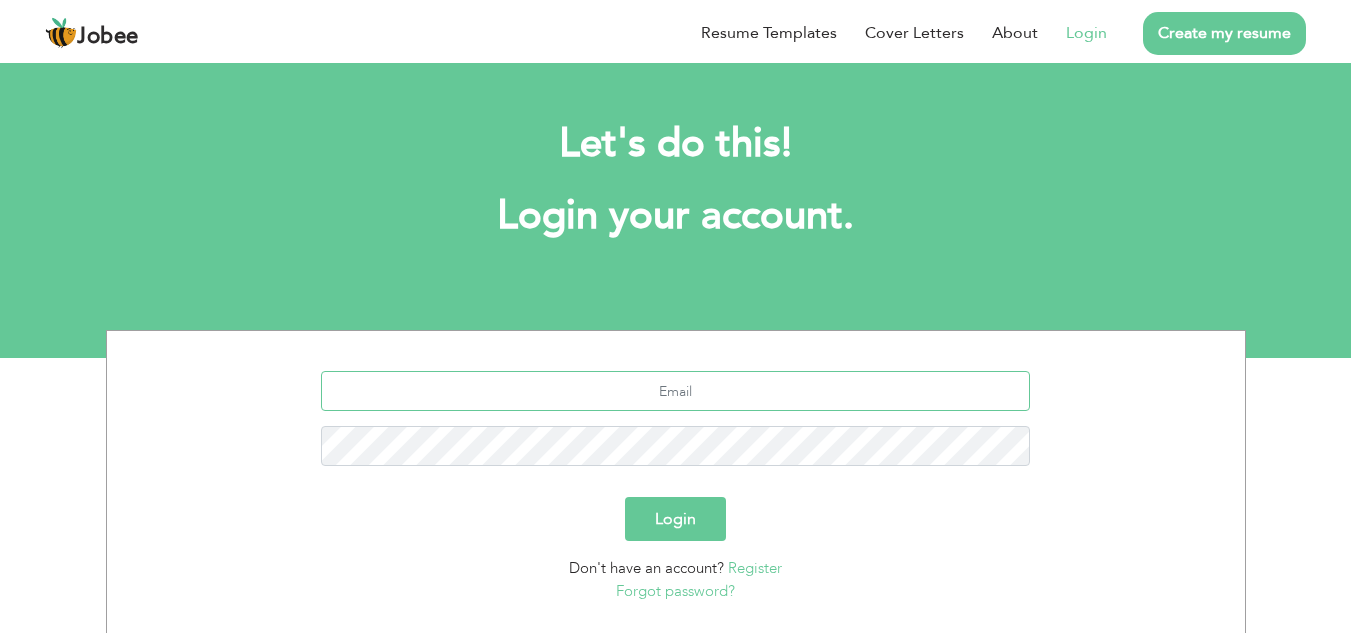 click at bounding box center (675, 391) 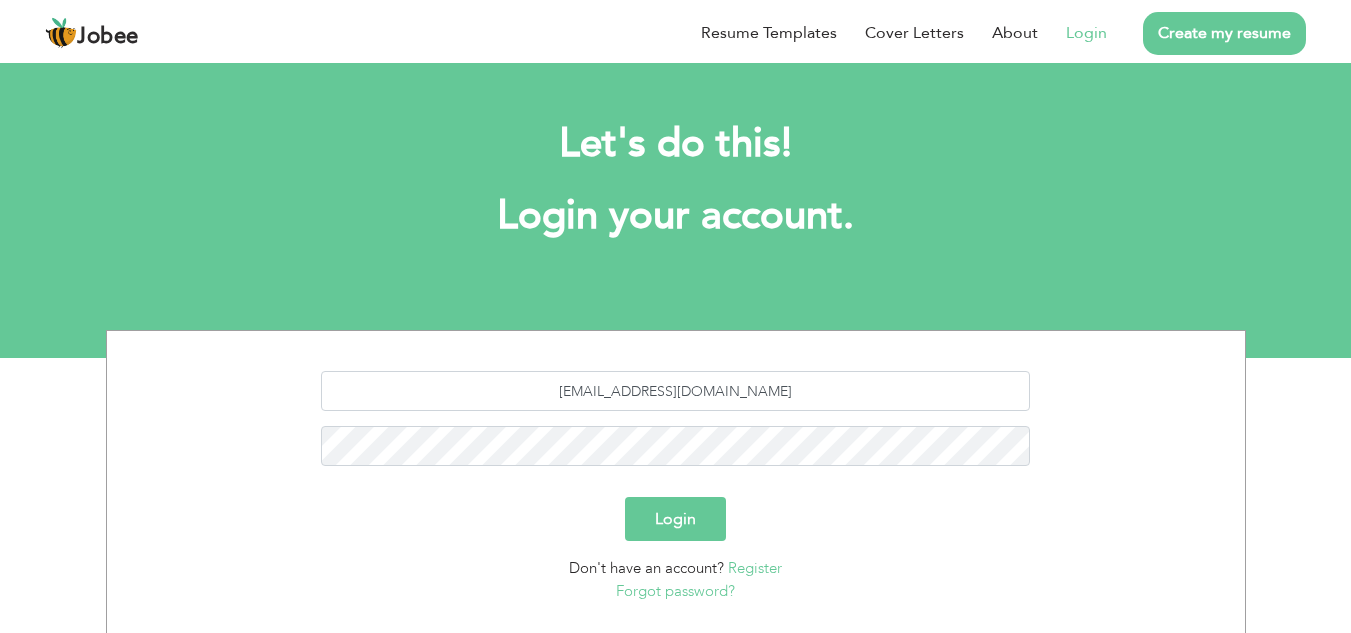 click on "Forgot password?" at bounding box center [675, 591] 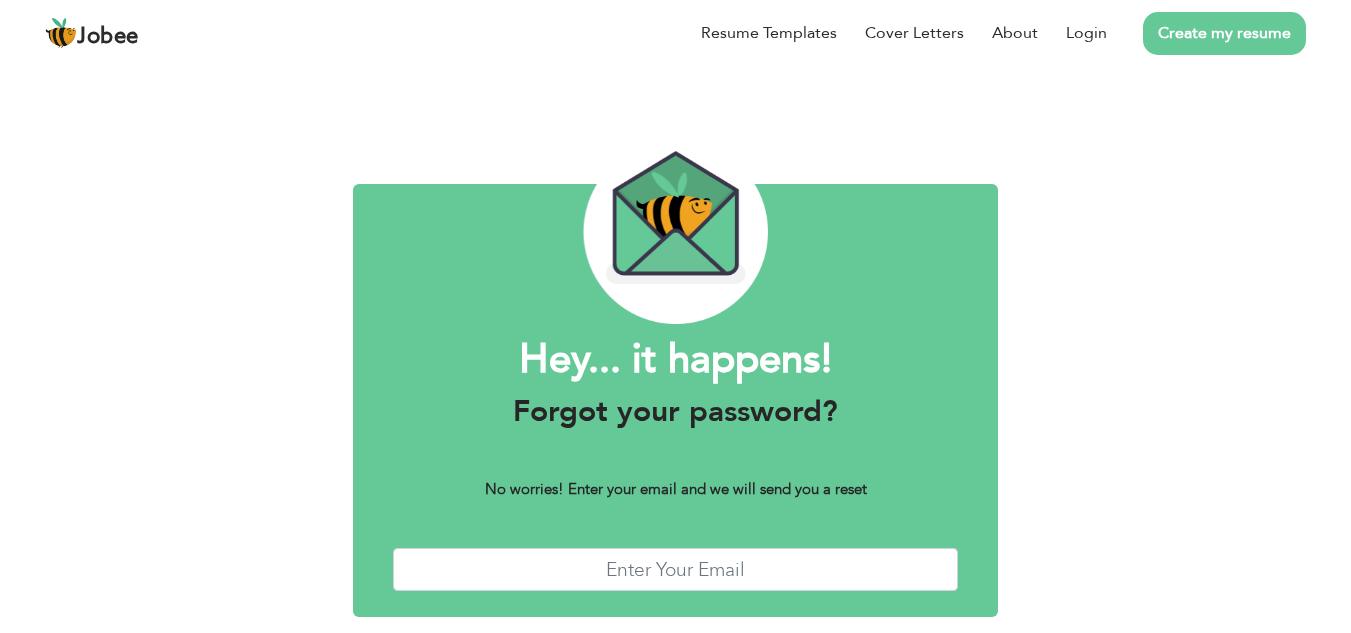 scroll, scrollTop: 0, scrollLeft: 0, axis: both 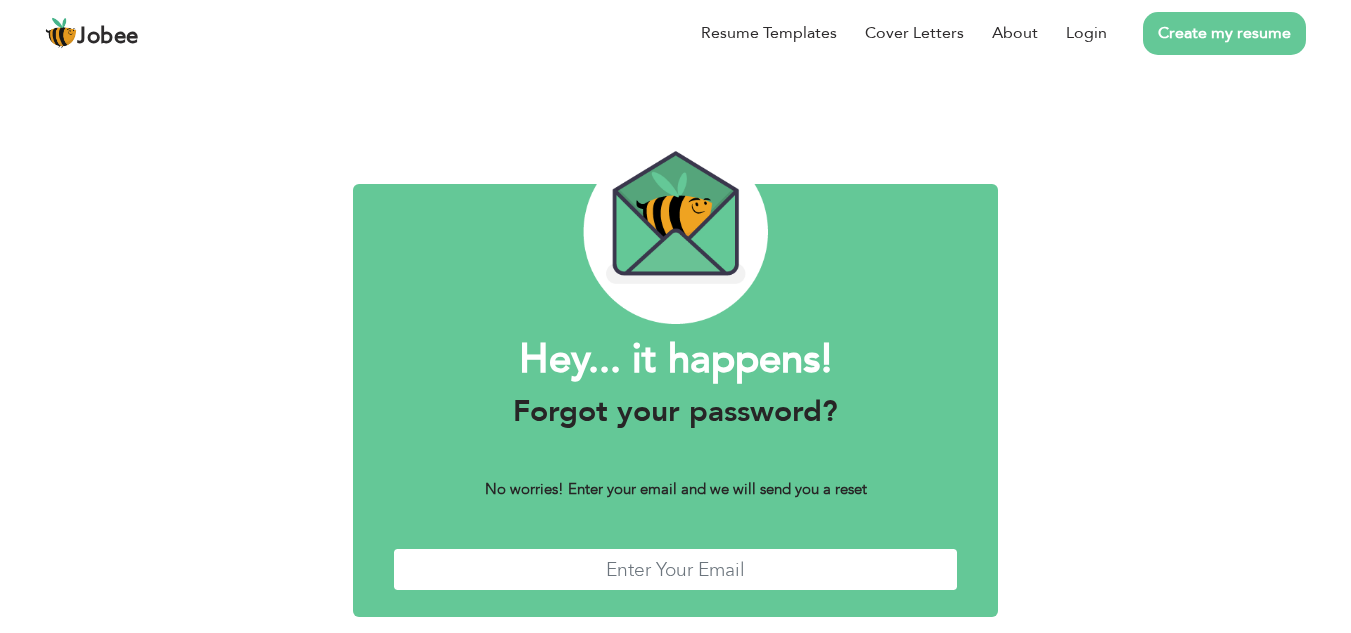 click at bounding box center (676, 569) 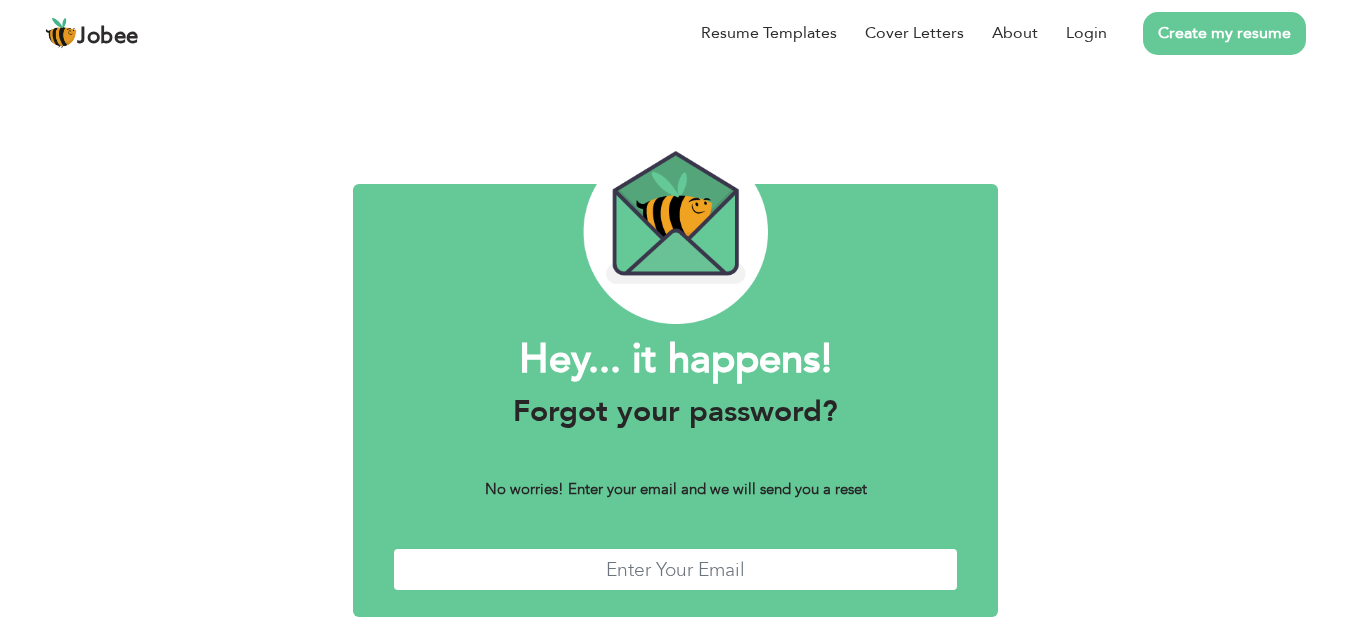 type on "asifpf44@gmail.com" 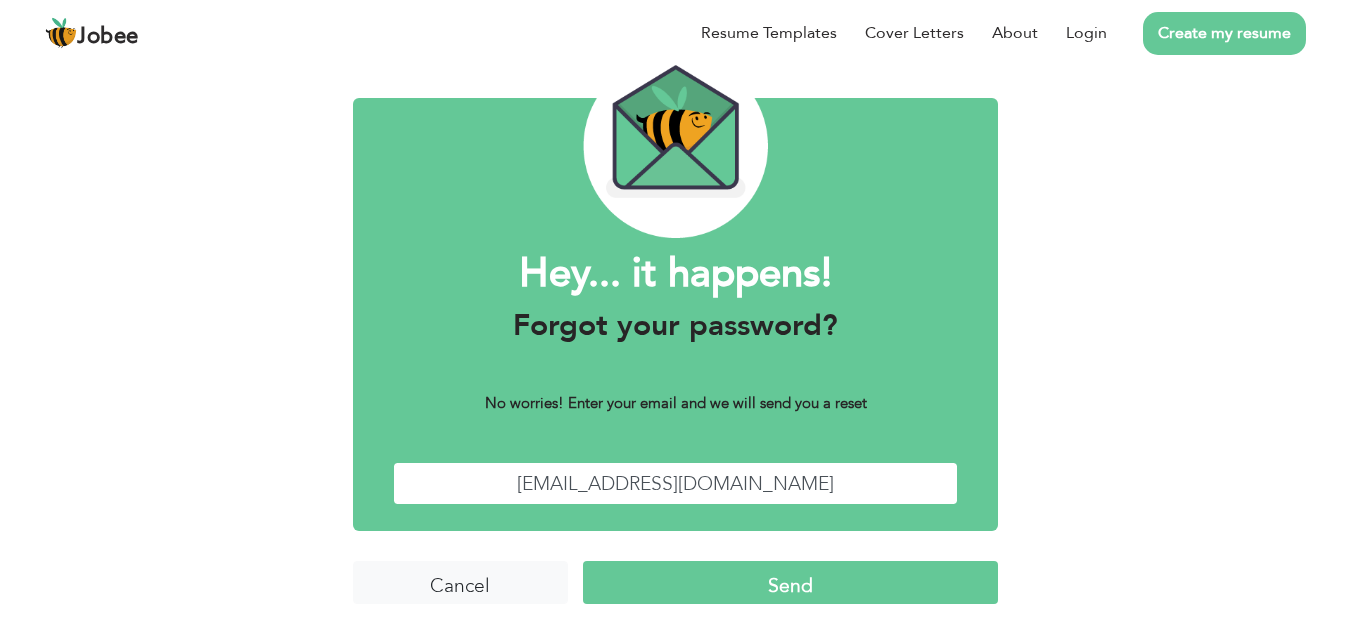 scroll, scrollTop: 87, scrollLeft: 0, axis: vertical 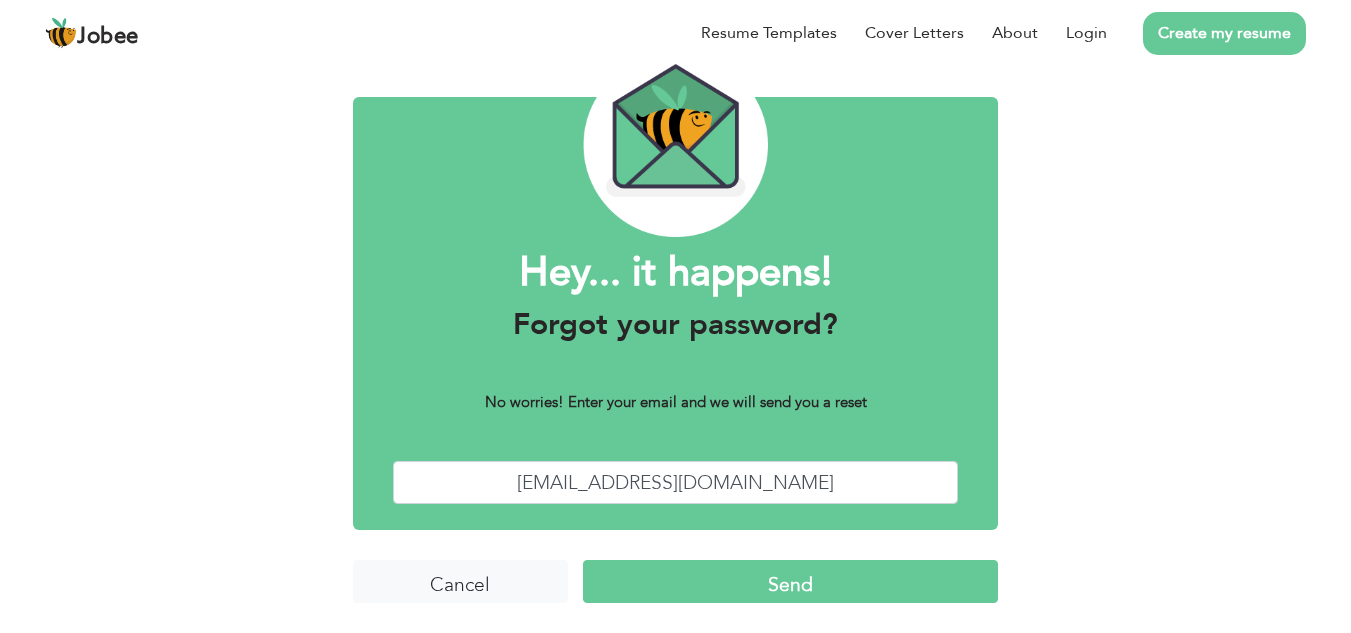 click on "Send" at bounding box center [790, 581] 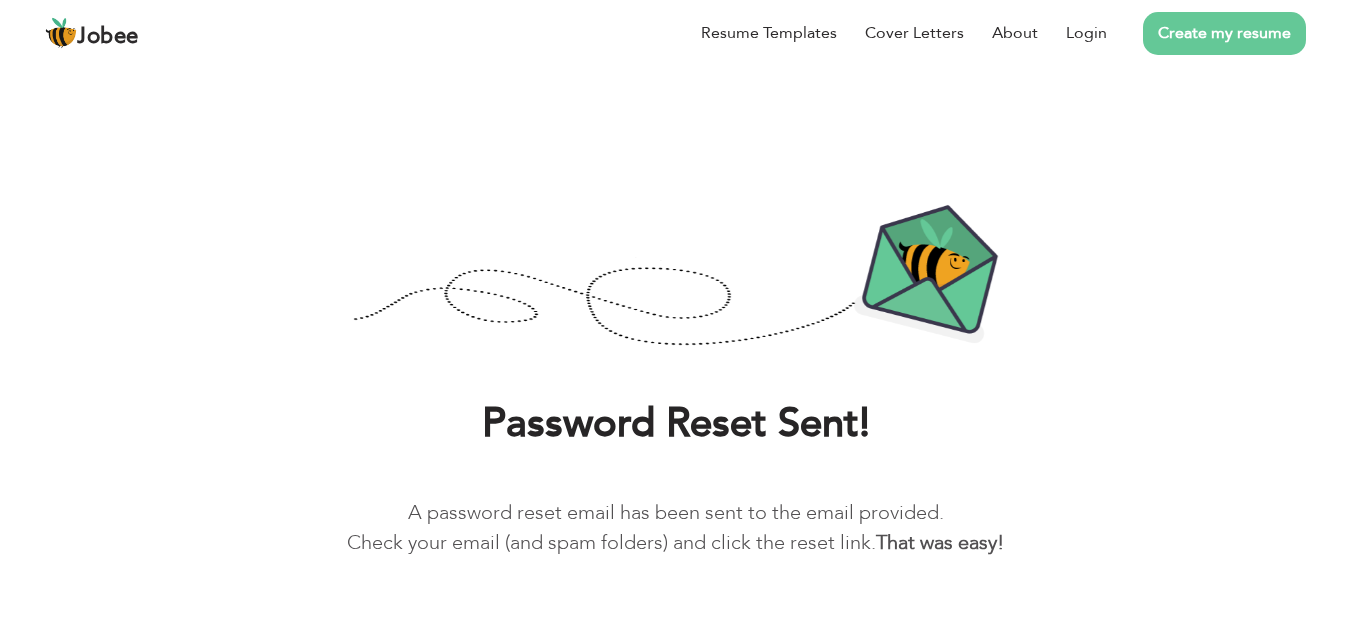 scroll, scrollTop: 0, scrollLeft: 0, axis: both 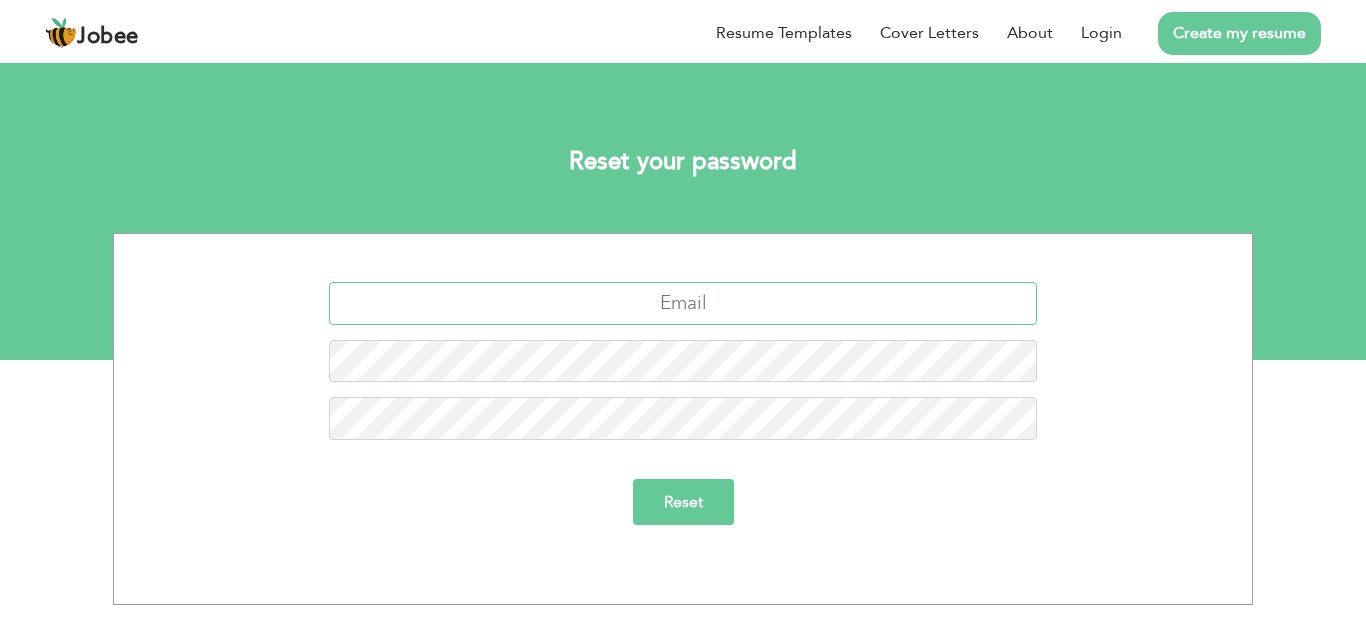 click at bounding box center [683, 303] 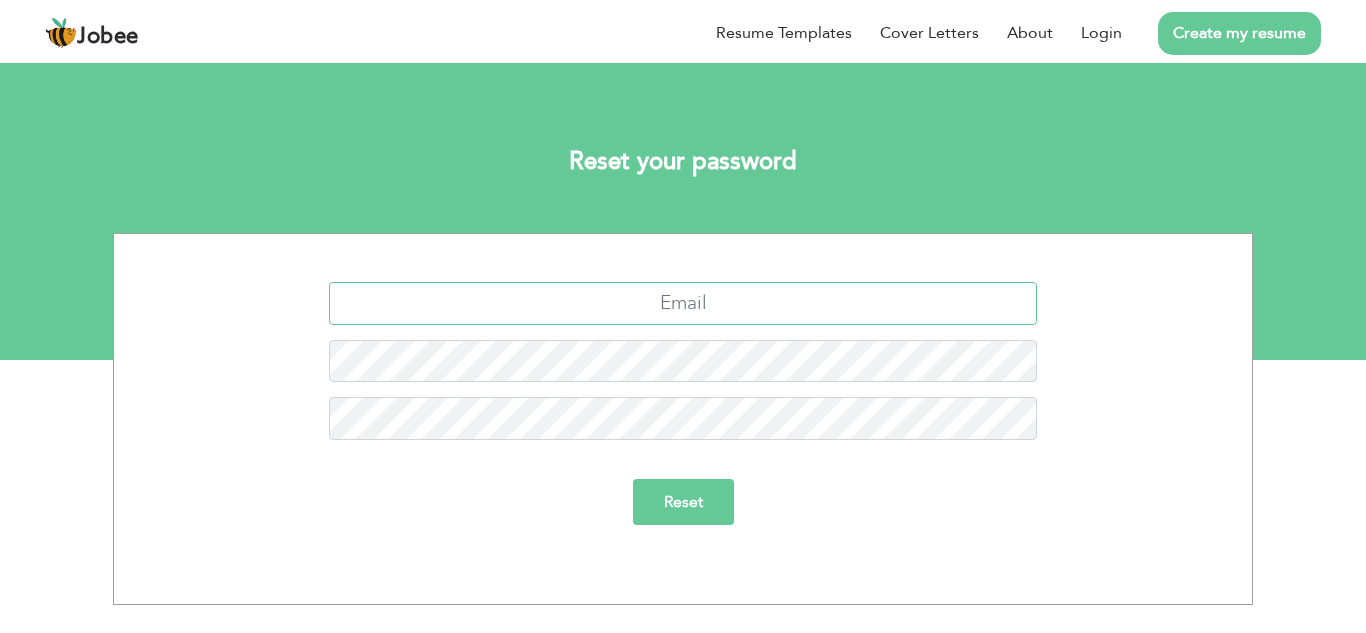 type on "asifpf44@gmail.com" 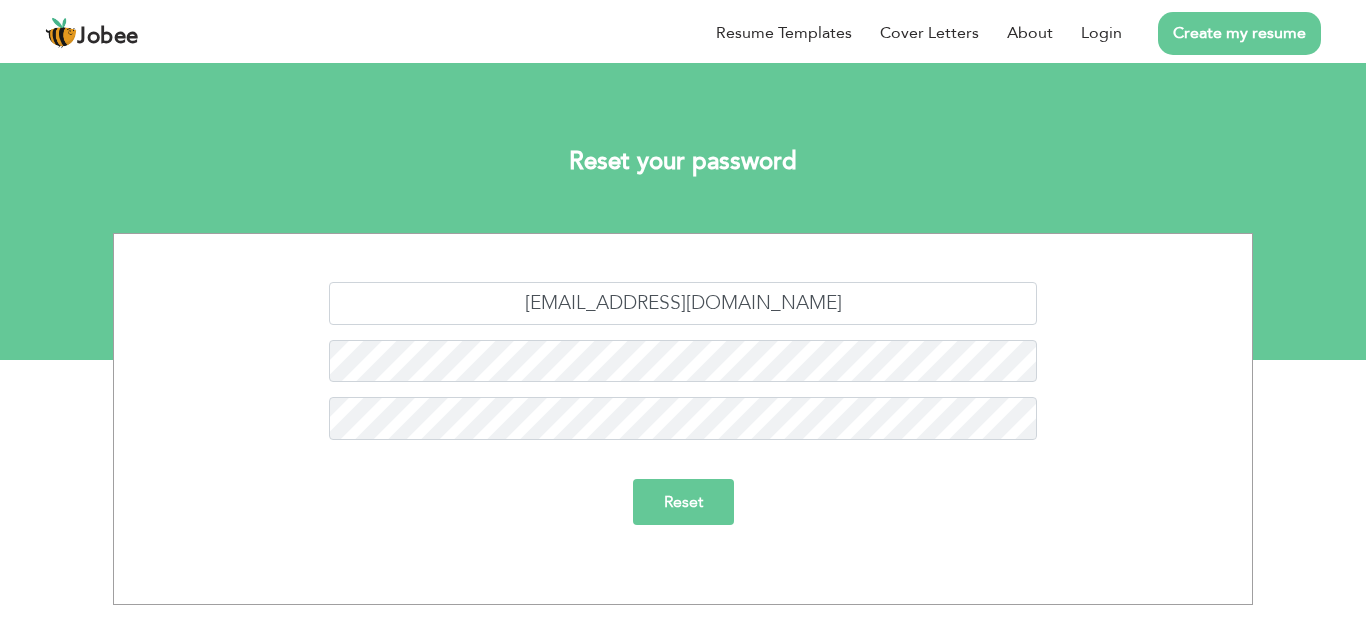 click on "Reset" at bounding box center (683, 502) 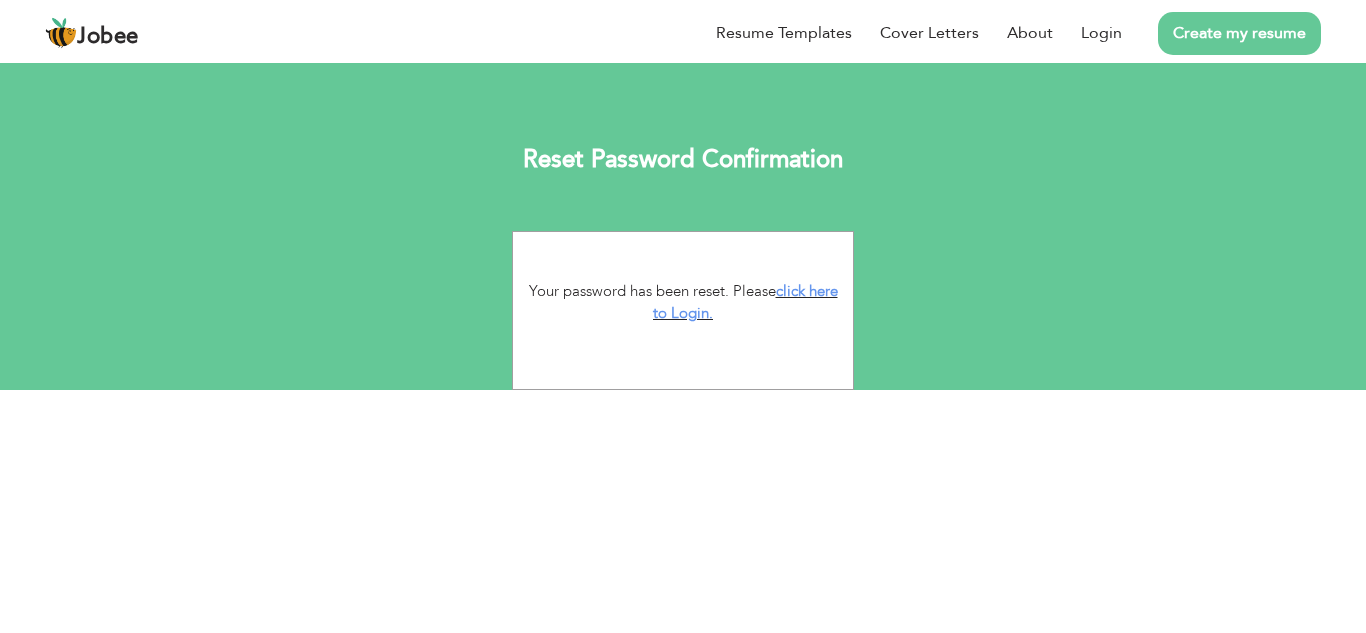 scroll, scrollTop: 0, scrollLeft: 0, axis: both 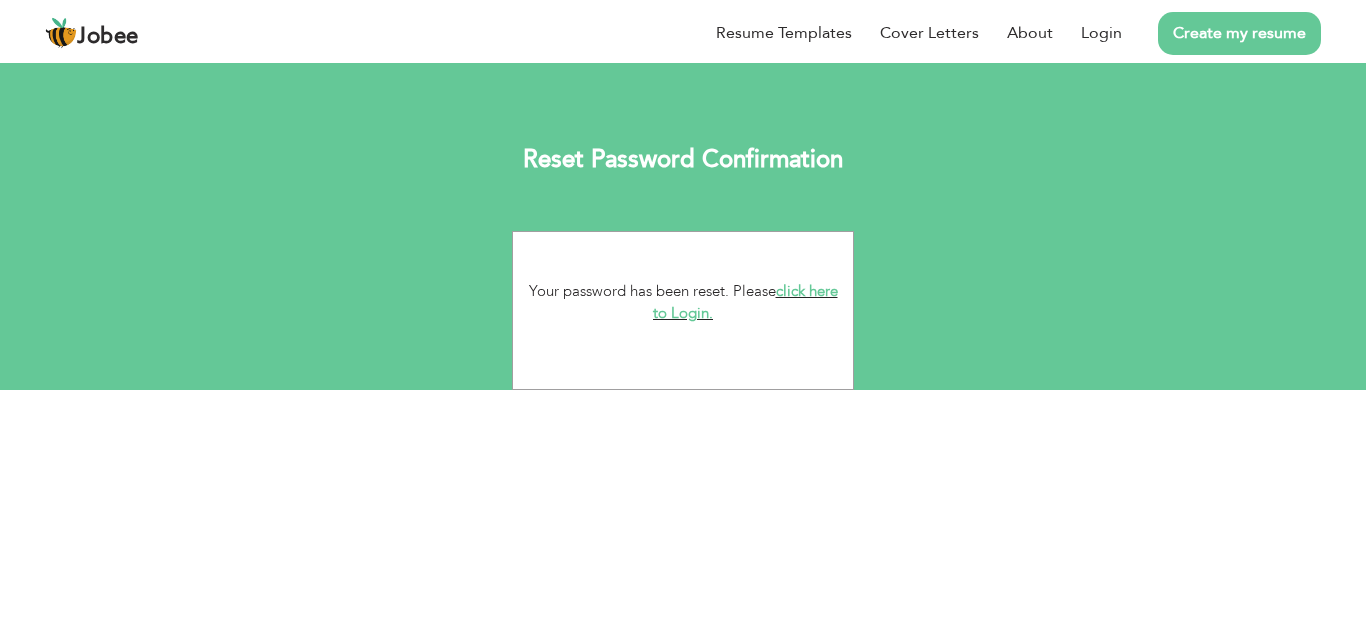 click on "click here to Login." at bounding box center (745, 302) 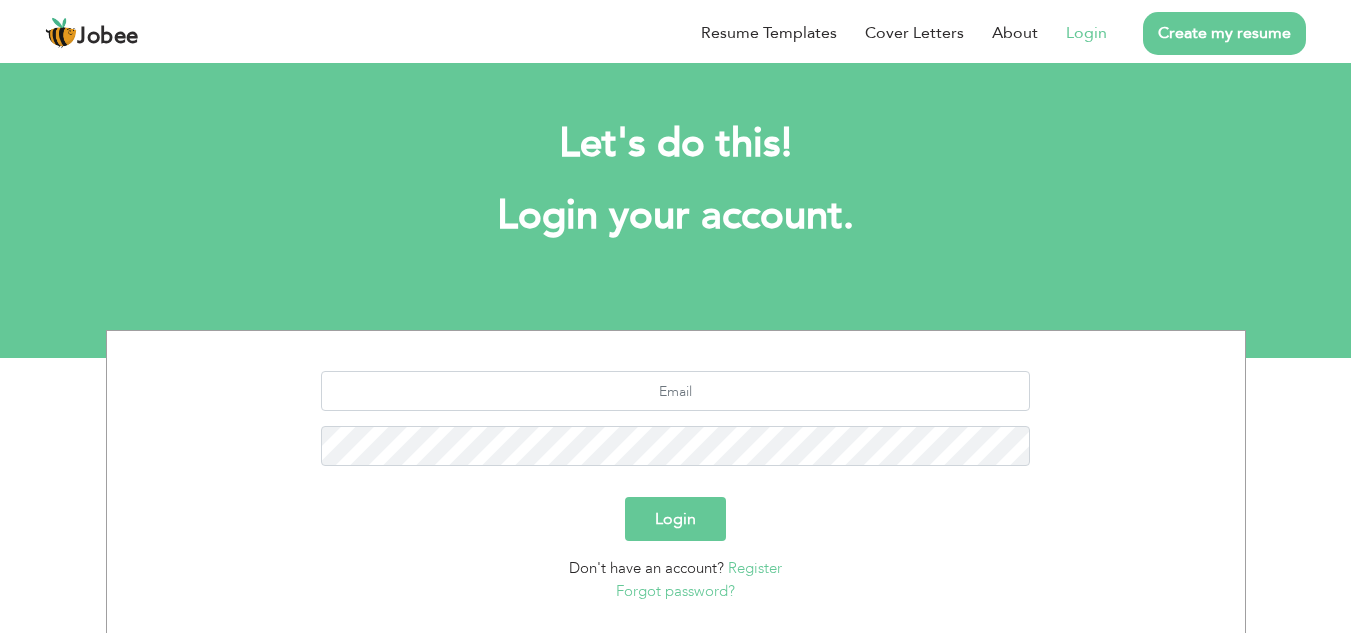 scroll, scrollTop: 0, scrollLeft: 0, axis: both 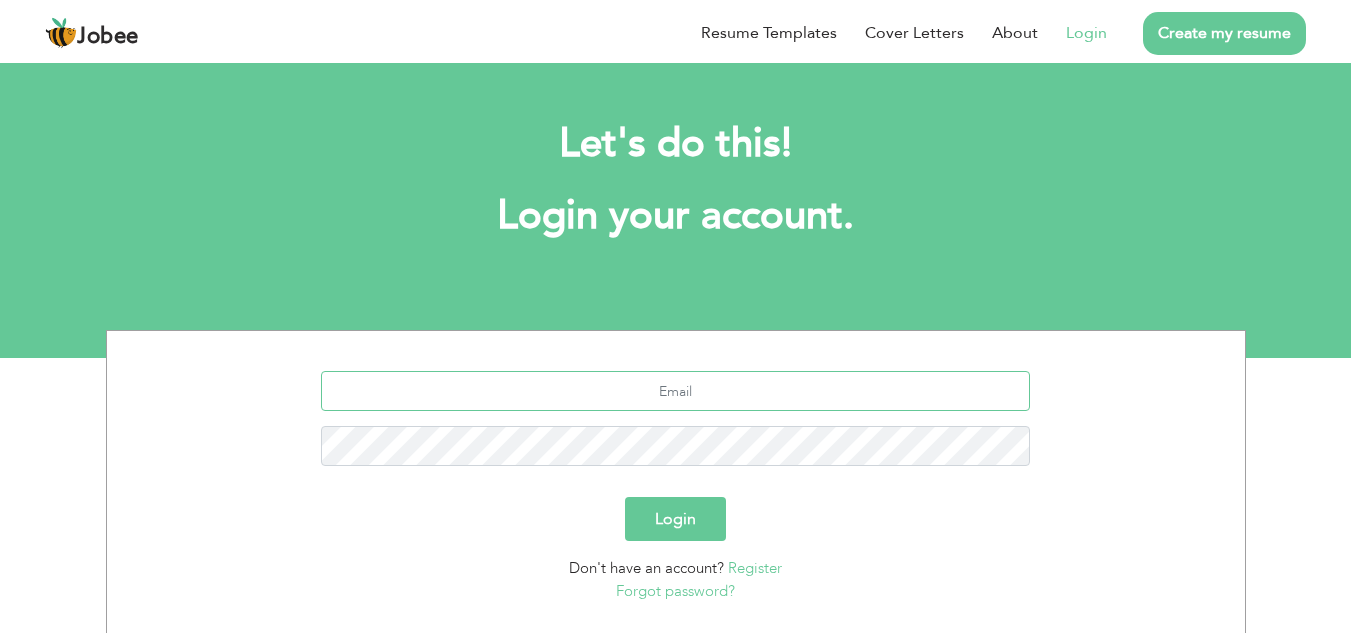 type on "asifpf44@gmail.com" 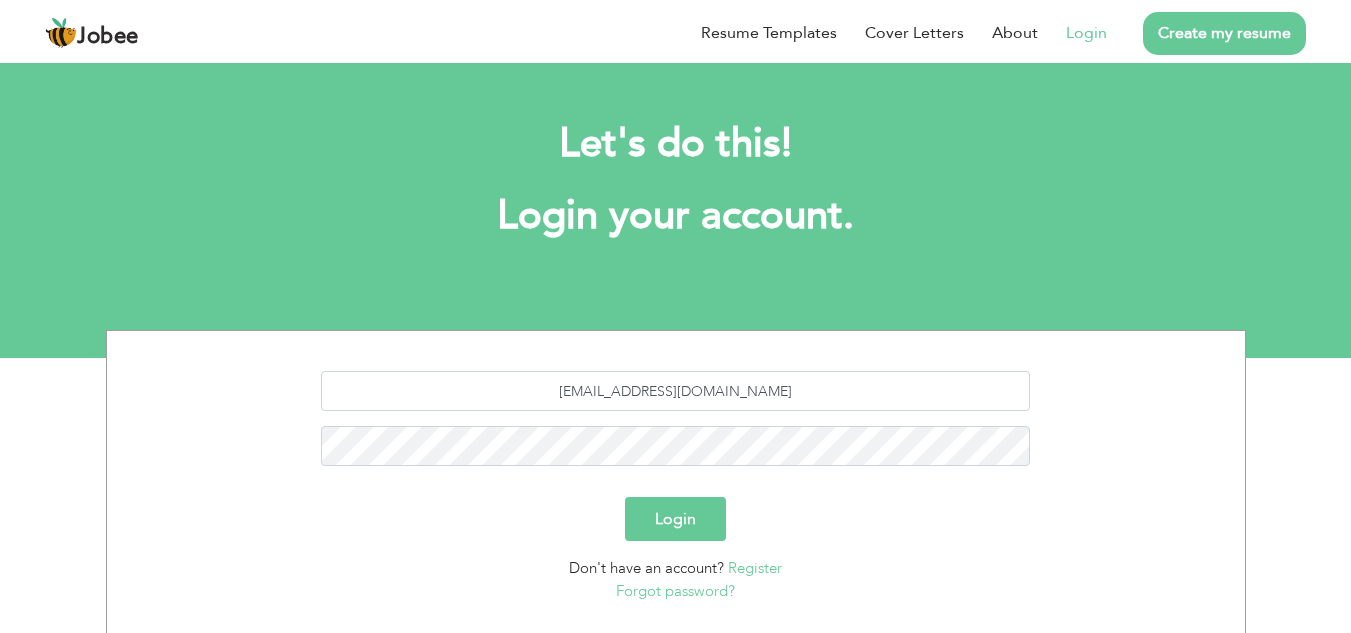click on "Login" at bounding box center (675, 519) 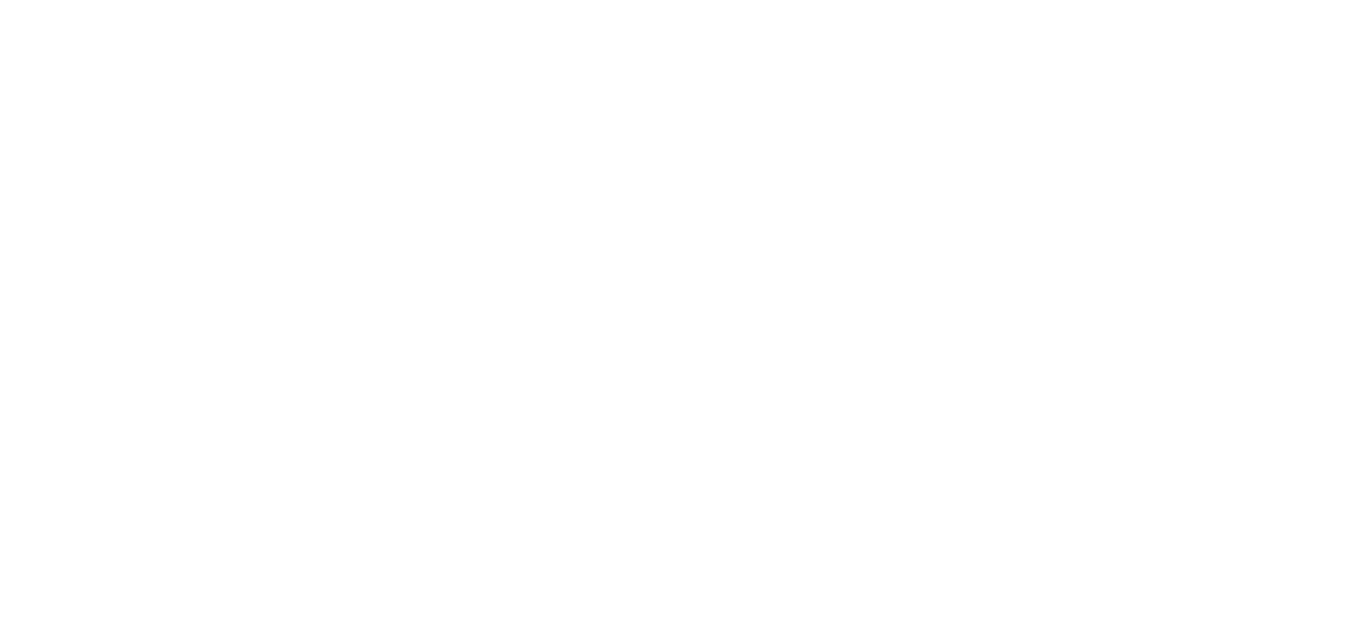scroll, scrollTop: 0, scrollLeft: 0, axis: both 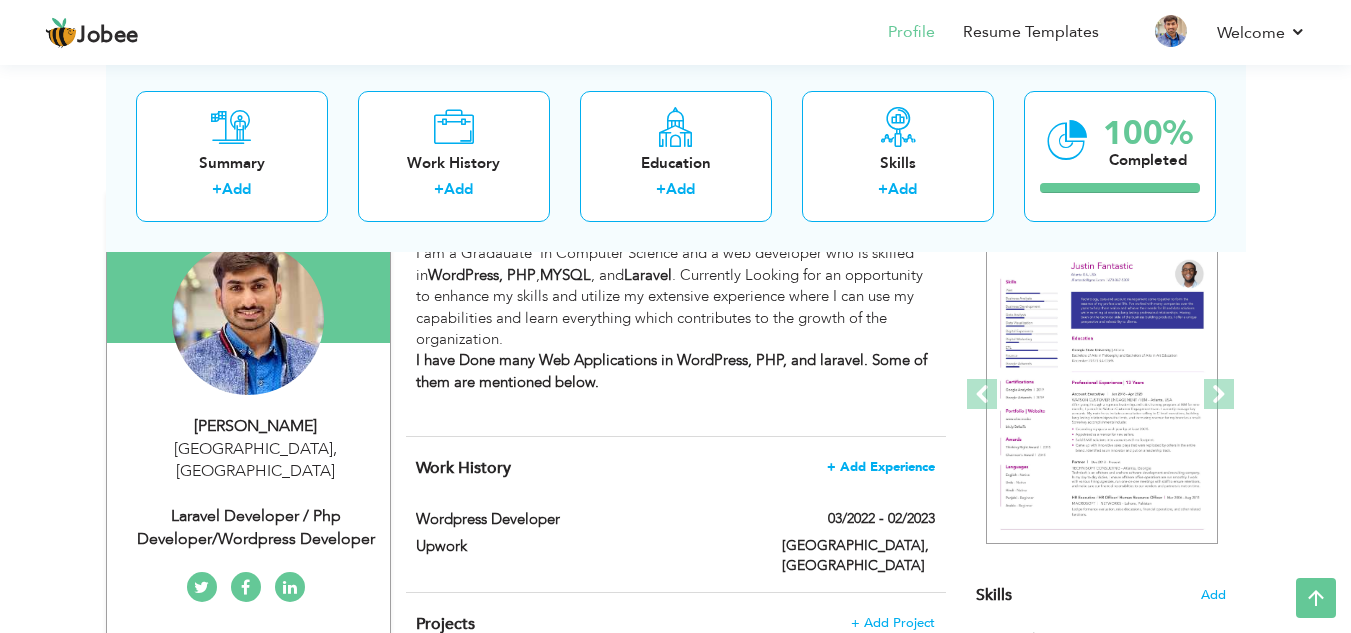 click on "+ Add Experience" at bounding box center [881, 467] 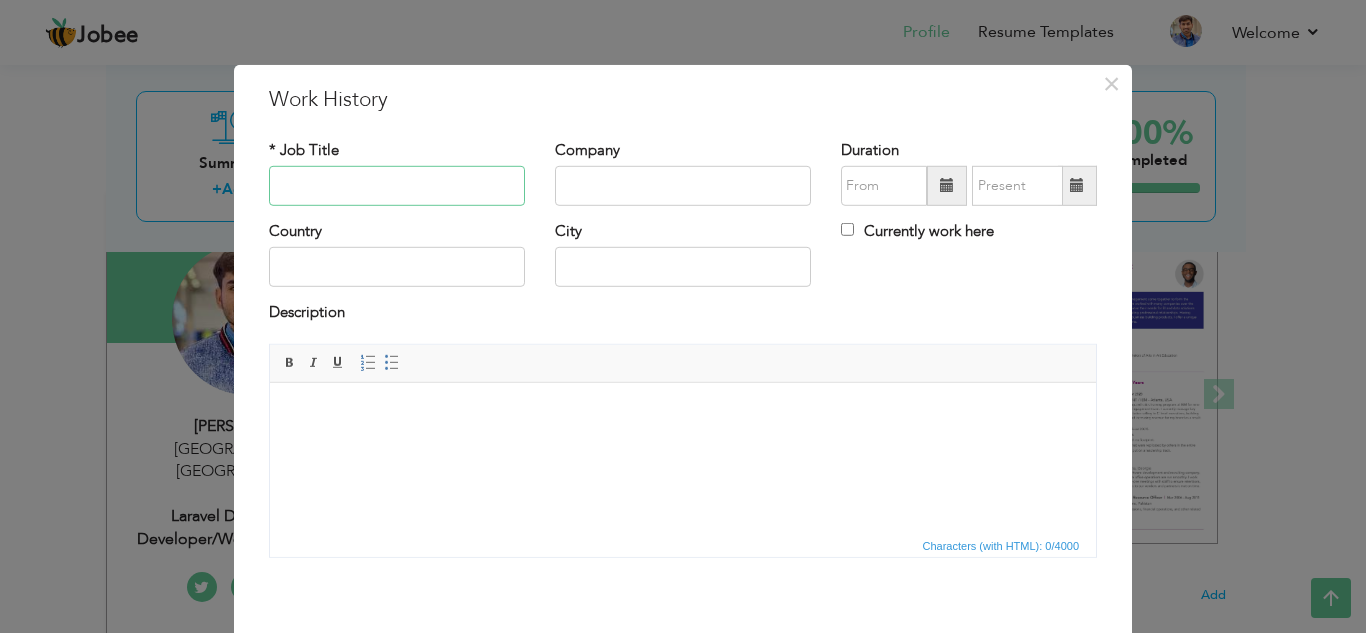 click at bounding box center (397, 186) 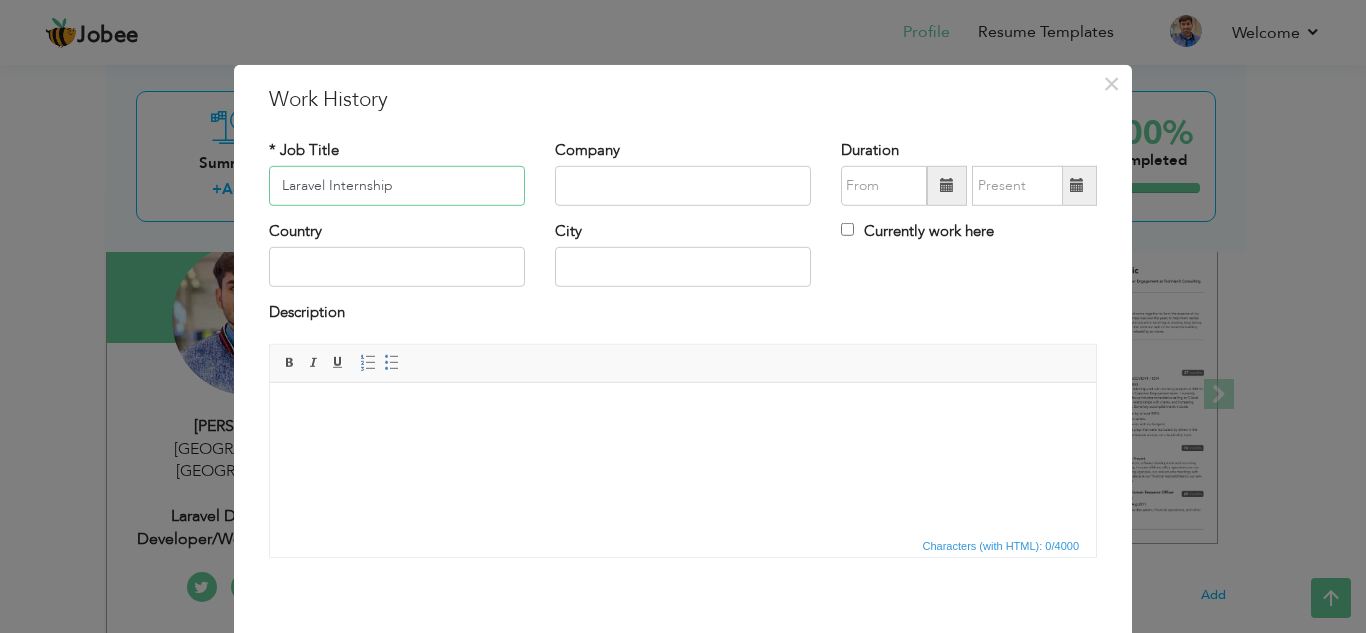 type on "Laravel Internship" 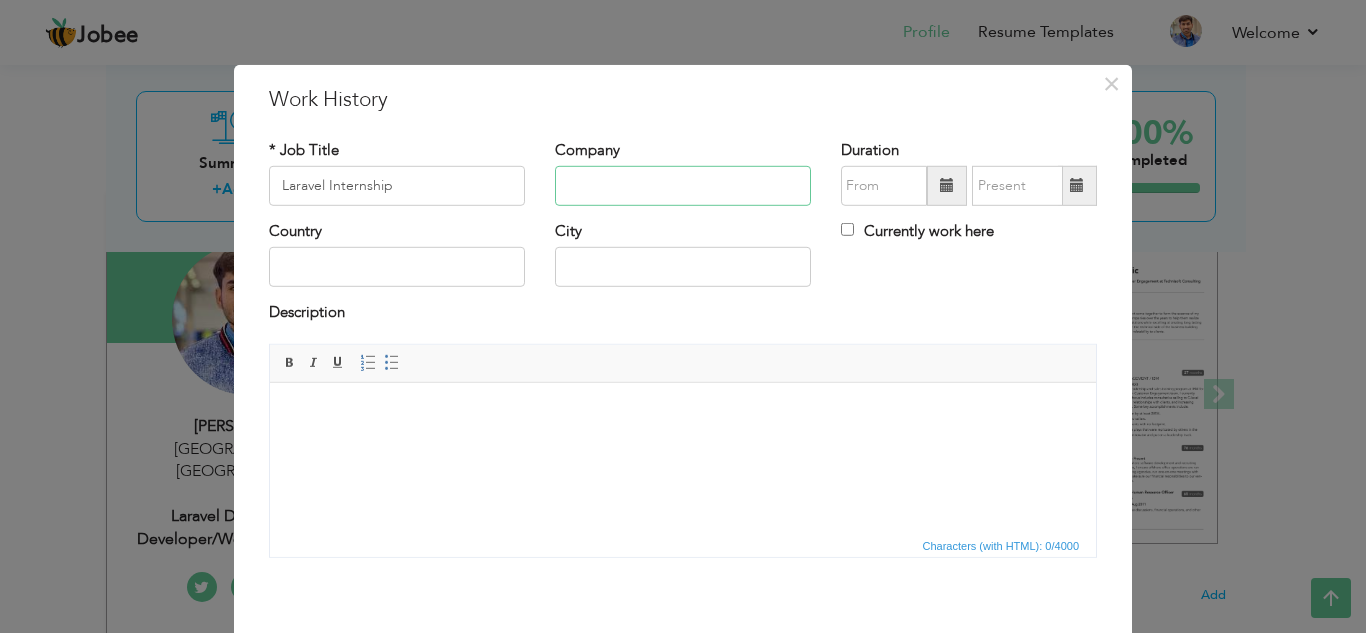 click at bounding box center [683, 186] 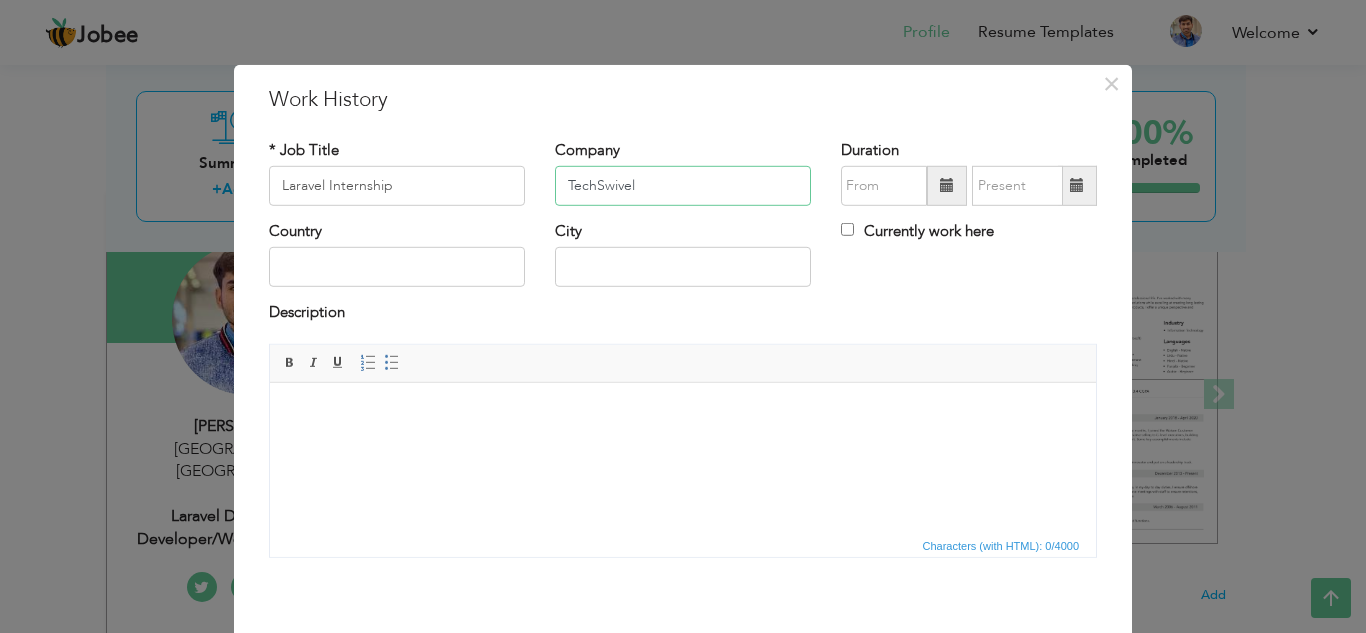 type on "TechSwivel" 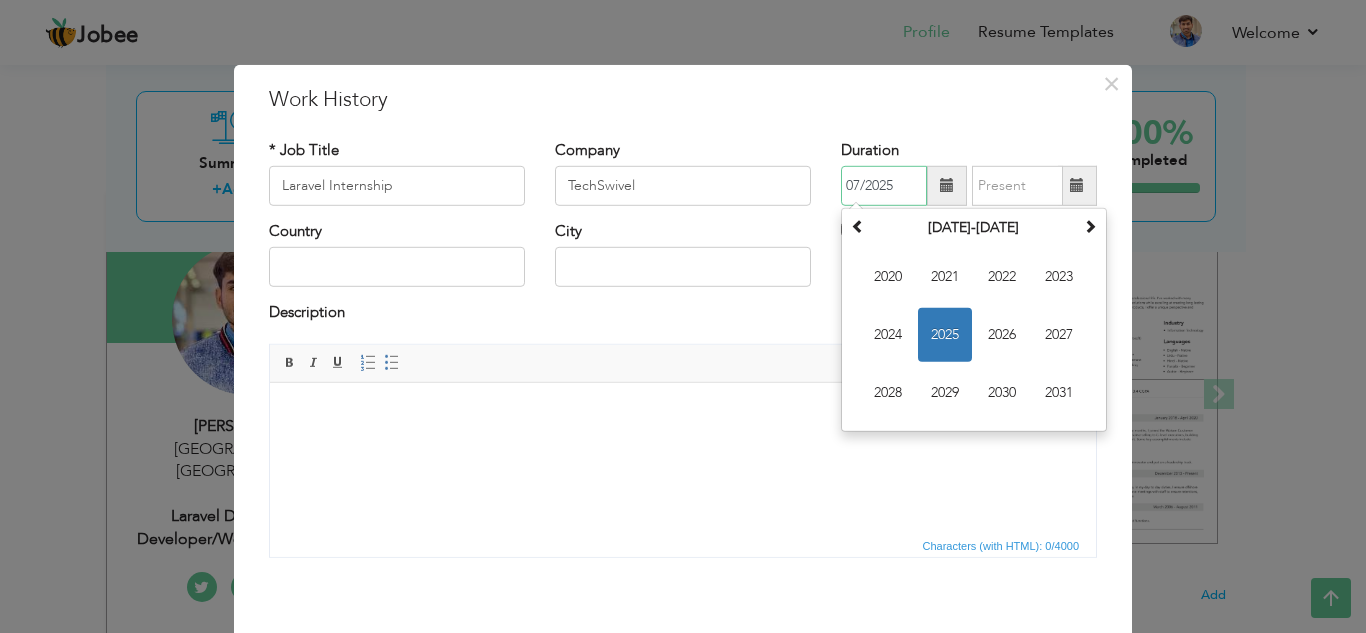 click on "07/2025" at bounding box center [884, 186] 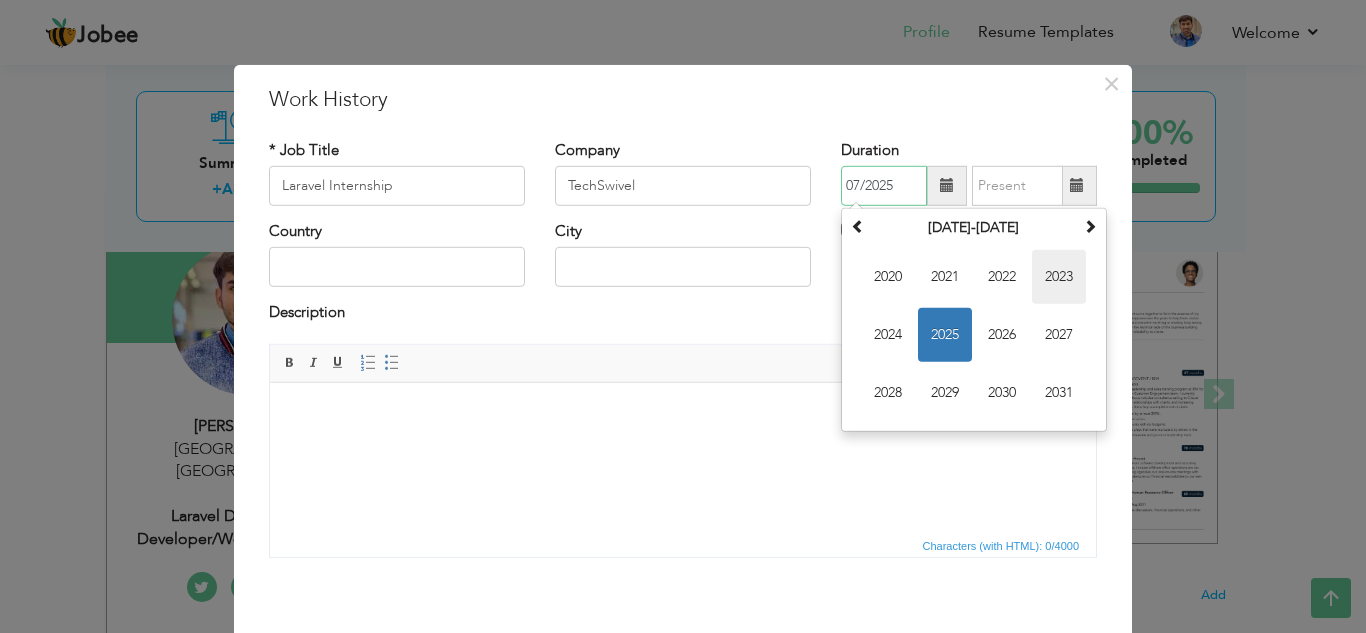 click on "2023" at bounding box center [1059, 277] 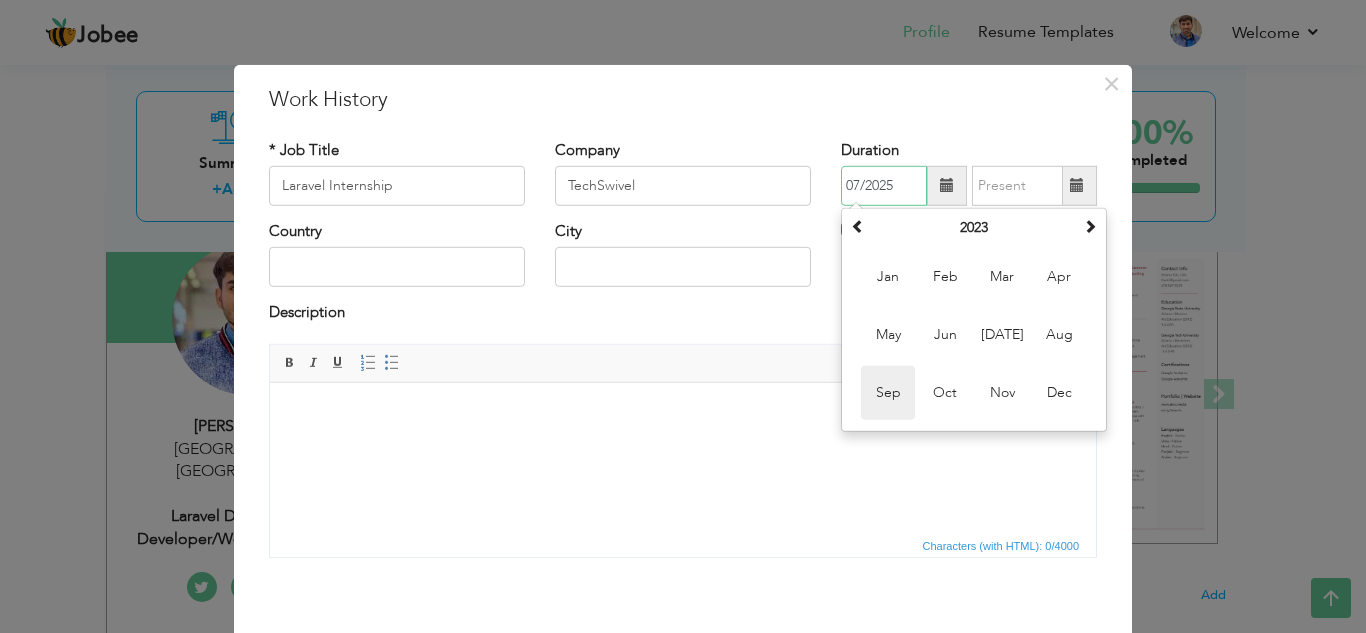 click on "Sep" at bounding box center (888, 393) 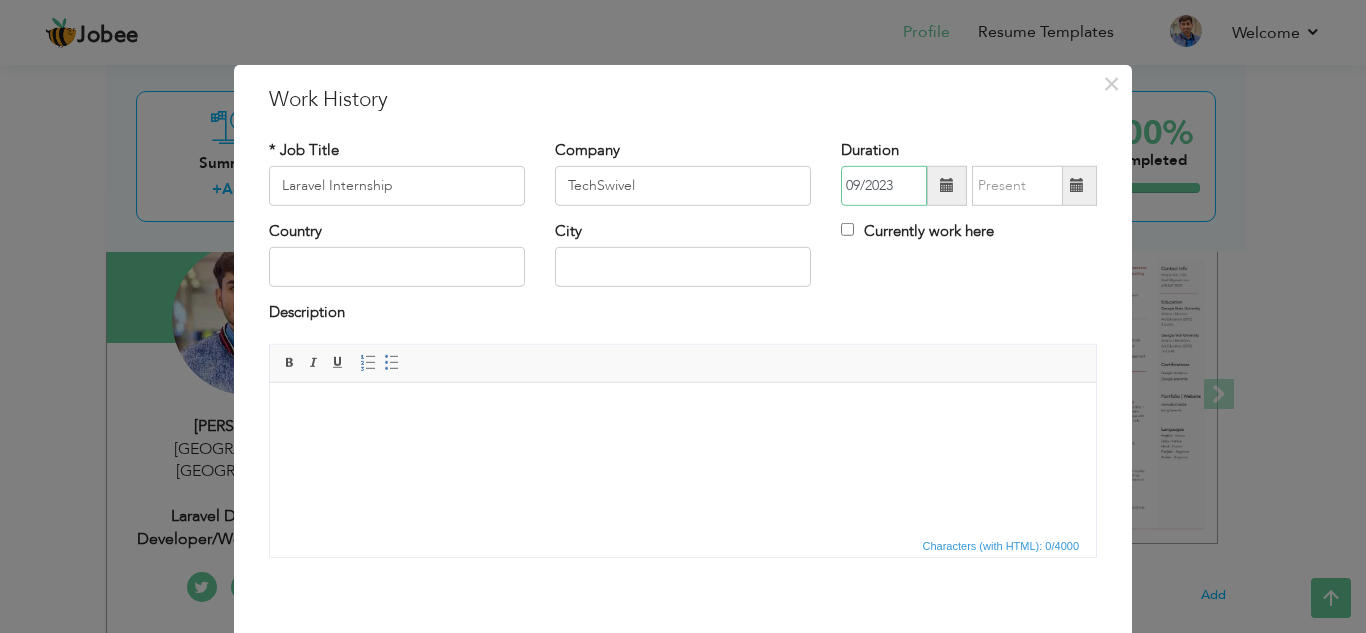 click on "09/2023" at bounding box center [884, 186] 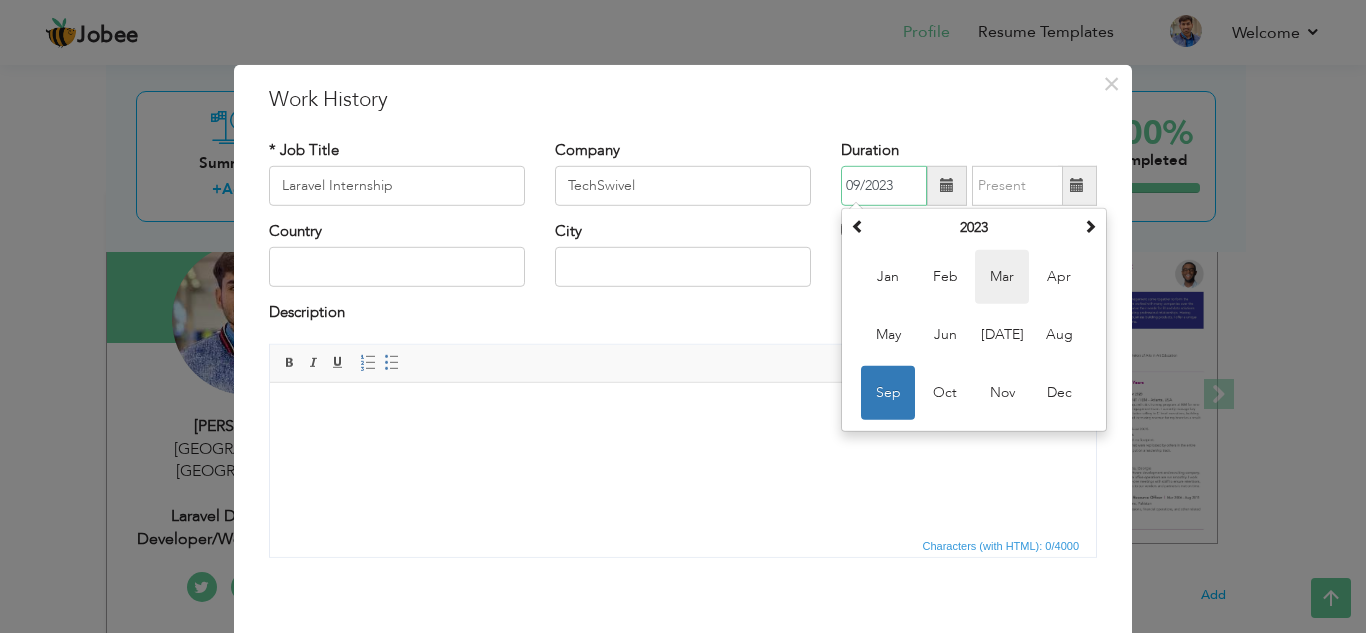click on "Mar" at bounding box center (1002, 277) 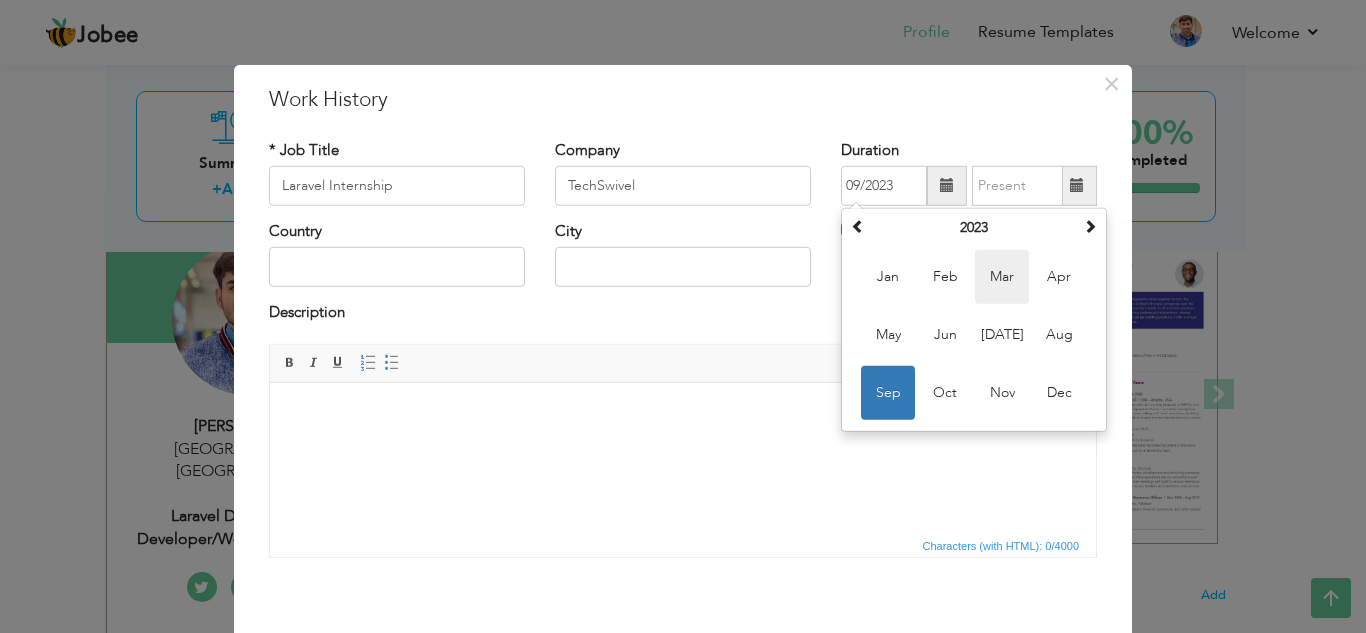 type on "03/2023" 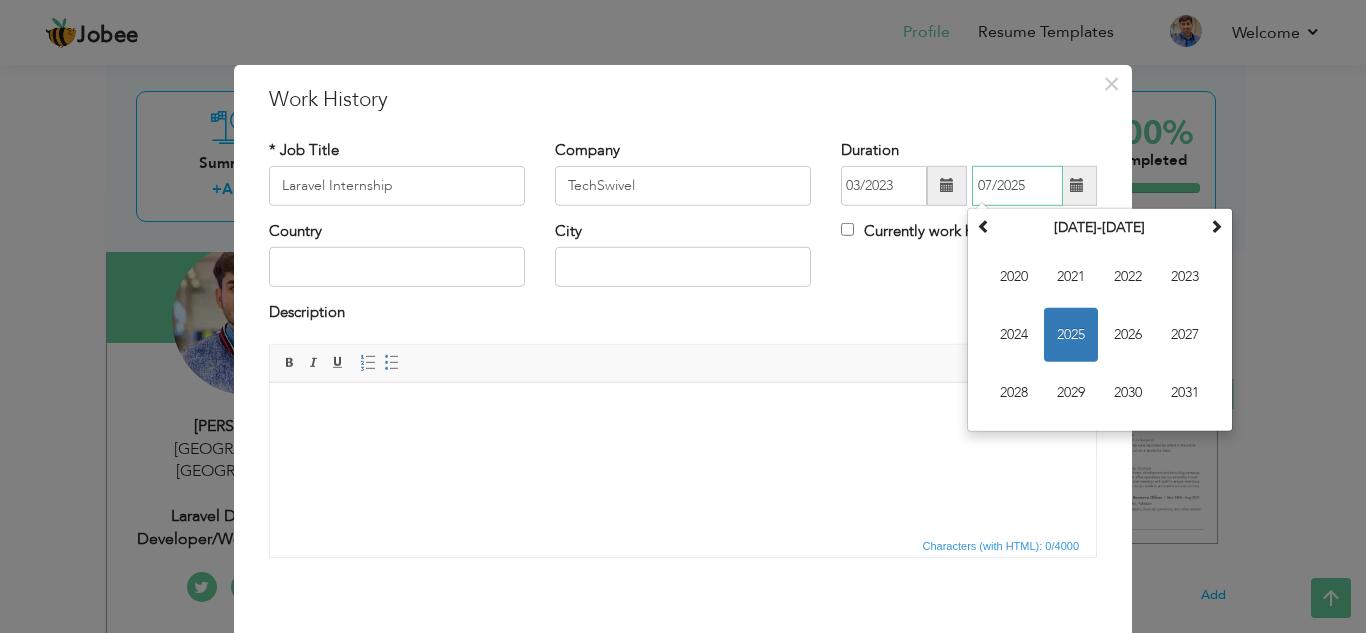 click on "07/2025" at bounding box center (1017, 186) 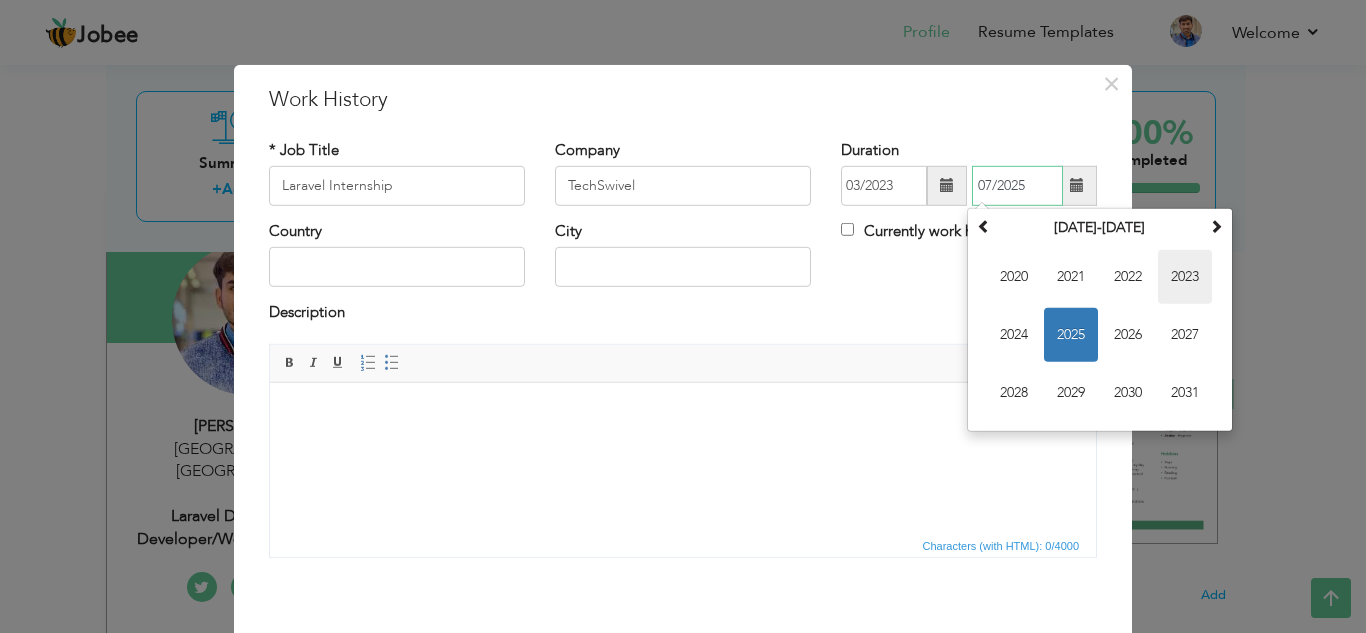 click on "2023" at bounding box center [1185, 277] 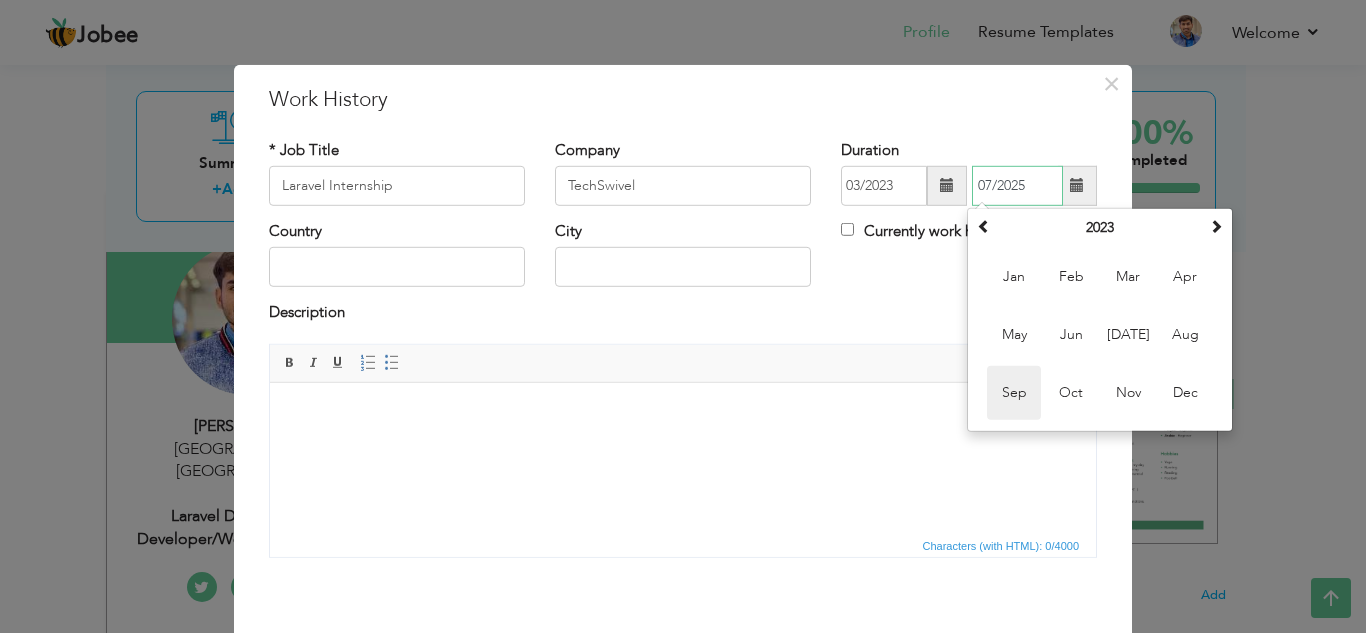 click on "Sep" at bounding box center [1014, 393] 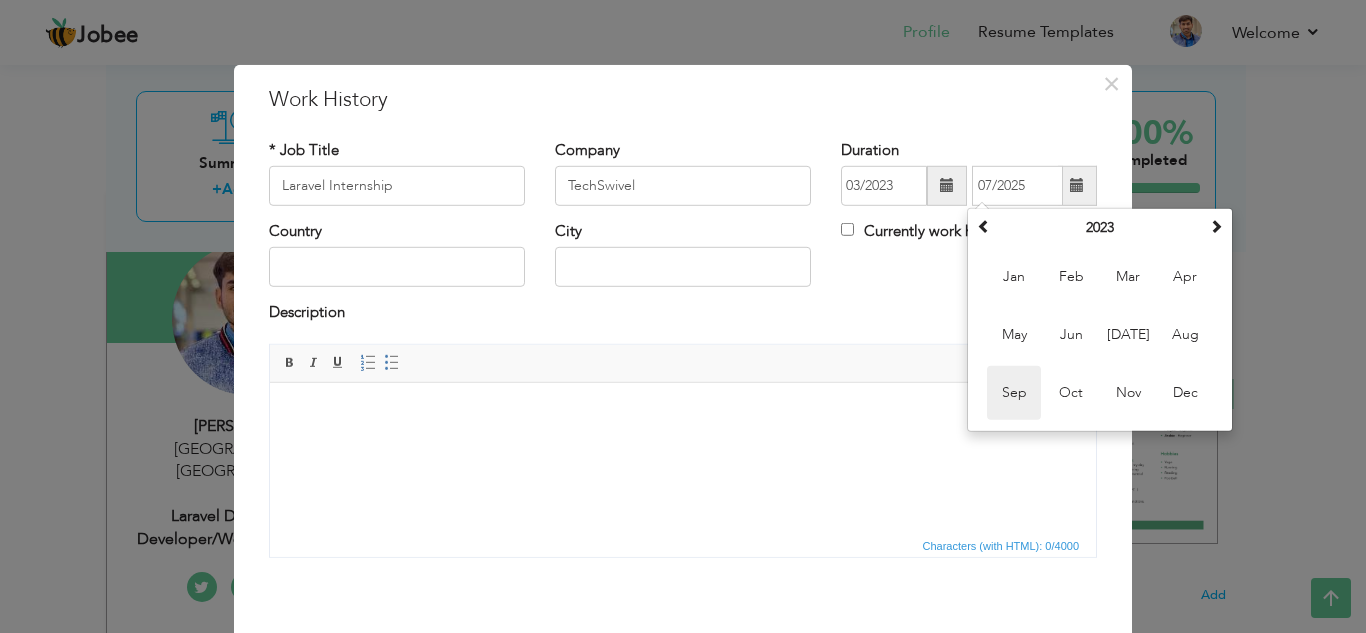 type on "09/2023" 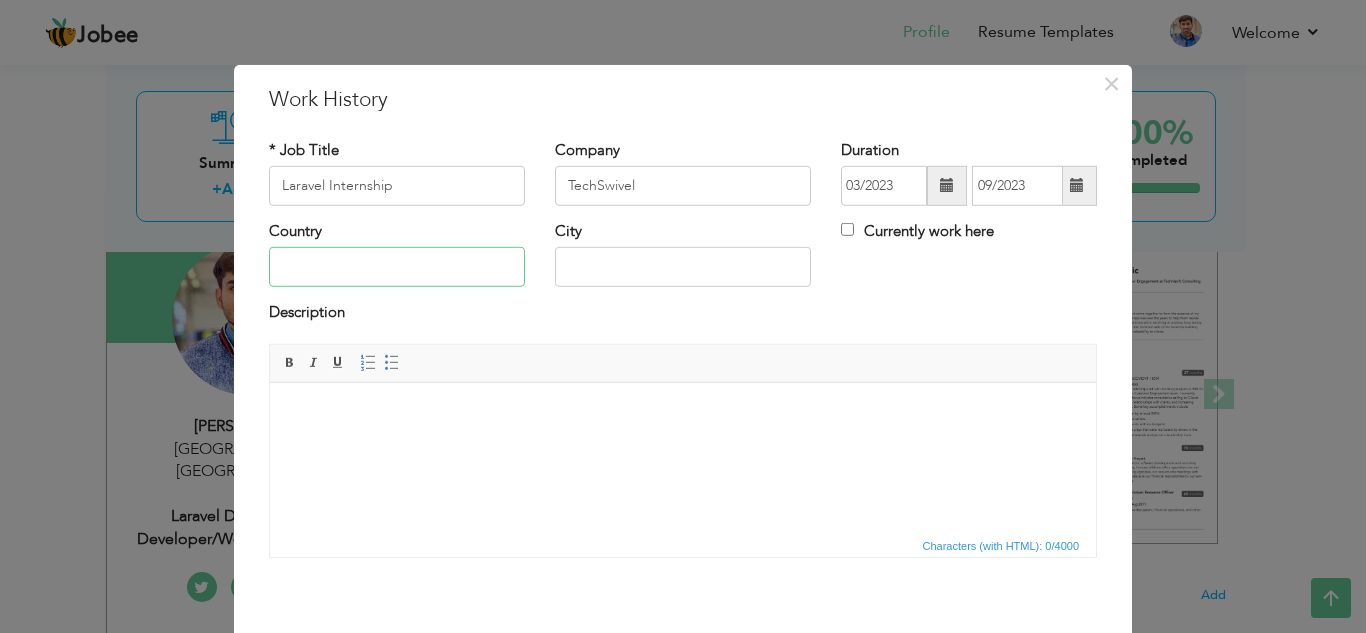 click at bounding box center [397, 267] 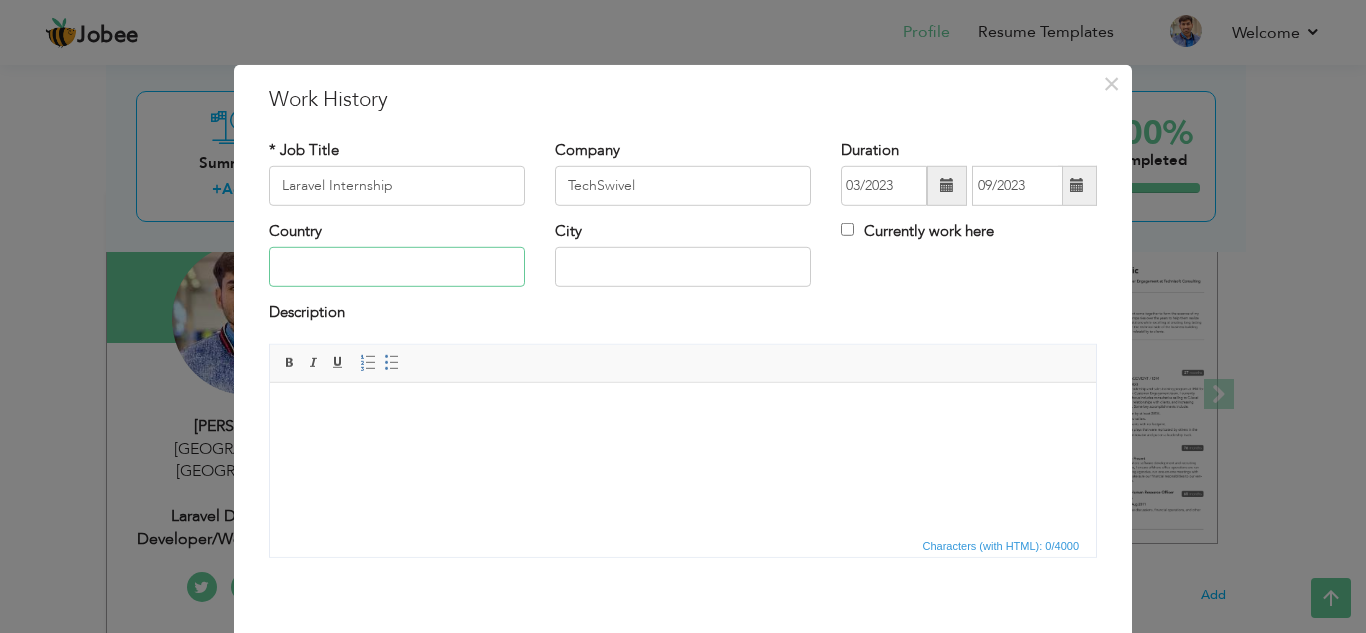 type on "[GEOGRAPHIC_DATA]" 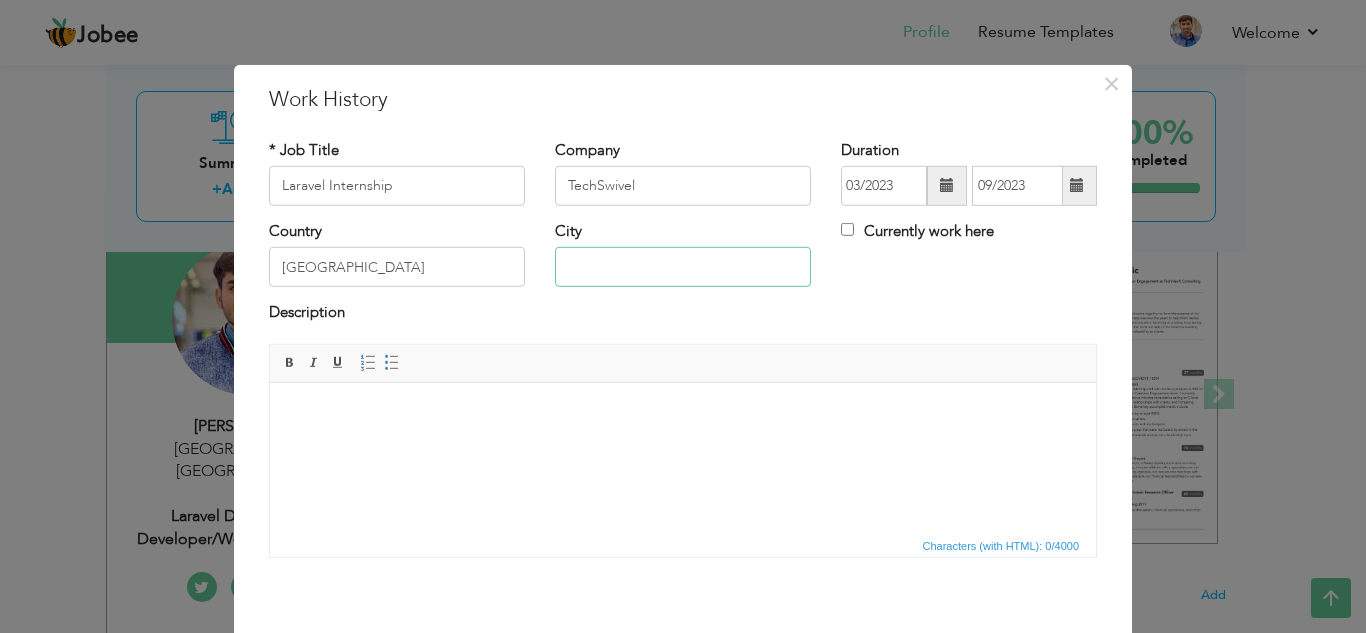 type on "[GEOGRAPHIC_DATA]" 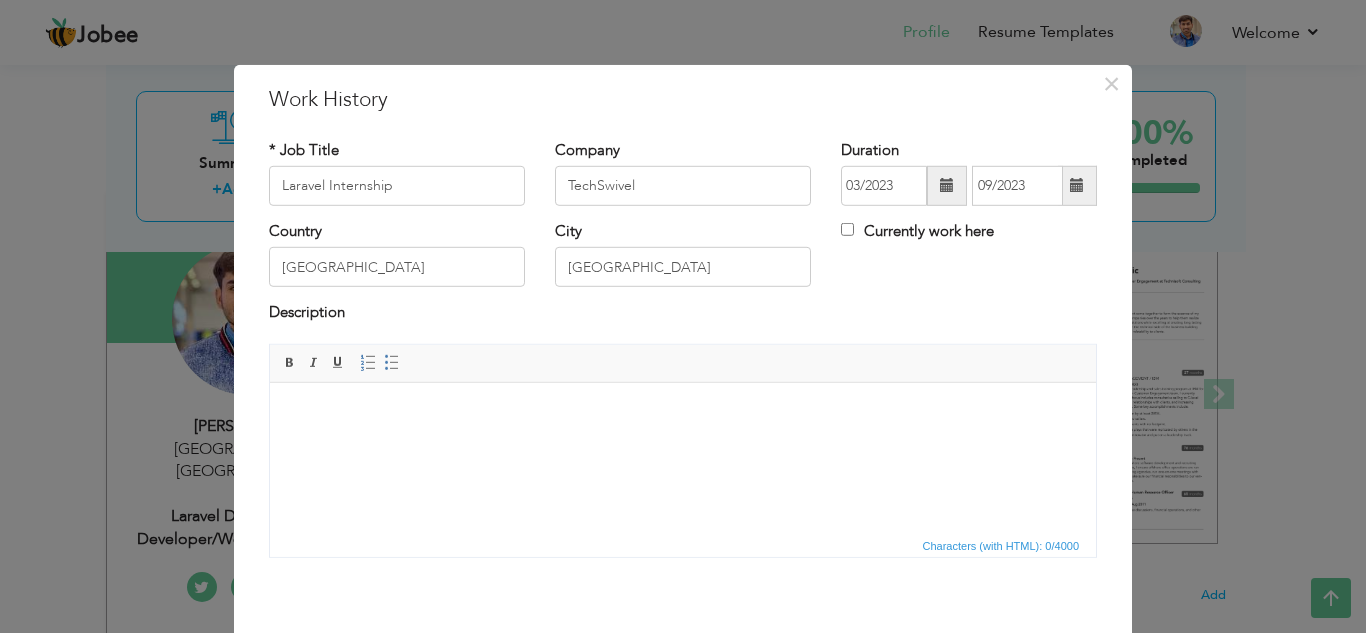 click at bounding box center (683, 412) 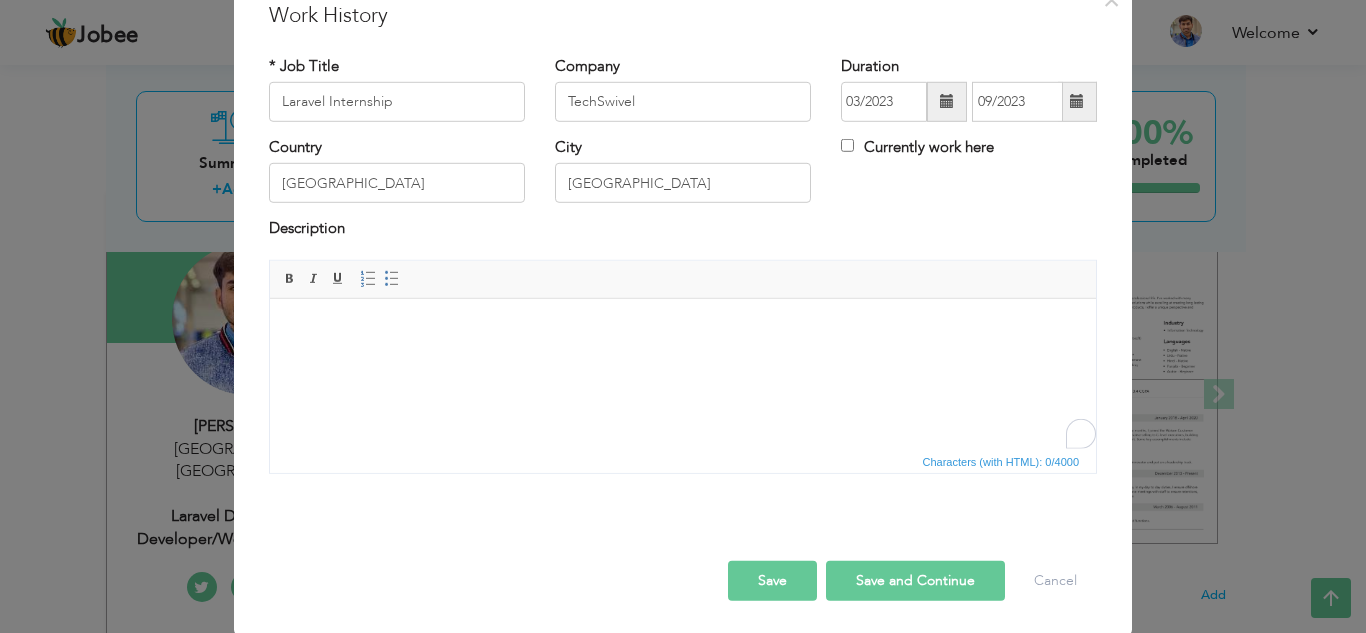scroll, scrollTop: 87, scrollLeft: 0, axis: vertical 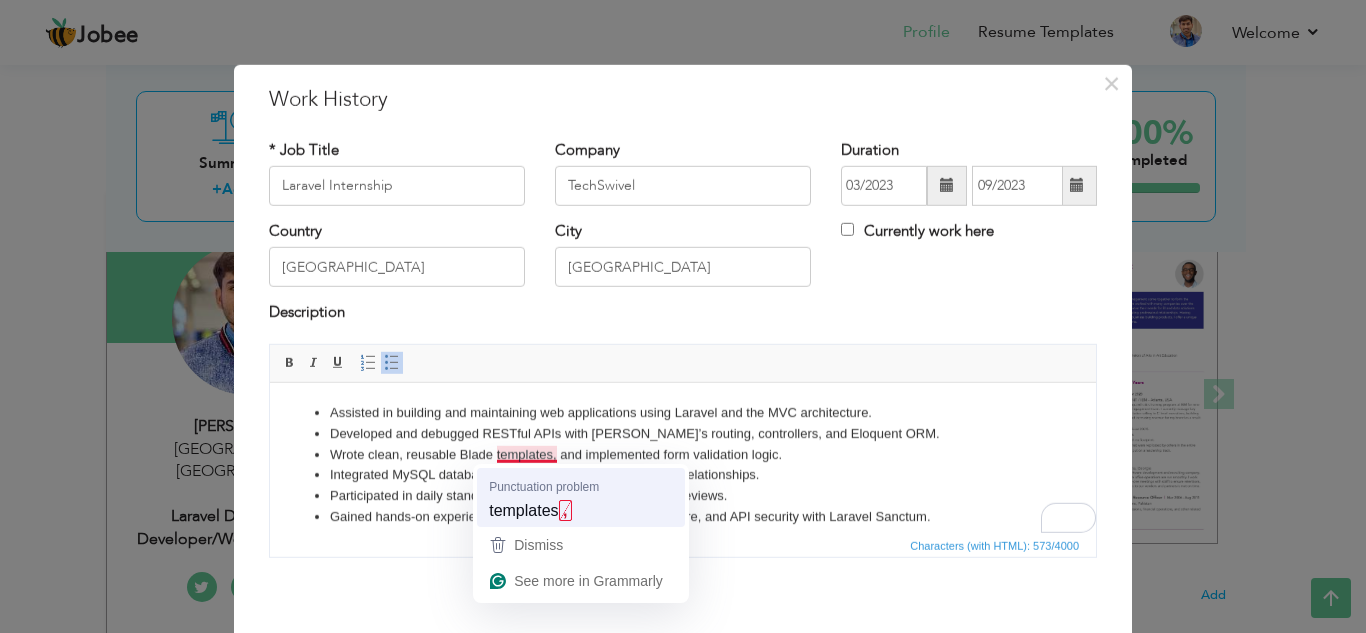 type 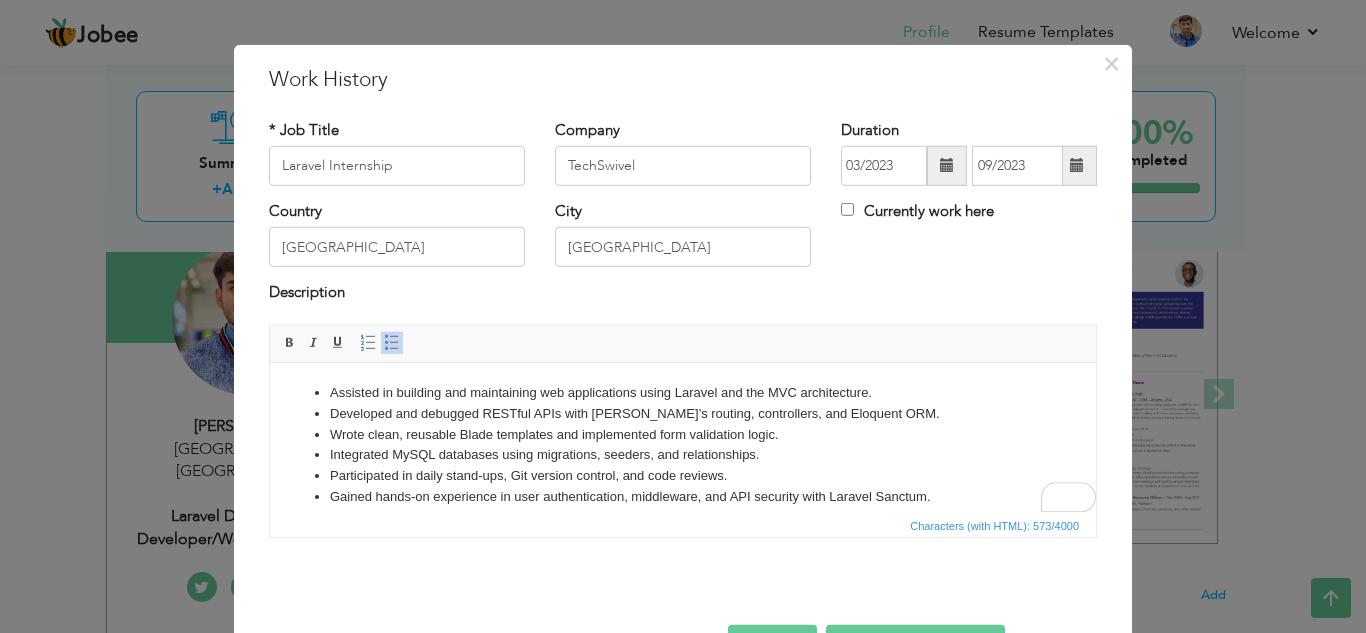 scroll, scrollTop: 42, scrollLeft: 0, axis: vertical 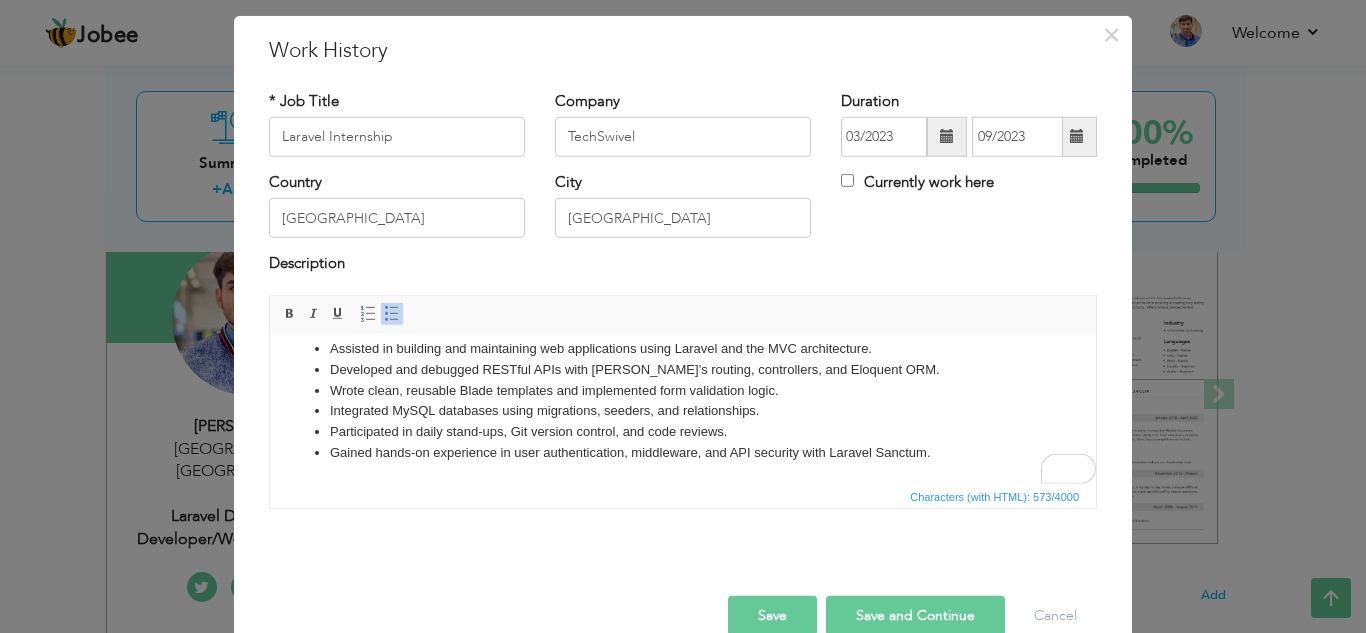 drag, startPoint x: 742, startPoint y: 468, endPoint x: 344, endPoint y: 342, distance: 417.46857 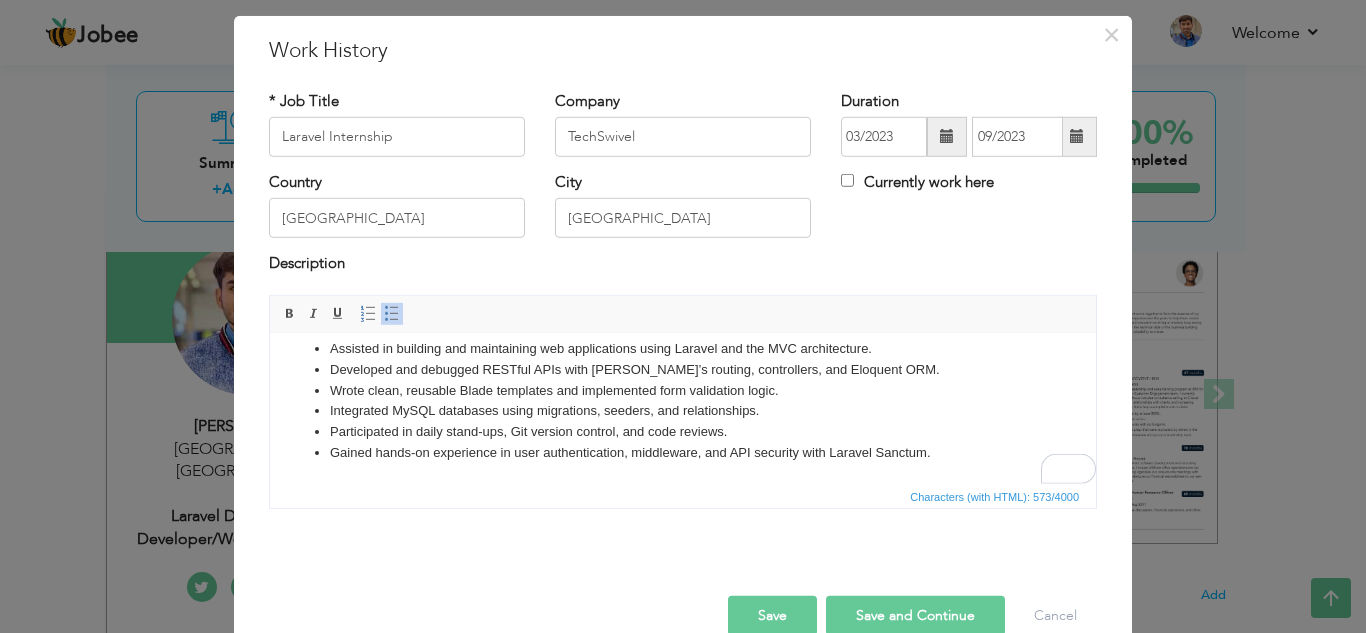 scroll, scrollTop: 4, scrollLeft: 0, axis: vertical 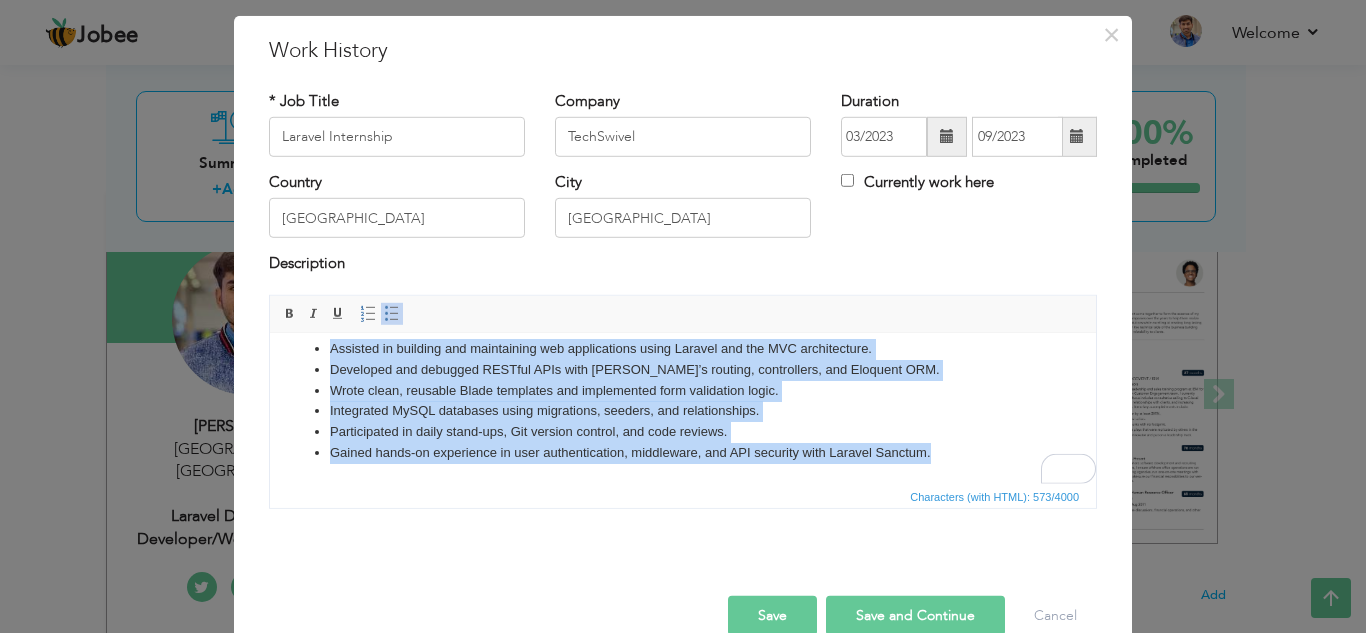 drag, startPoint x: 322, startPoint y: 347, endPoint x: 992, endPoint y: 451, distance: 678.0236 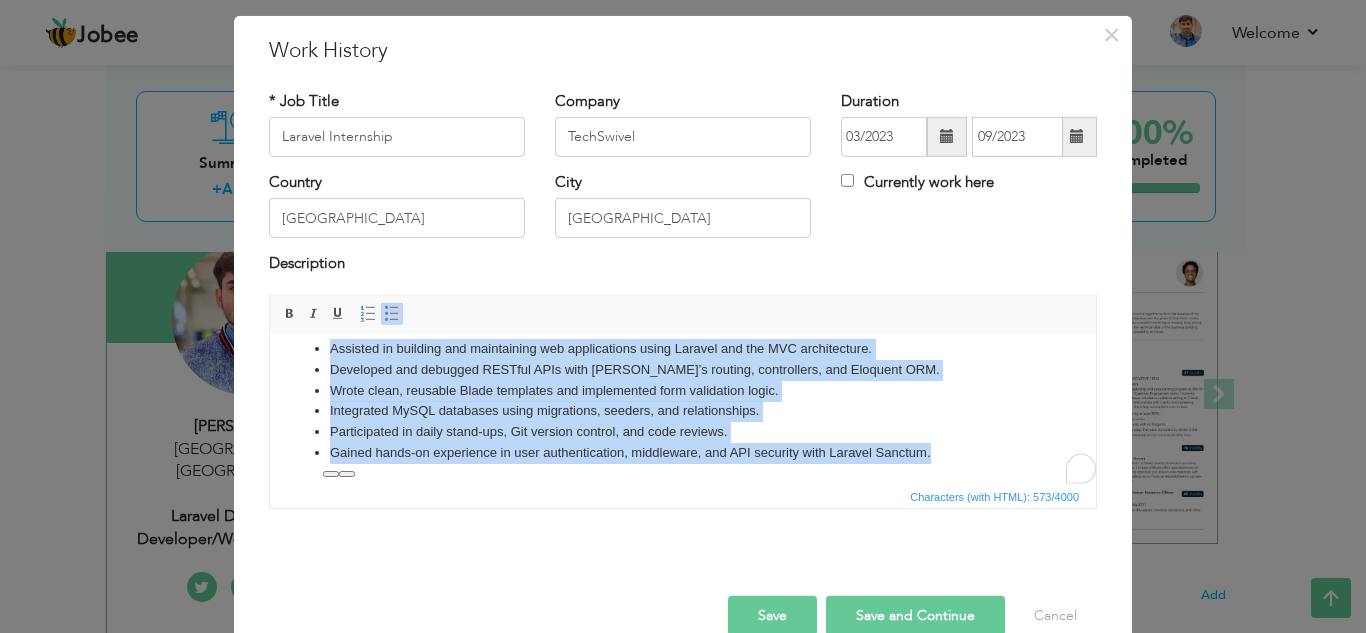copy on "Assisted in building and maintaining web applications using Laravel and the MVC architecture. Developed and debugged RESTful APIs with [PERSON_NAME]’s routing, controllers, and Eloquent ORM. Wrote clean, reusable Blade templates and implemented form validation logic. Integrated MySQL databases using migrations, seeders, and relationships. Participated in daily stand-ups, Git version control, and code reviews. Gained hands-on experience in user authentication, middleware, and API security with Laravel Sanctum." 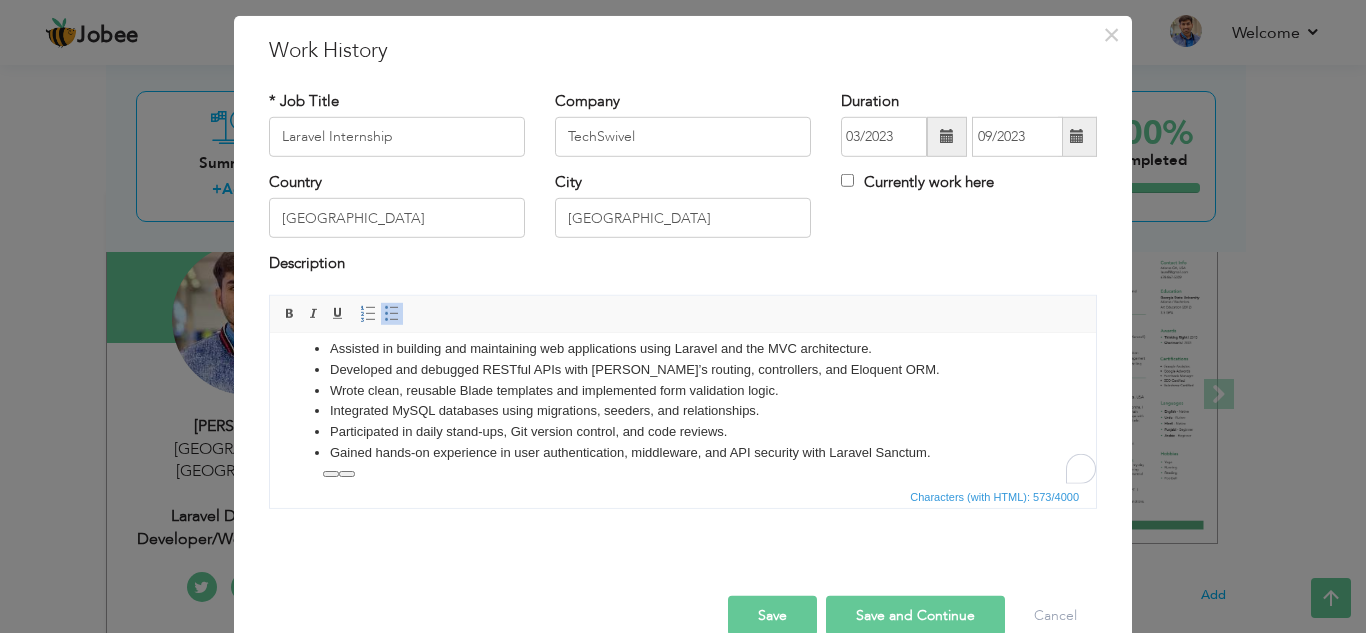 click on "Assisted in building and maintaining web applications using Laravel and the MVC architecture." at bounding box center (683, 348) 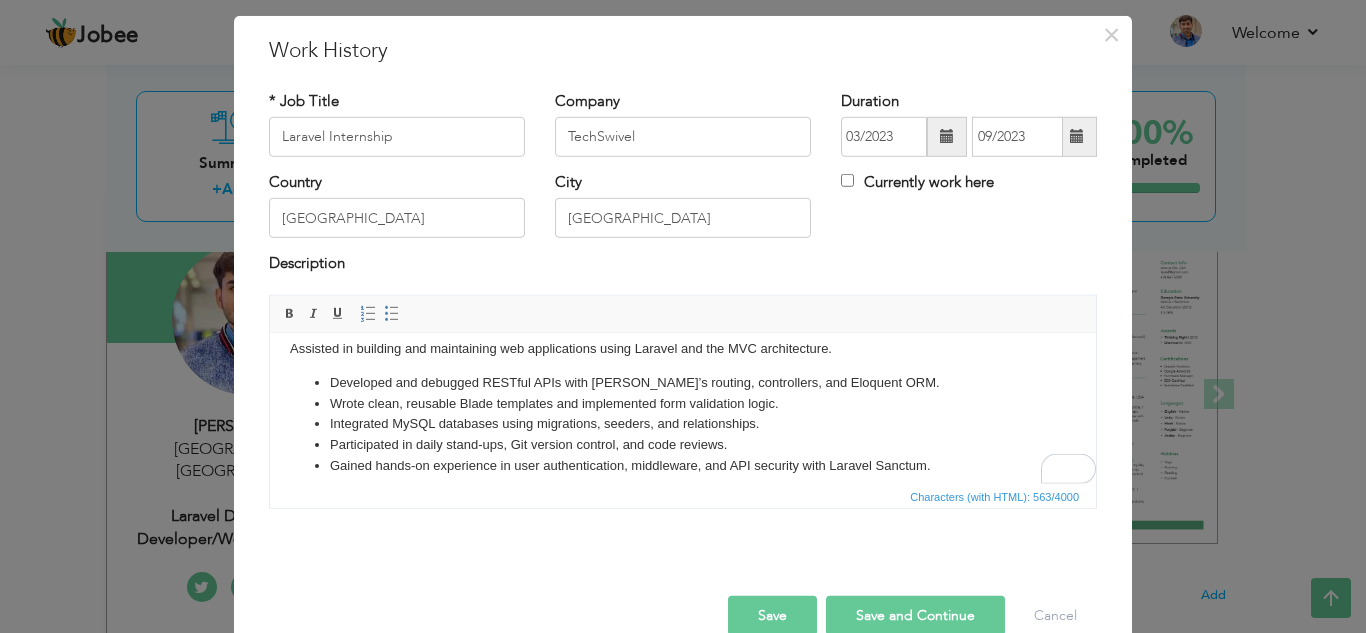 click on "Assisted in building and maintaining web applications using Laravel and the MVC architecture. Developed and debugged RESTful APIs with [PERSON_NAME]’s routing, controllers, and Eloquent ORM. Wrote clean, reusable Blade templates and implemented form validation logic. Integrated MySQL databases using migrations, seeders, and relationships. Participated in daily stand-ups, Git version control, and code reviews. Gained hands-on experience in user authentication, middleware, and API security with Laravel Sanctum." at bounding box center [683, 407] 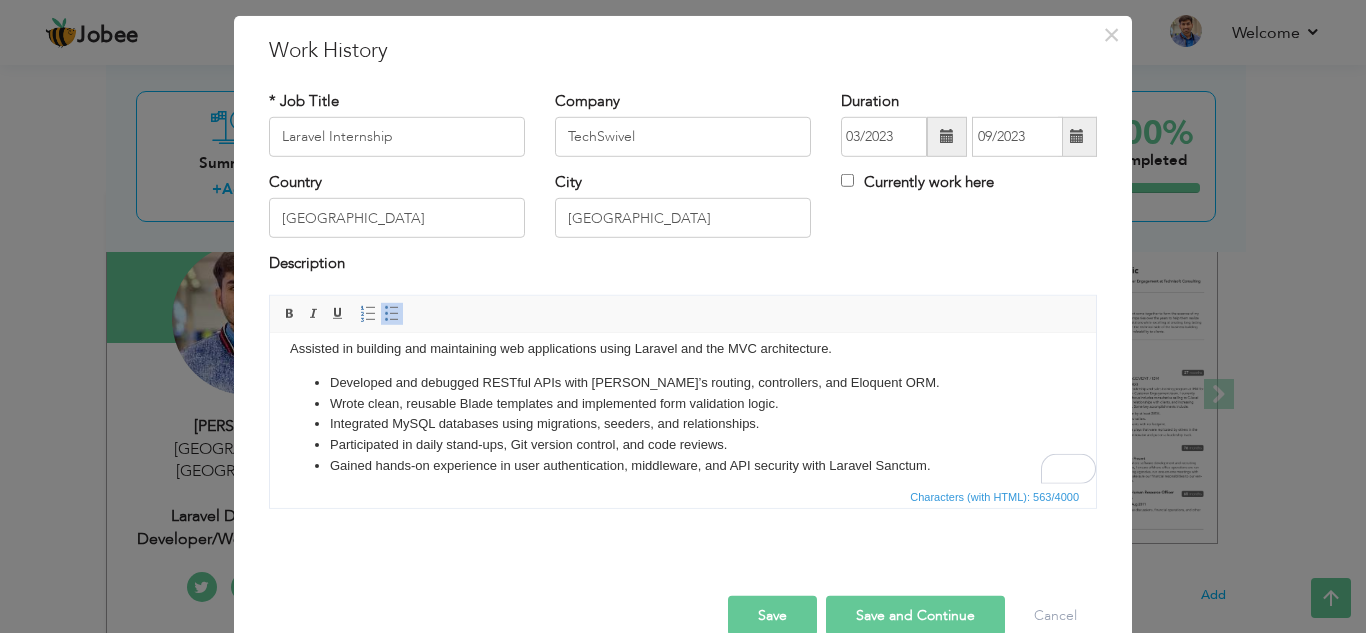 click on "Assisted in building and maintaining web applications using Laravel and the MVC architecture. Developed and debugged RESTful APIs with [PERSON_NAME]’s routing, controllers, and Eloquent ORM. Wrote clean, reusable Blade templates and implemented form validation logic. Integrated MySQL databases using migrations, seeders, and relationships. Participated in daily stand-ups, Git version control, and code reviews. Gained hands-on experience in user authentication, middleware, and API security with Laravel Sanctum." at bounding box center [683, 407] 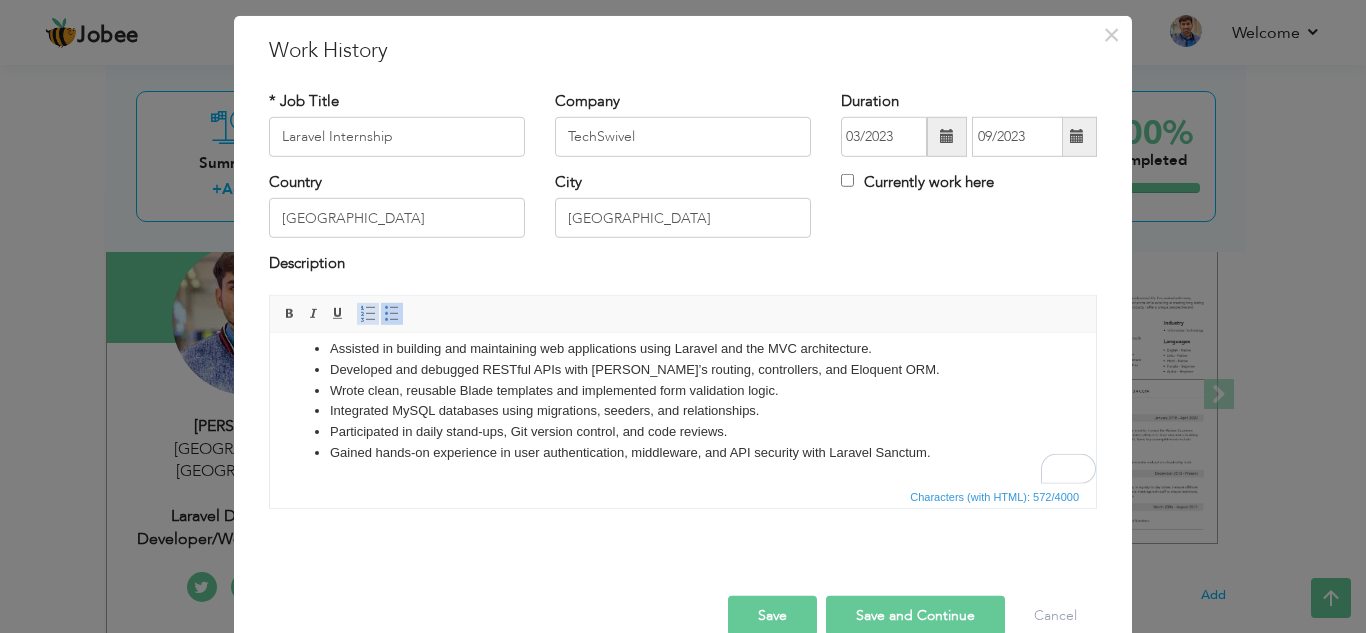 click on "Insert/Remove Numbered List" at bounding box center (368, 314) 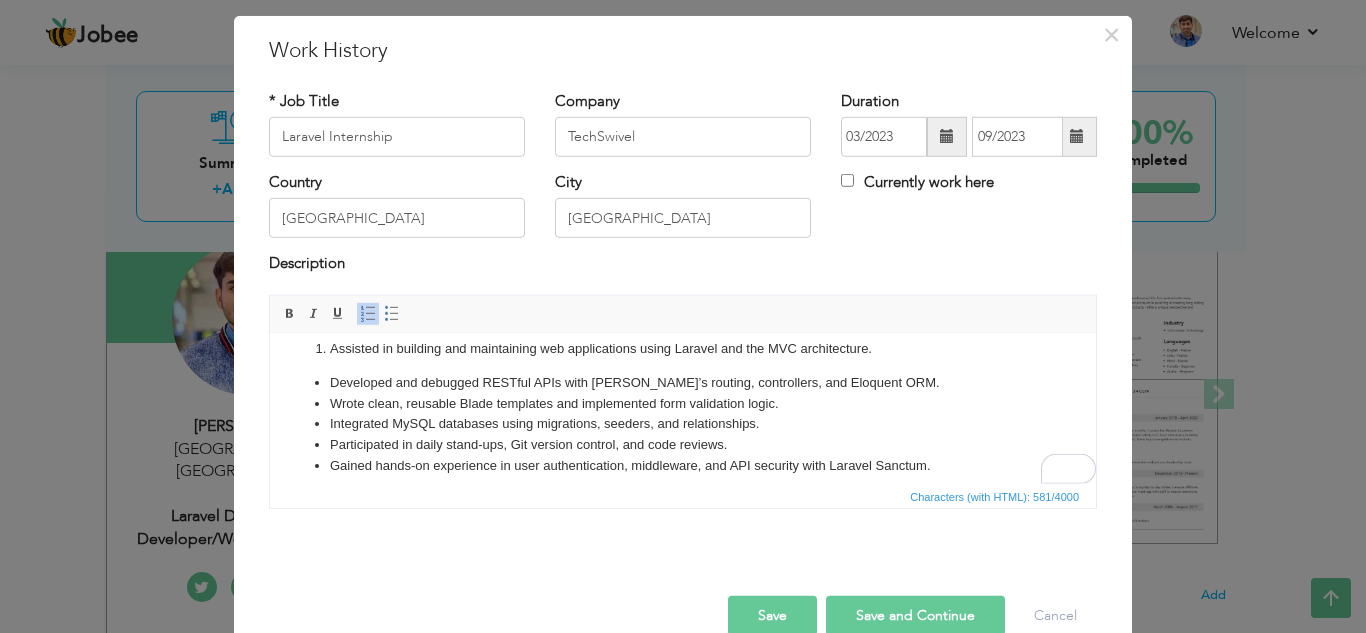 click on "Insert/Remove Numbered List" at bounding box center [368, 314] 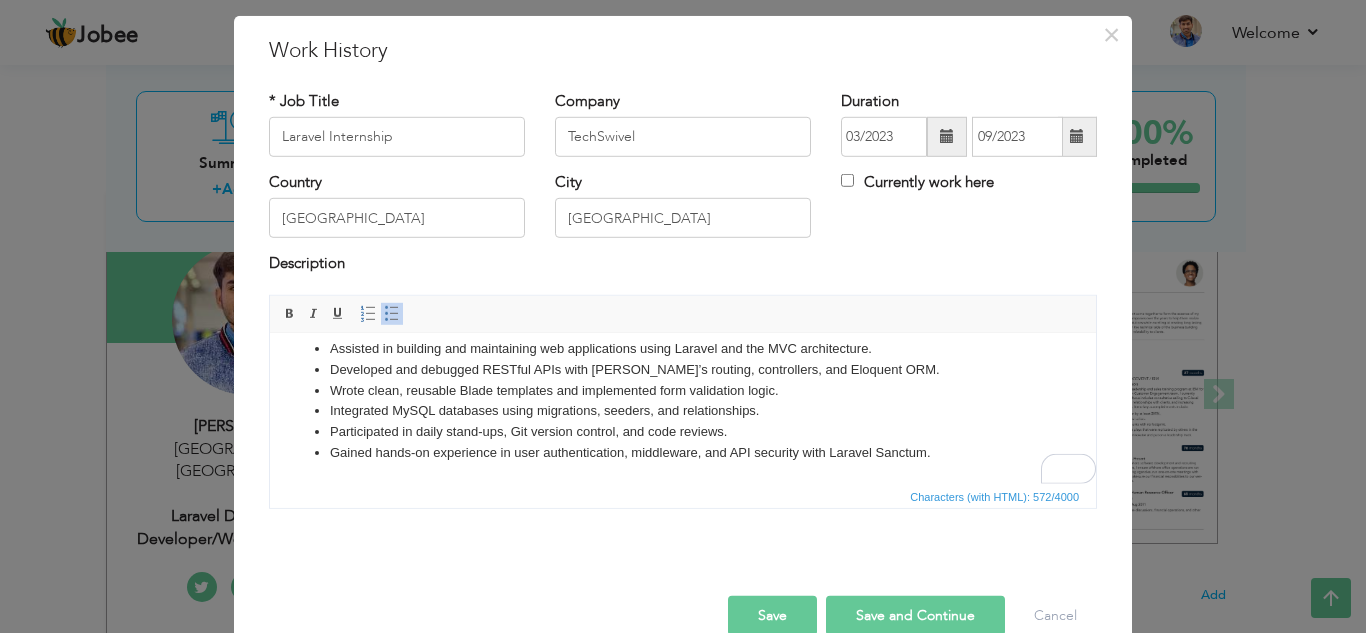click at bounding box center [392, 314] 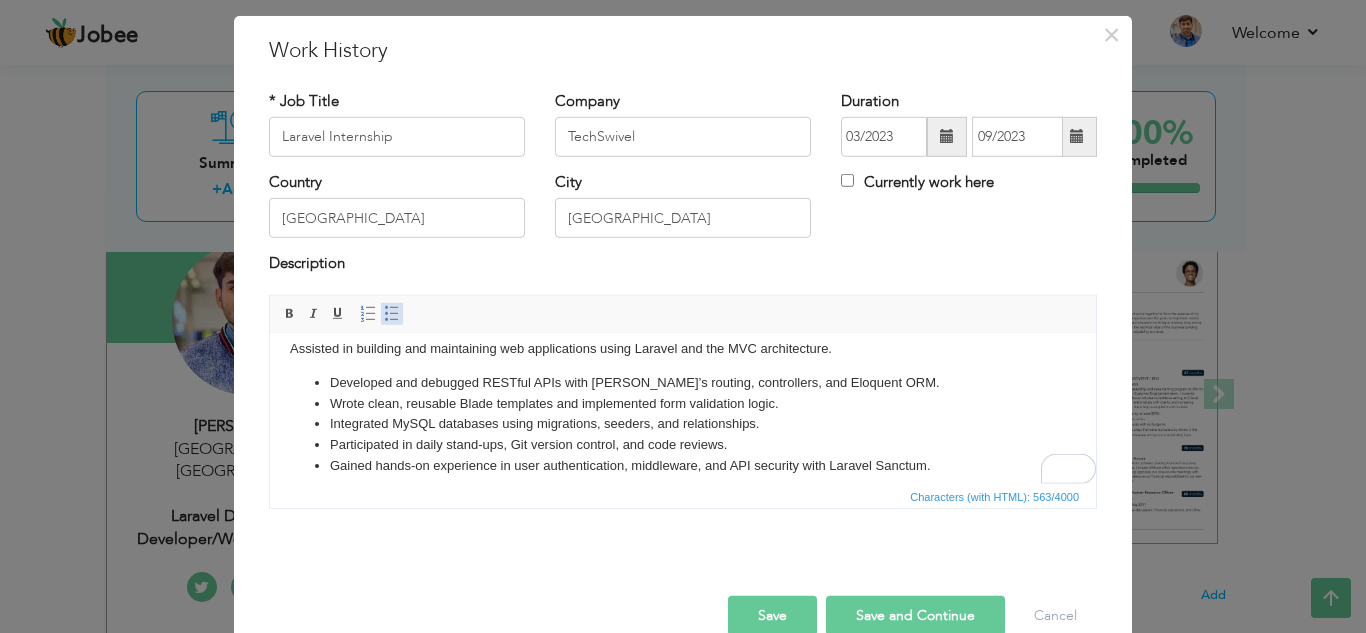 click at bounding box center [392, 314] 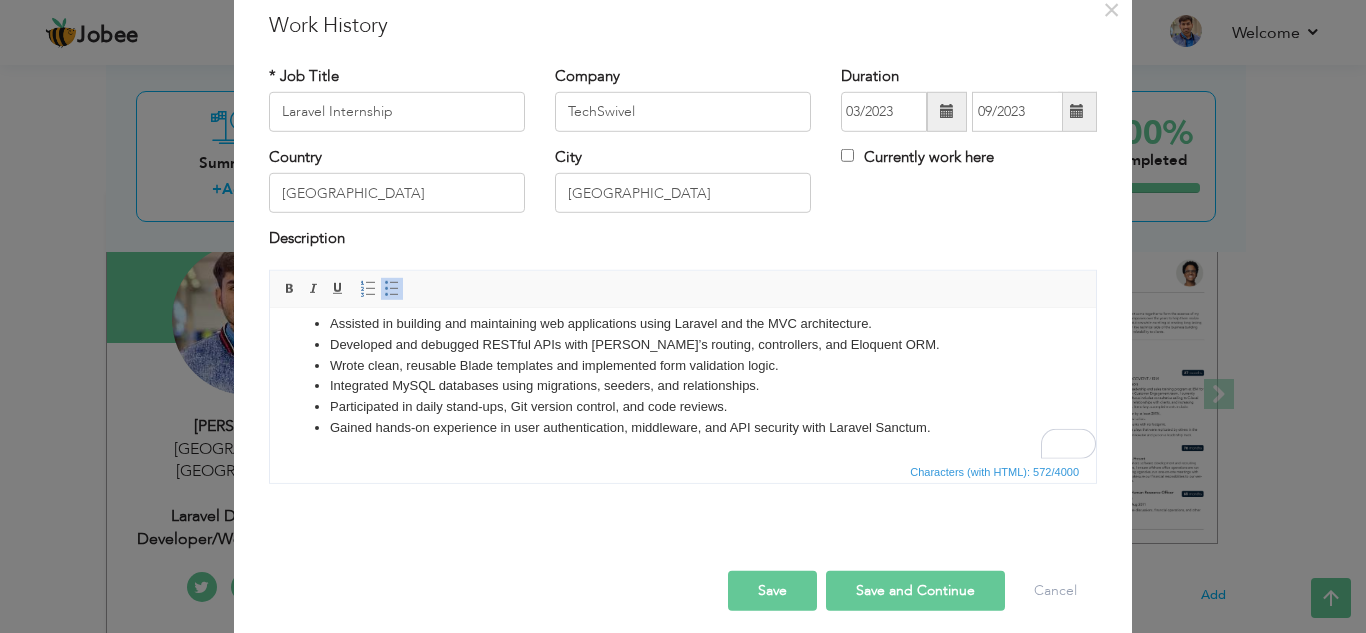 scroll, scrollTop: 66, scrollLeft: 0, axis: vertical 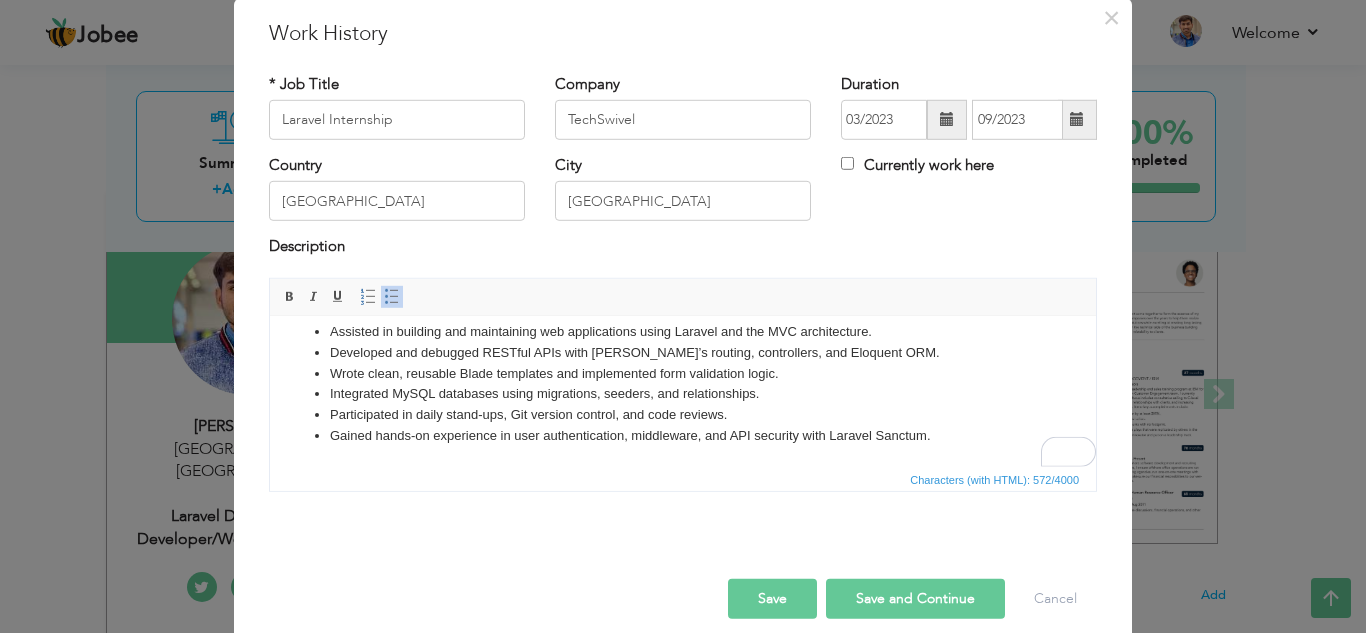 click on "Save and Continue" at bounding box center (915, 599) 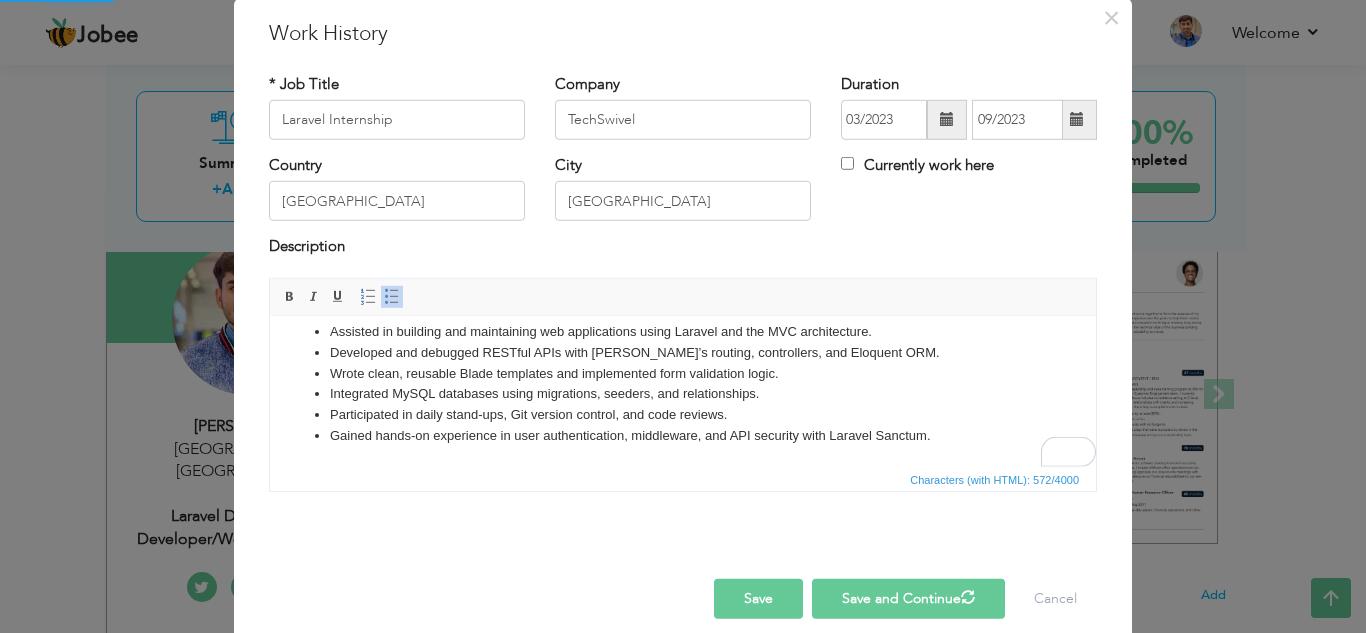 type 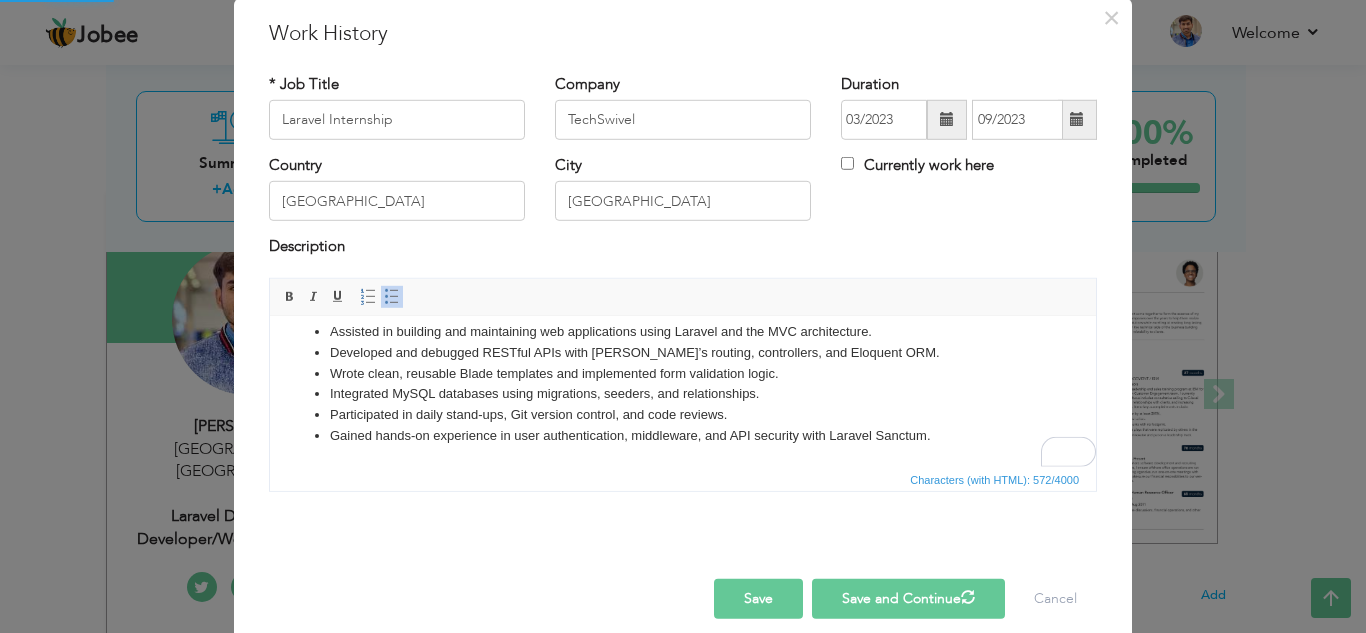 type 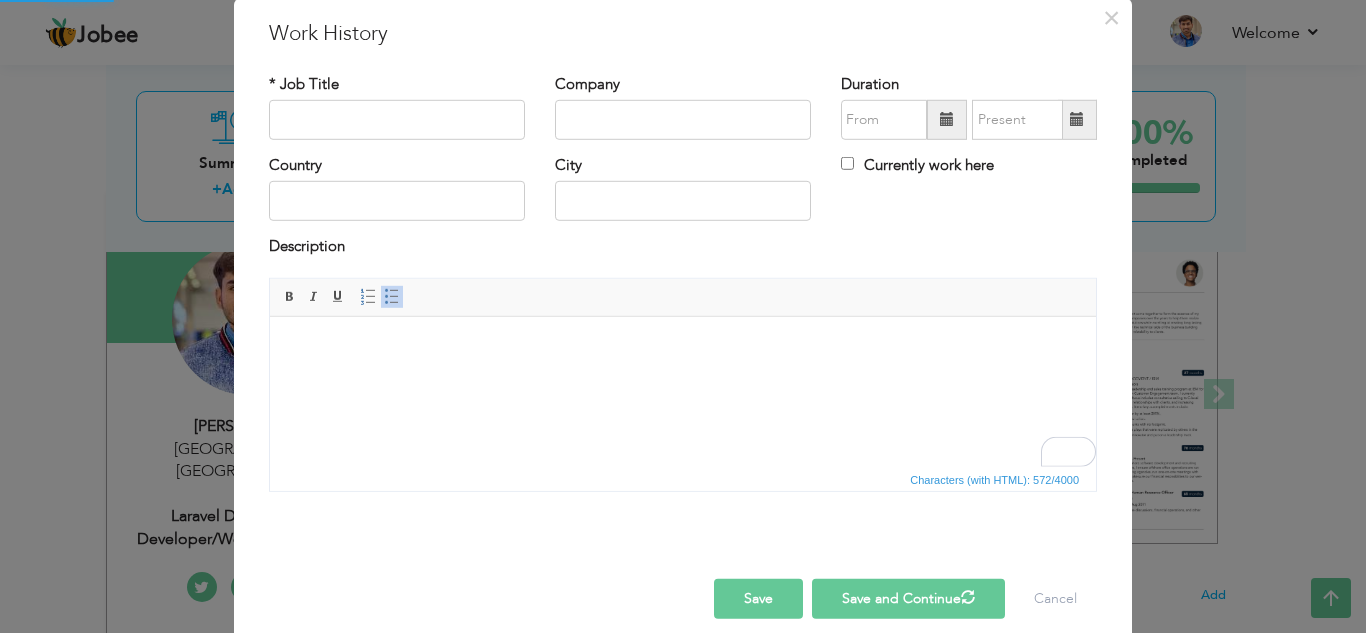 scroll, scrollTop: 0, scrollLeft: 0, axis: both 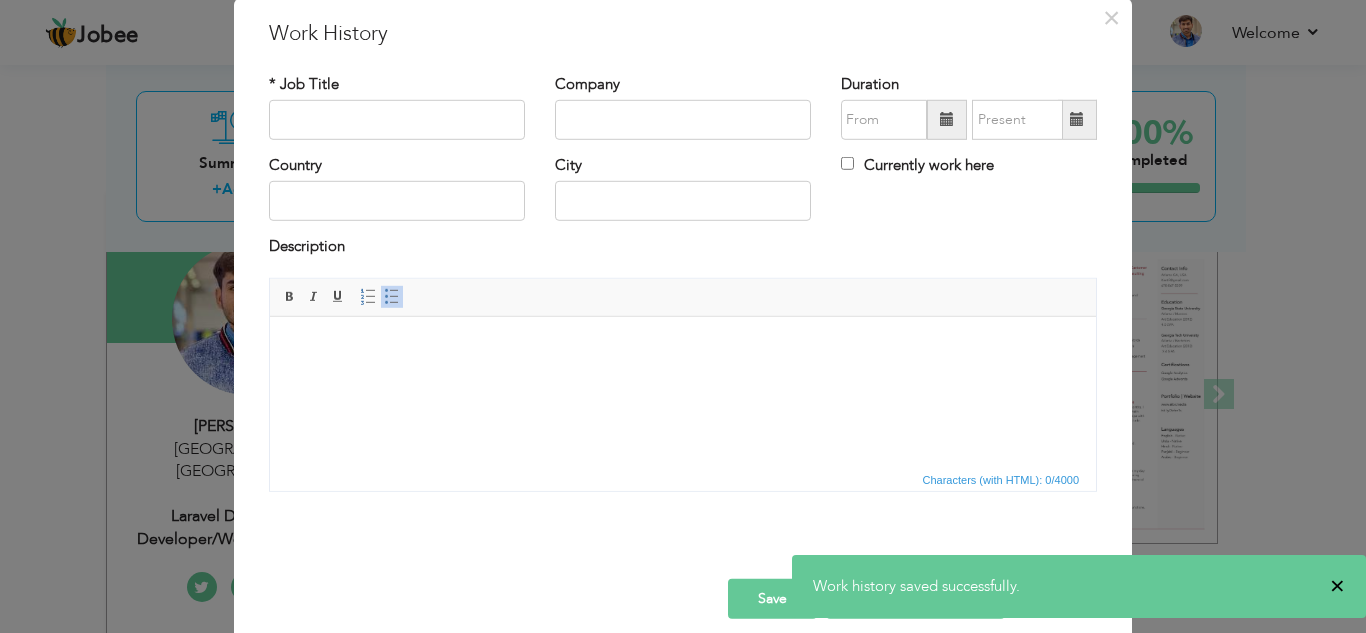 click on "×" at bounding box center (1337, 586) 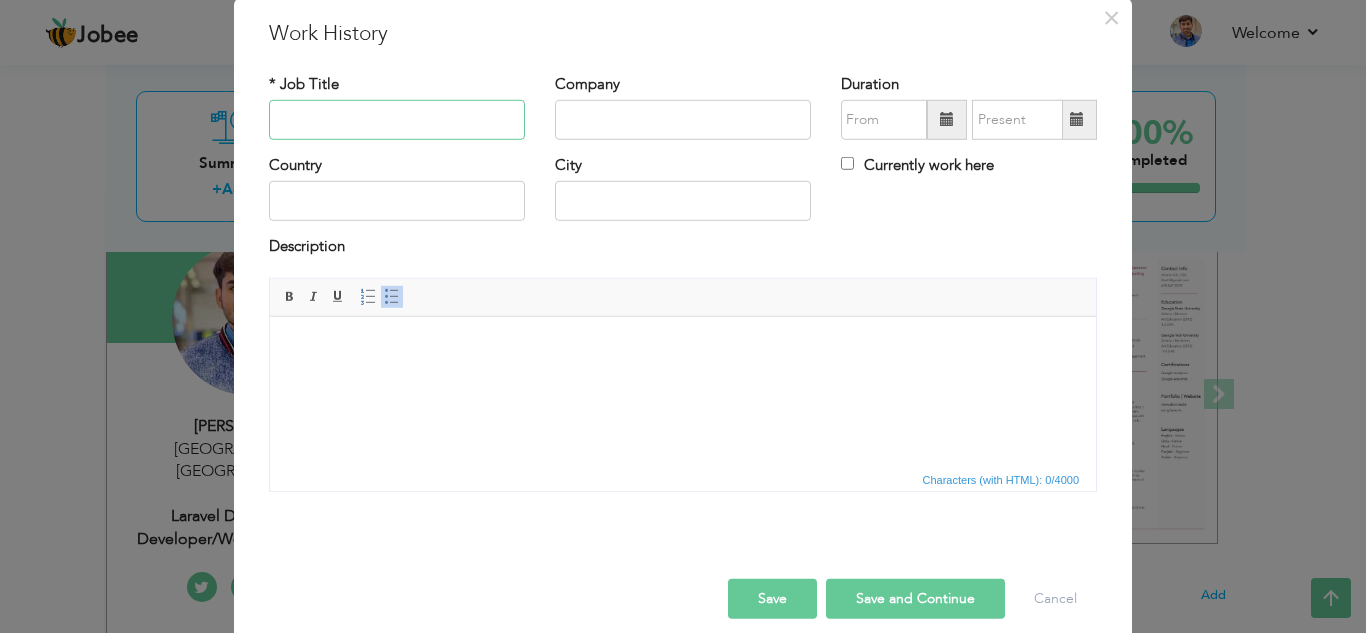 click at bounding box center (397, 120) 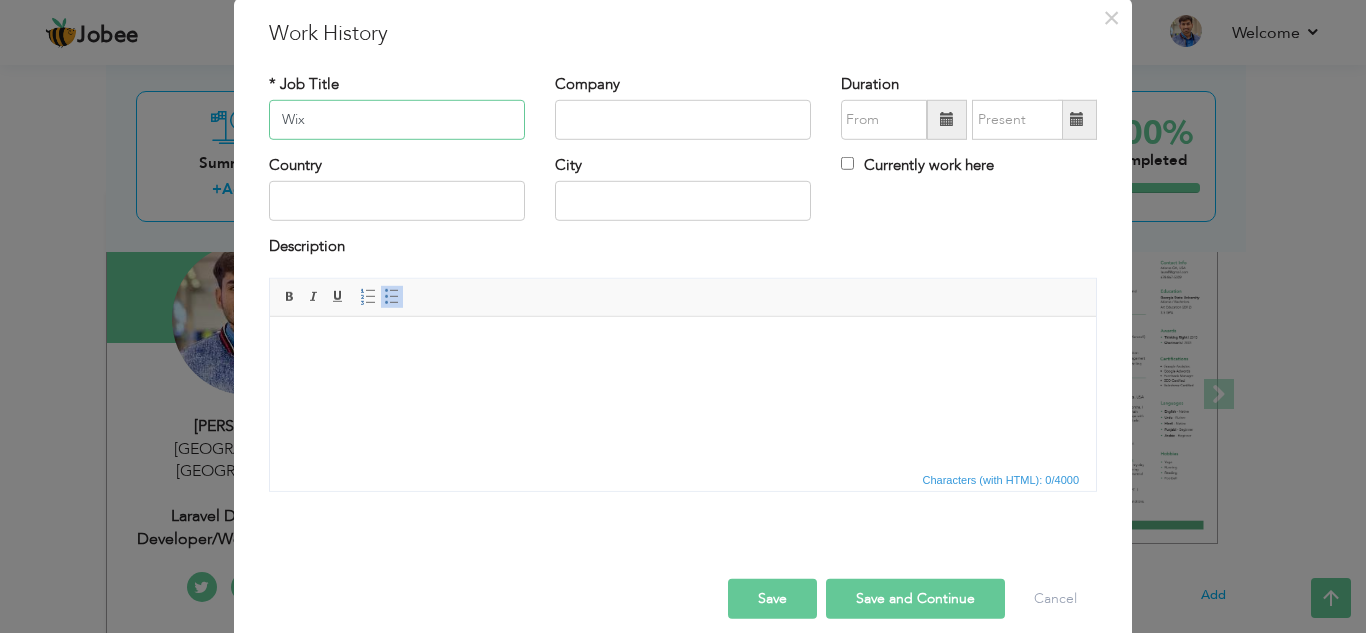 scroll, scrollTop: 0, scrollLeft: 0, axis: both 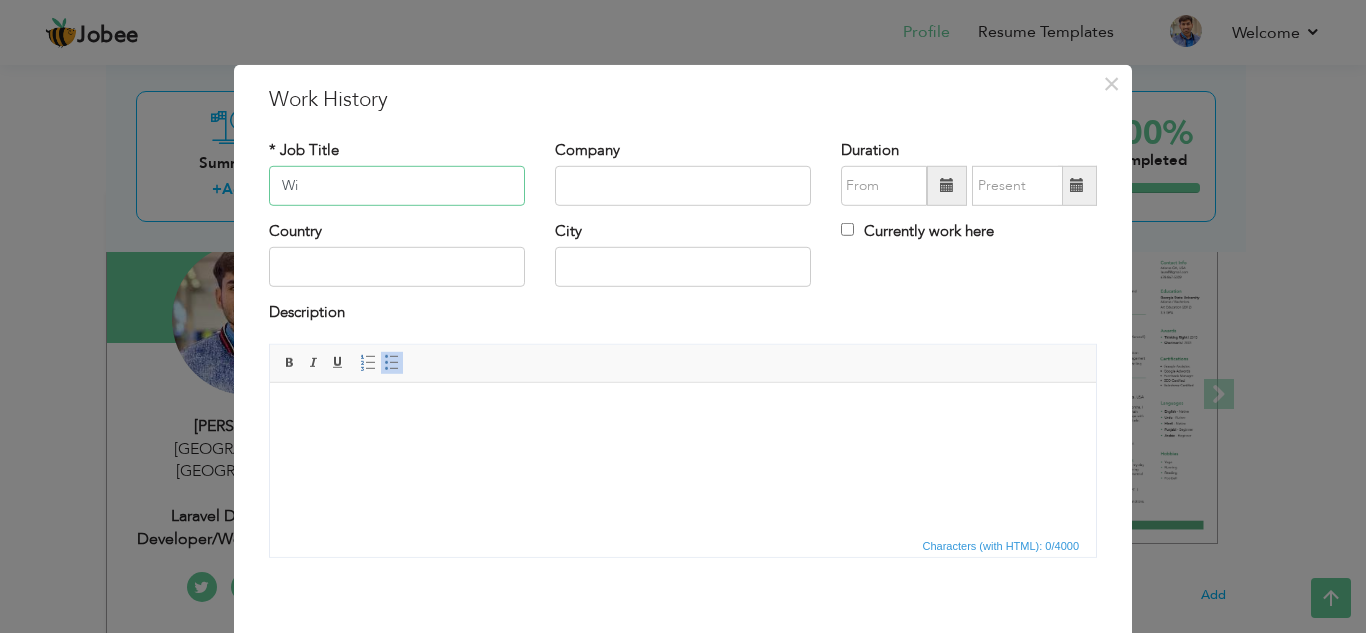 type on "W" 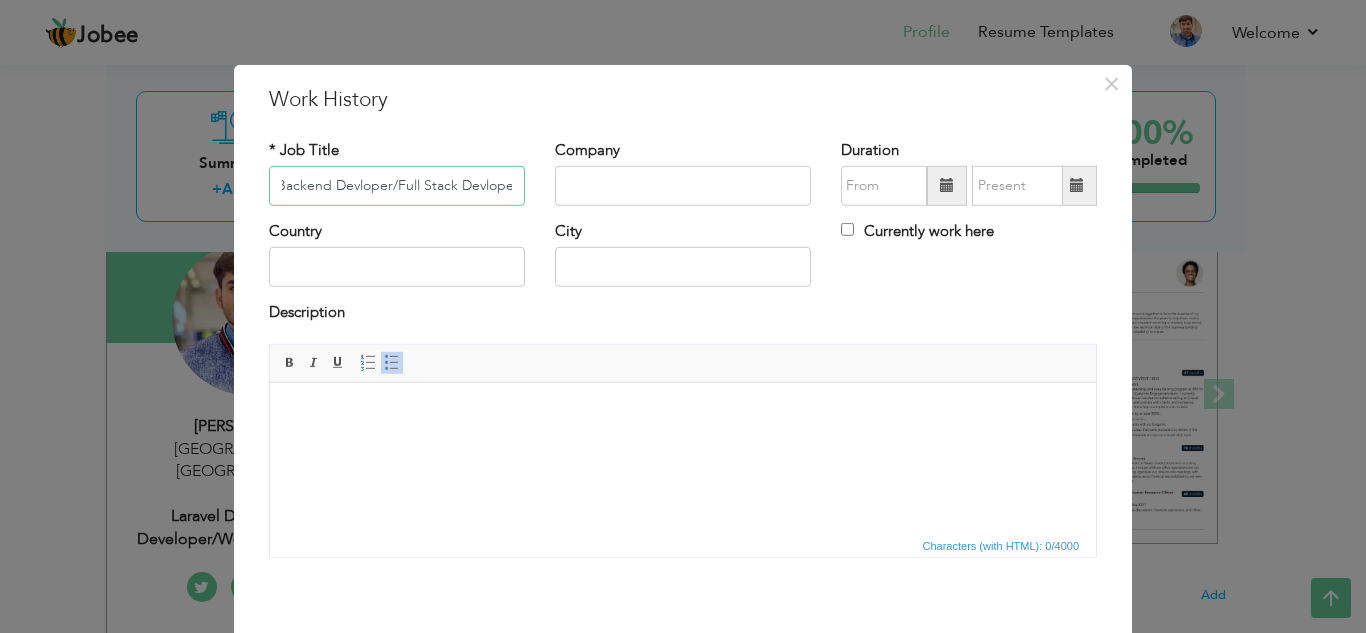 scroll, scrollTop: 0, scrollLeft: 10, axis: horizontal 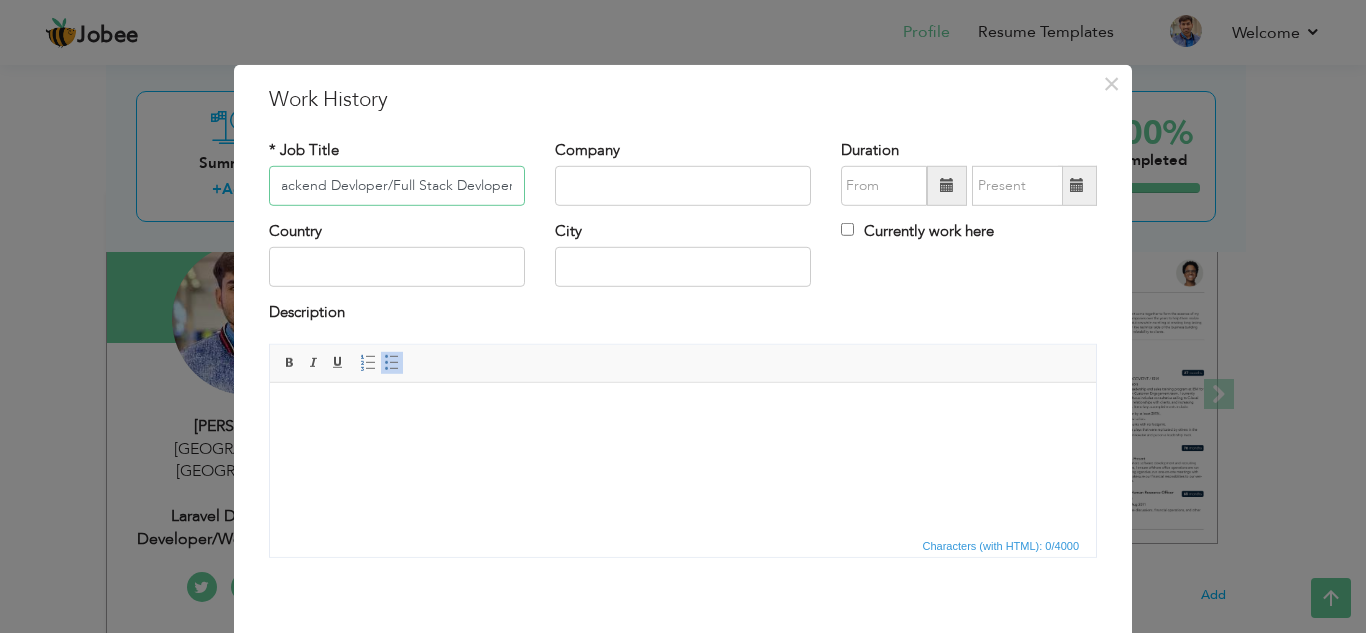 type on "Backend Devloper/Full Stack Devloper" 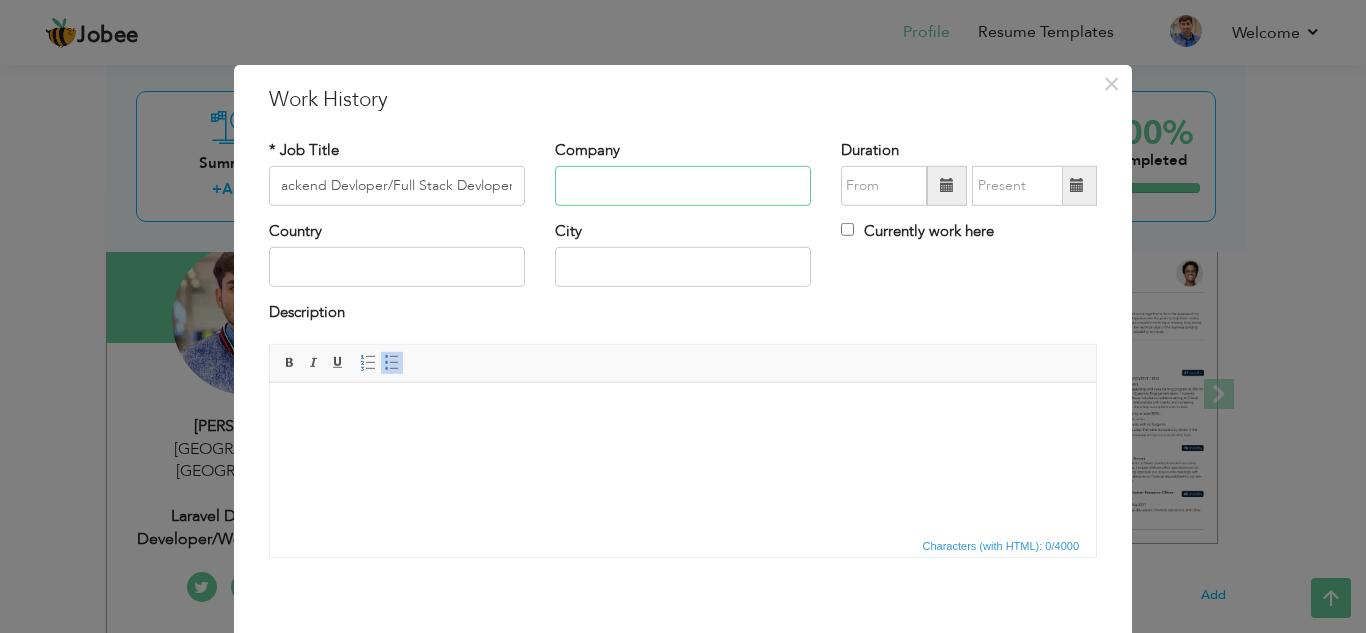 click at bounding box center (683, 186) 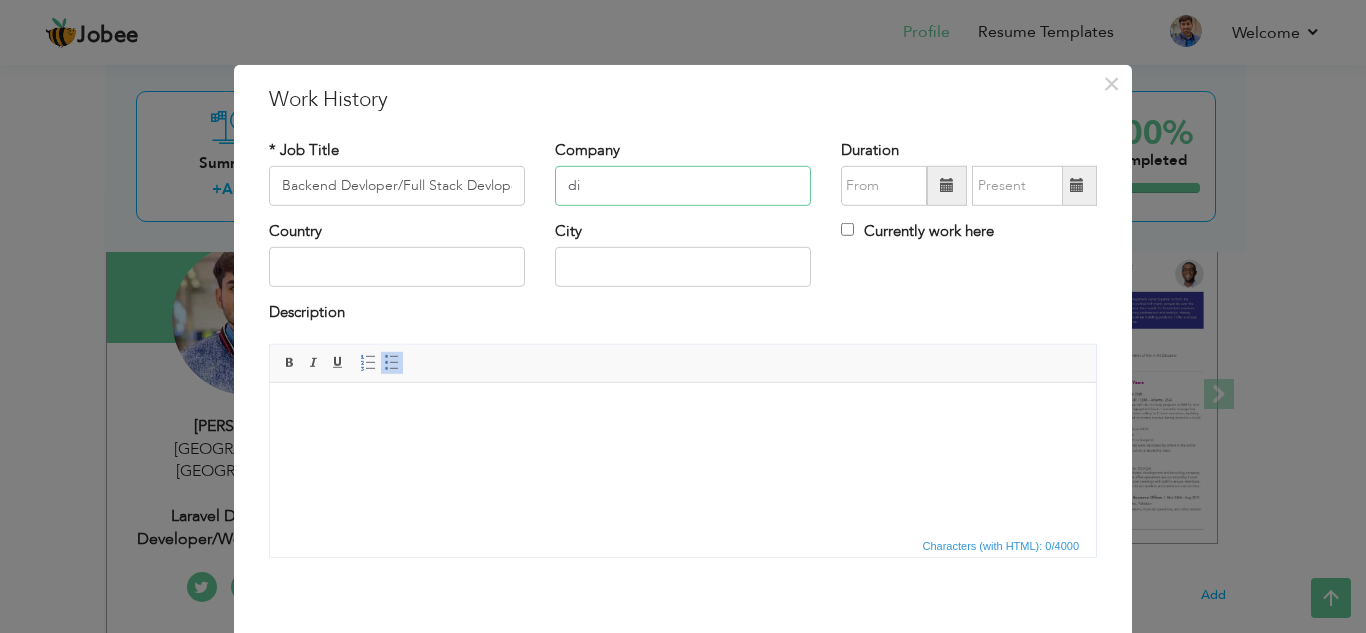 type on "d" 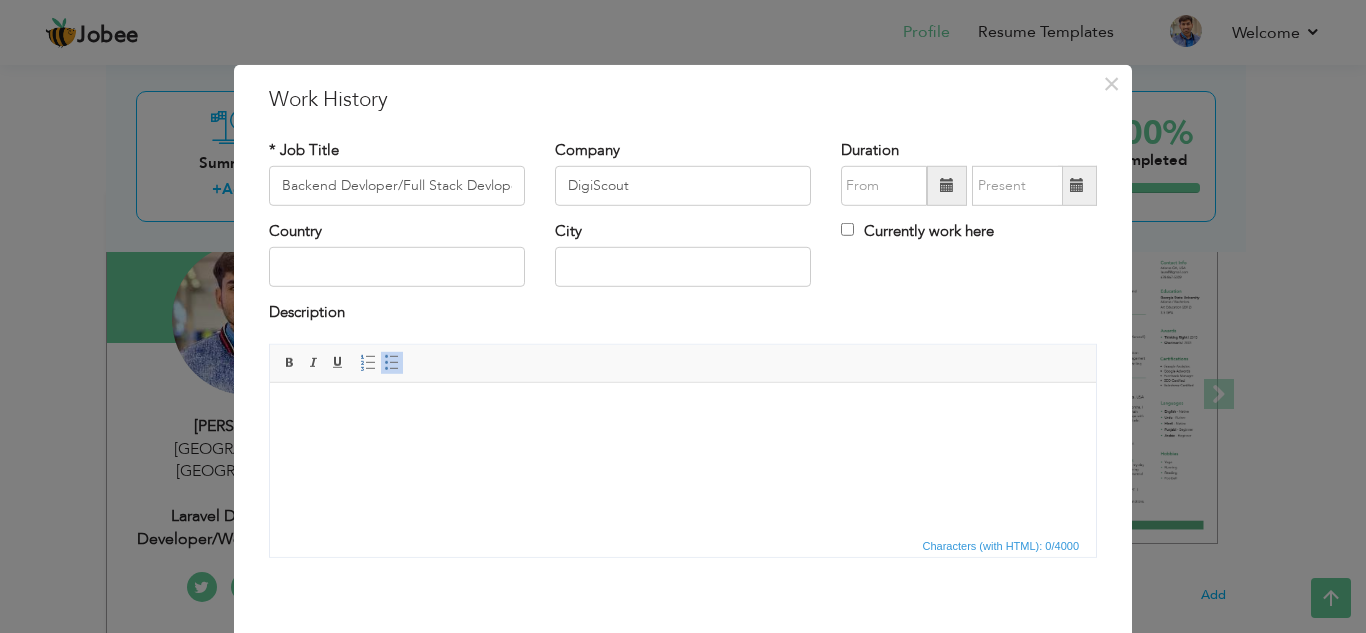 click on "City" at bounding box center (683, 254) 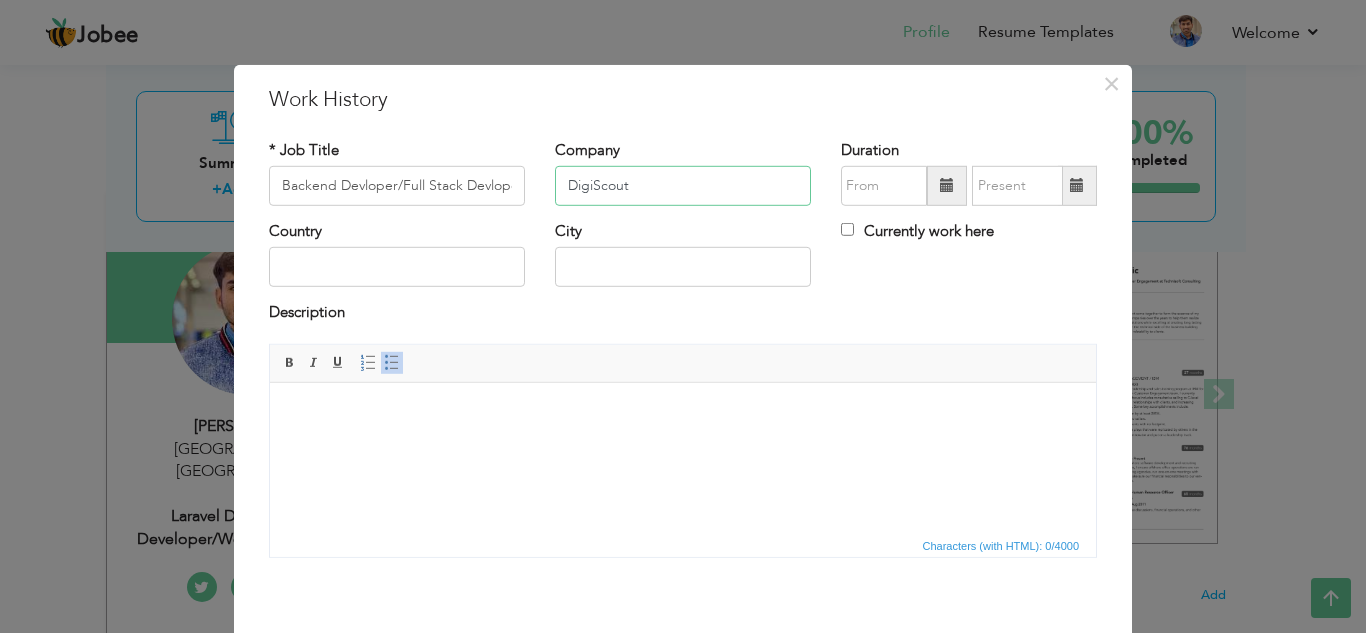click on "DigiScout" at bounding box center (683, 186) 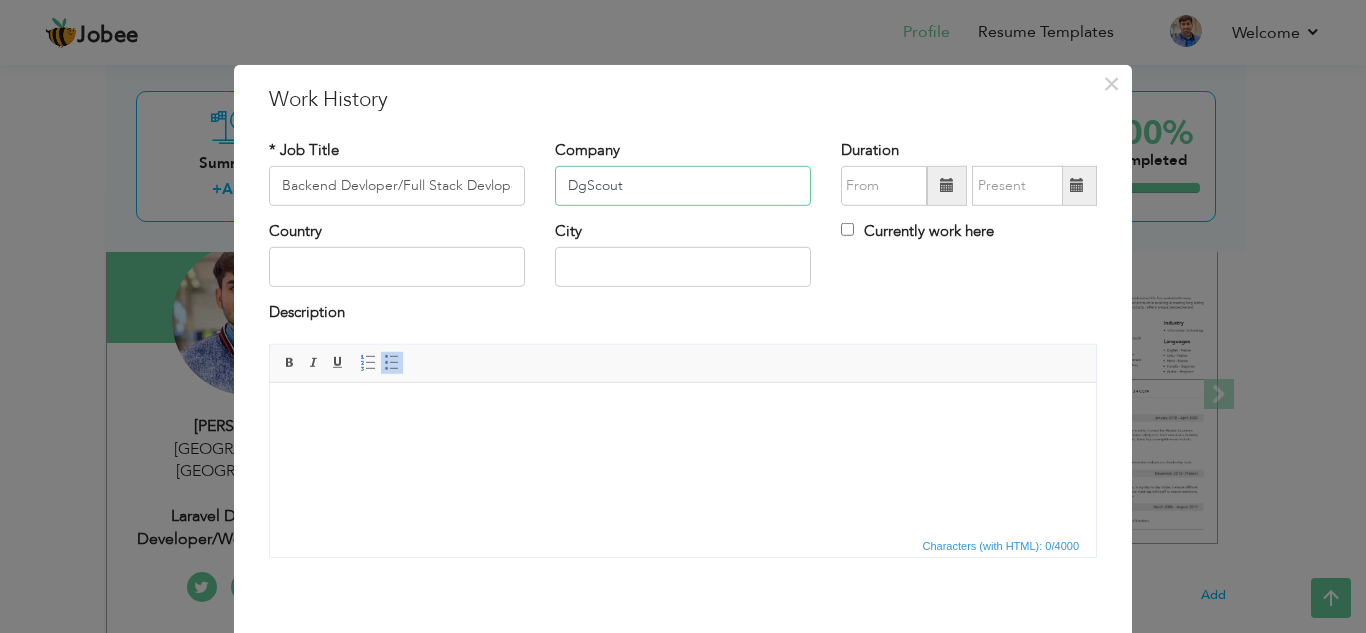 click on "DgScout" at bounding box center [683, 186] 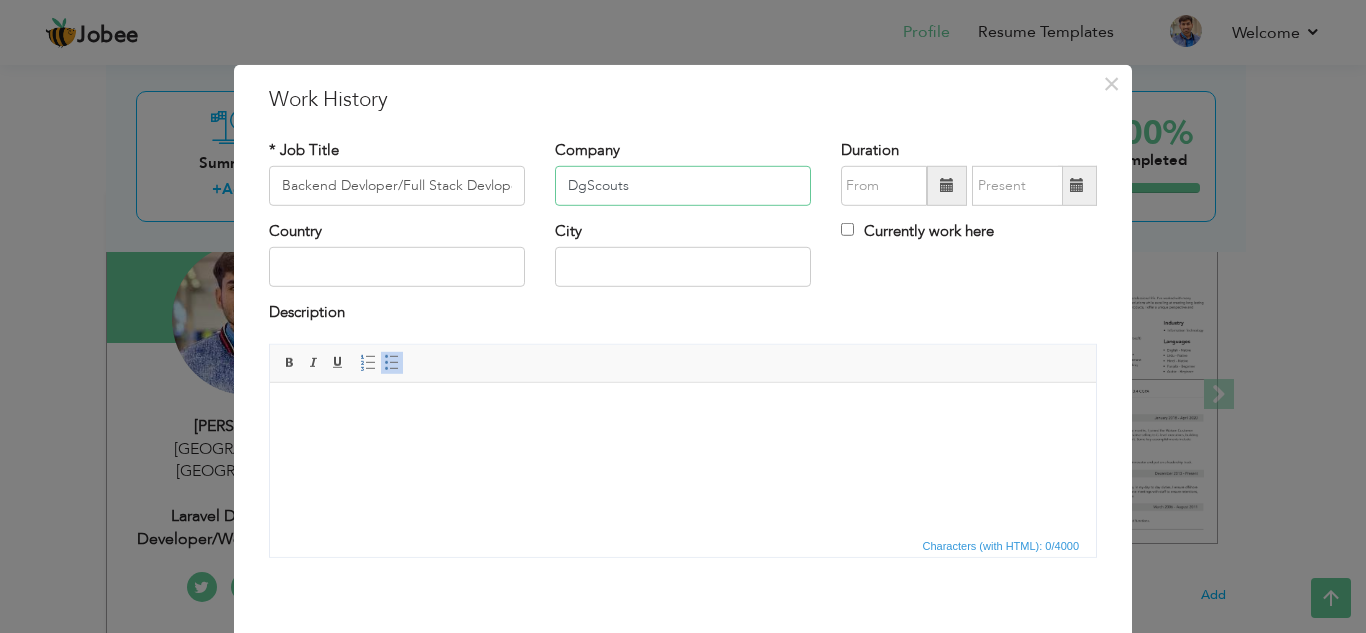 type on "DgScouts" 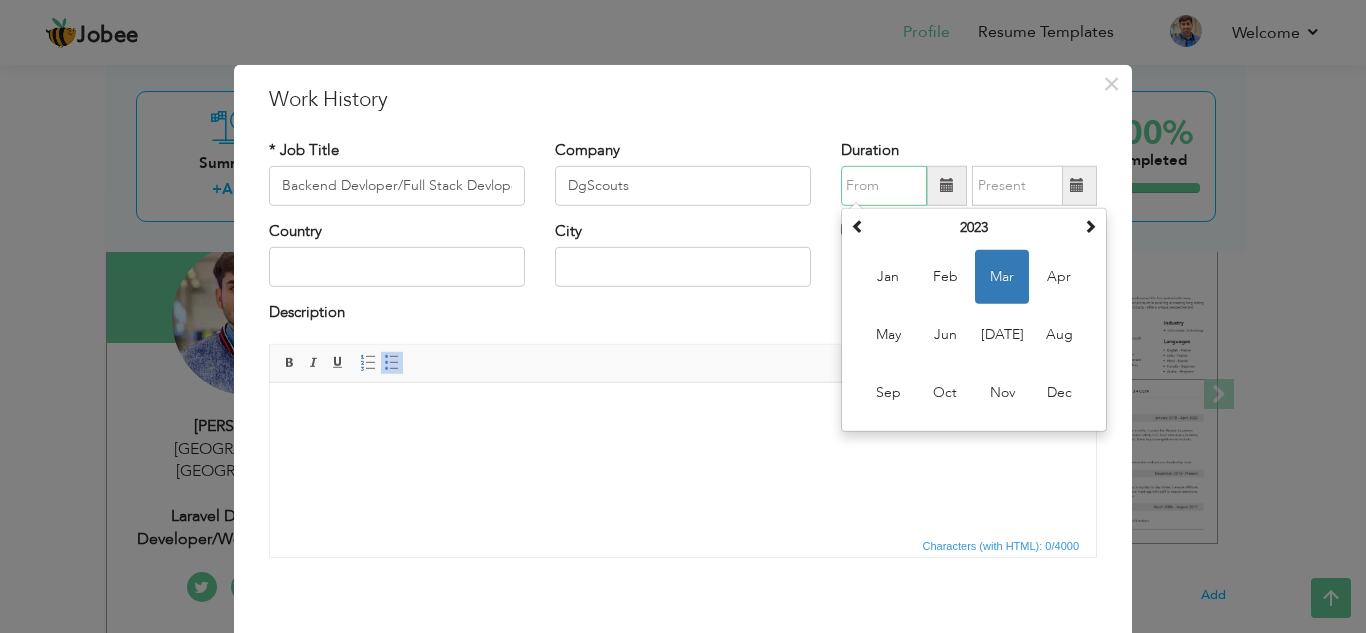 click at bounding box center (884, 186) 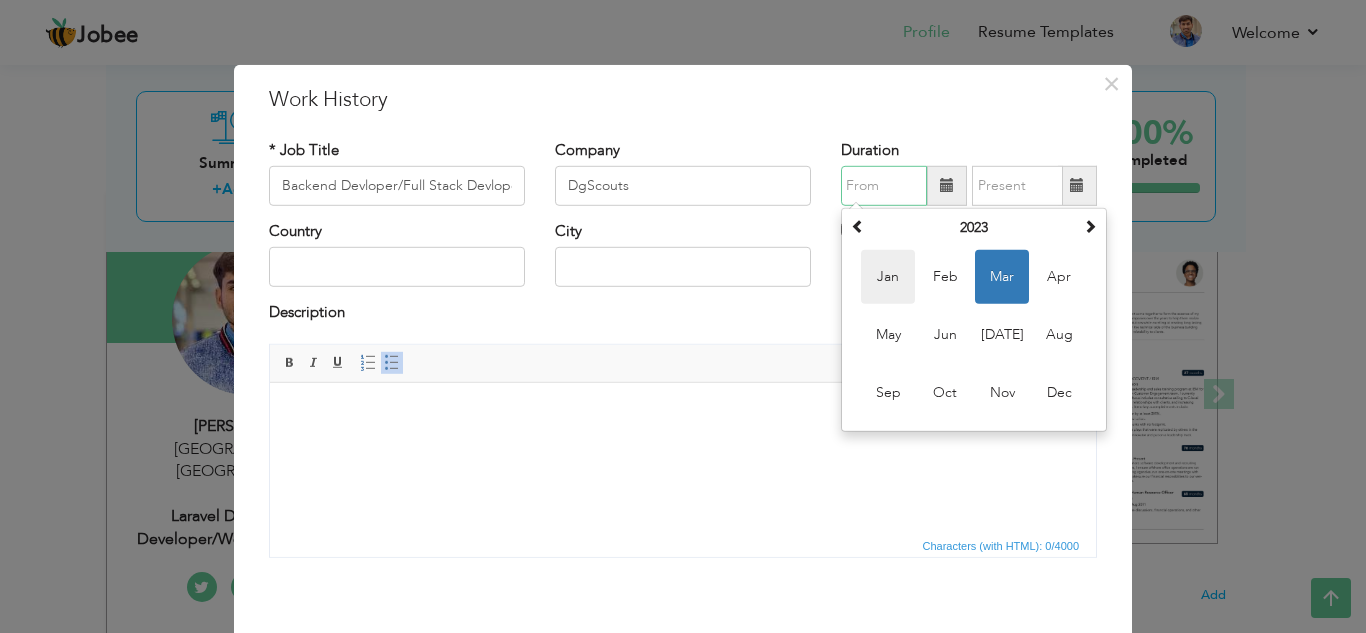 click on "Jan" at bounding box center [888, 277] 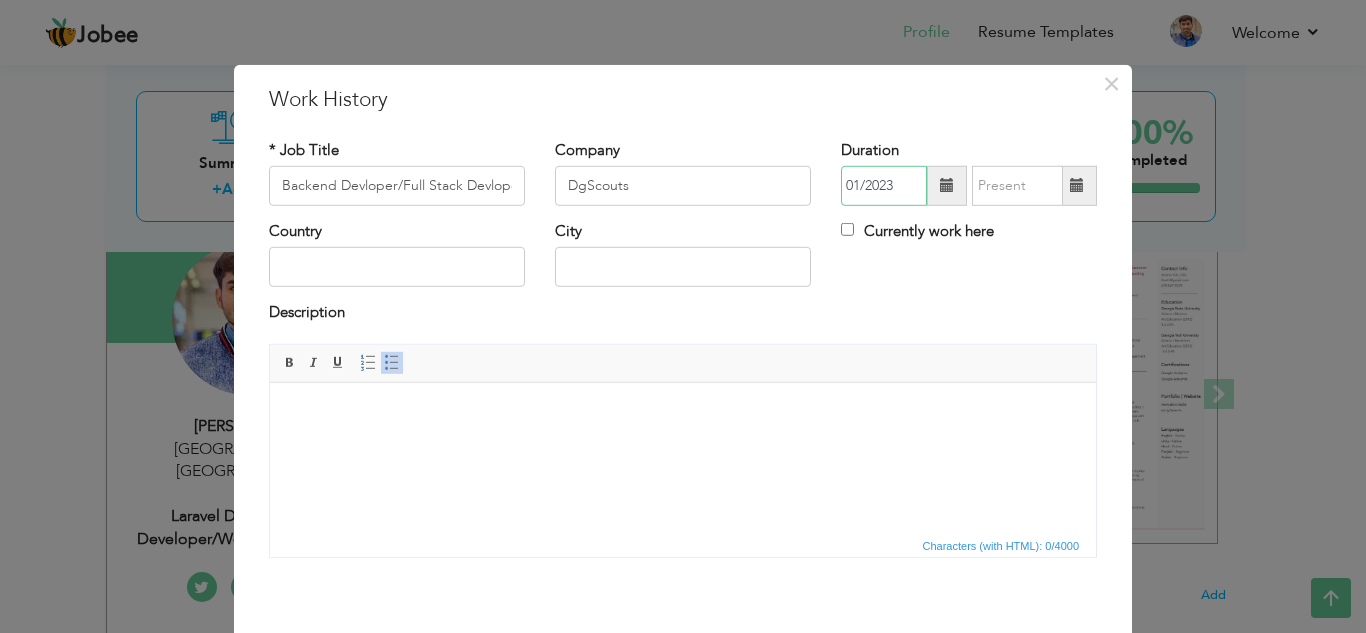 click on "01/2023" at bounding box center (884, 186) 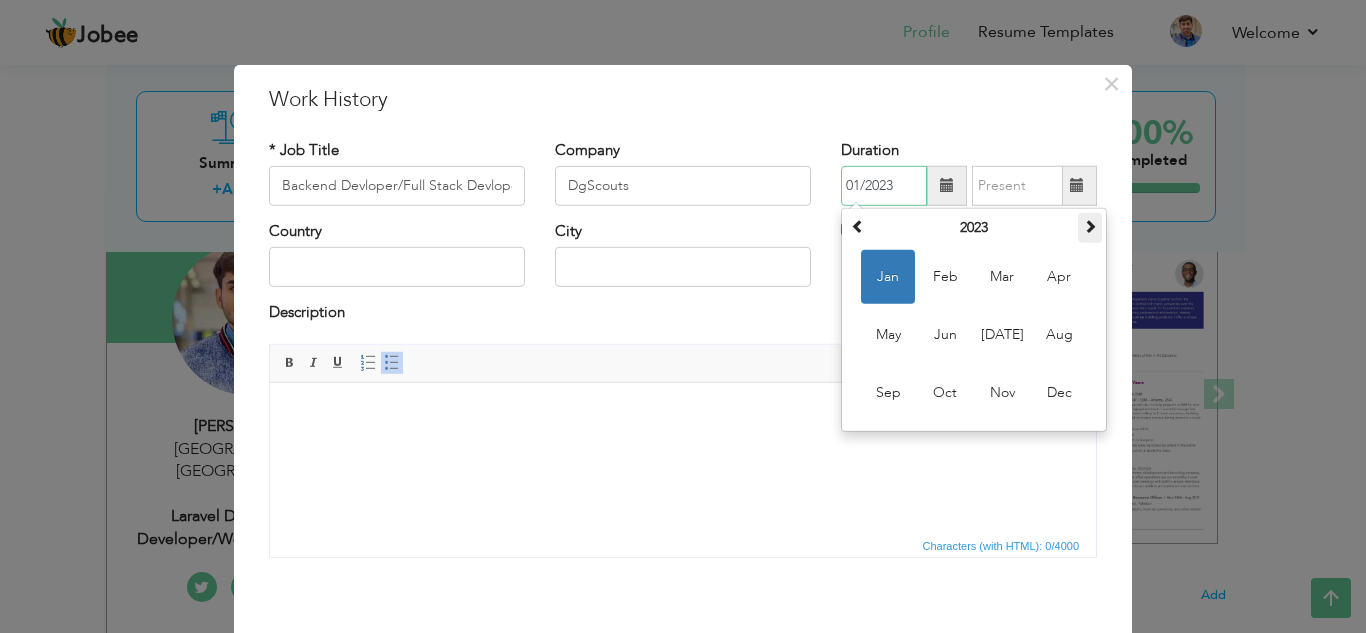 click at bounding box center (1090, 228) 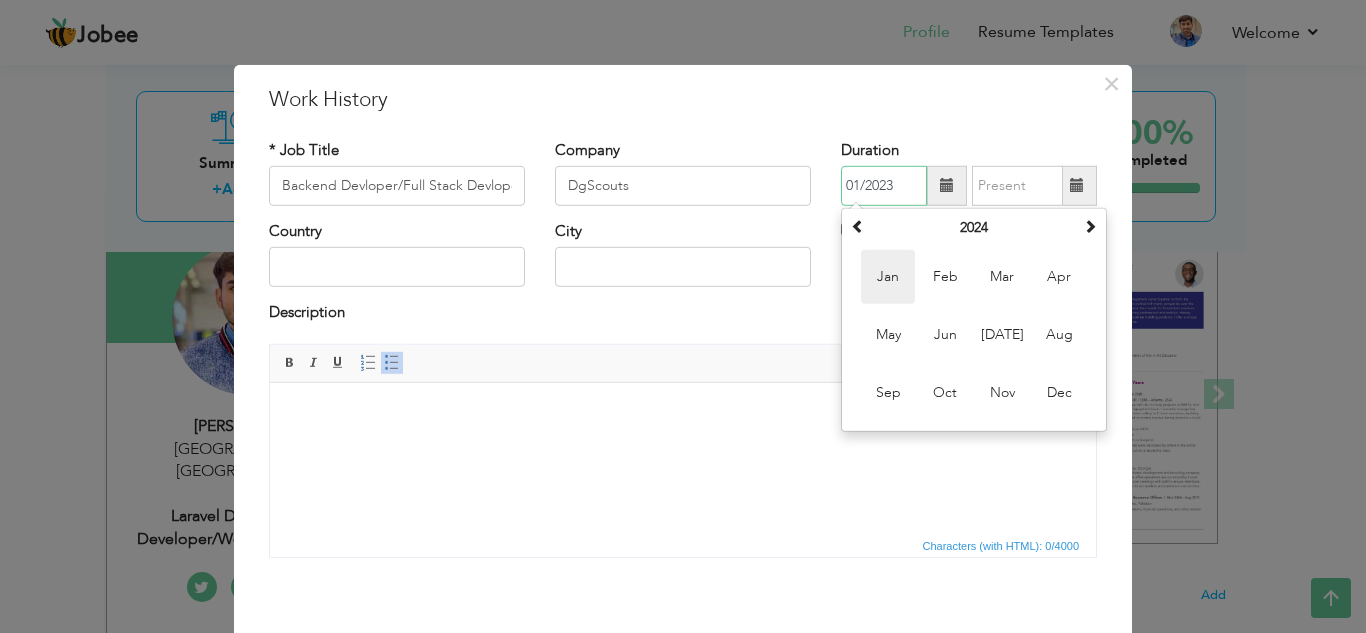 click on "Jan" at bounding box center (888, 277) 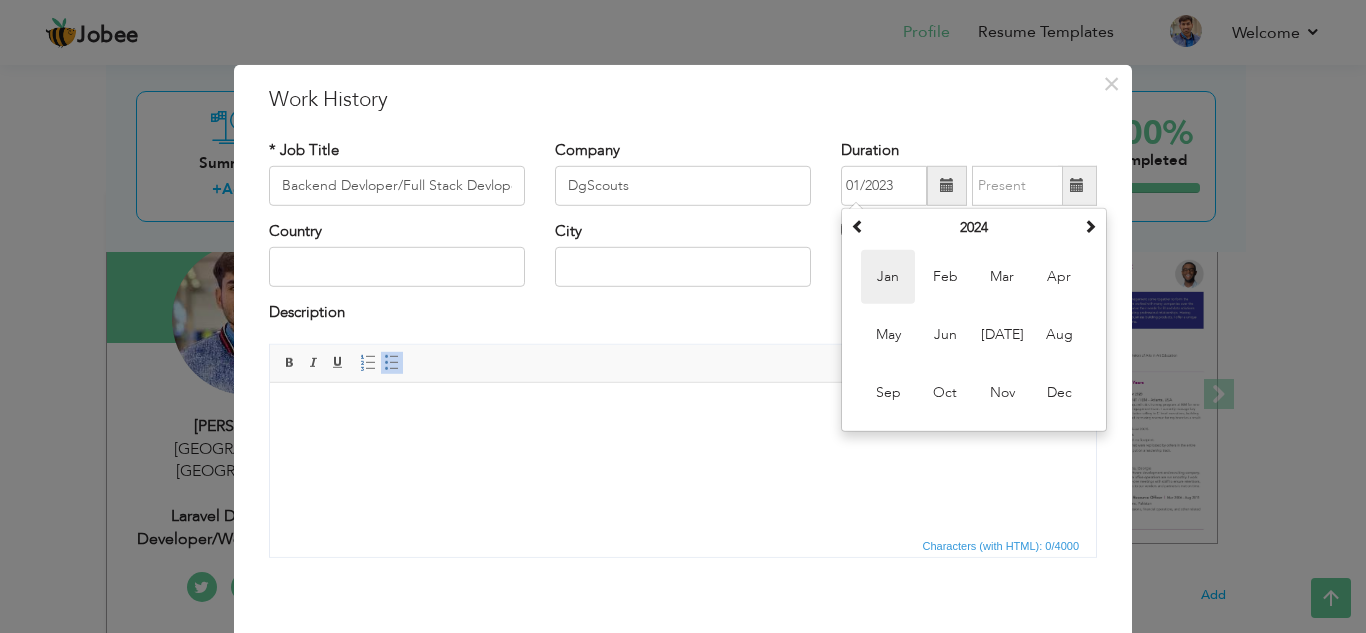 type on "01/2024" 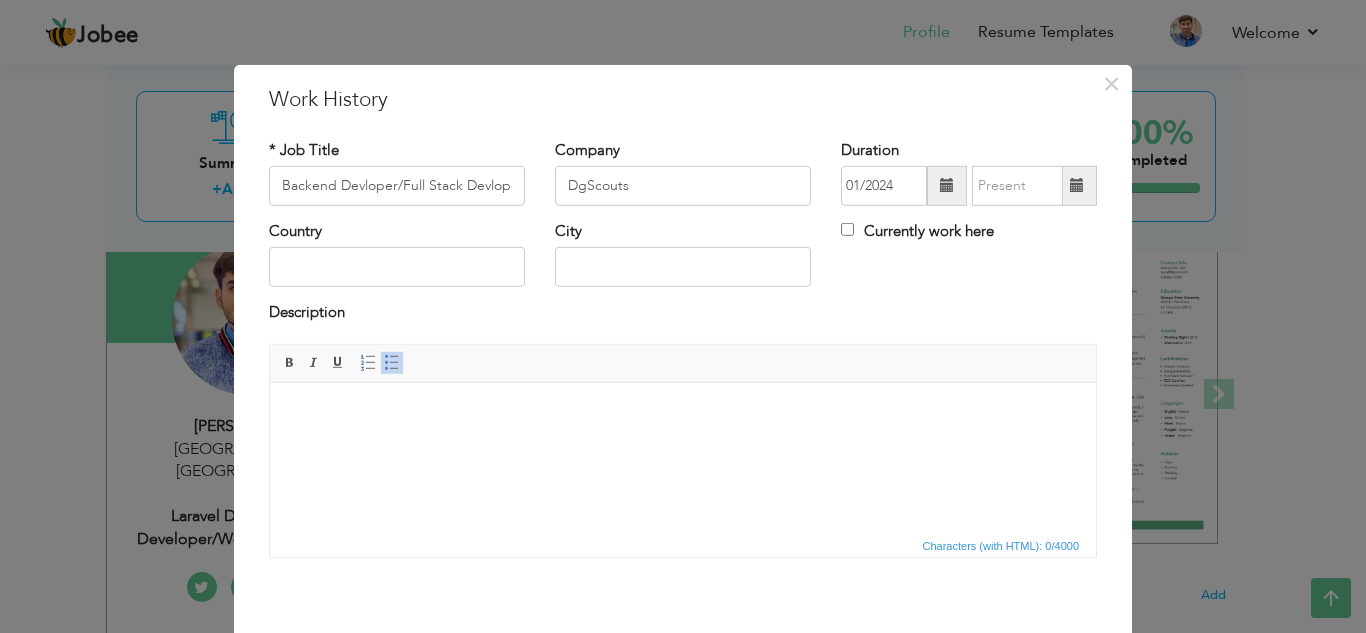 click on "Currently work here" at bounding box center (917, 231) 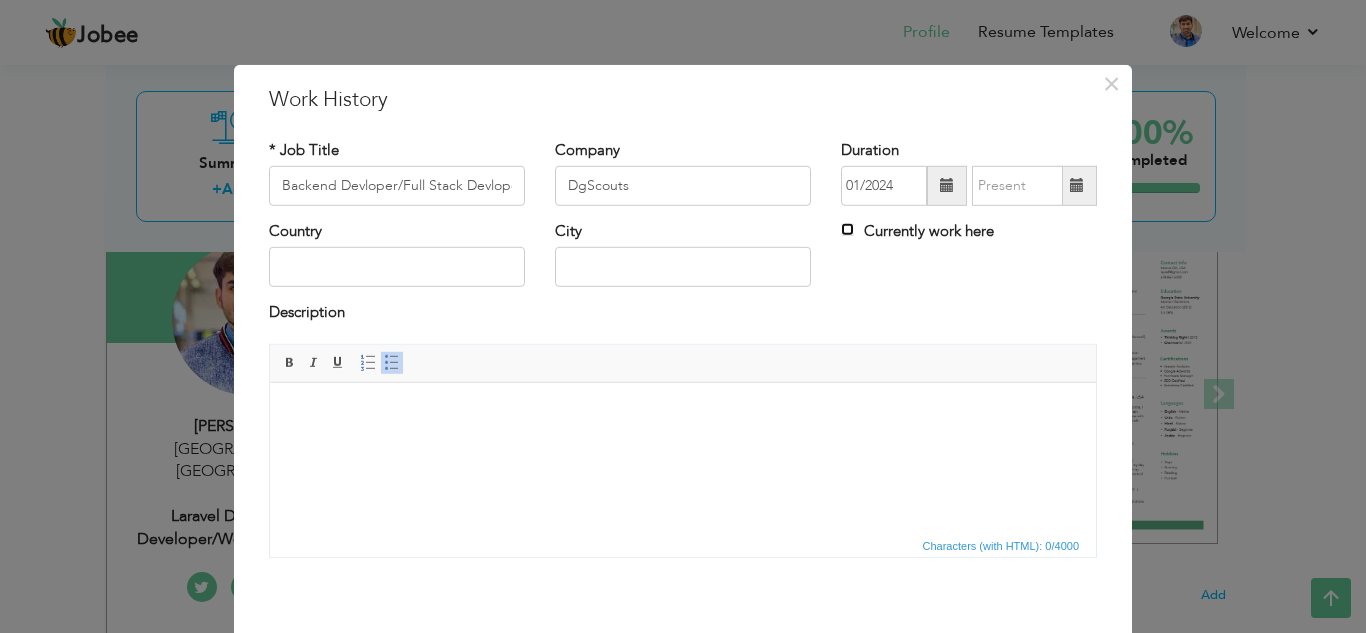 click on "Currently work here" at bounding box center [847, 229] 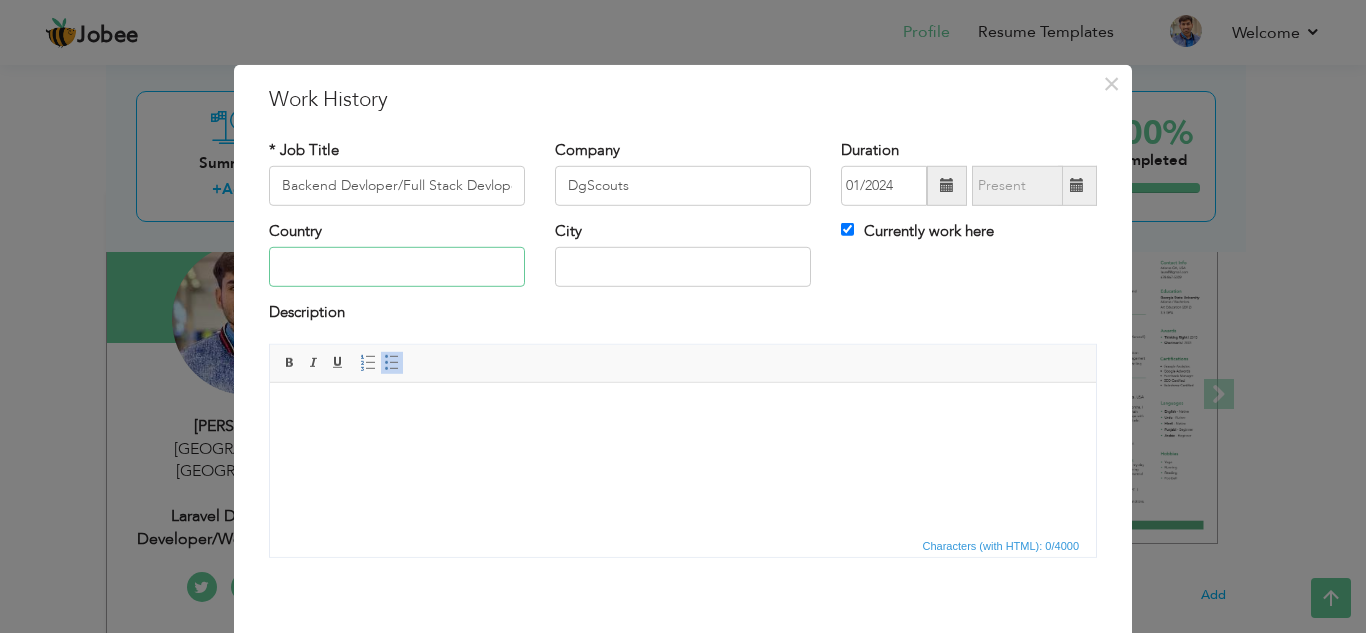 click at bounding box center (397, 267) 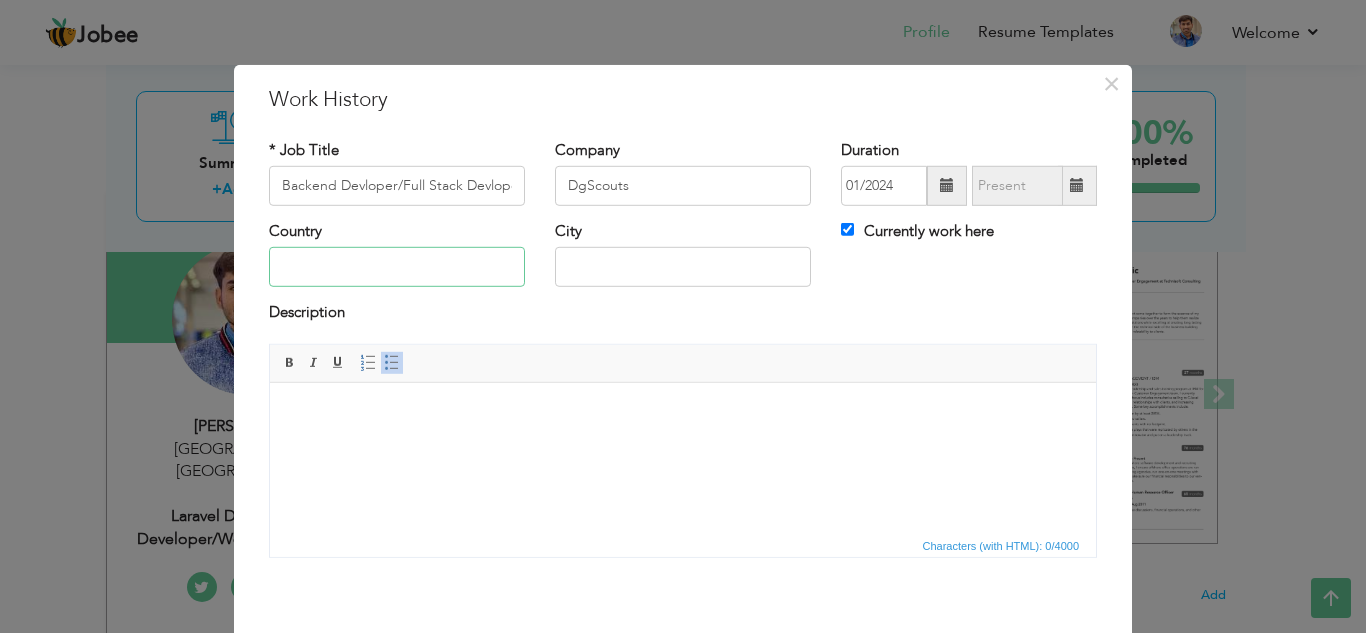 type on "[GEOGRAPHIC_DATA]" 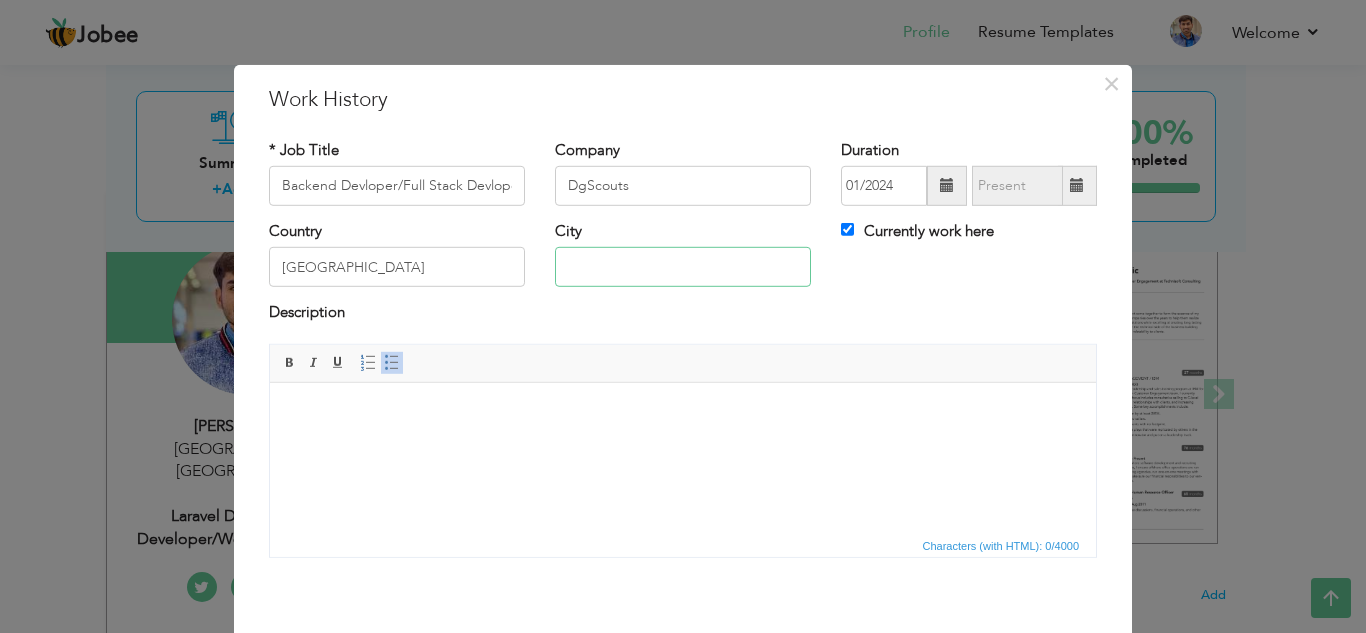 type on "[GEOGRAPHIC_DATA]" 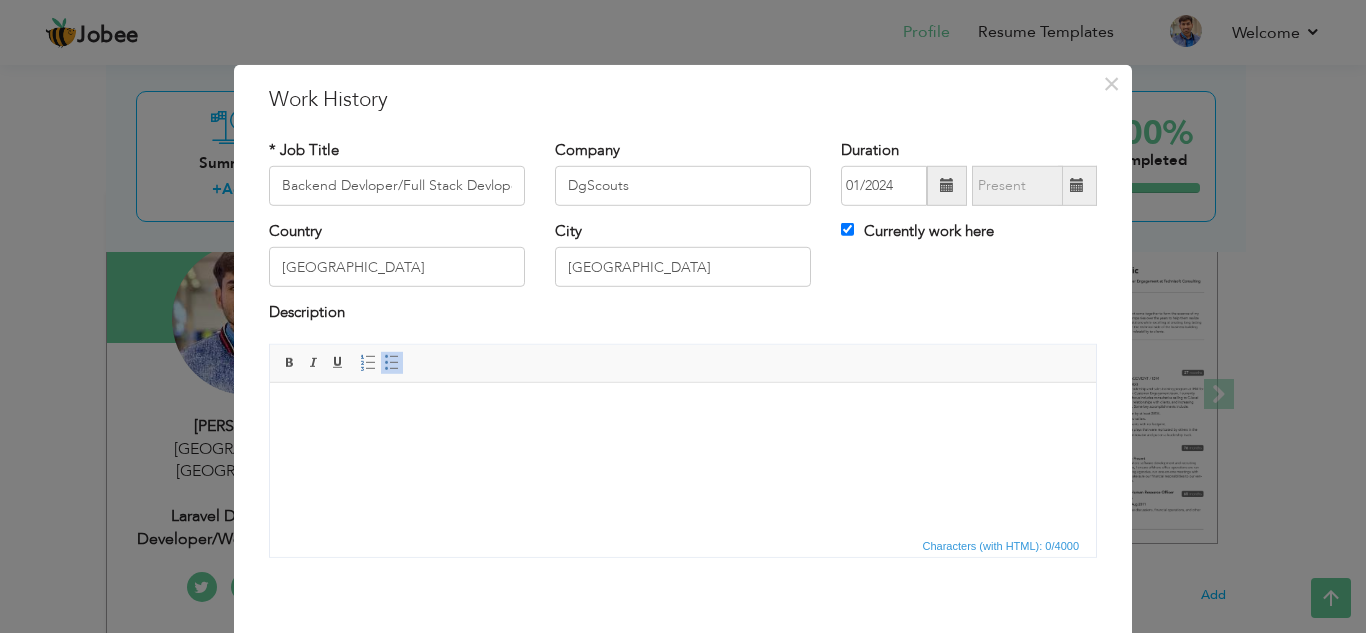 click at bounding box center [683, 412] 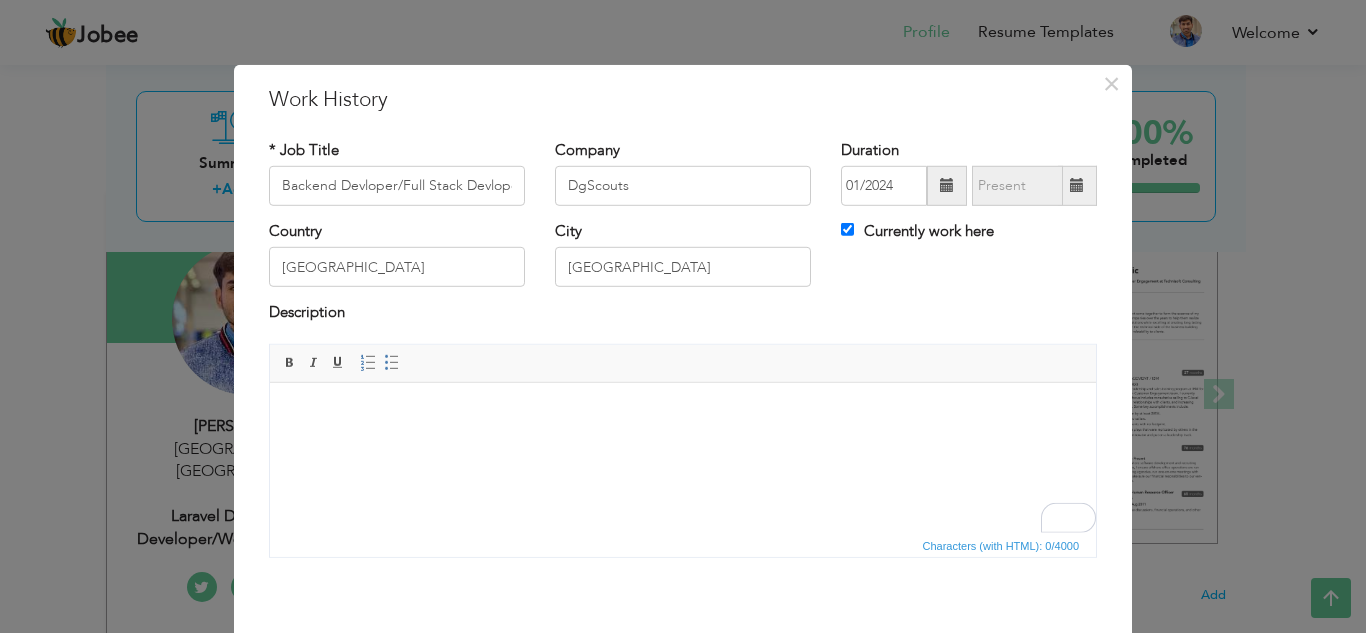 click at bounding box center [683, 412] 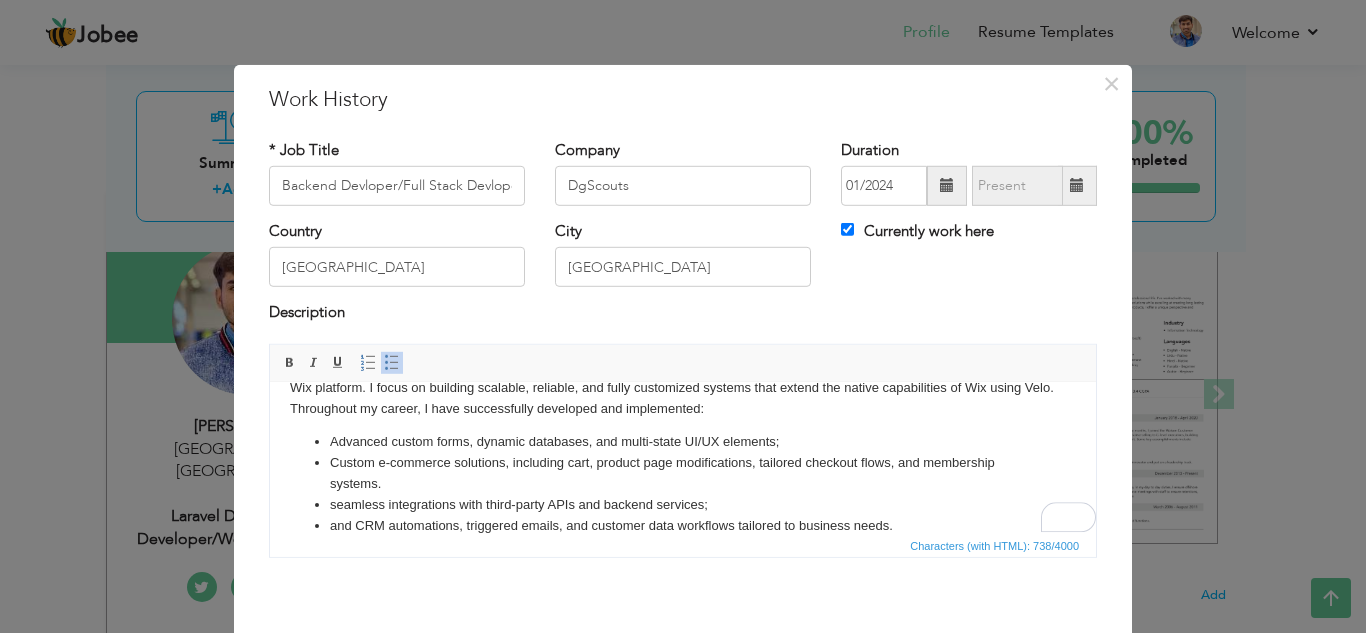 scroll, scrollTop: 69, scrollLeft: 0, axis: vertical 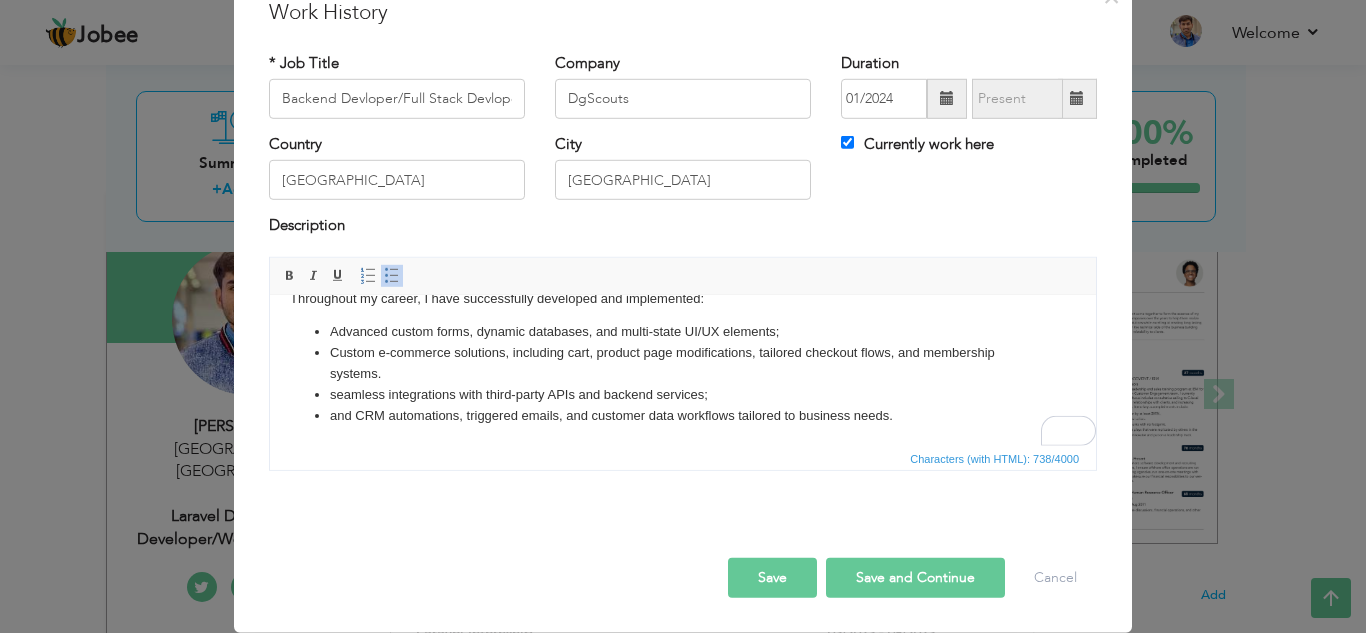 click on "Save and Continue" at bounding box center (915, 578) 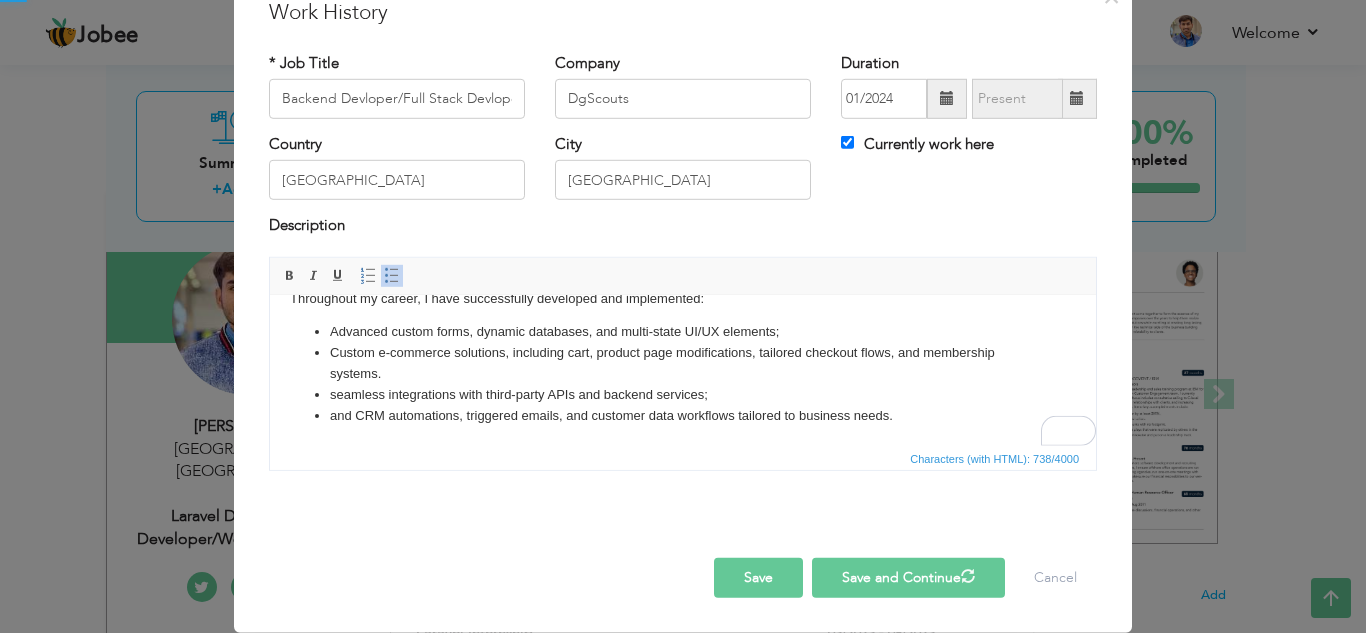 type 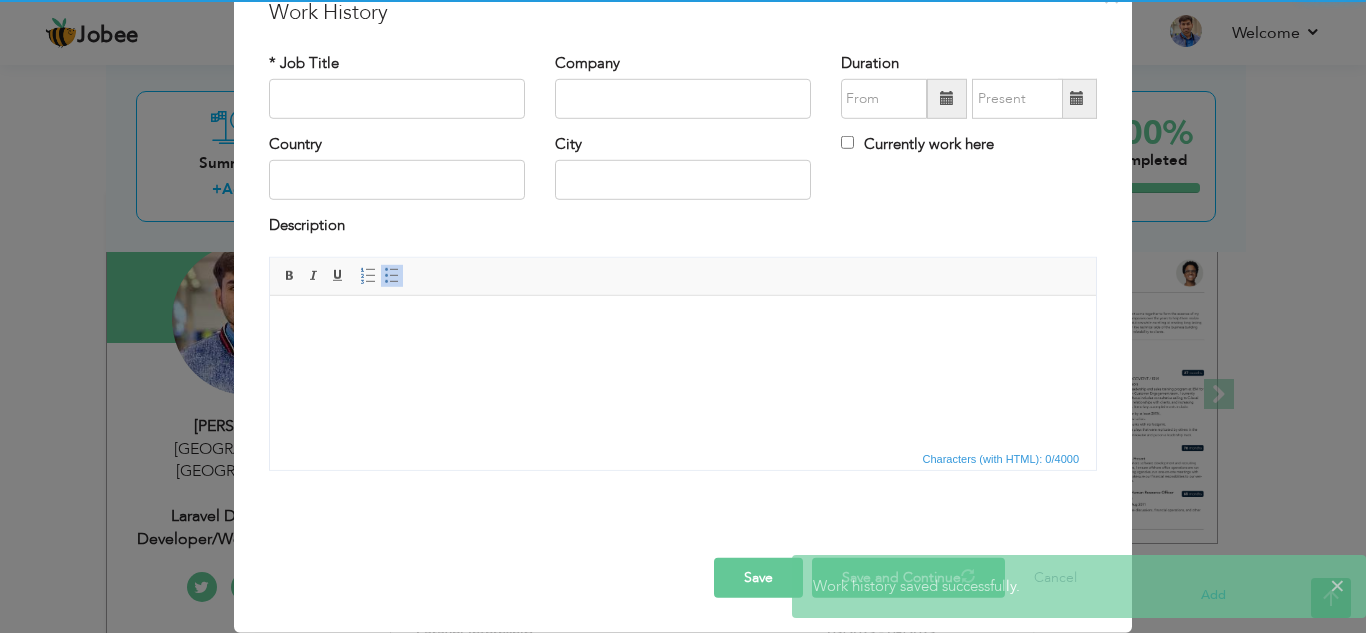 scroll, scrollTop: 0, scrollLeft: 0, axis: both 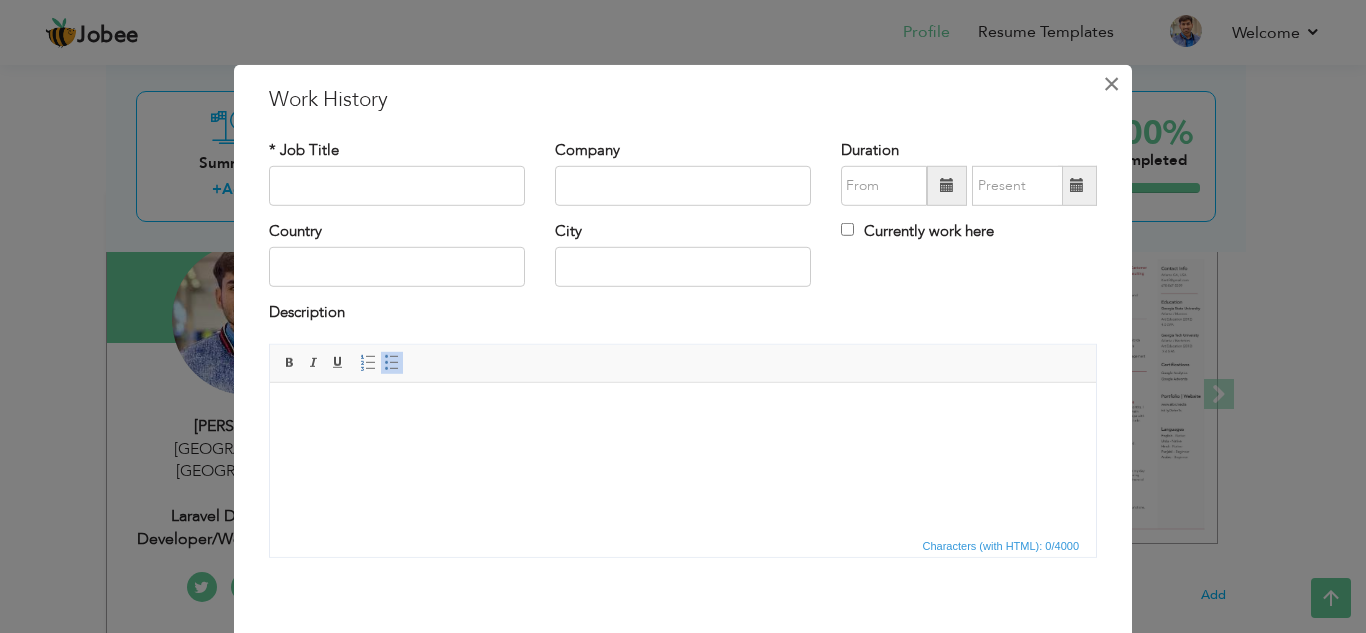 click on "×" at bounding box center [1111, 83] 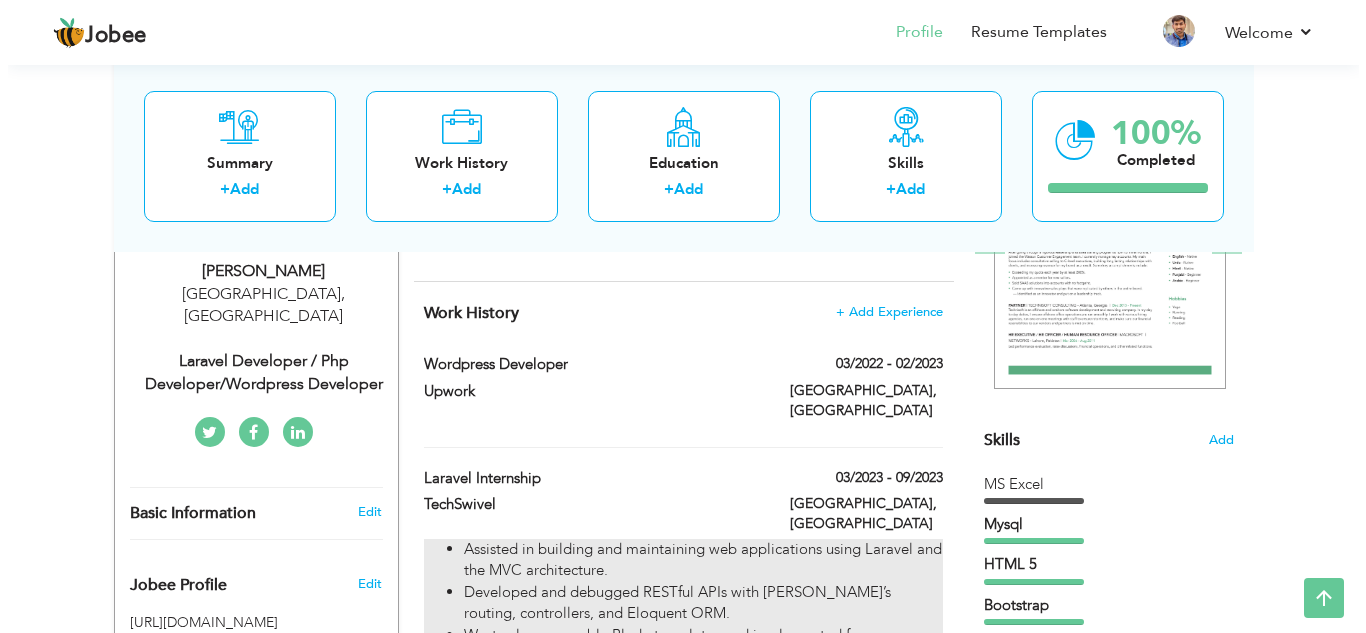 scroll, scrollTop: 344, scrollLeft: 0, axis: vertical 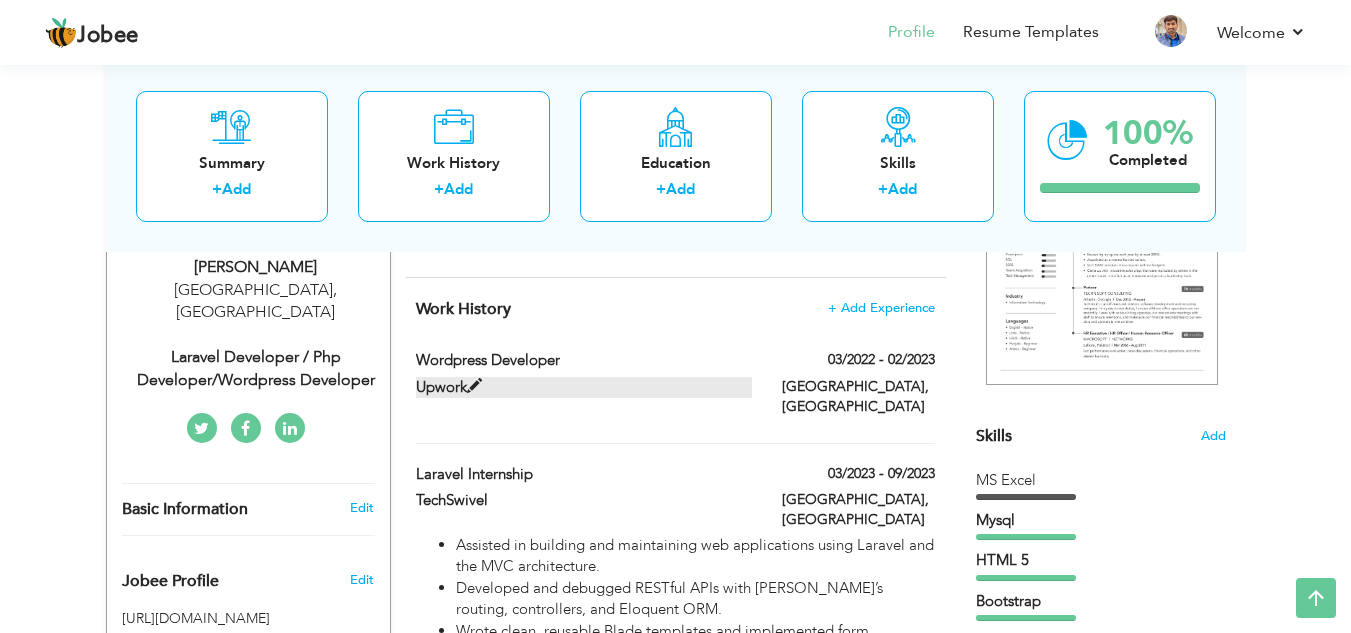 click at bounding box center (474, 386) 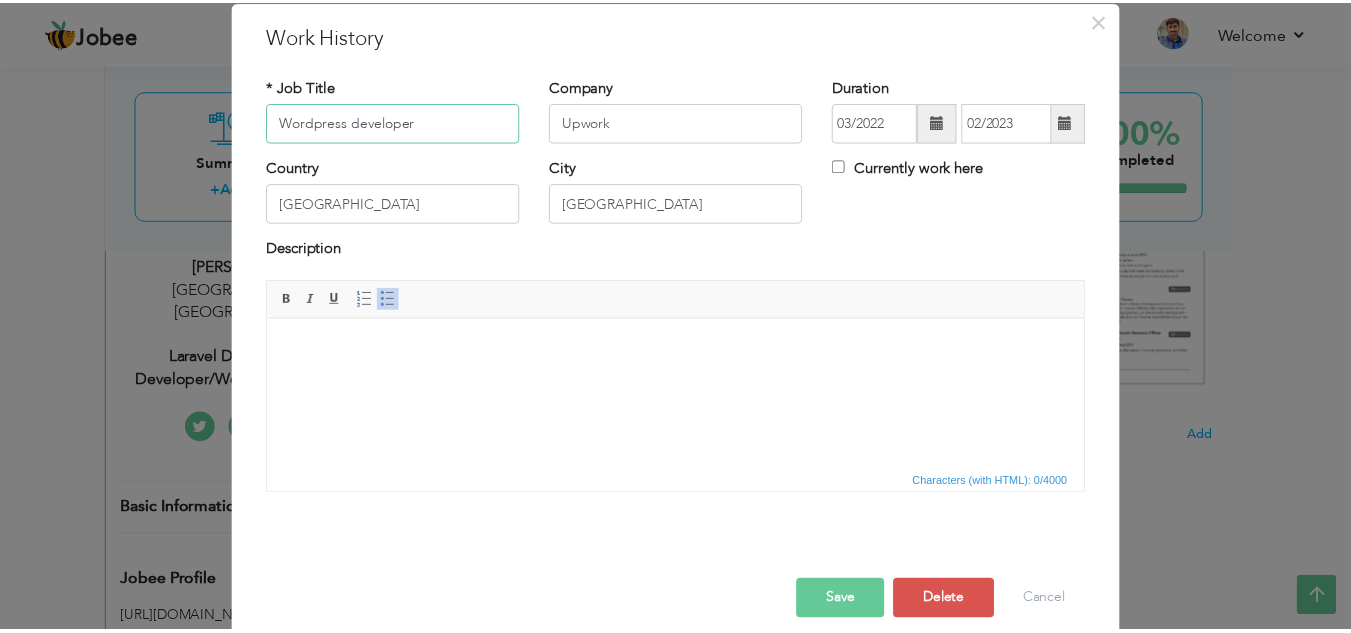 scroll, scrollTop: 87, scrollLeft: 0, axis: vertical 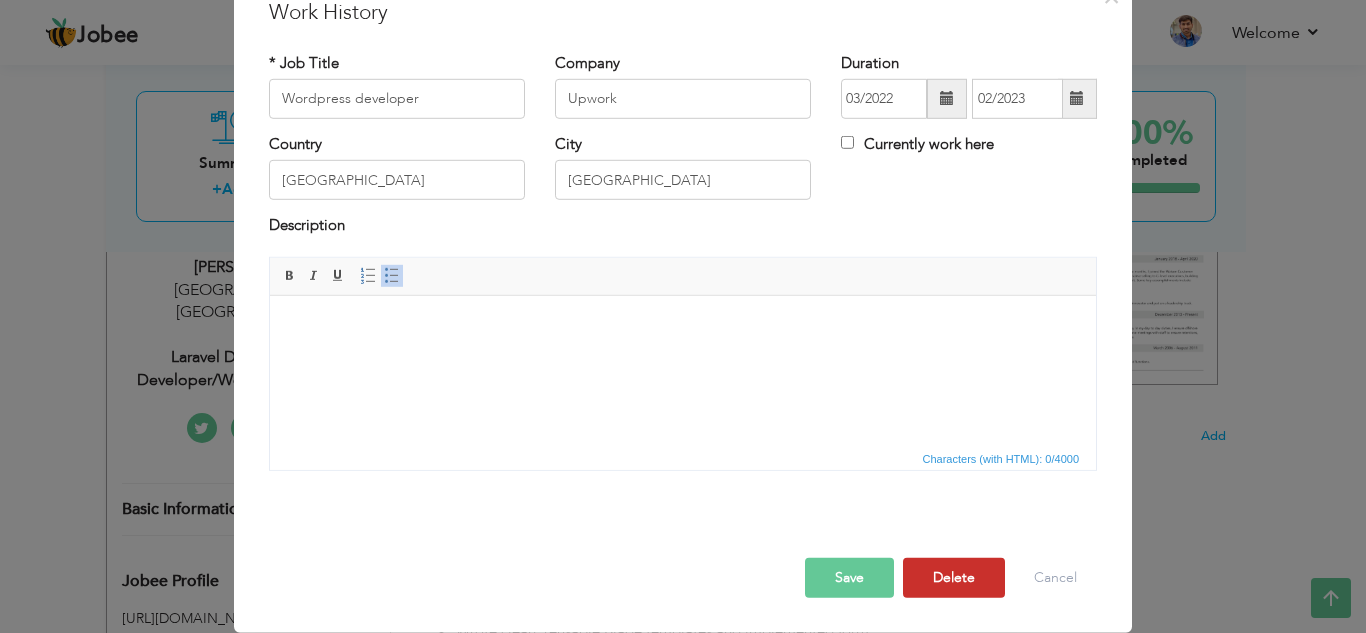 click on "Delete" at bounding box center (954, 578) 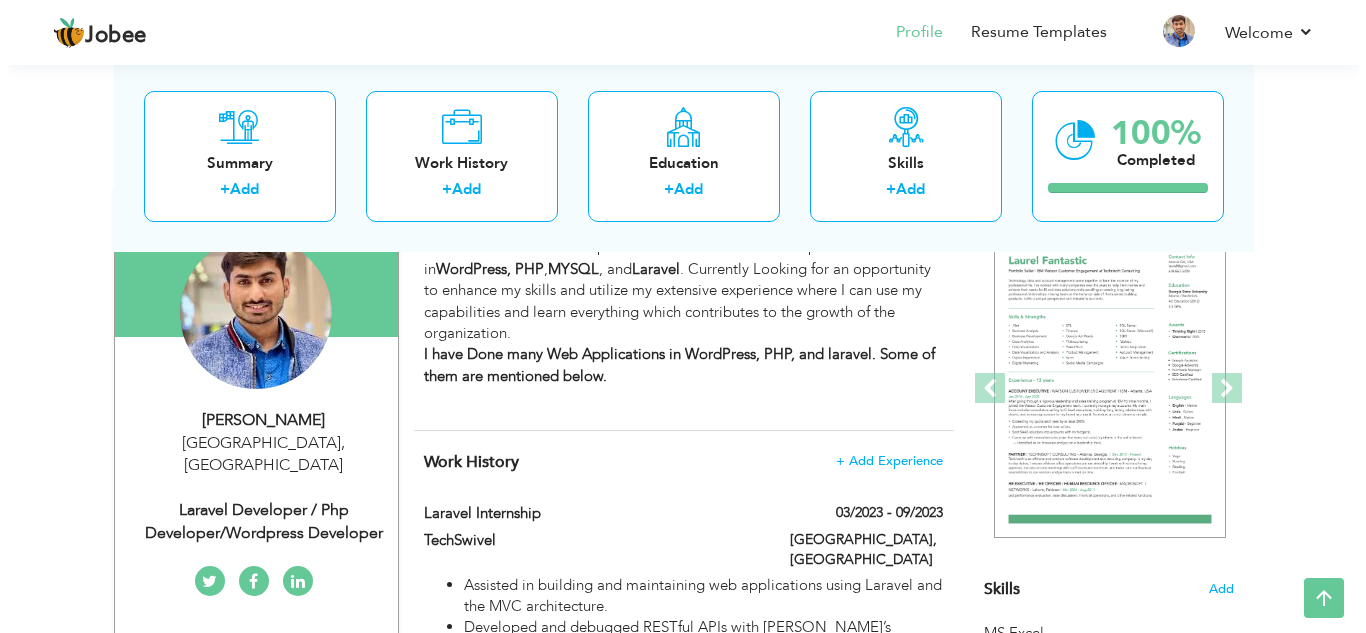 scroll, scrollTop: 185, scrollLeft: 0, axis: vertical 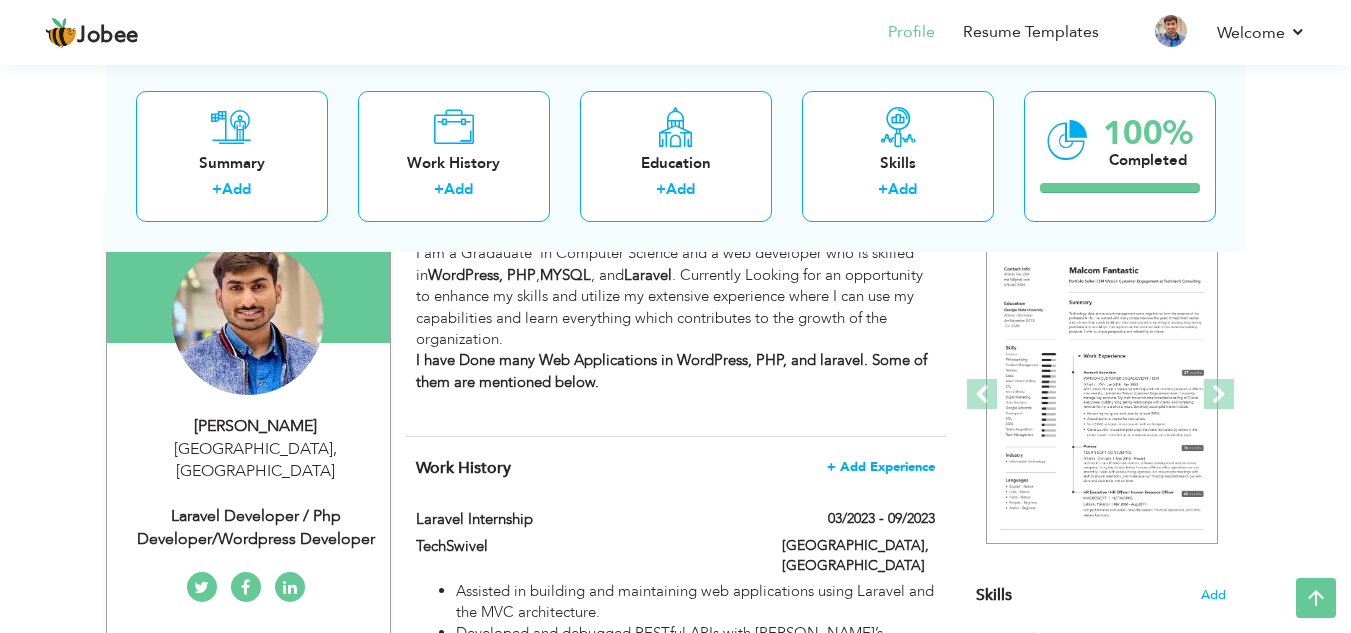 click on "+ Add Experience" at bounding box center [881, 467] 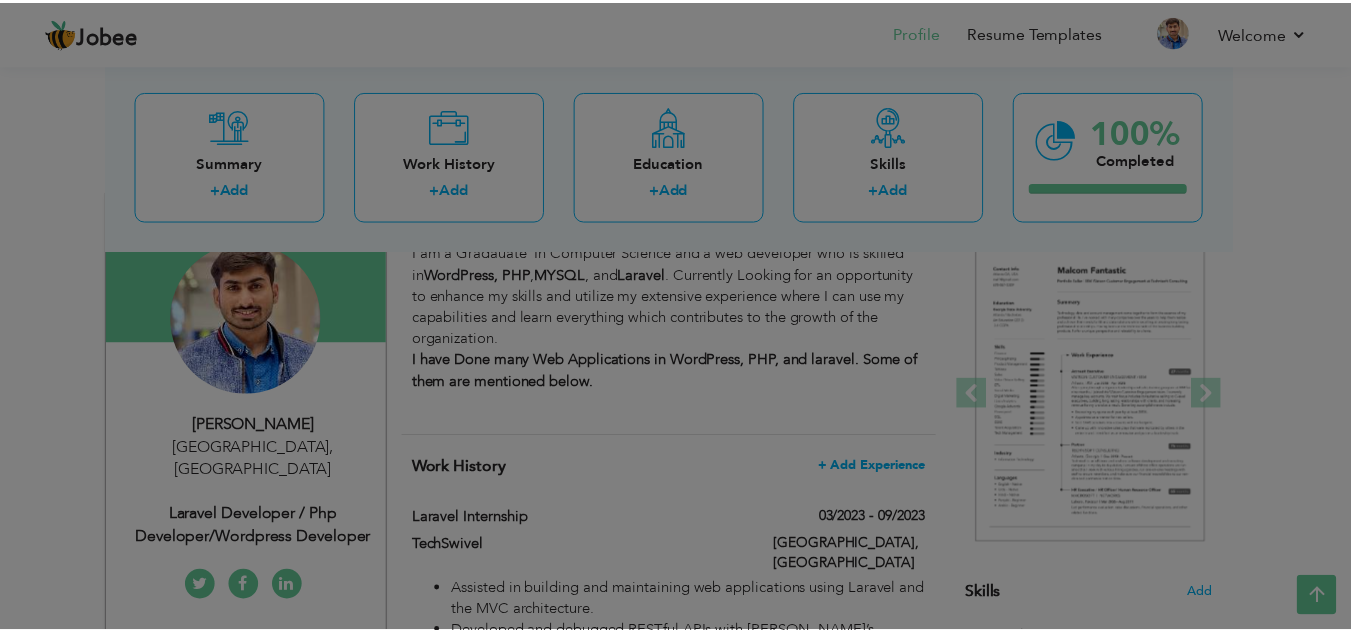 scroll, scrollTop: 0, scrollLeft: 0, axis: both 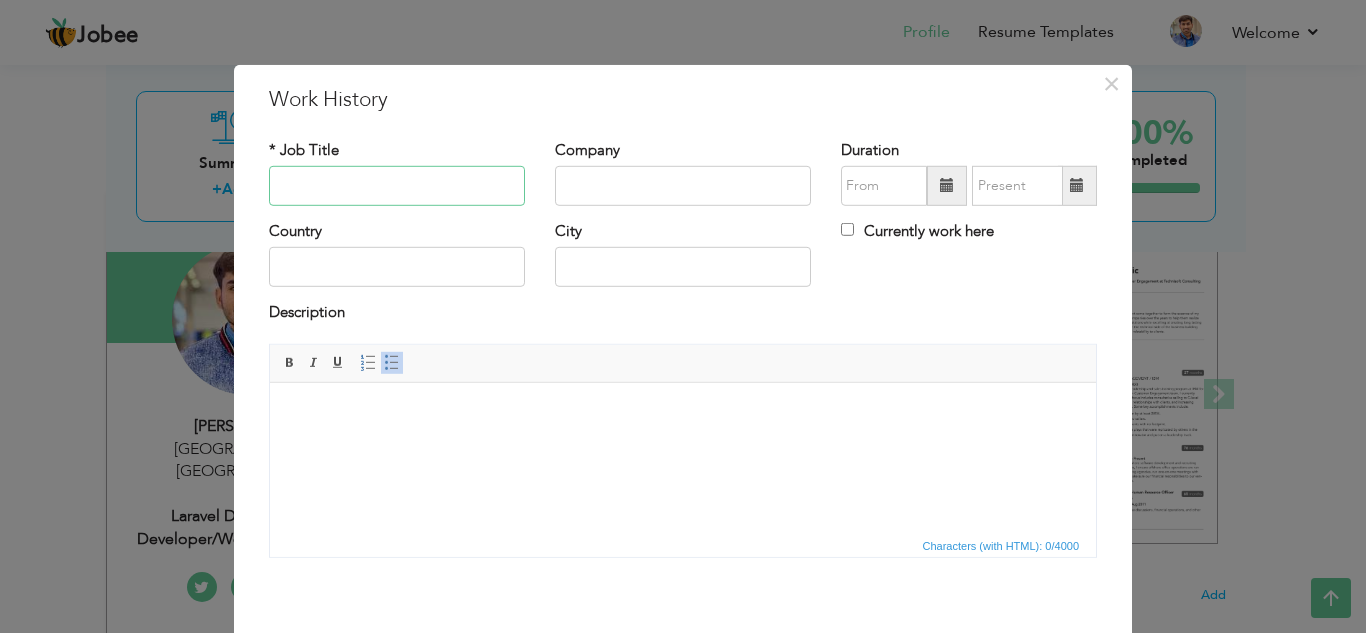 type on "F" 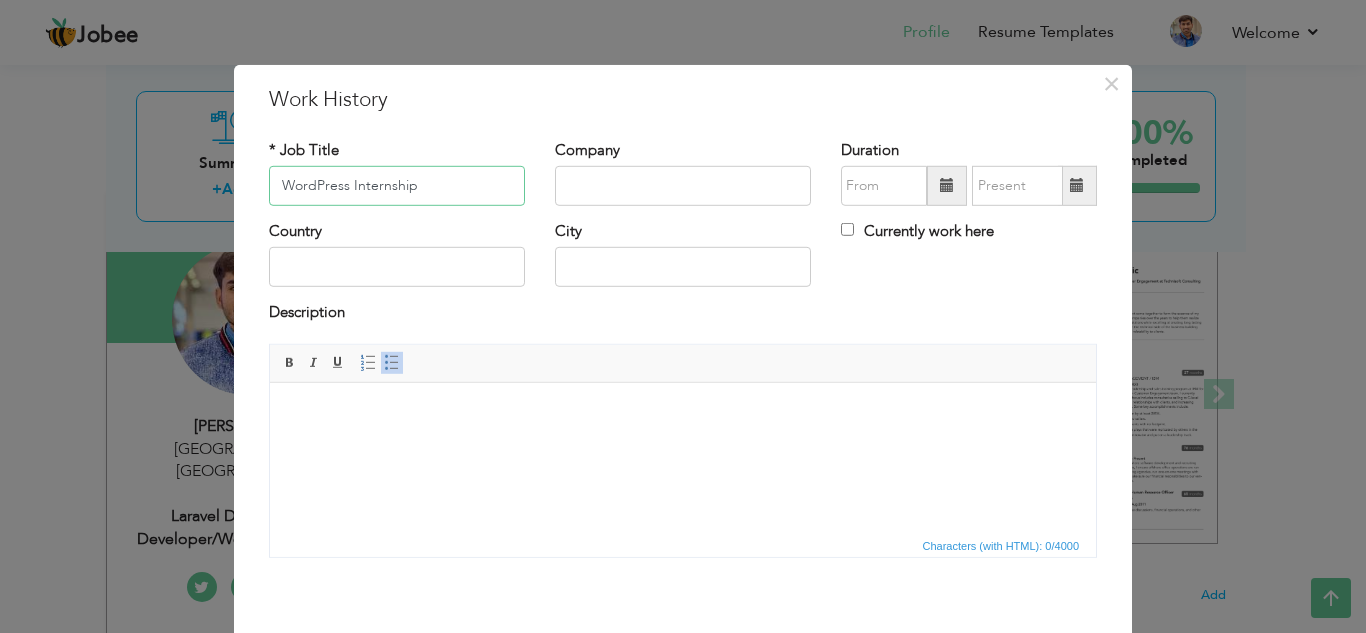 type on "WordPress Internship" 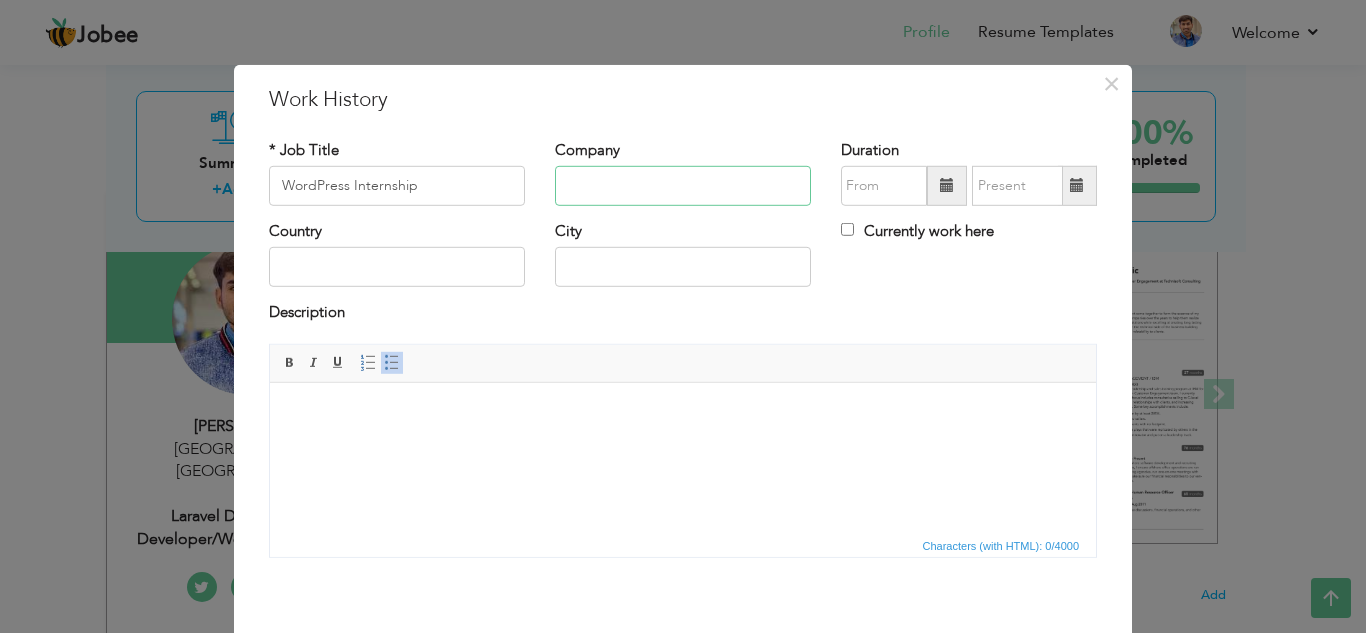 click at bounding box center [683, 186] 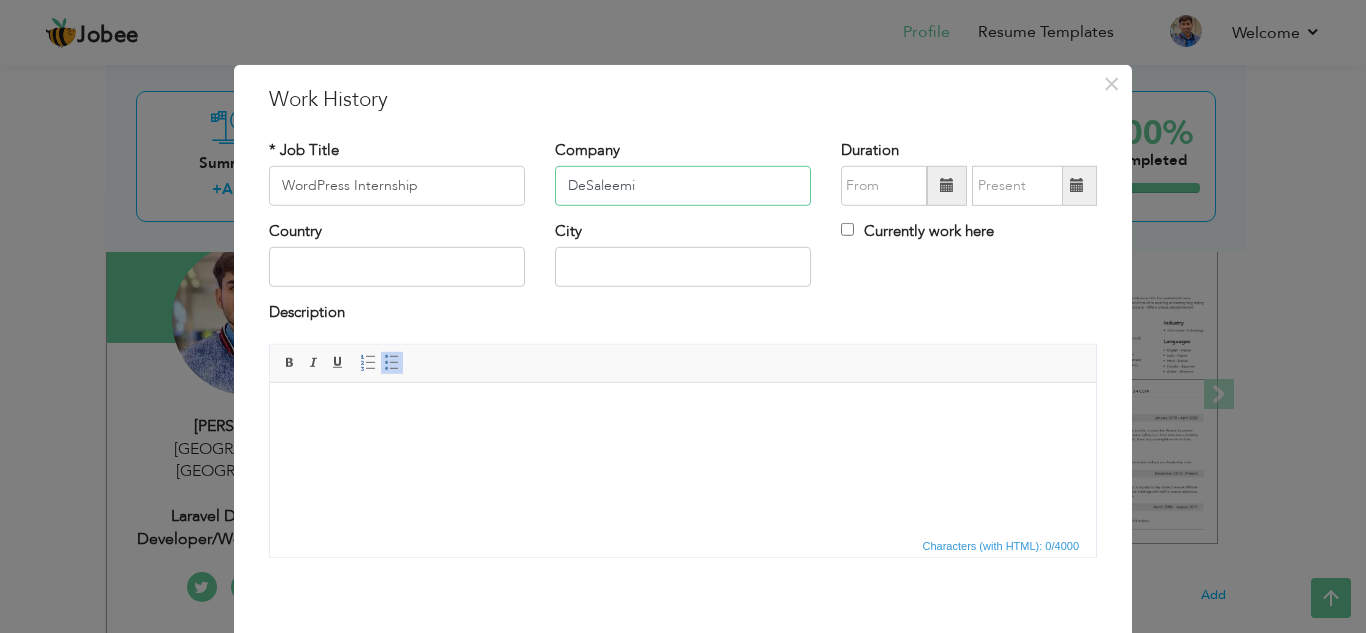type on "DeSaleemi" 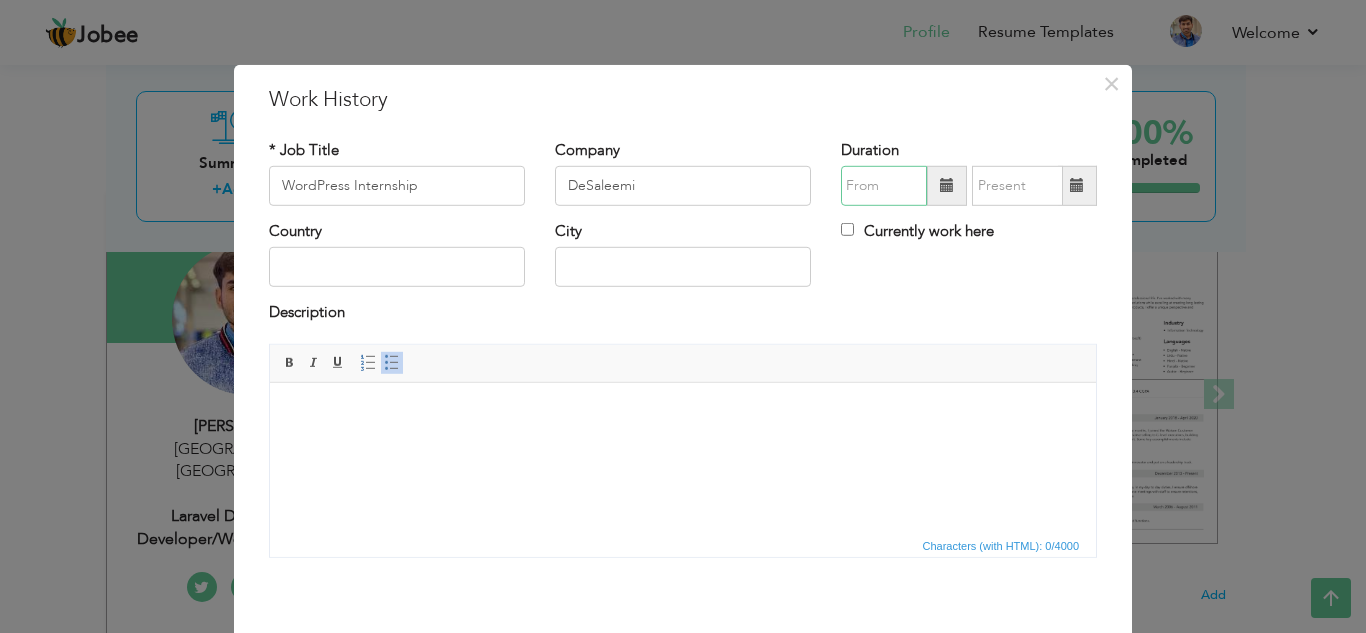 click at bounding box center [884, 186] 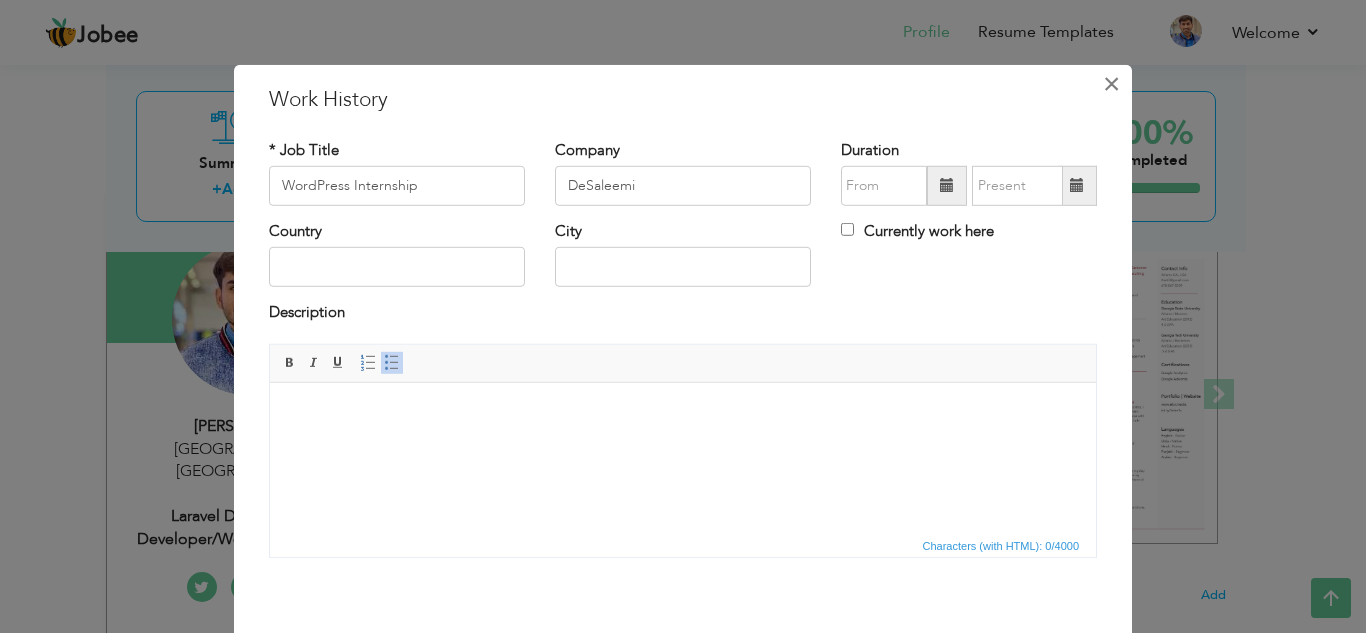 click on "×" at bounding box center (1111, 83) 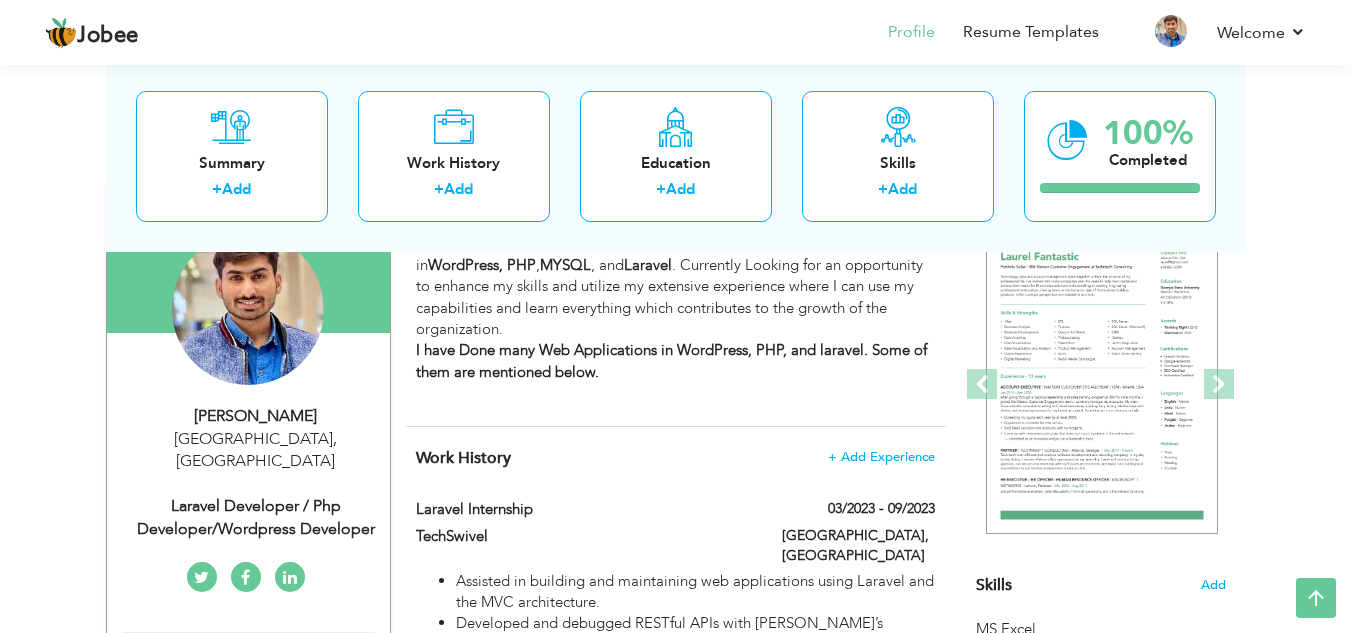 scroll, scrollTop: 186, scrollLeft: 0, axis: vertical 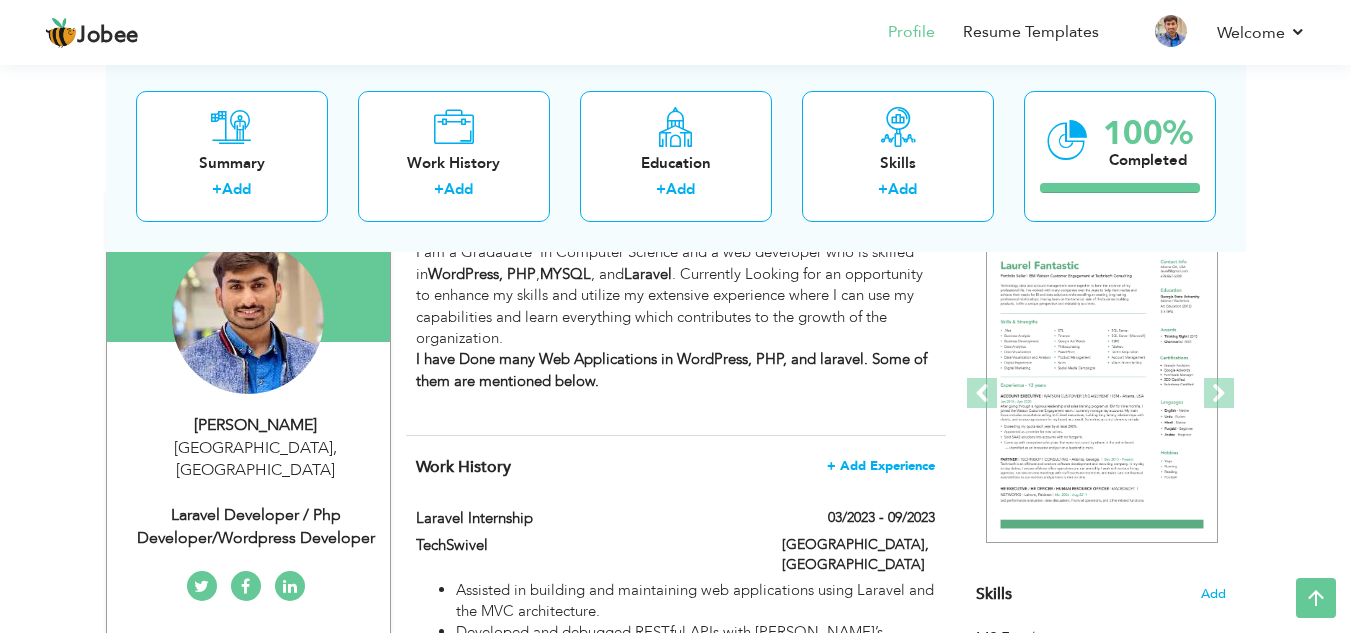 click on "+ Add Experience" at bounding box center (881, 466) 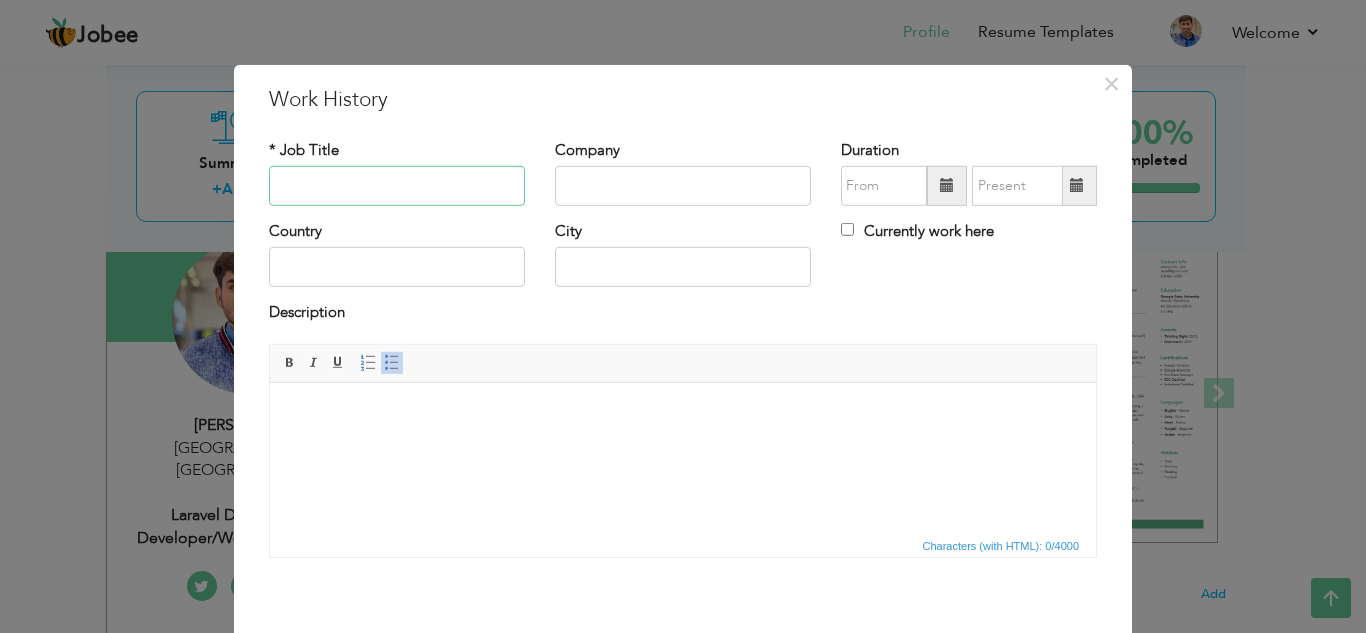 click at bounding box center [397, 186] 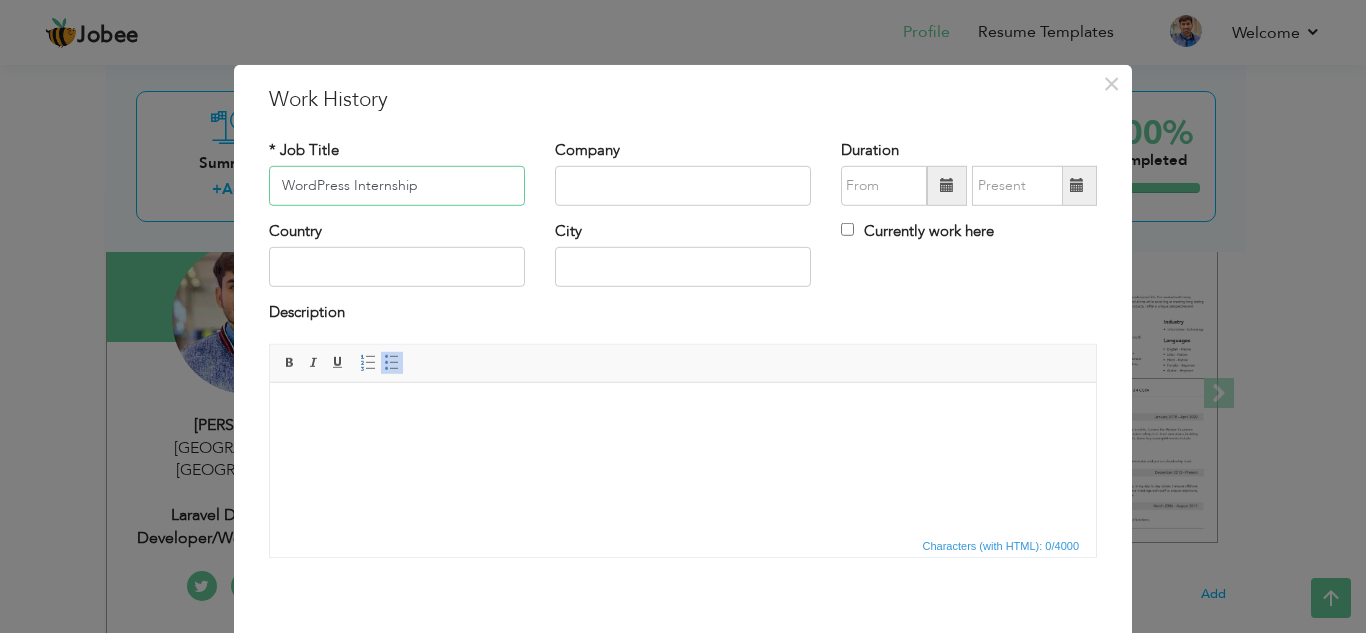 type on "WordPress Internship" 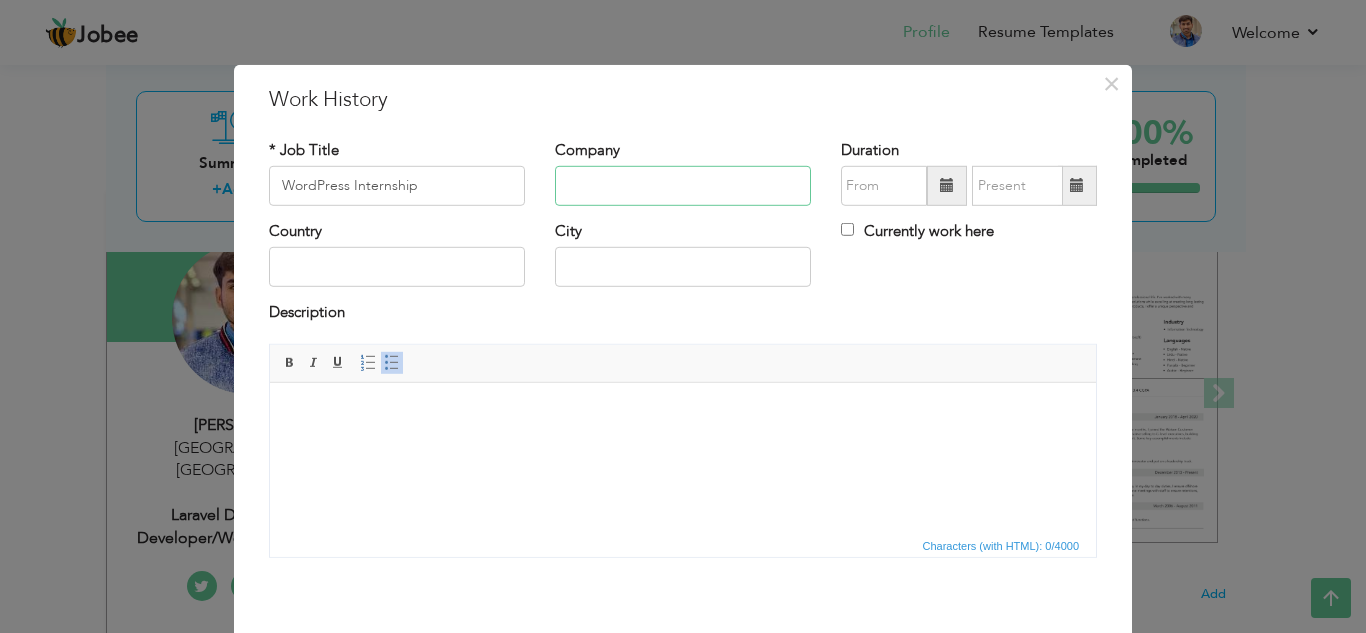 click at bounding box center [683, 186] 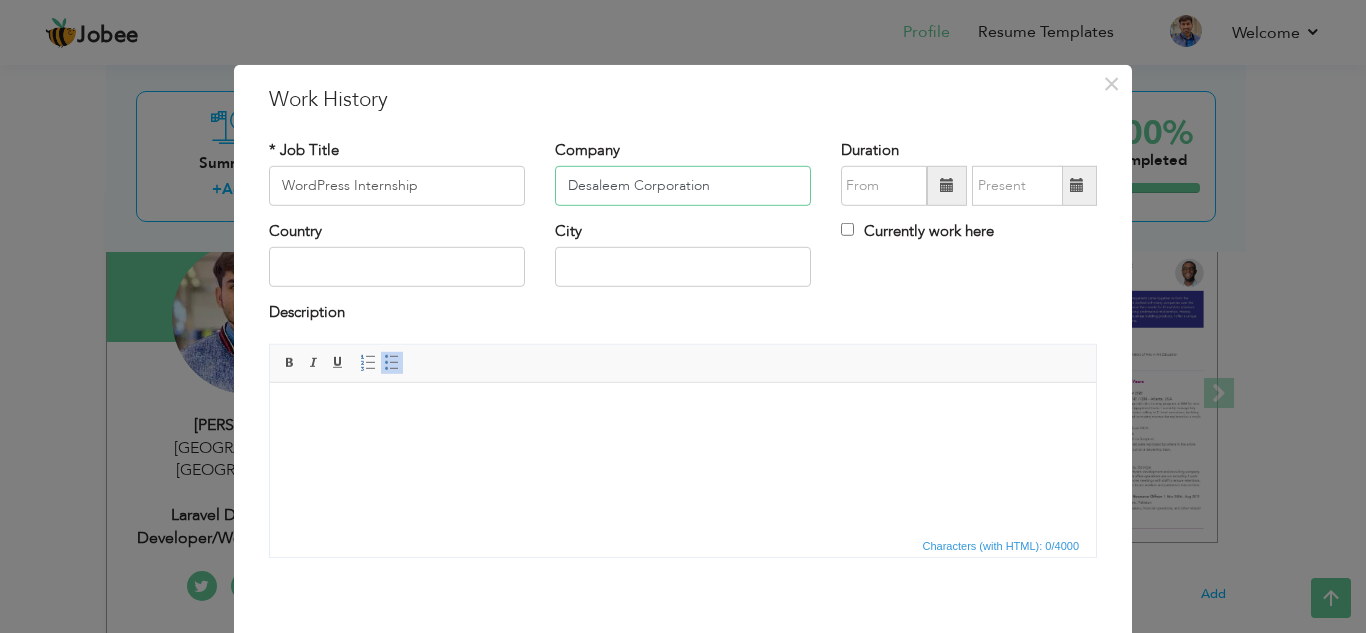 click on "Desaleem Corporation" at bounding box center [683, 186] 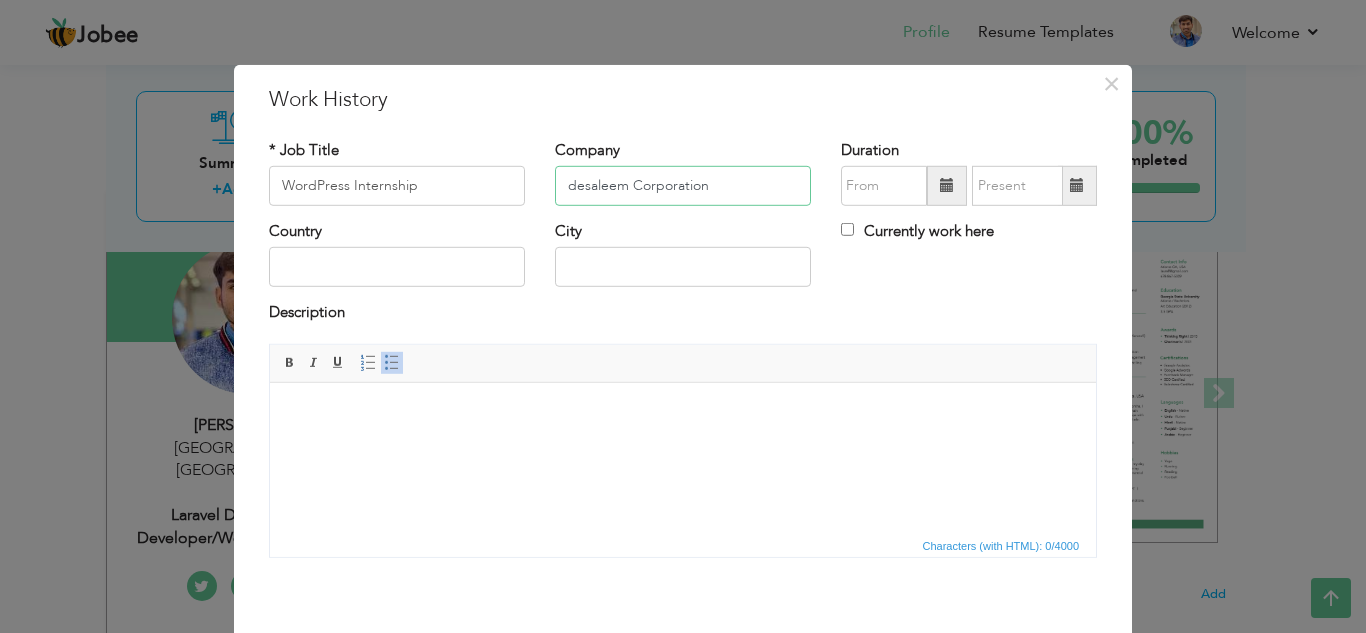 click on "desaleem Corporation" at bounding box center (683, 186) 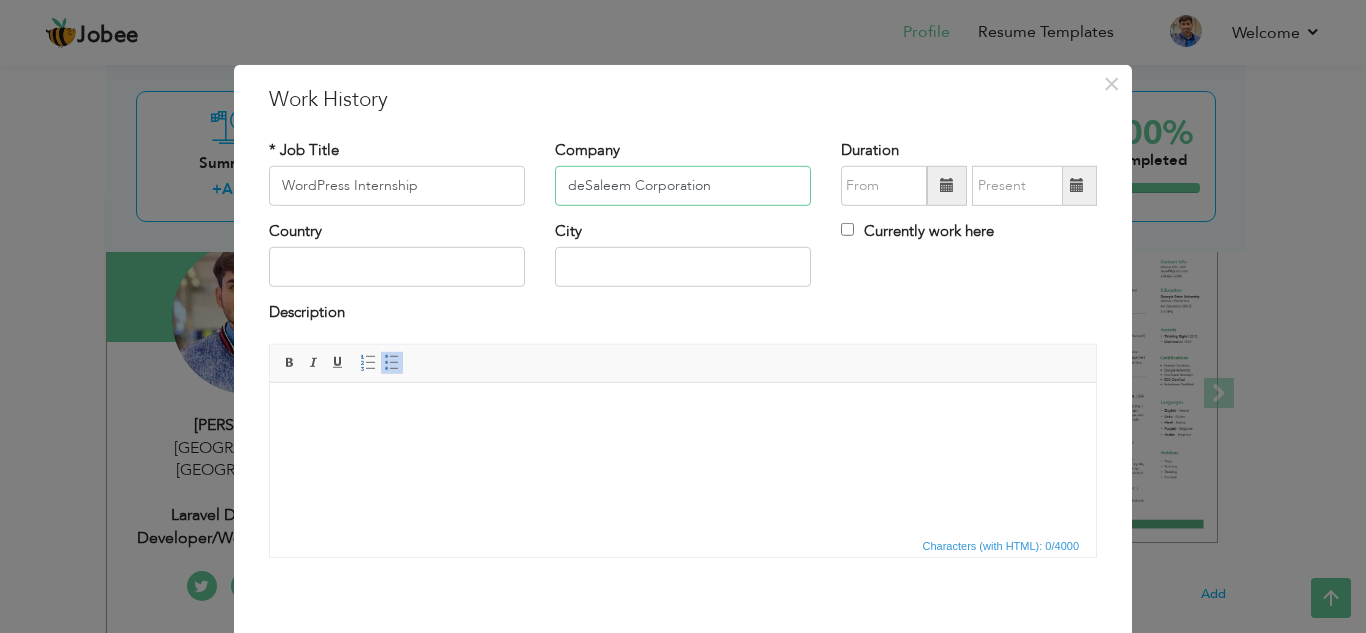click on "deSaleem Corporation" at bounding box center (683, 186) 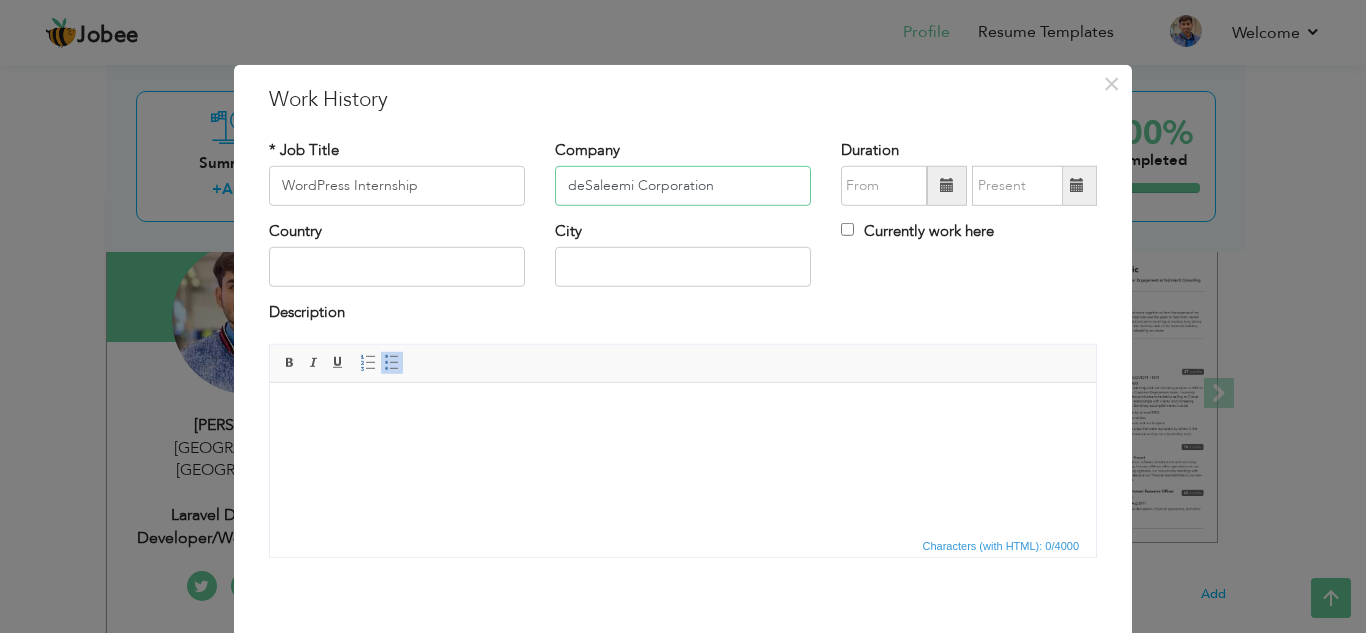 click on "deSaleemi Corporation" at bounding box center (683, 186) 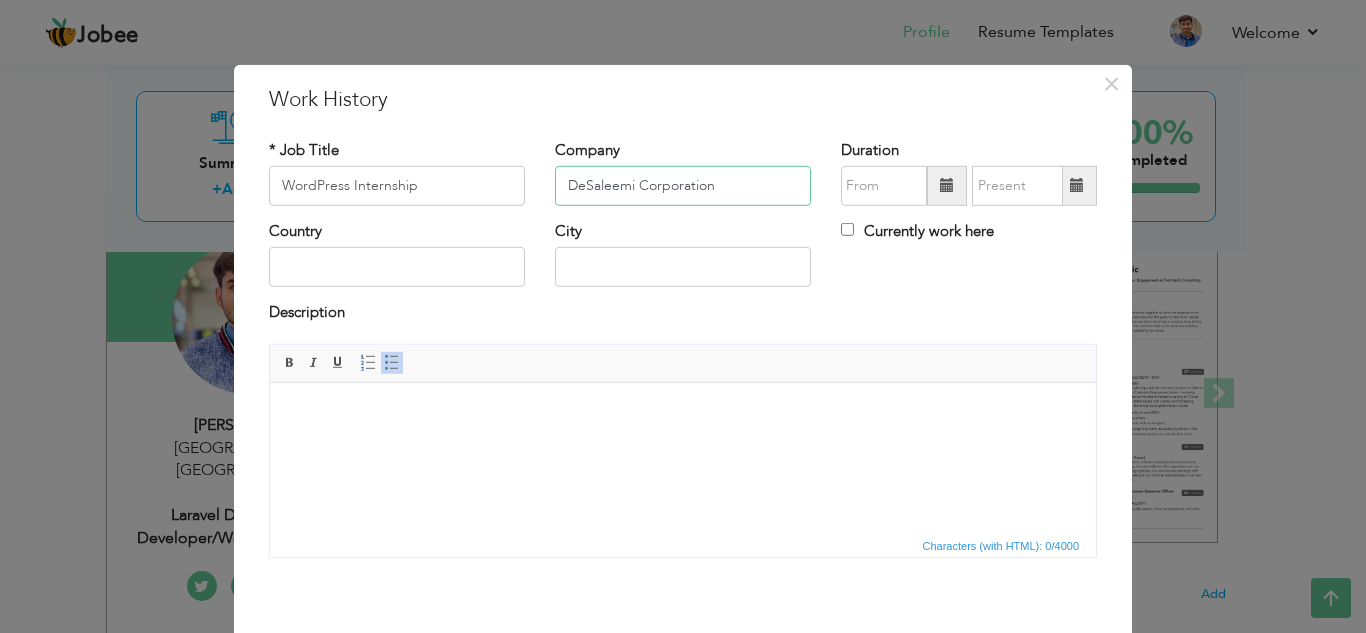 type on "DeSaleemi Corporation" 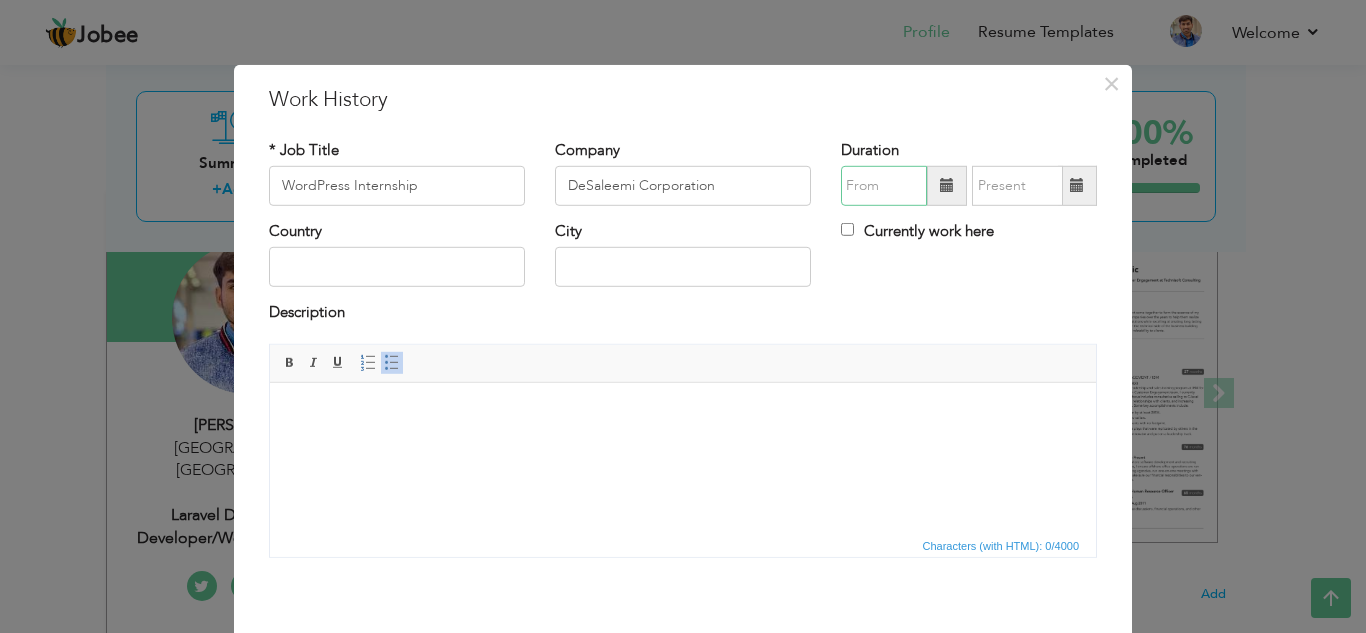 click at bounding box center (884, 186) 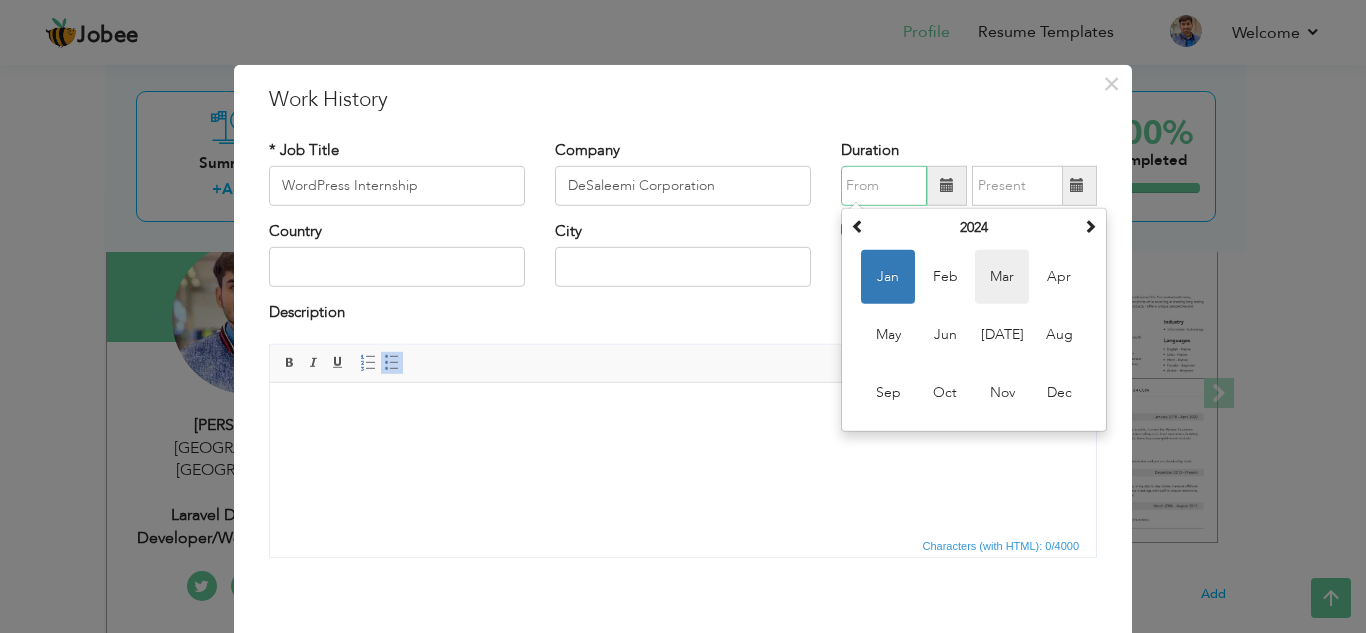click on "Mar" at bounding box center [1002, 277] 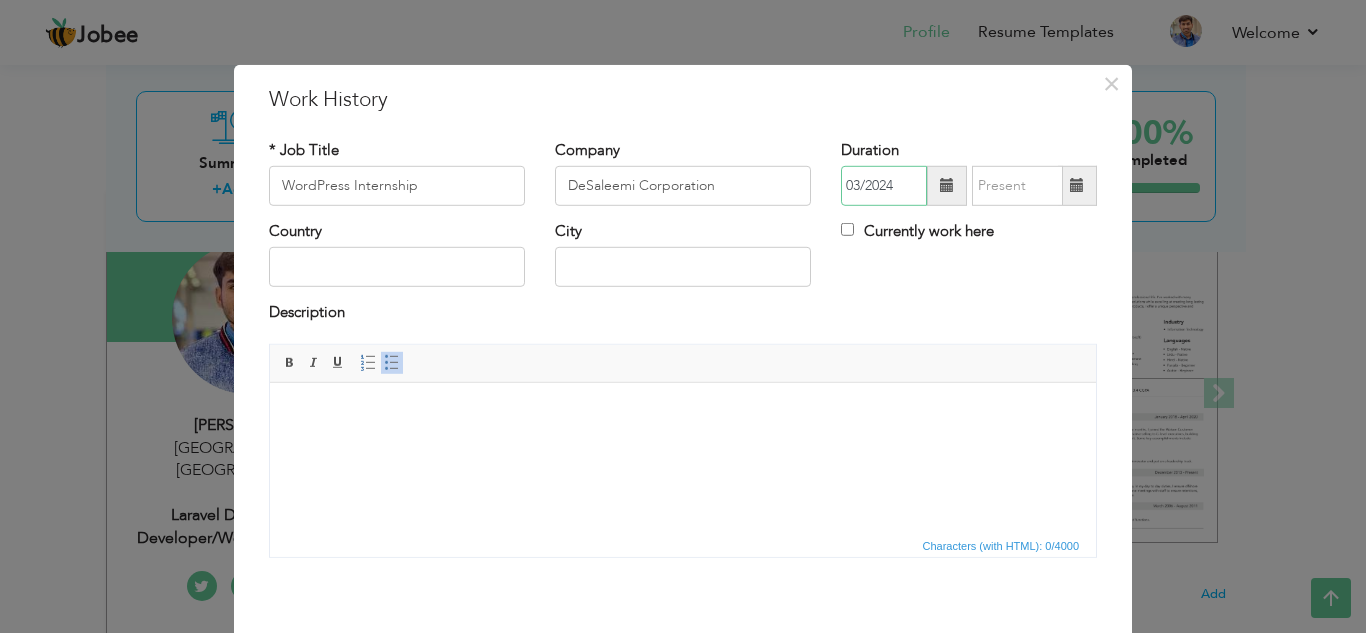 click on "03/2024" at bounding box center [884, 186] 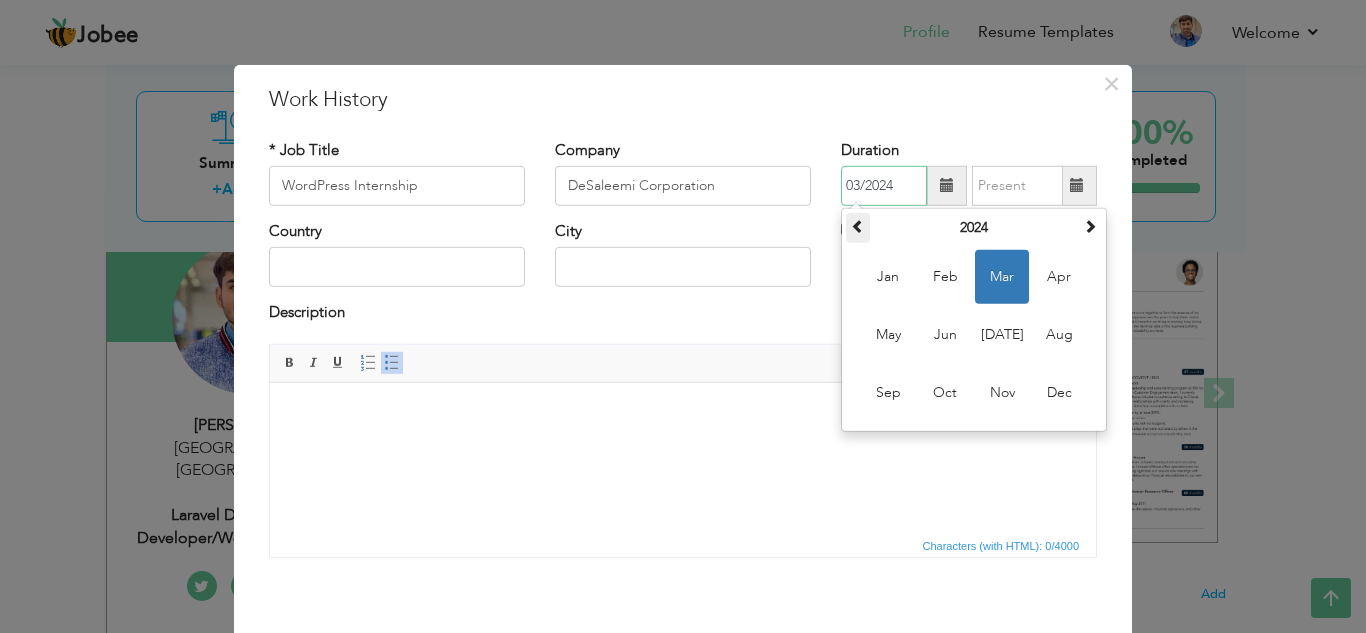 click at bounding box center (858, 228) 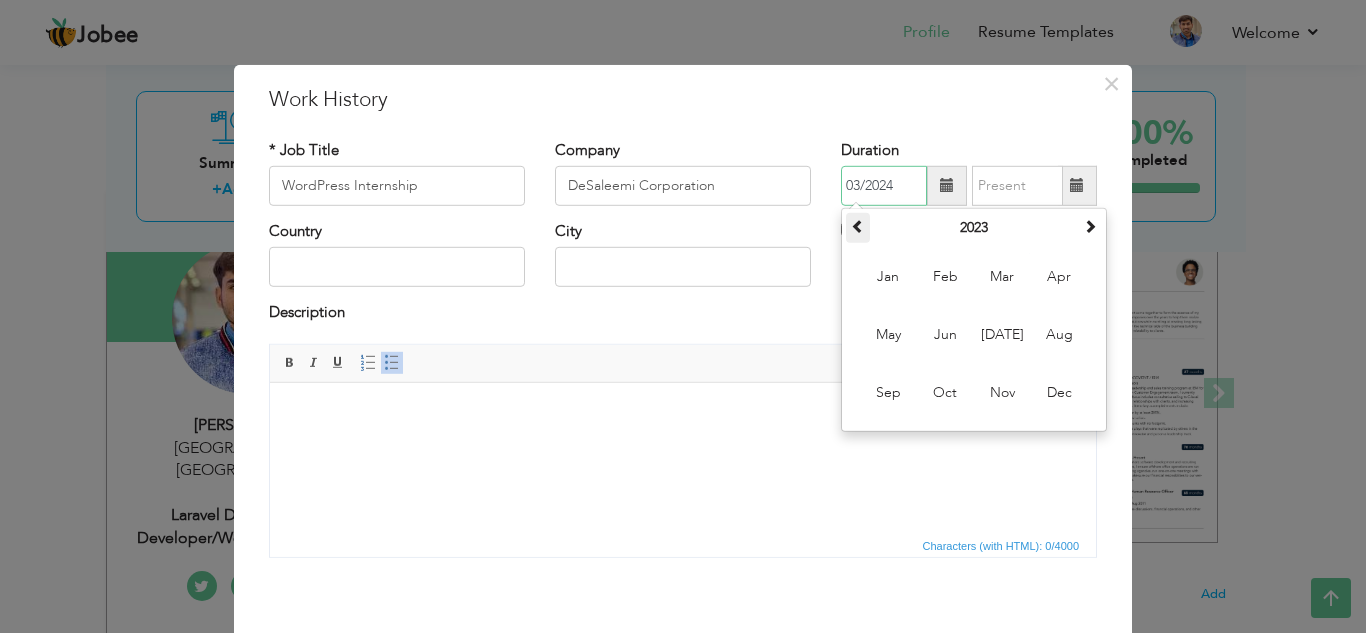 click at bounding box center (858, 228) 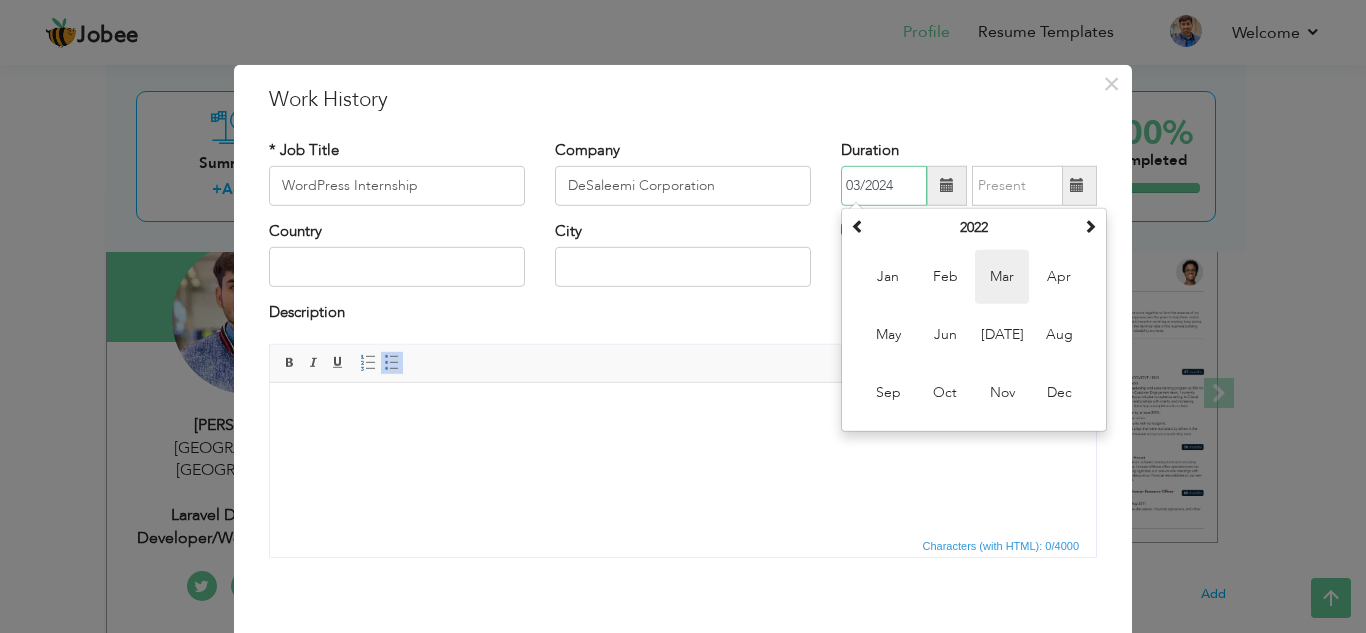 click on "Mar" at bounding box center [1002, 277] 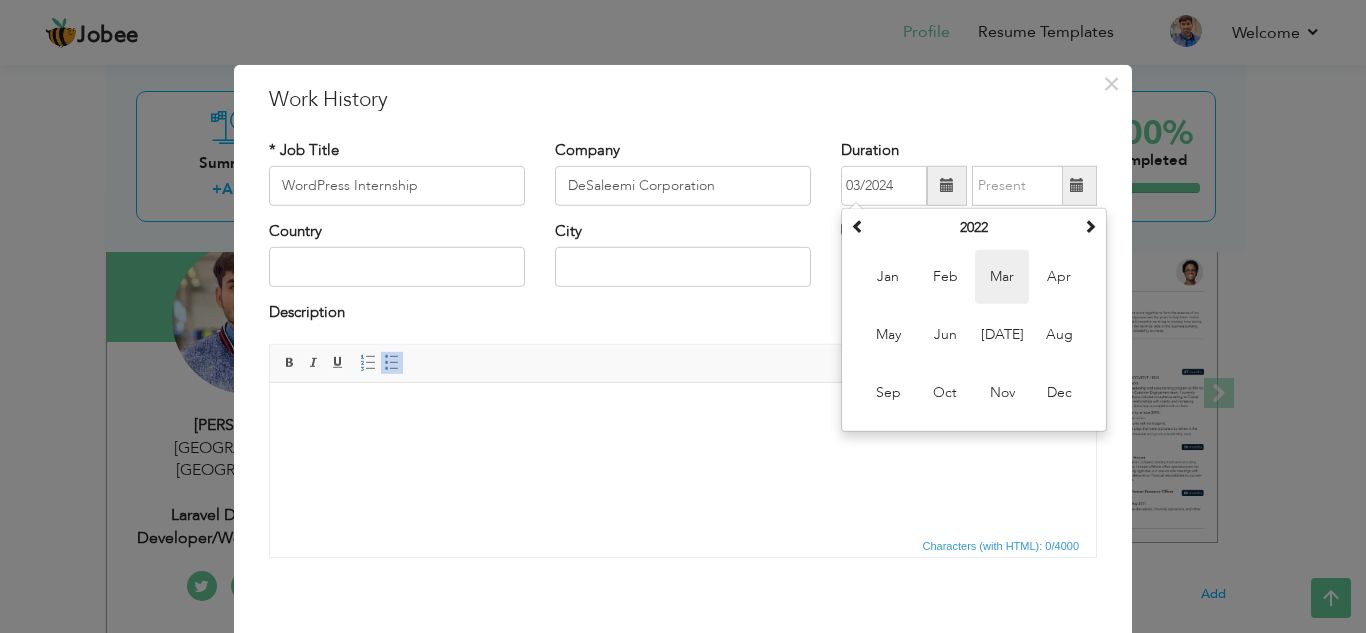 type on "03/2022" 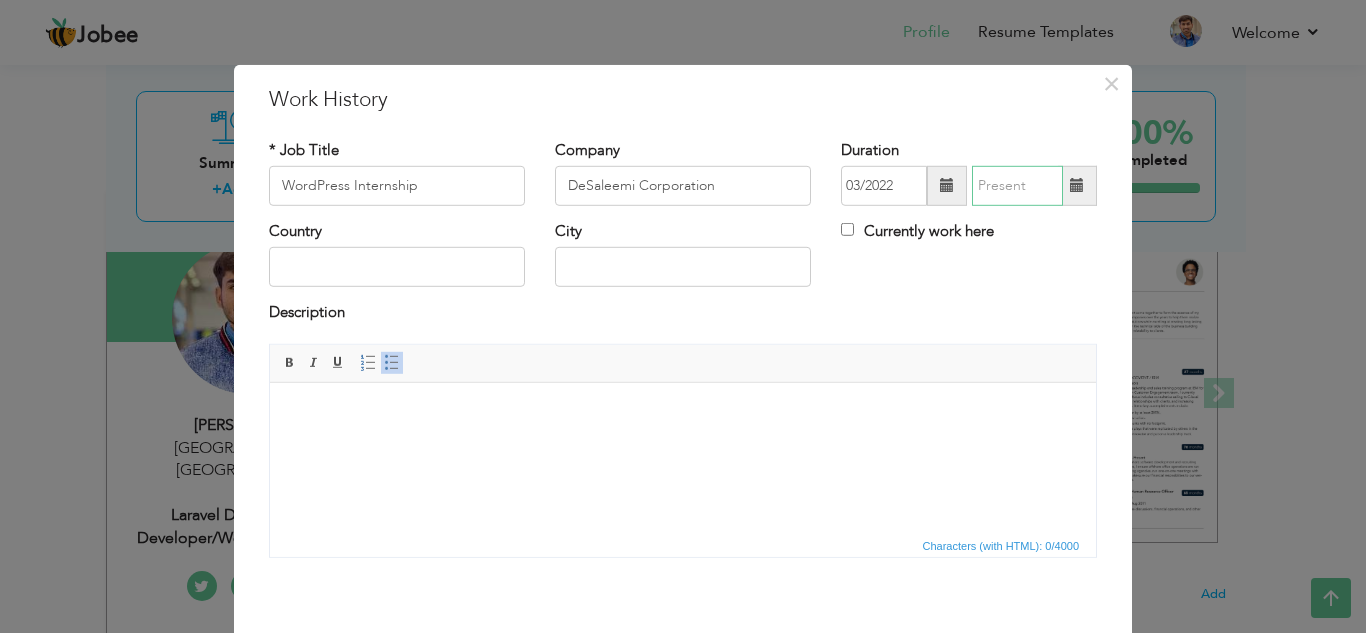 click at bounding box center (1017, 186) 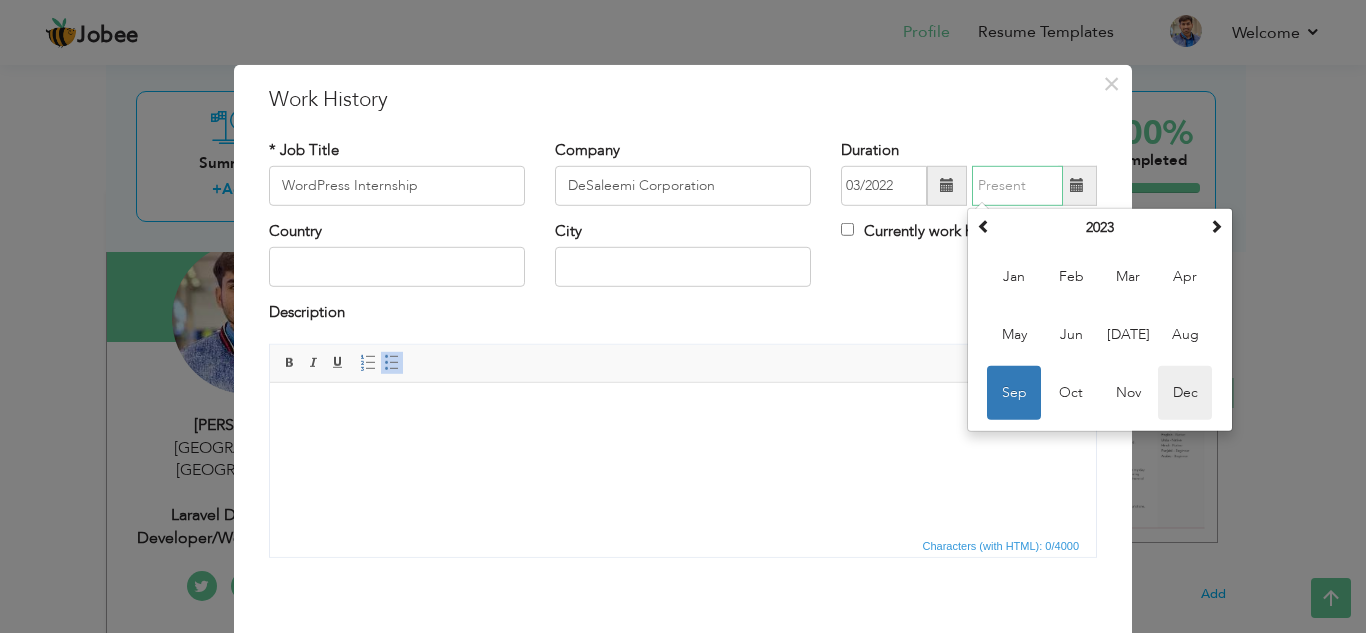 click on "Dec" at bounding box center [1185, 393] 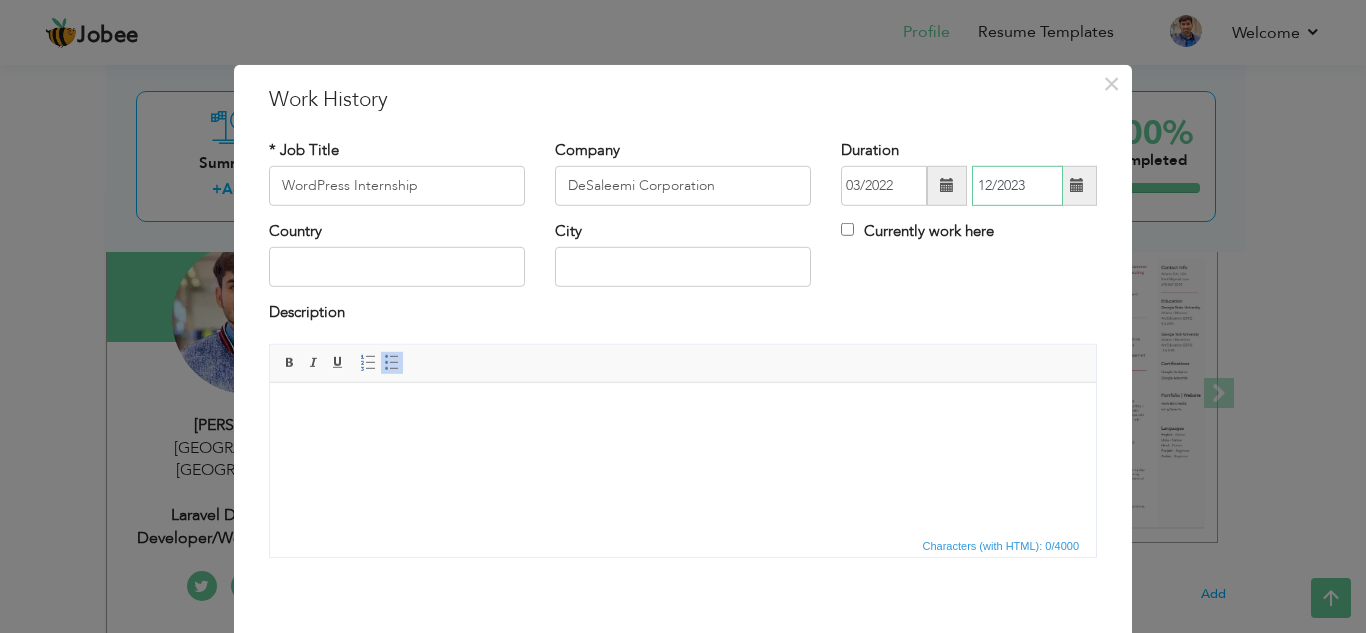 click on "12/2023" at bounding box center [1017, 186] 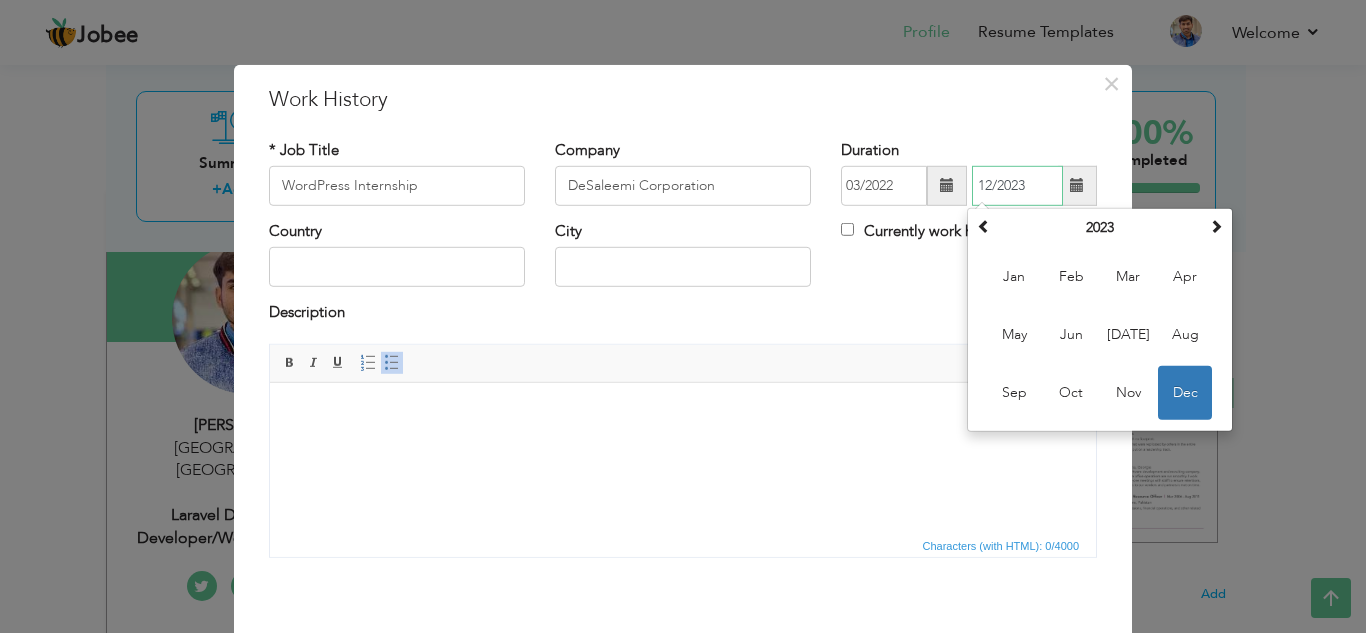 click on "12/2023" at bounding box center (1017, 186) 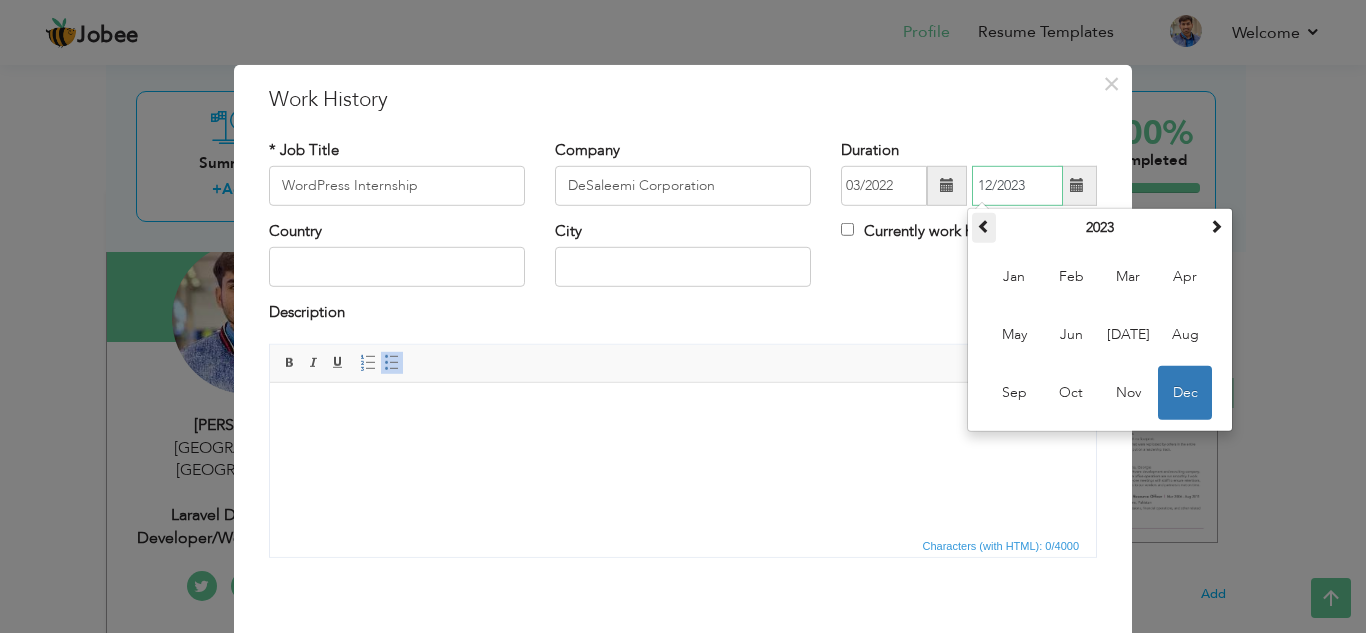 click at bounding box center [984, 228] 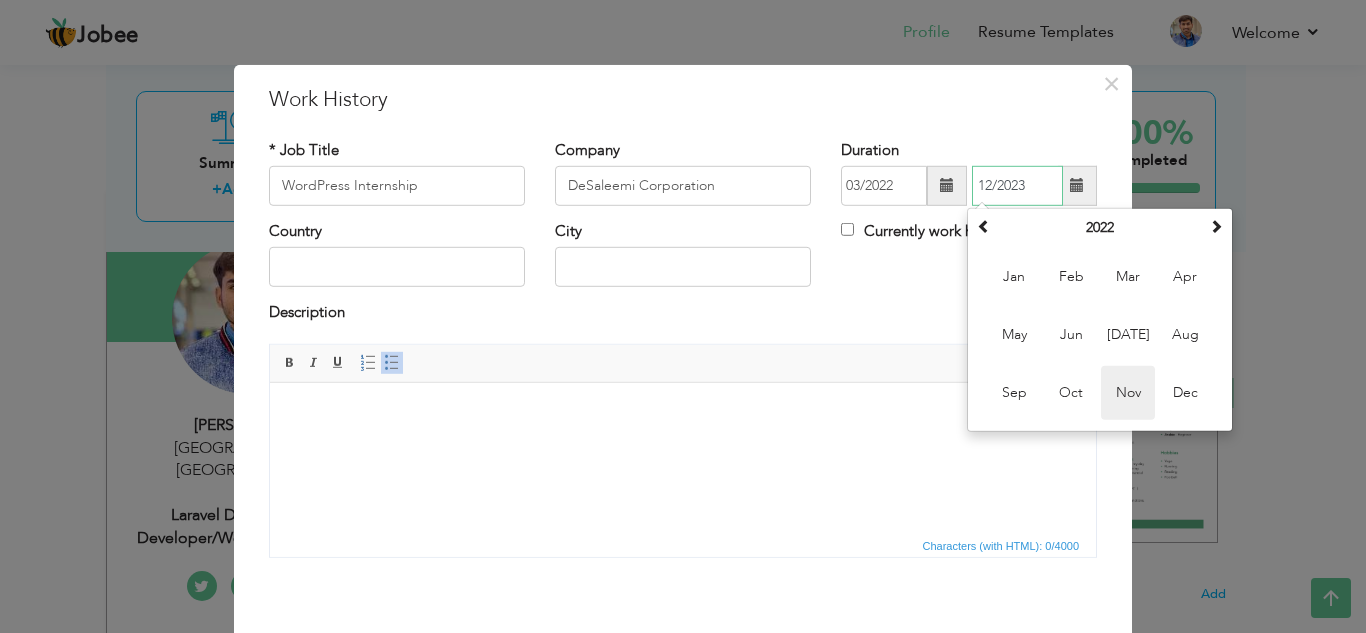 click on "Nov" at bounding box center (1128, 393) 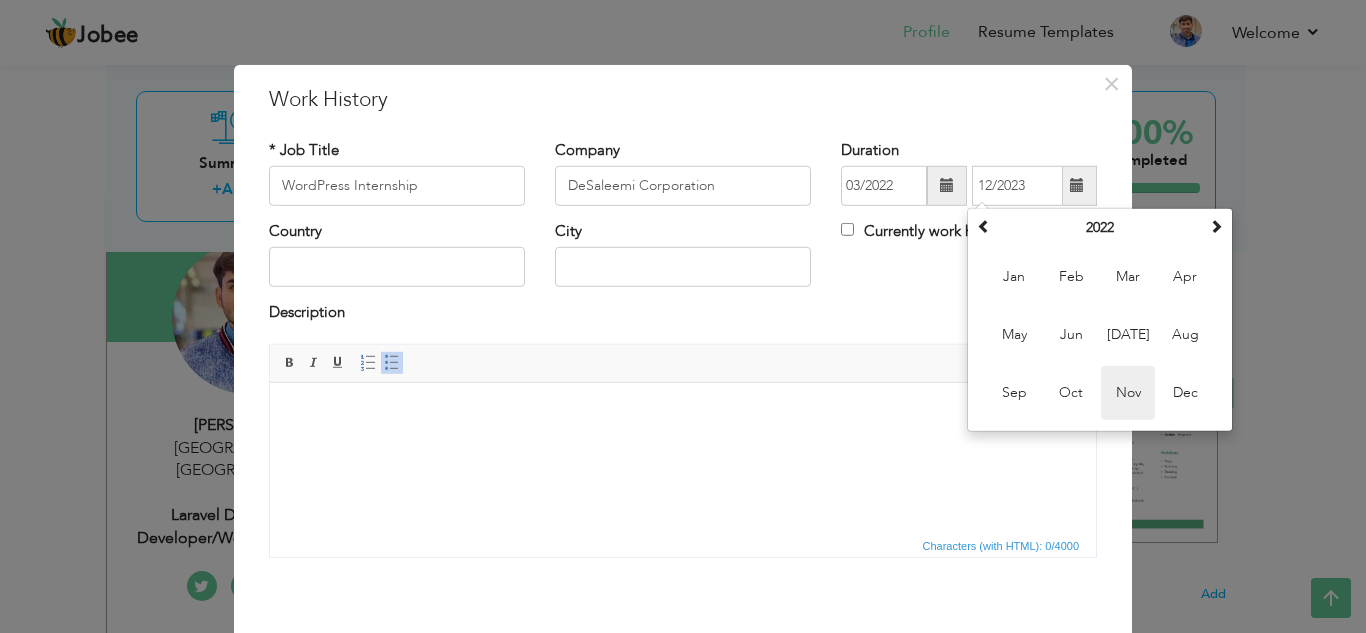 type on "11/2022" 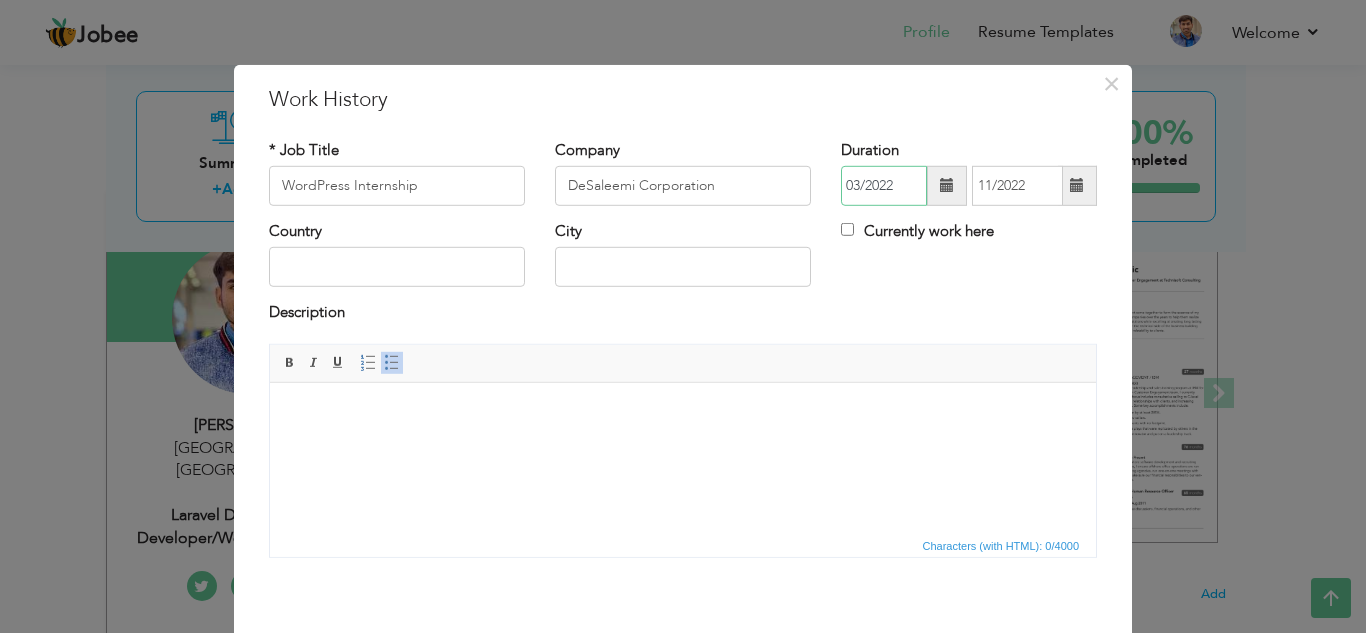 click on "03/2022" at bounding box center (884, 186) 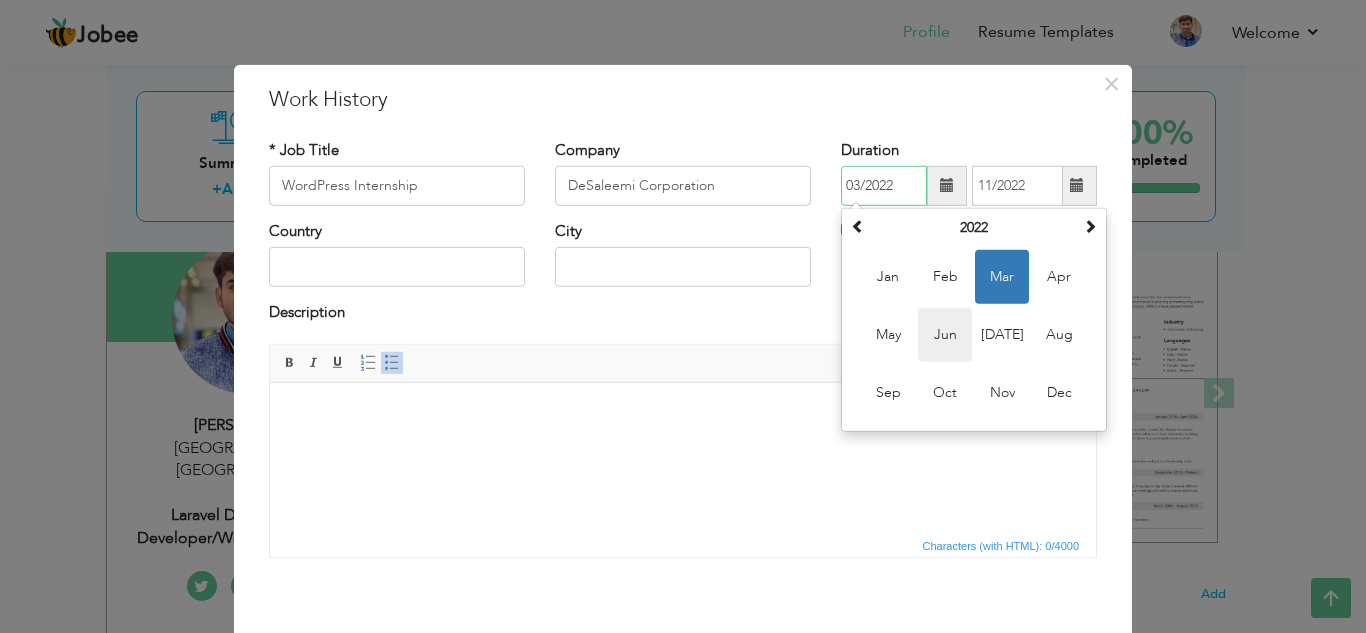 click on "Jun" at bounding box center (945, 335) 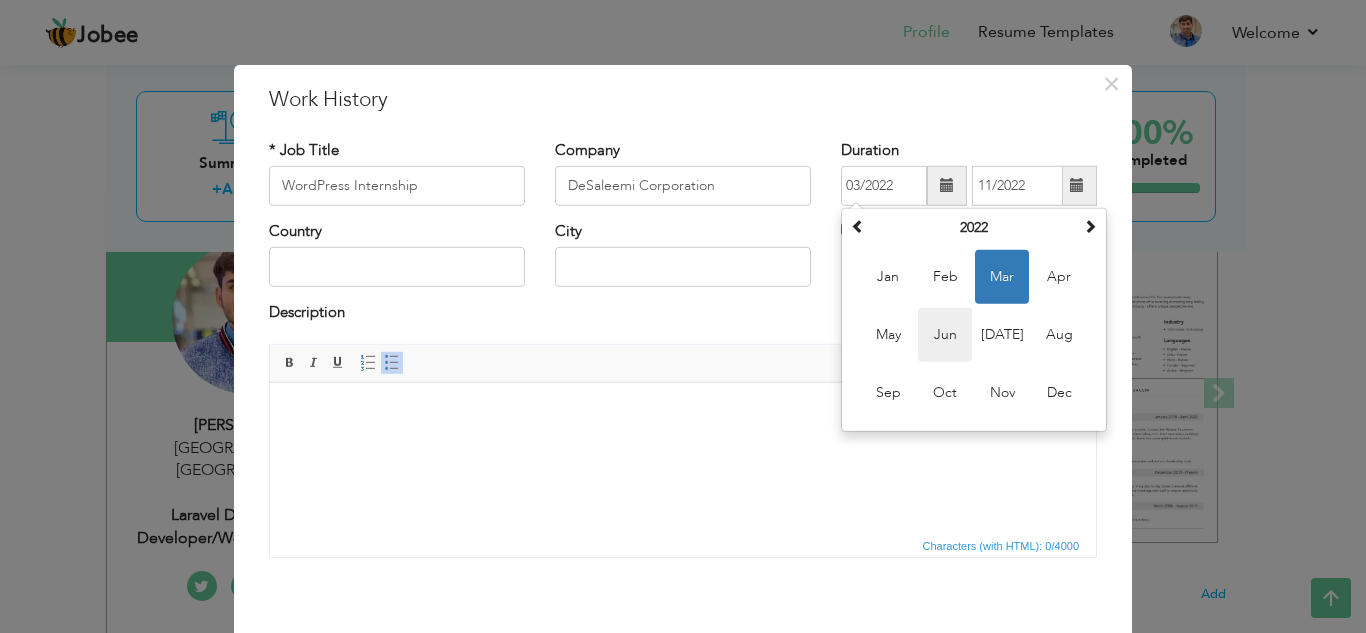 type on "06/2022" 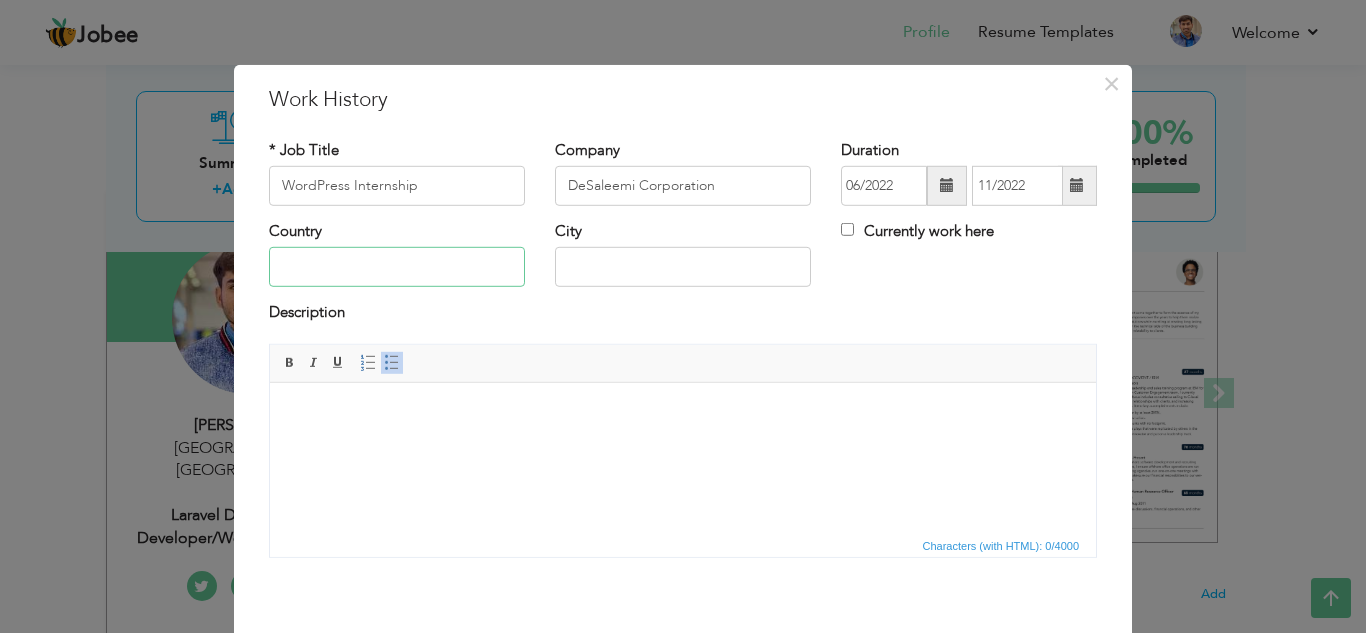 click at bounding box center (397, 267) 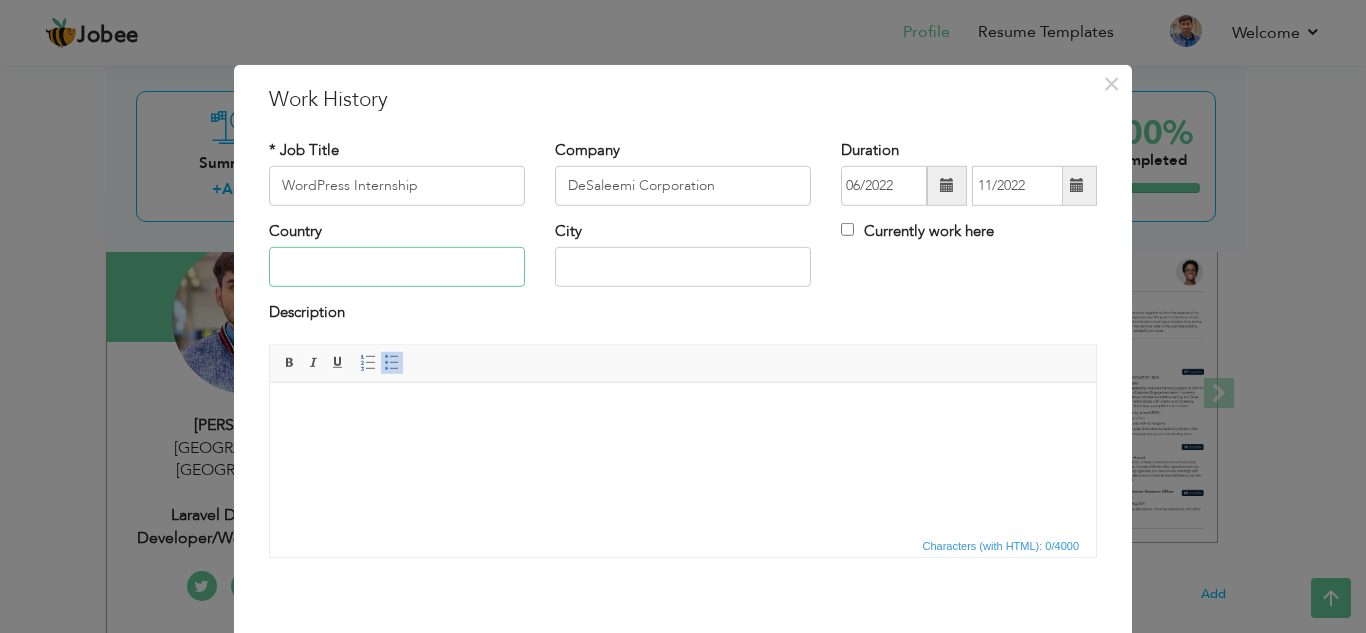 type on "[GEOGRAPHIC_DATA]" 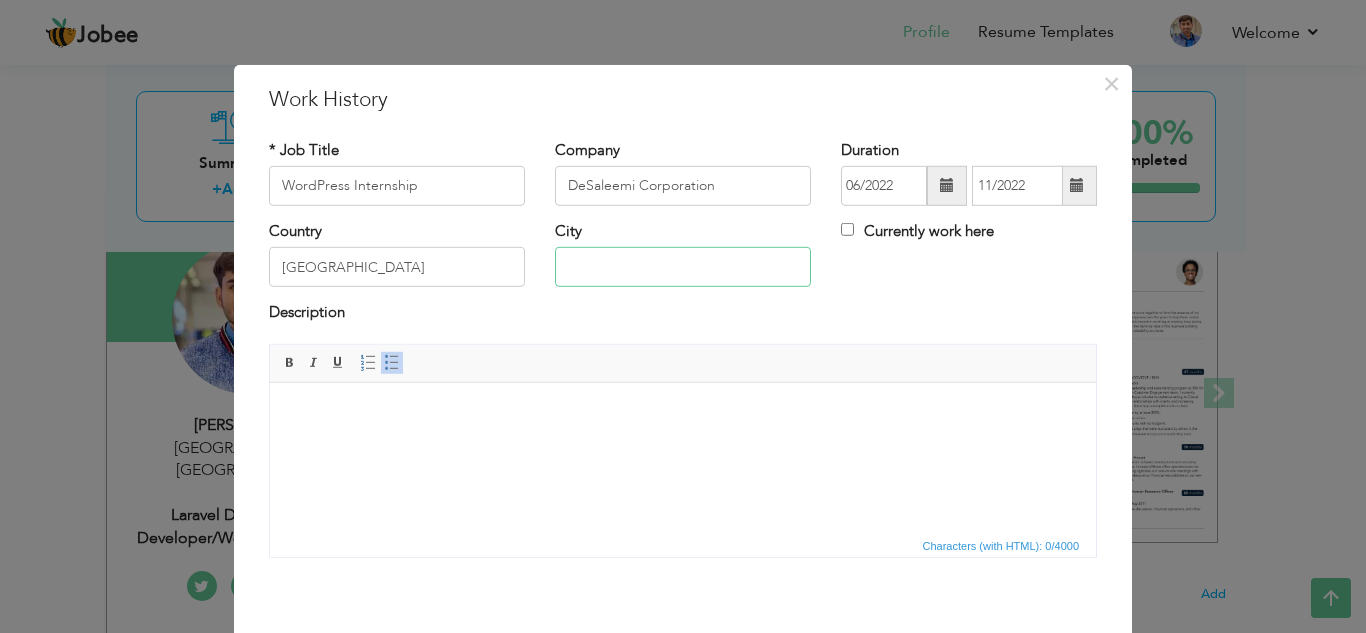 type on "[GEOGRAPHIC_DATA]" 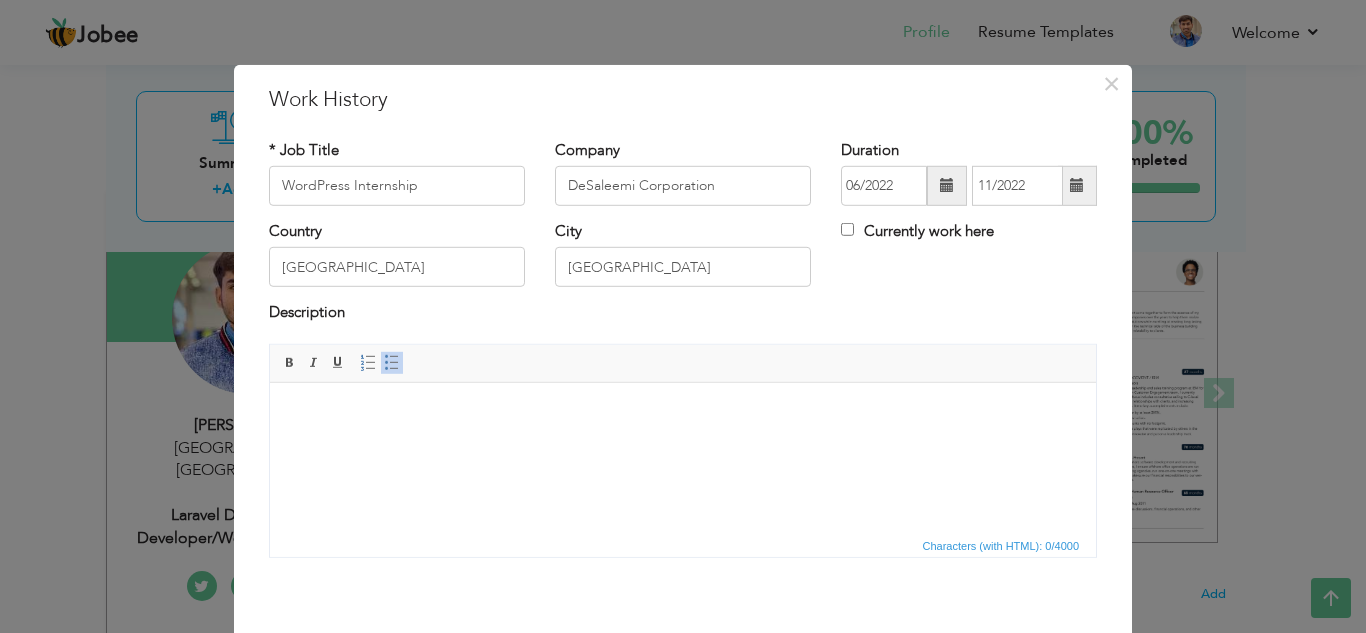 click at bounding box center (683, 412) 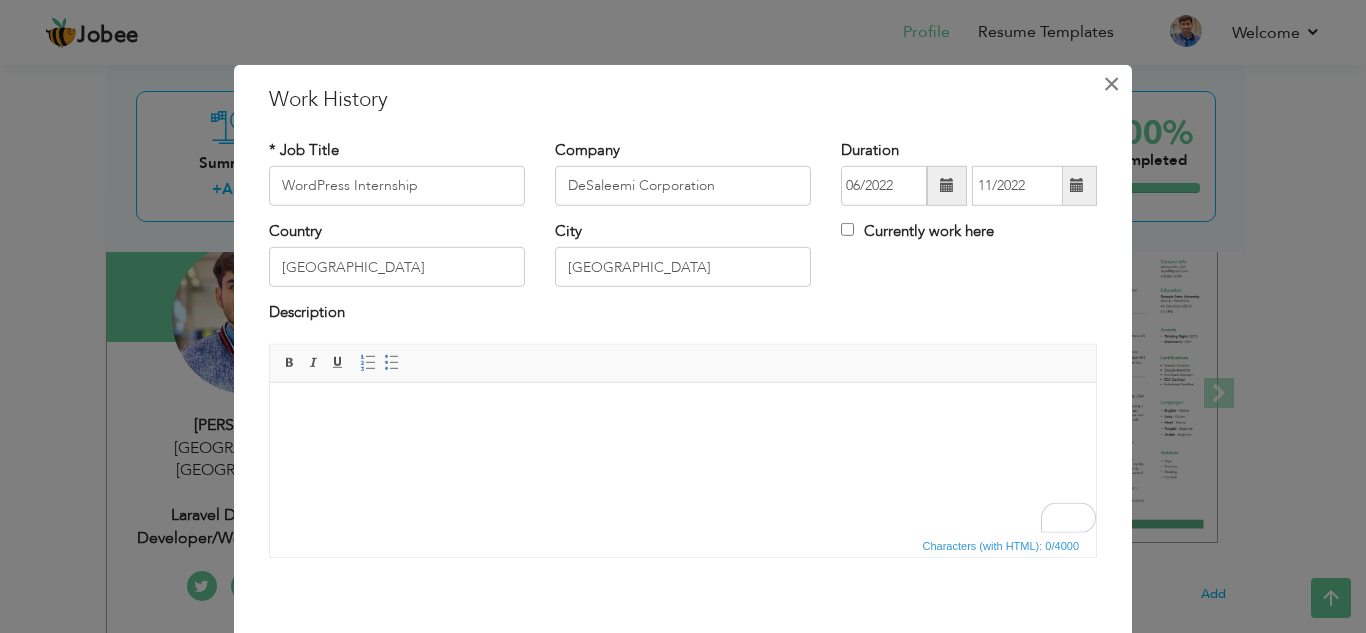 click on "×" at bounding box center [1111, 83] 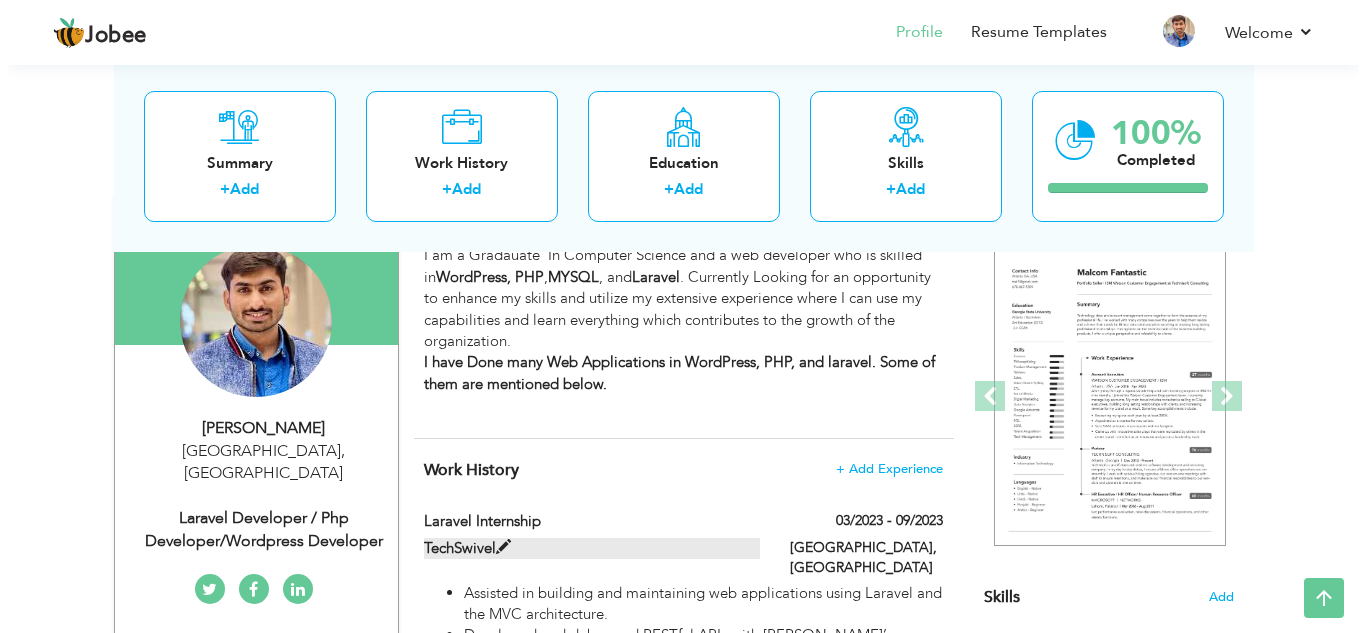 scroll, scrollTop: 162, scrollLeft: 0, axis: vertical 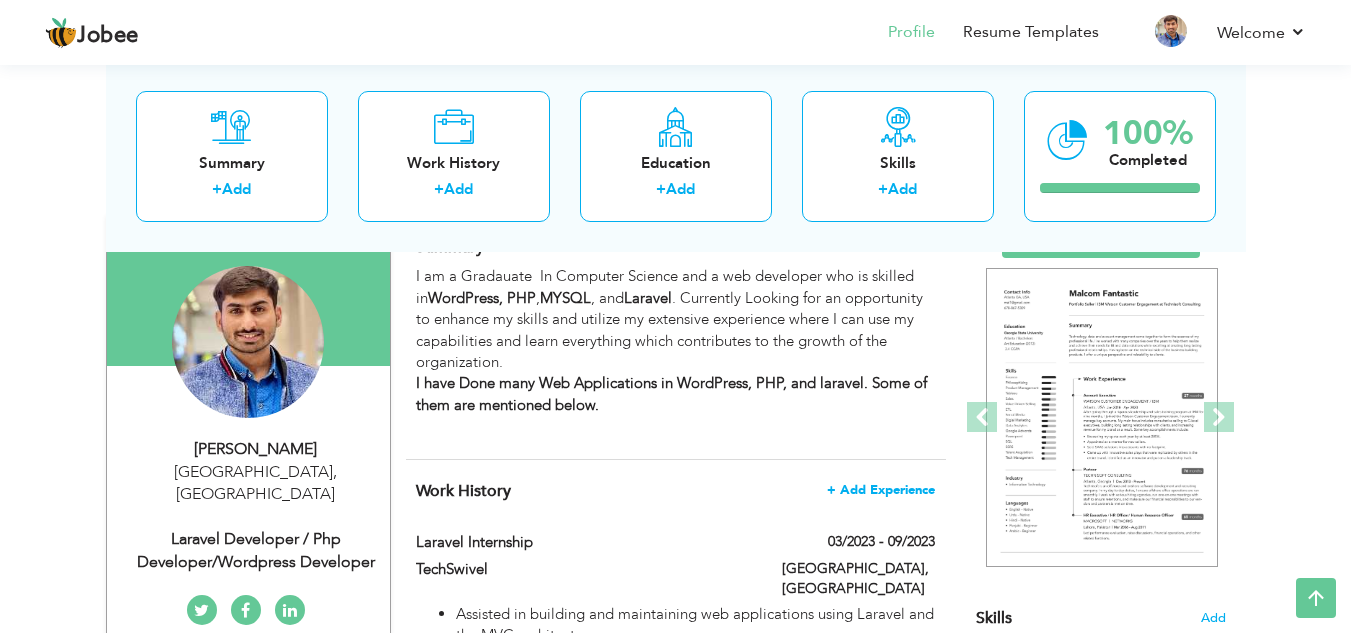 click on "+ Add Experience" at bounding box center [881, 490] 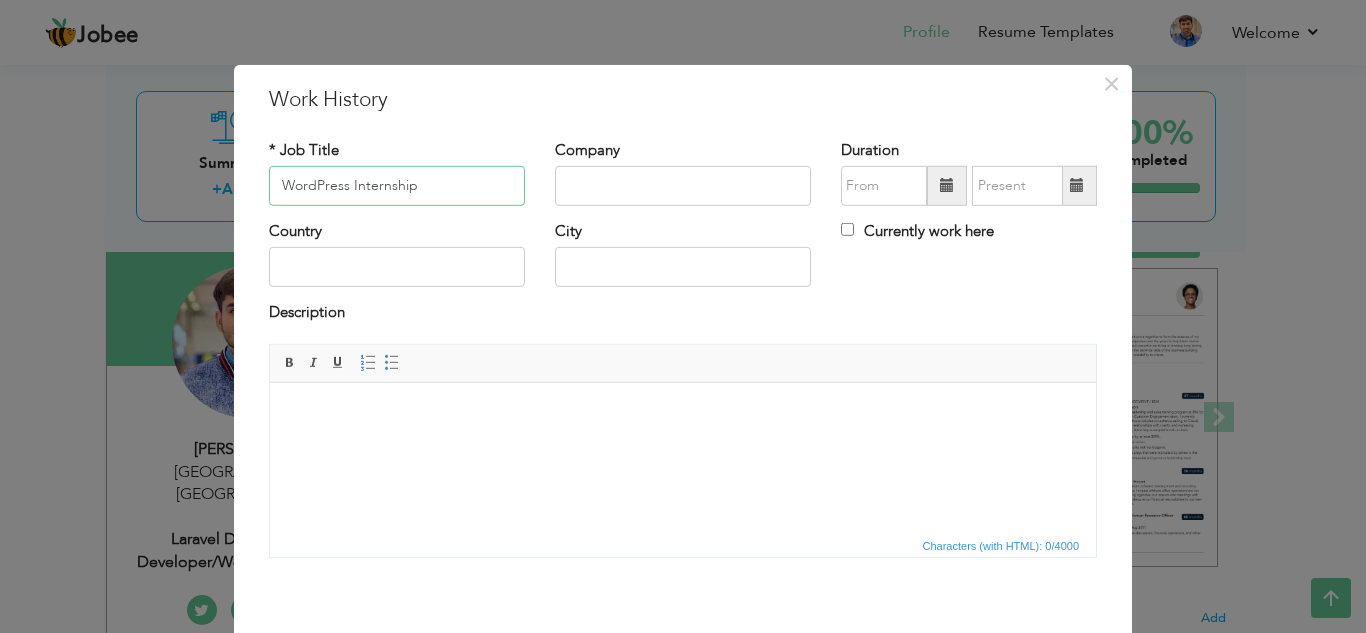 type on "WordPress Internship" 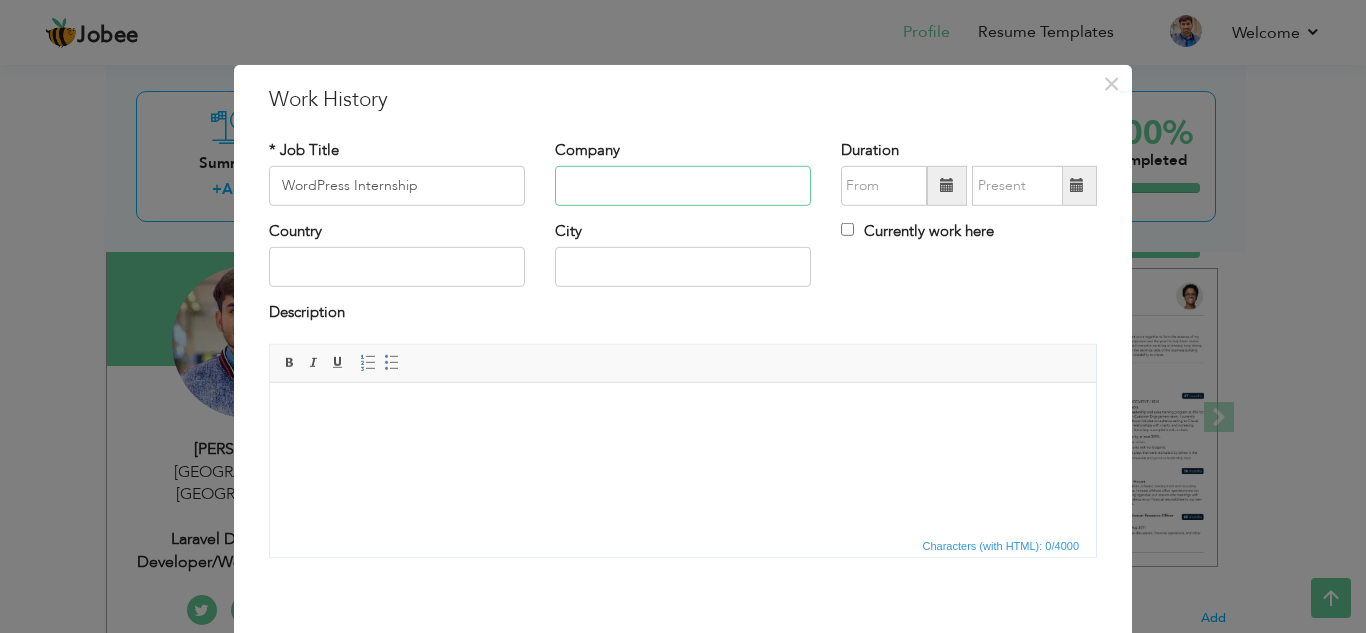 click at bounding box center (683, 186) 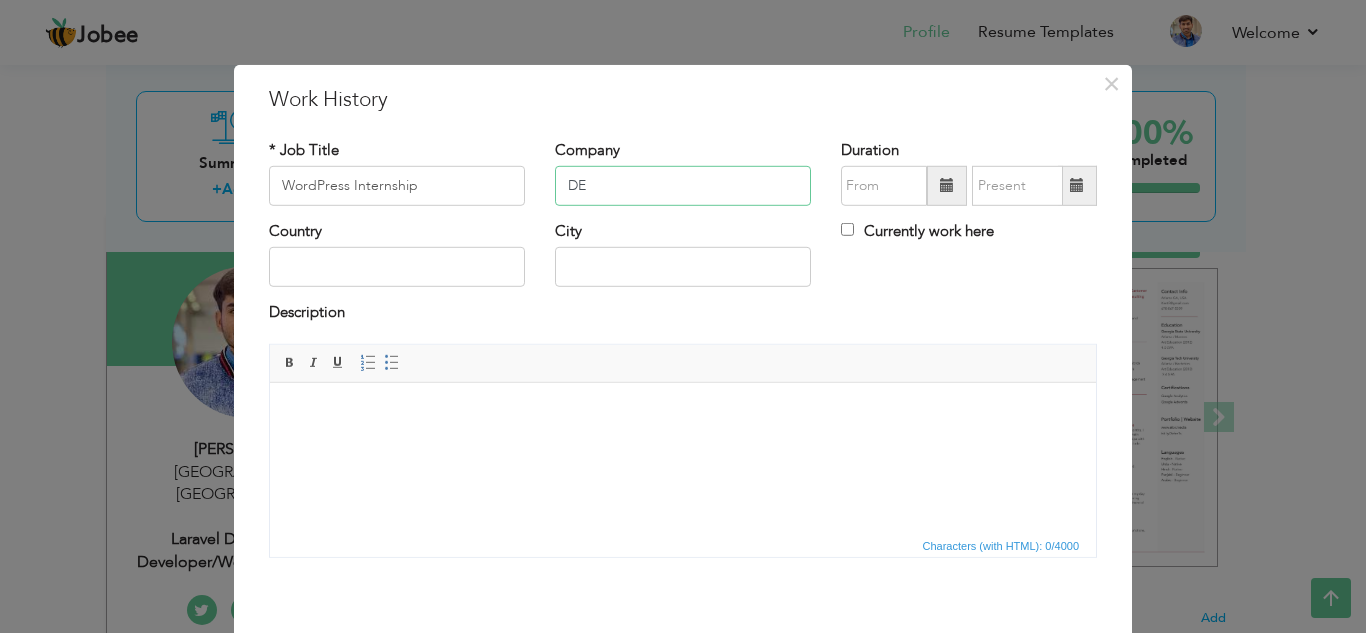 type on "D" 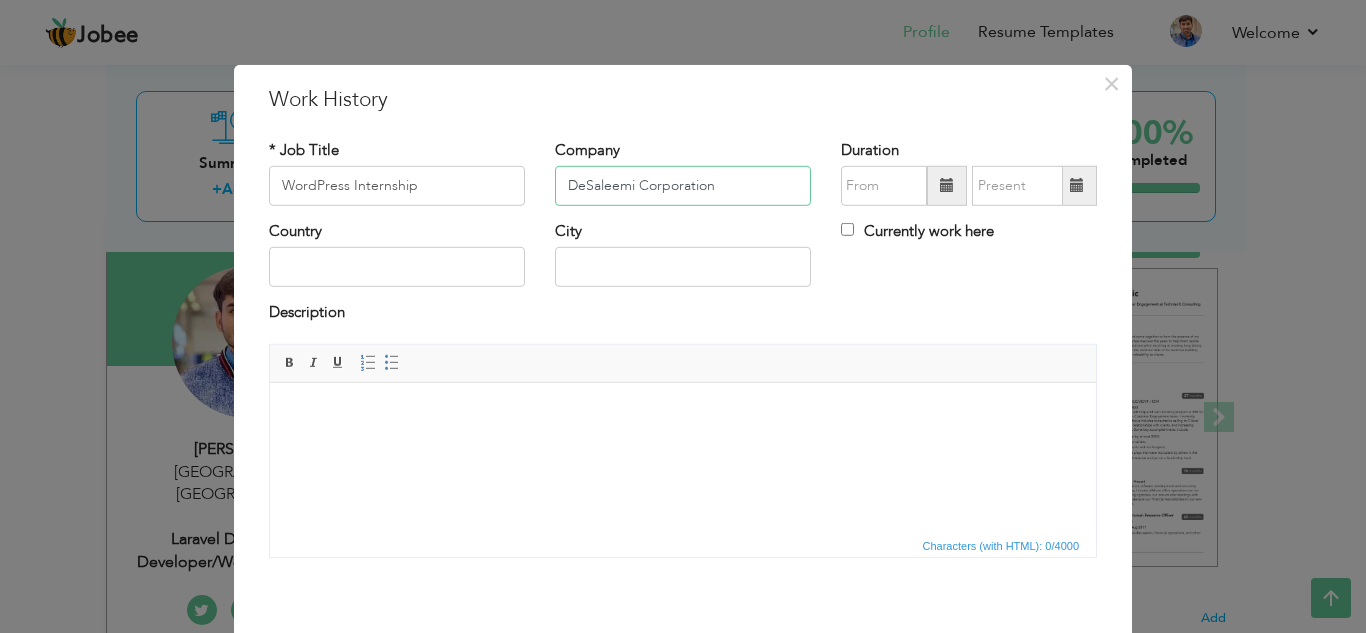 type on "DeSaleemi Corporation" 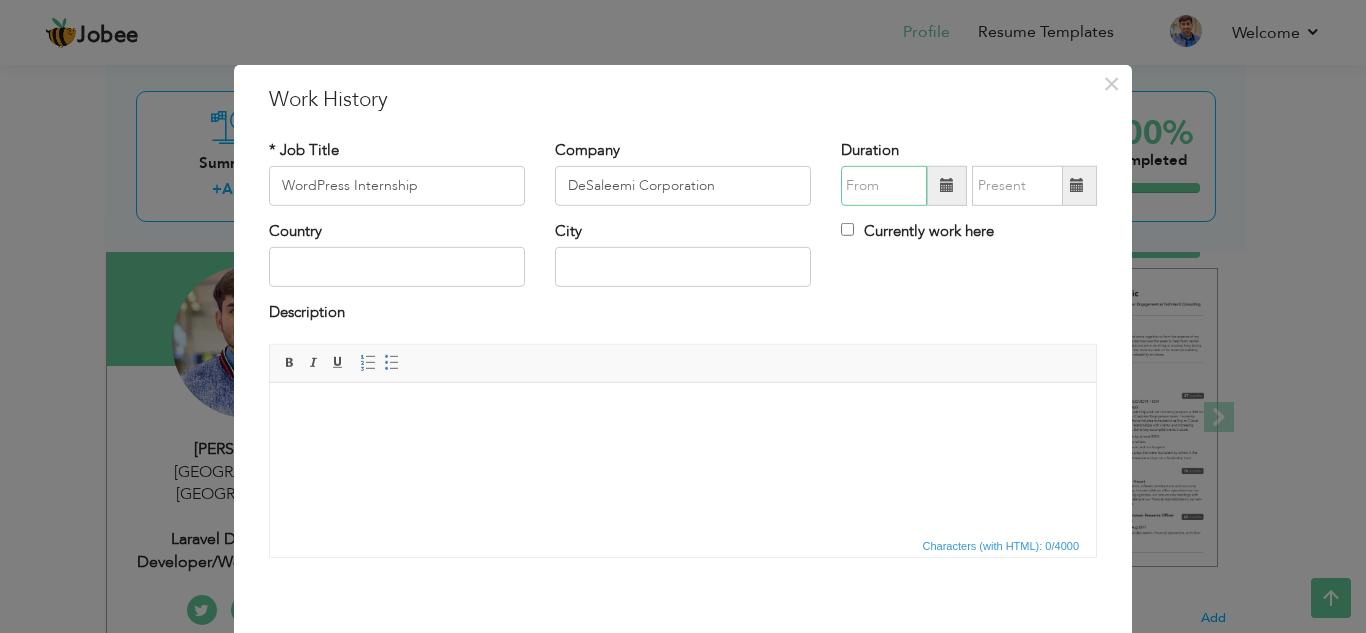 click at bounding box center [884, 186] 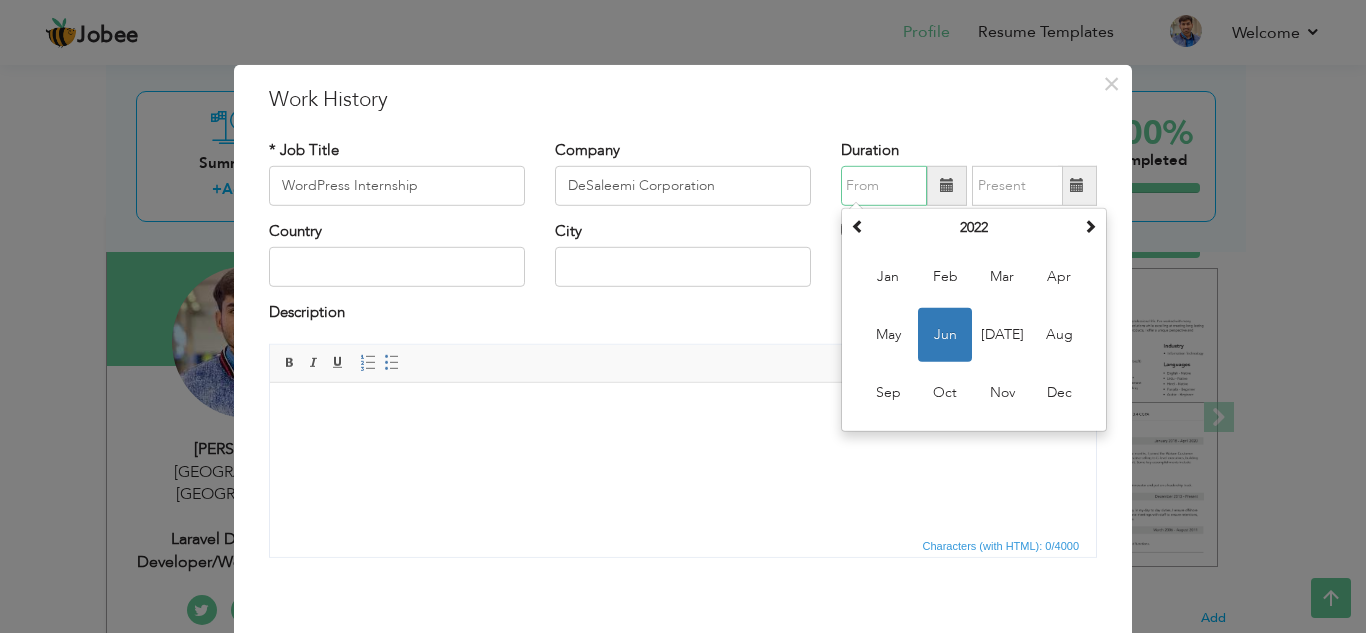 click on "Jun" at bounding box center (945, 335) 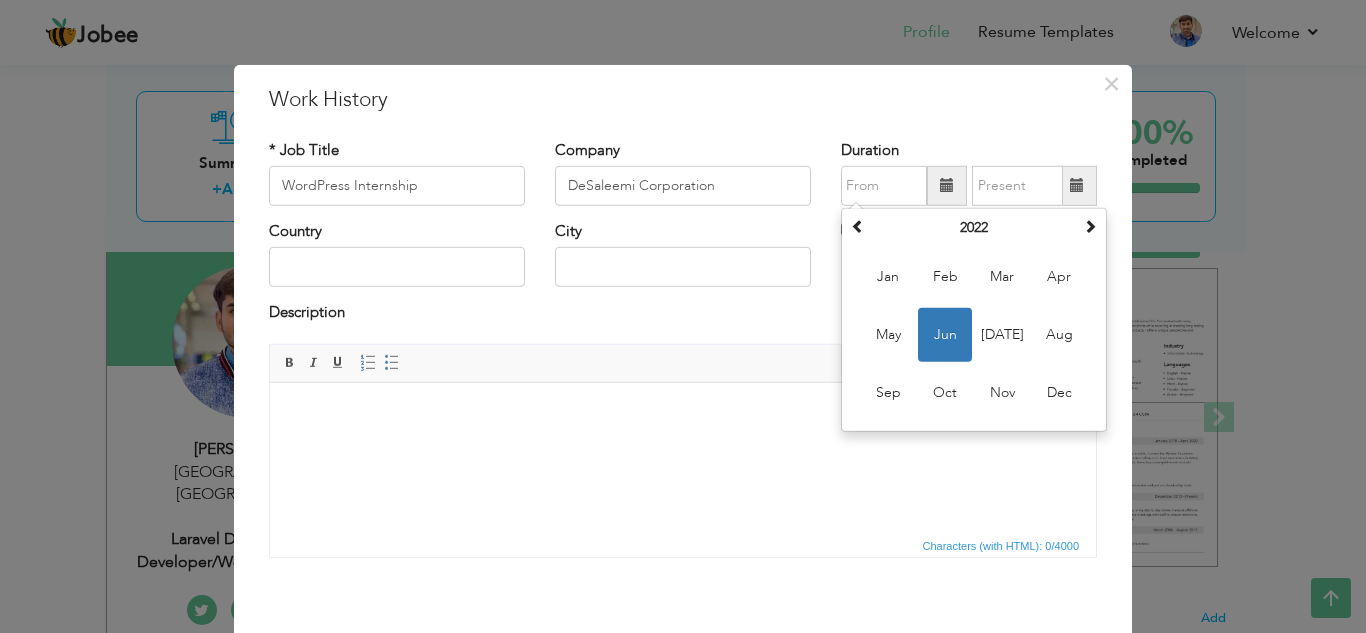 type on "06/2022" 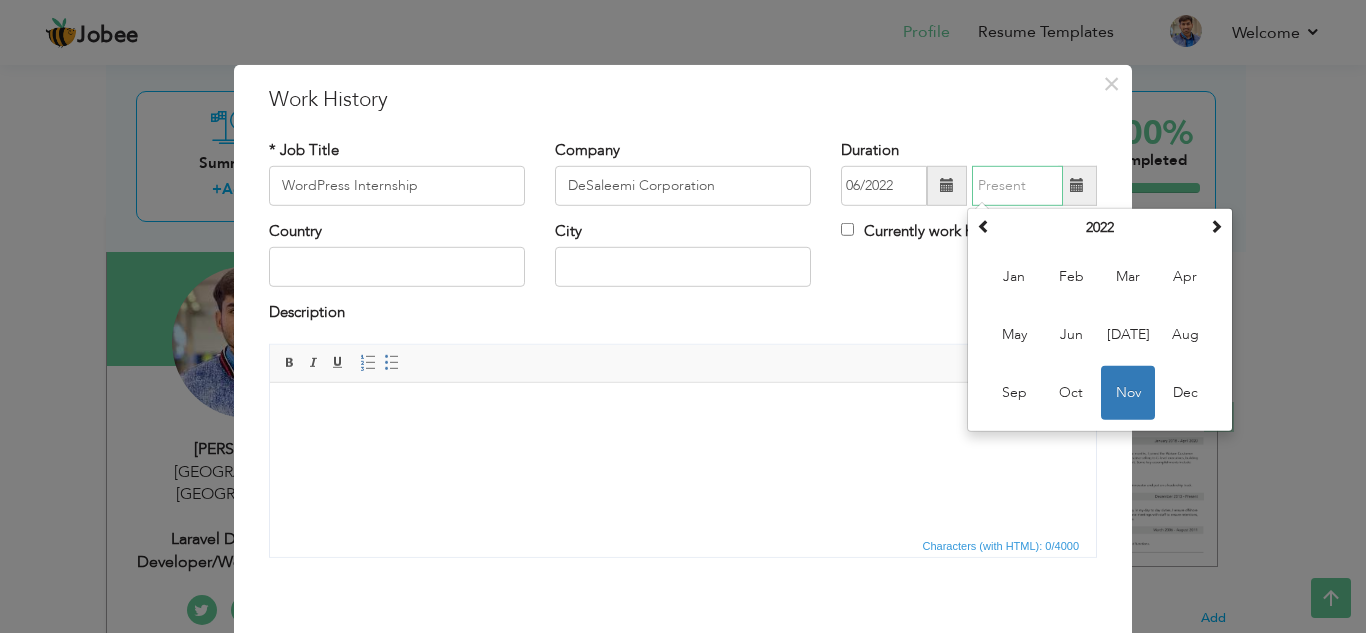 click at bounding box center (1017, 186) 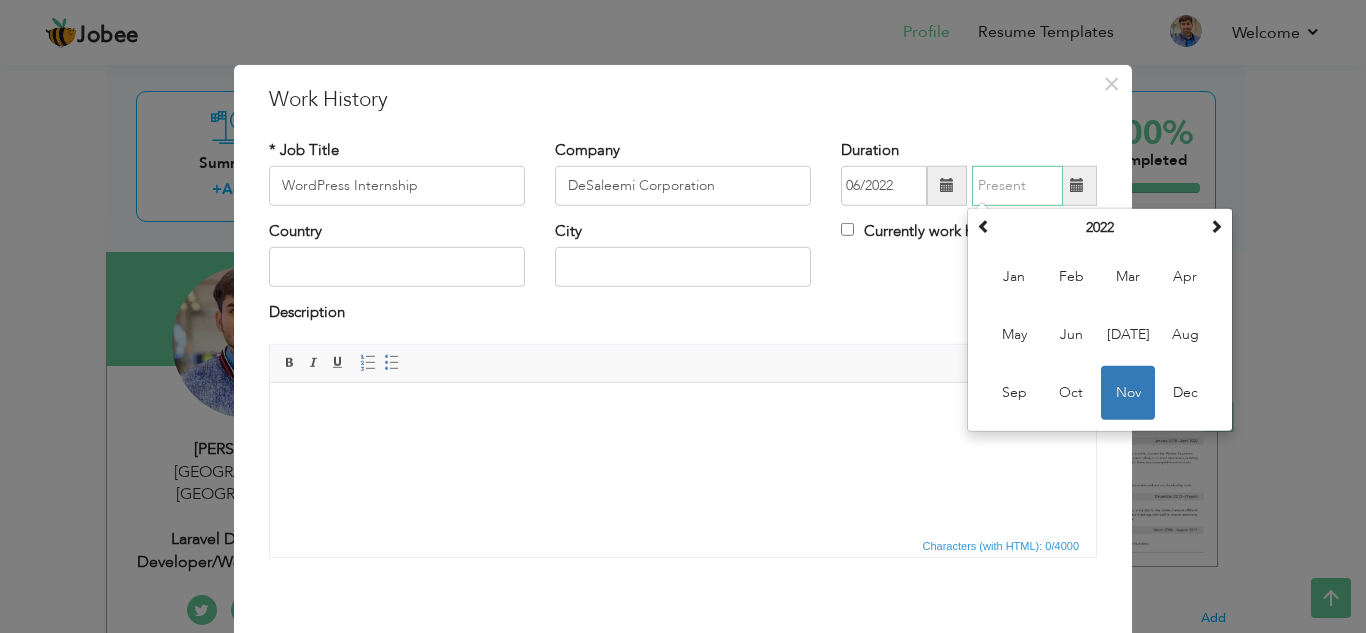 click on "Nov" at bounding box center (1128, 393) 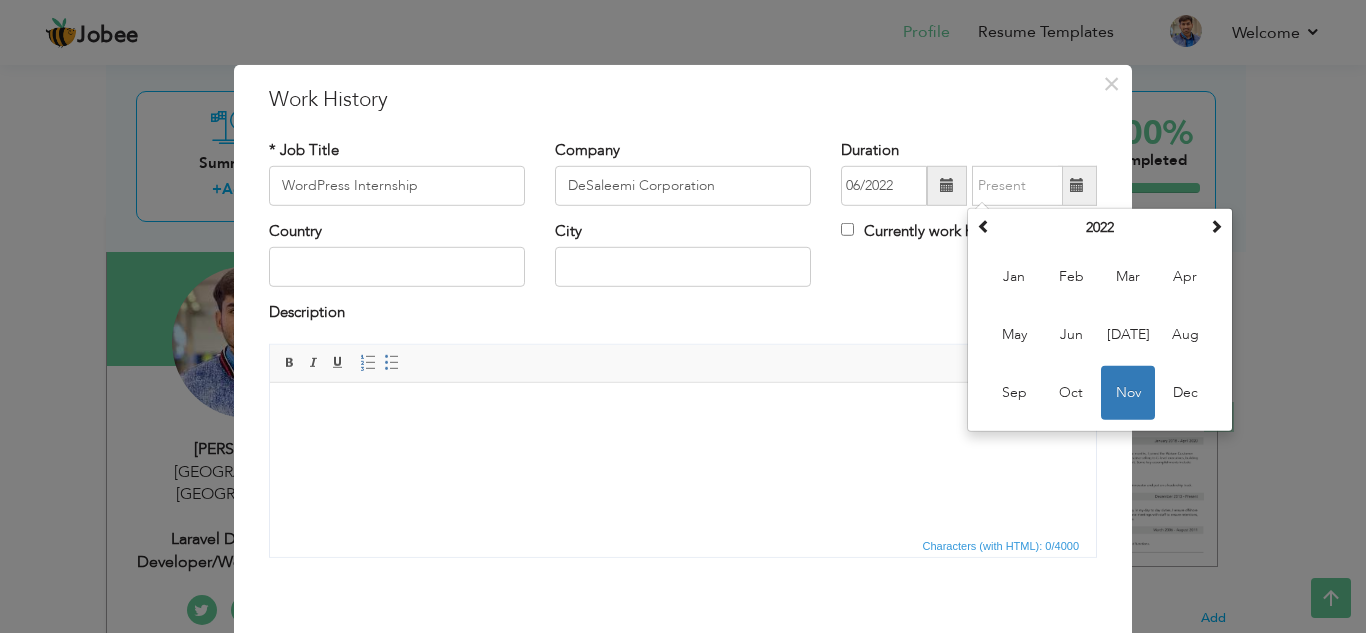 type on "11/2022" 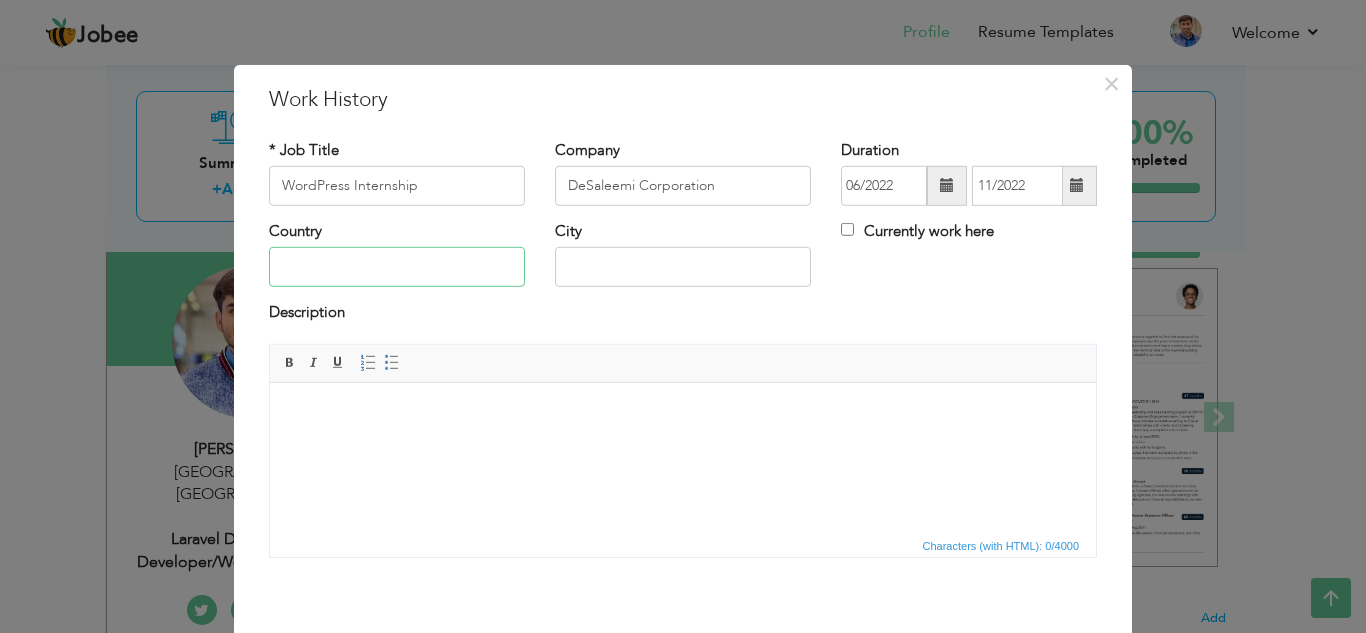 click at bounding box center [397, 267] 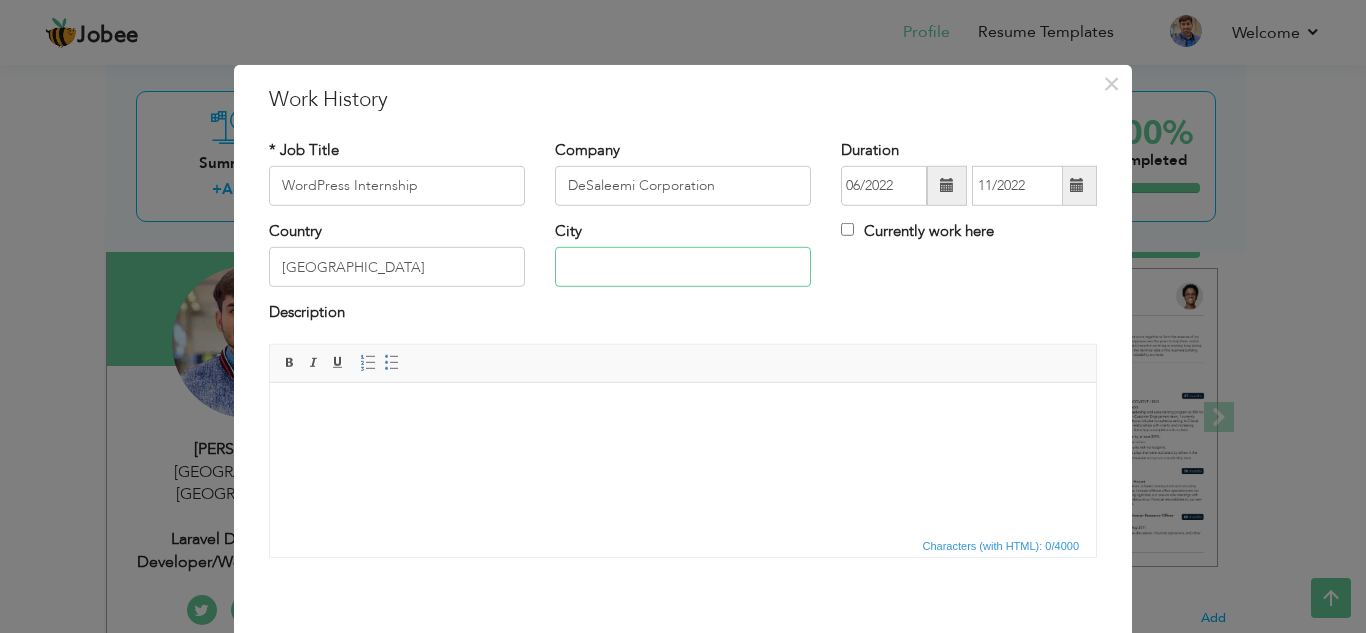 type on "[GEOGRAPHIC_DATA]" 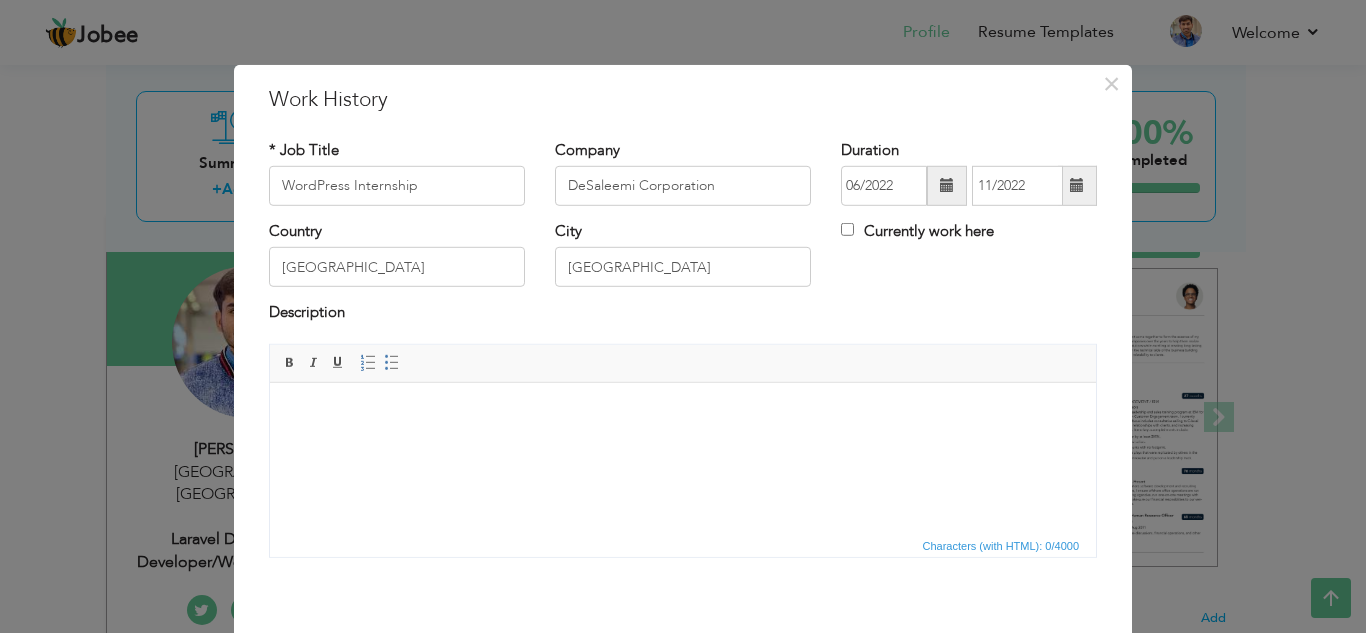 click at bounding box center [683, 412] 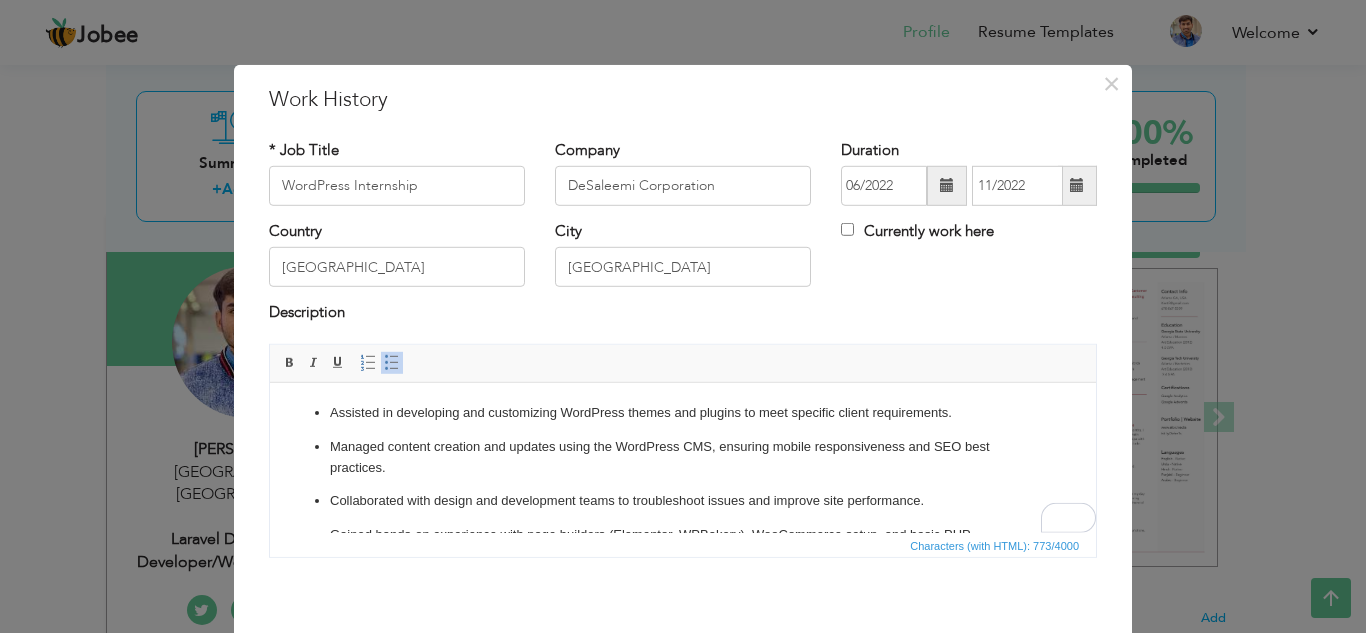 scroll, scrollTop: 98, scrollLeft: 0, axis: vertical 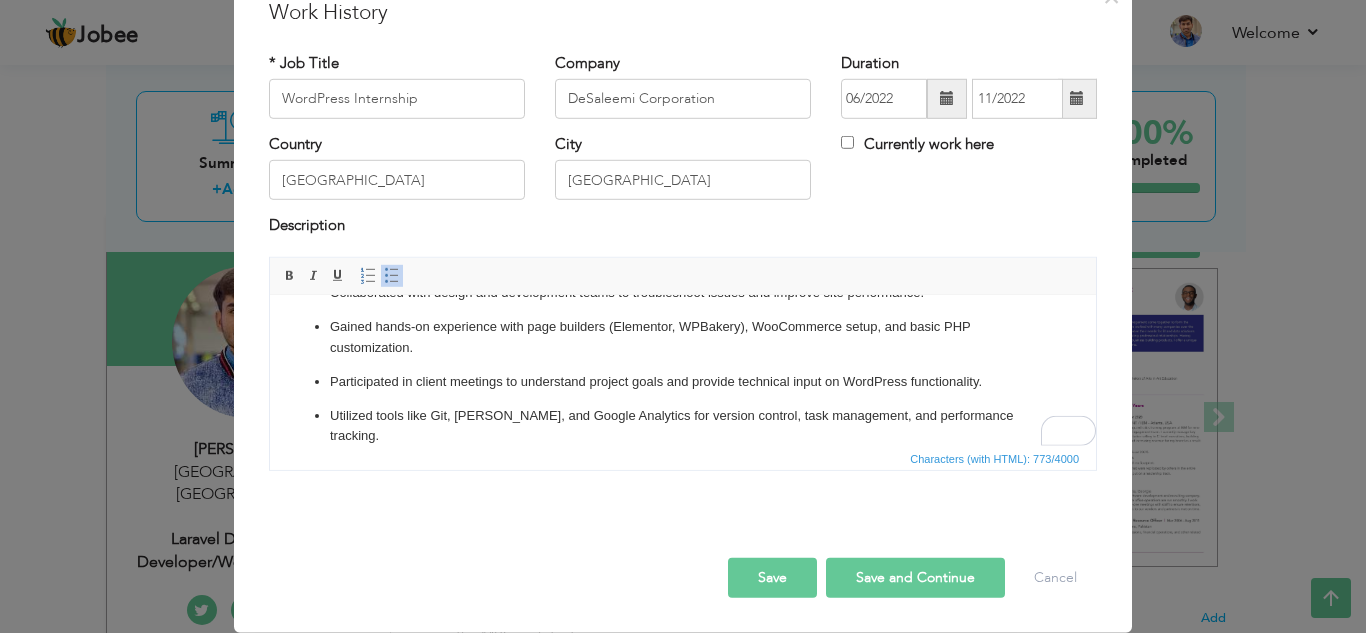 click on "Save and Continue" at bounding box center (915, 578) 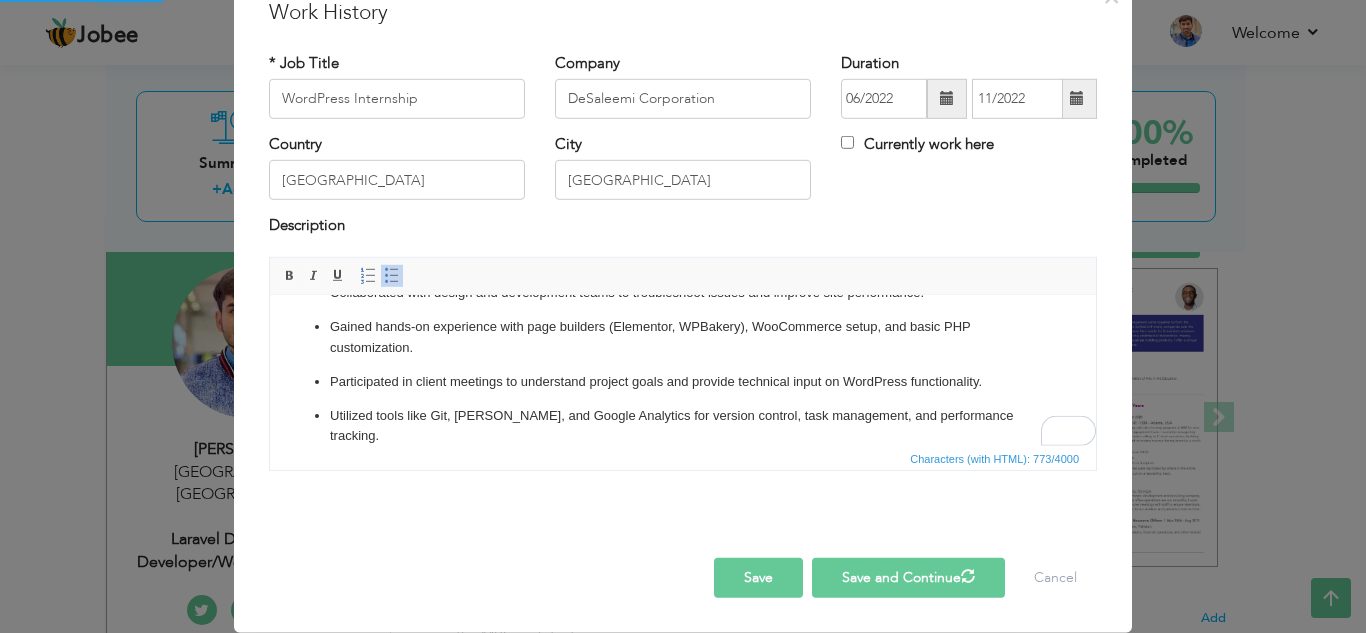 type 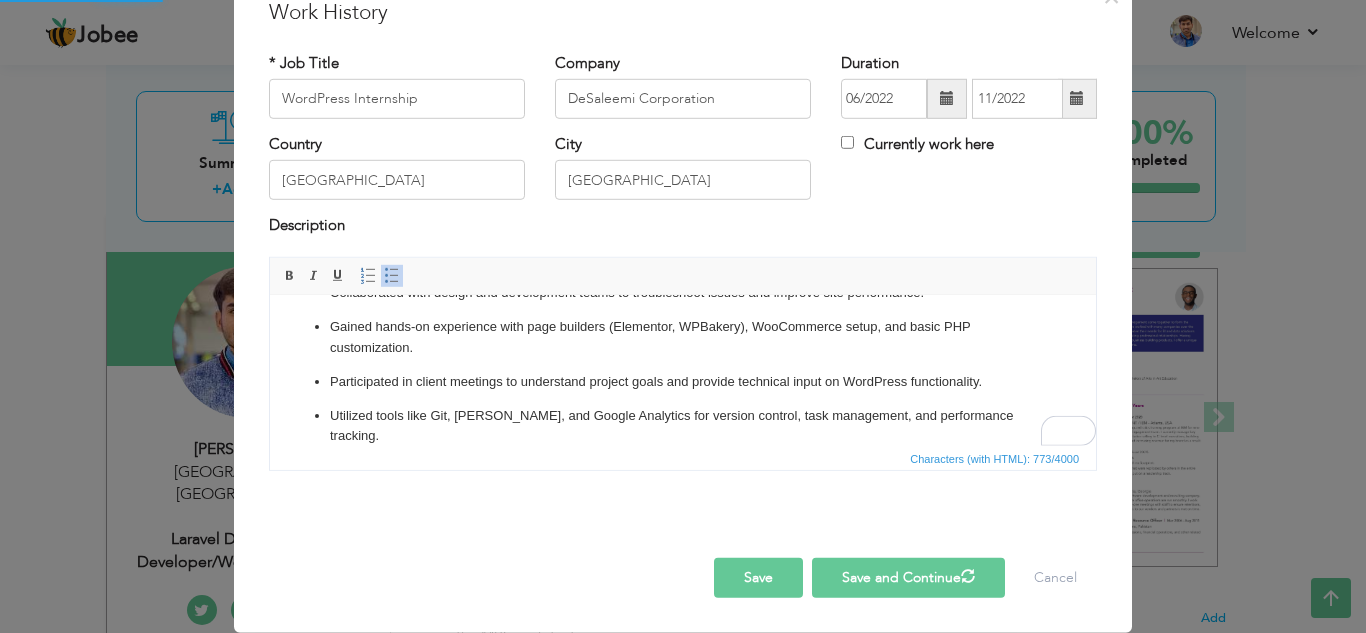 type 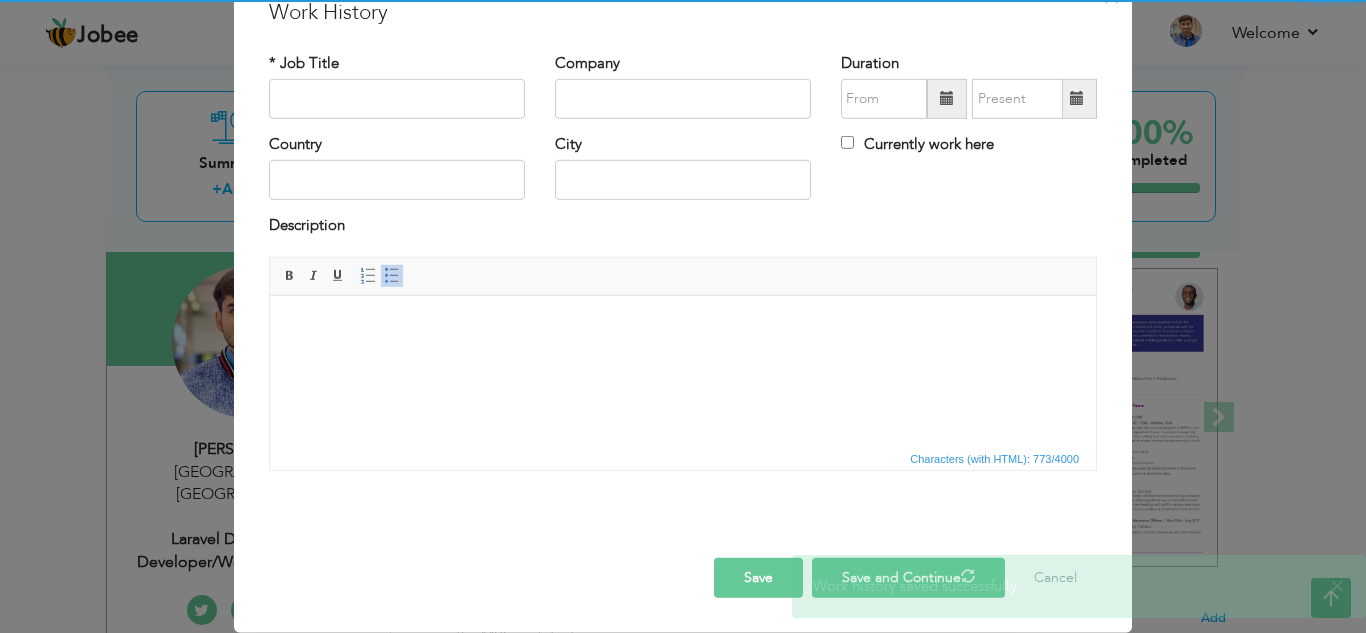 scroll, scrollTop: 0, scrollLeft: 0, axis: both 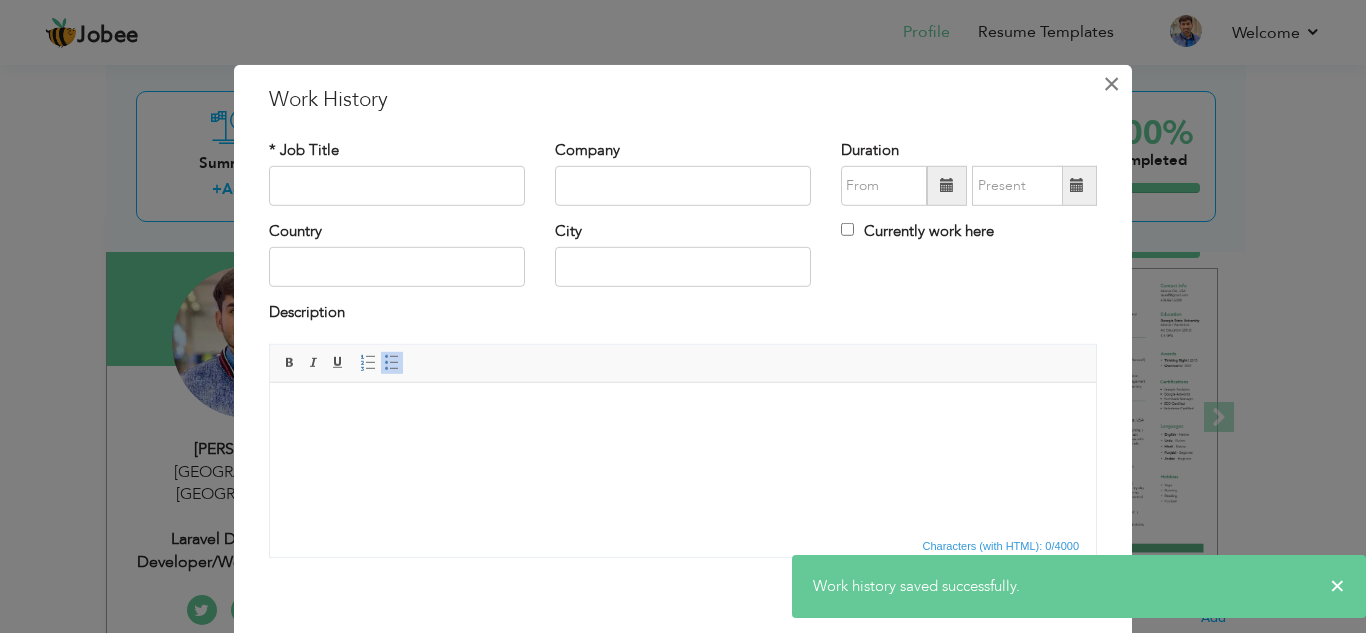 click on "×" at bounding box center (1111, 83) 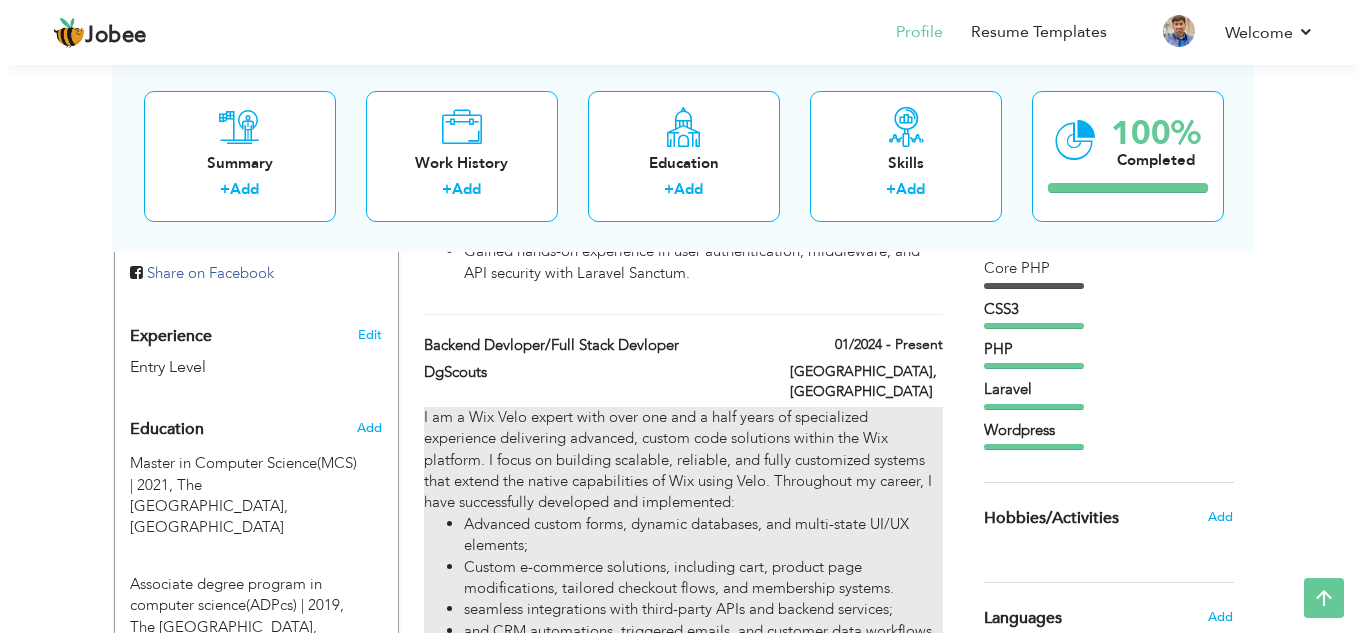 scroll, scrollTop: 665, scrollLeft: 0, axis: vertical 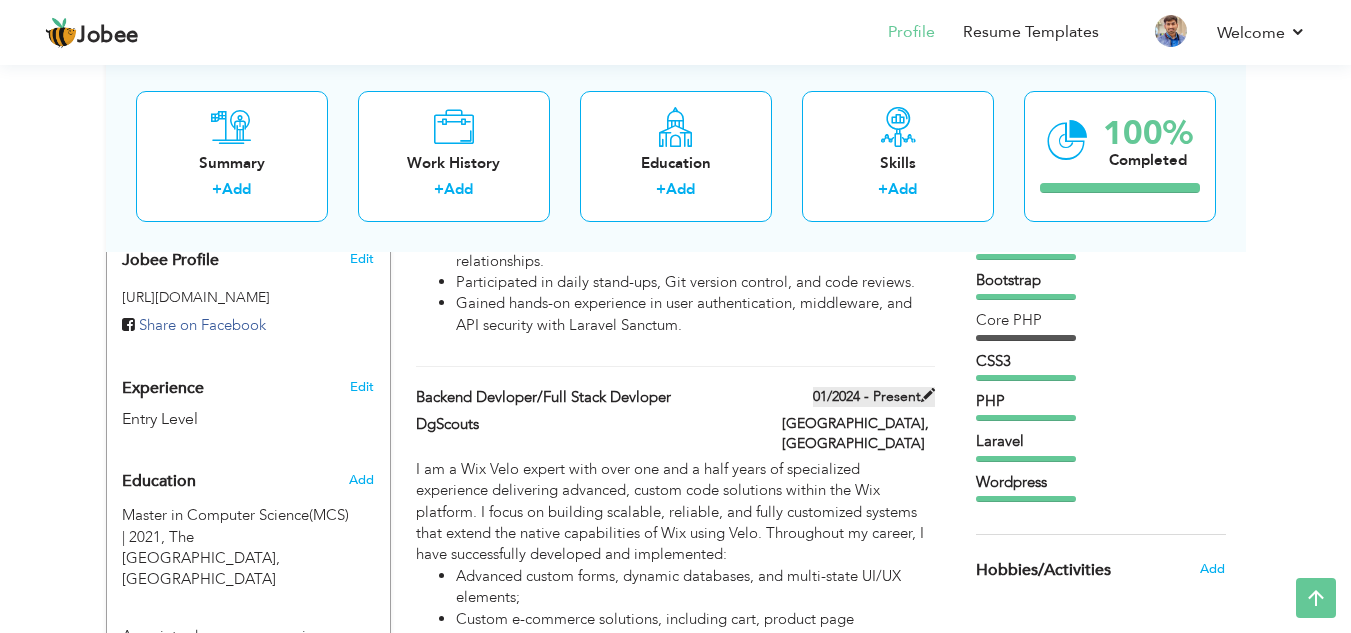 click at bounding box center (928, 395) 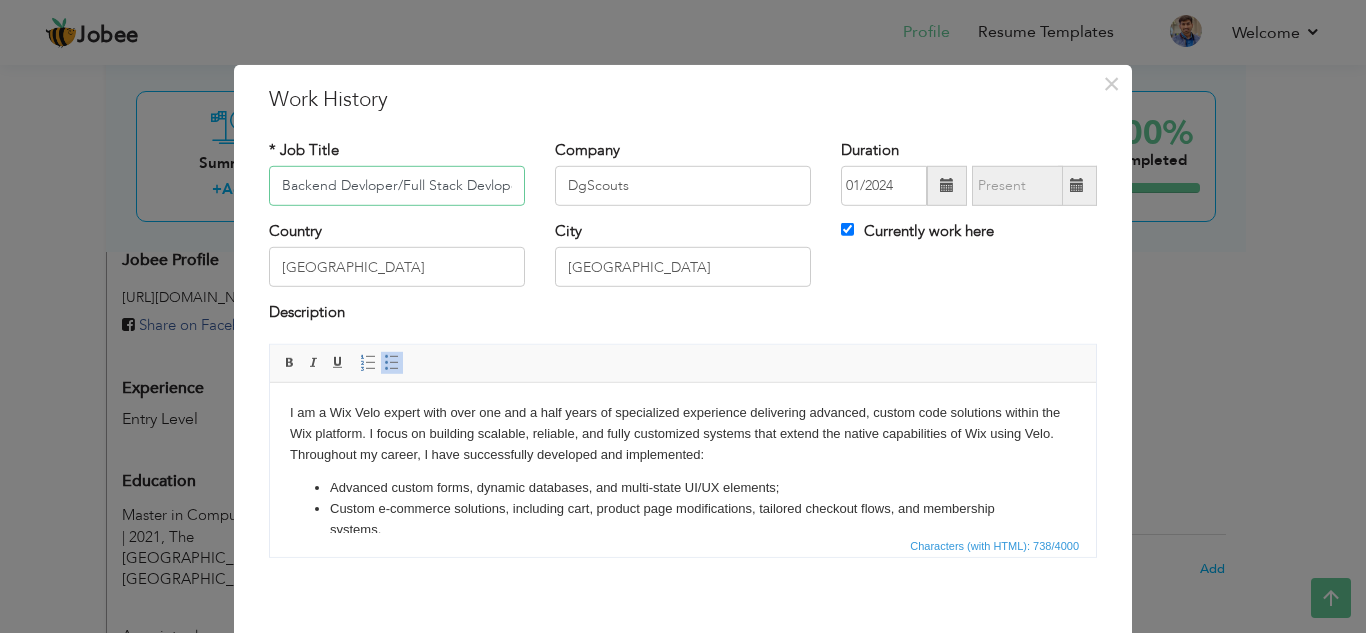 scroll, scrollTop: 0, scrollLeft: 10, axis: horizontal 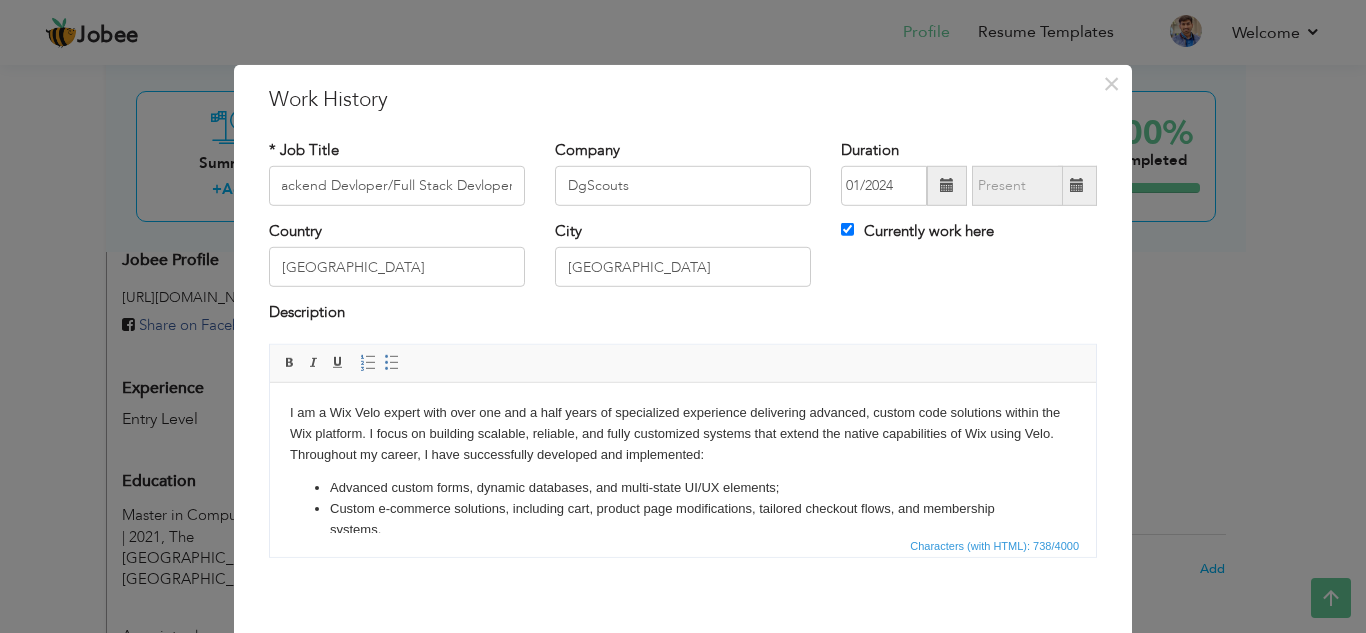 click on "I am a Wix Velo expert with over one and a half years of specialized experience delivering advanced, custom code solutions within the Wix platform. I focus on building scalable, reliable, and fully customized systems that extend the native capabilities of Wix using Velo. Throughout my career, I have successfully developed and implemented: Advanced custom forms, dynamic databases, and multi-state UI/UX elements; Custom e-commerce solutions, including cart, product page modifications, tailored checkout flows, and membership systems. seamless integrations with third-party APIs and backend services; and CRM automations, triggered emails, and customer data workflows tailored to business needs." at bounding box center (683, 491) 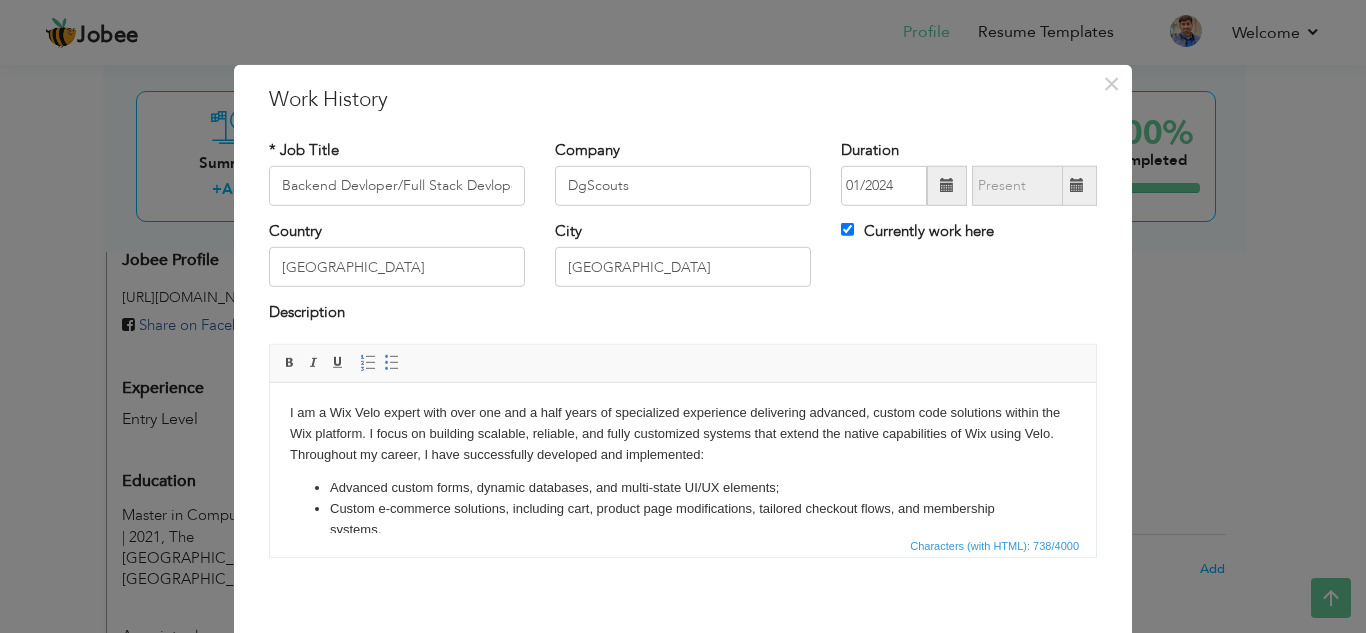 click on "I am a Wix Velo expert with over one and a half years of specialized experience delivering advanced, custom code solutions within the Wix platform. I focus on building scalable, reliable, and fully customized systems that extend the native capabilities of Wix using Velo. Throughout my career, I have successfully developed and implemented: Advanced custom forms, dynamic databases, and multi-state UI/UX elements; Custom e-commerce solutions, including cart, product page modifications, tailored checkout flows, and membership systems. seamless integrations with third-party APIs and backend services; and CRM automations, triggered emails, and customer data workflows tailored to business needs." at bounding box center [683, 491] 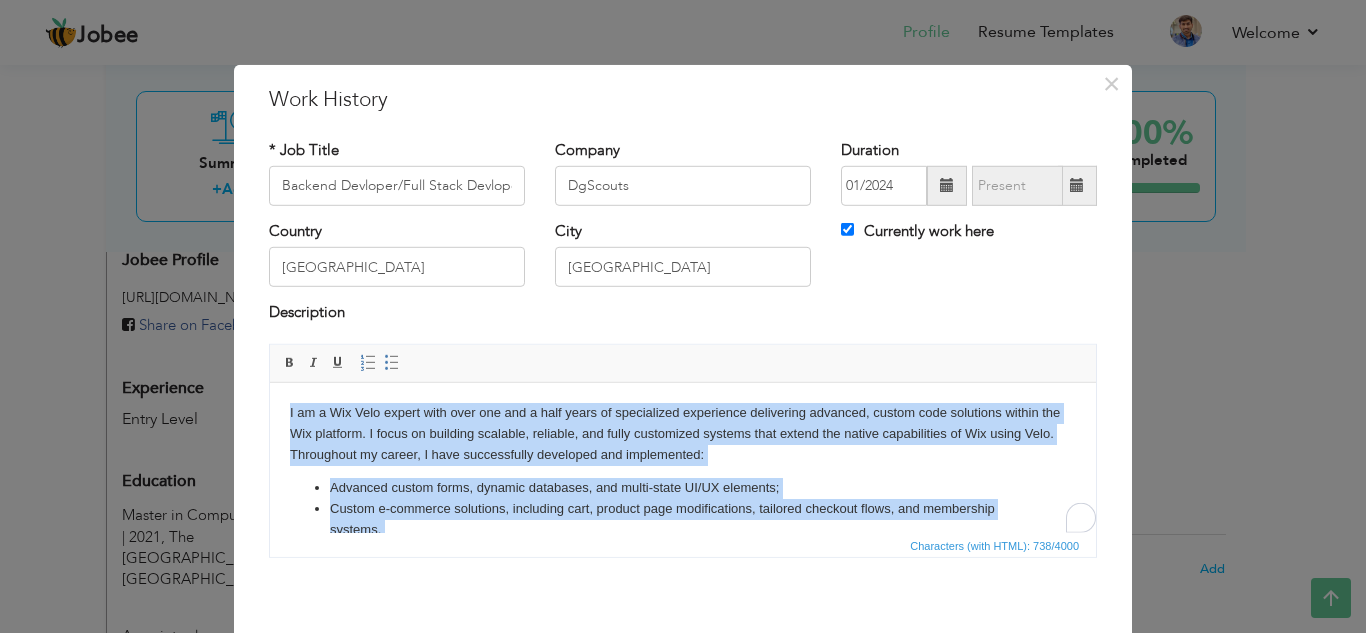 copy on "I am a Wix Velo expert with over one and a half years of specialized experience delivering advanced, custom code solutions within the Wix platform. I focus on building scalable, reliable, and fully customized systems that extend the native capabilities of Wix using Velo. Throughout my career, I have successfully developed and implemented: Advanced custom forms, dynamic databases, and multi-state UI/UX elements; Custom e-commerce solutions, including cart, product page modifications, tailored checkout flows, and membership systems. seamless integrations with third-party APIs and backend services; and CRM automations, triggered emails, and customer data workflows tailored to business needs." 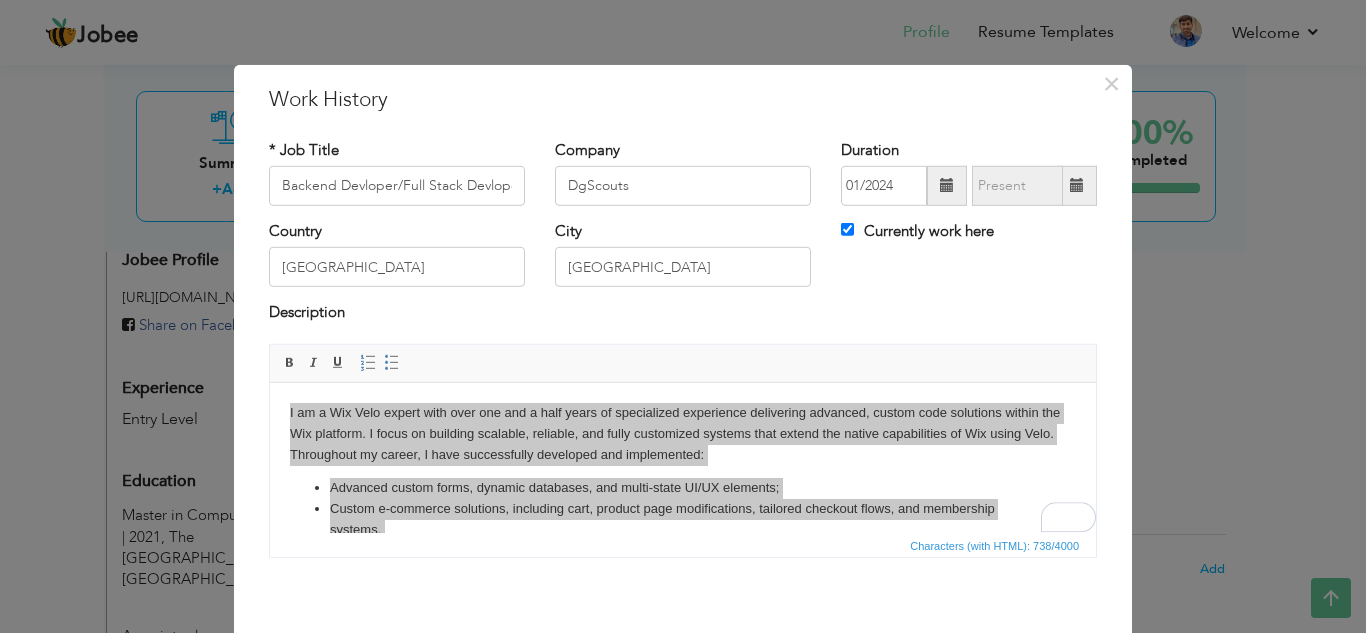 click on "Country
[GEOGRAPHIC_DATA]
City
[GEOGRAPHIC_DATA]
Currently work here" at bounding box center (683, 261) 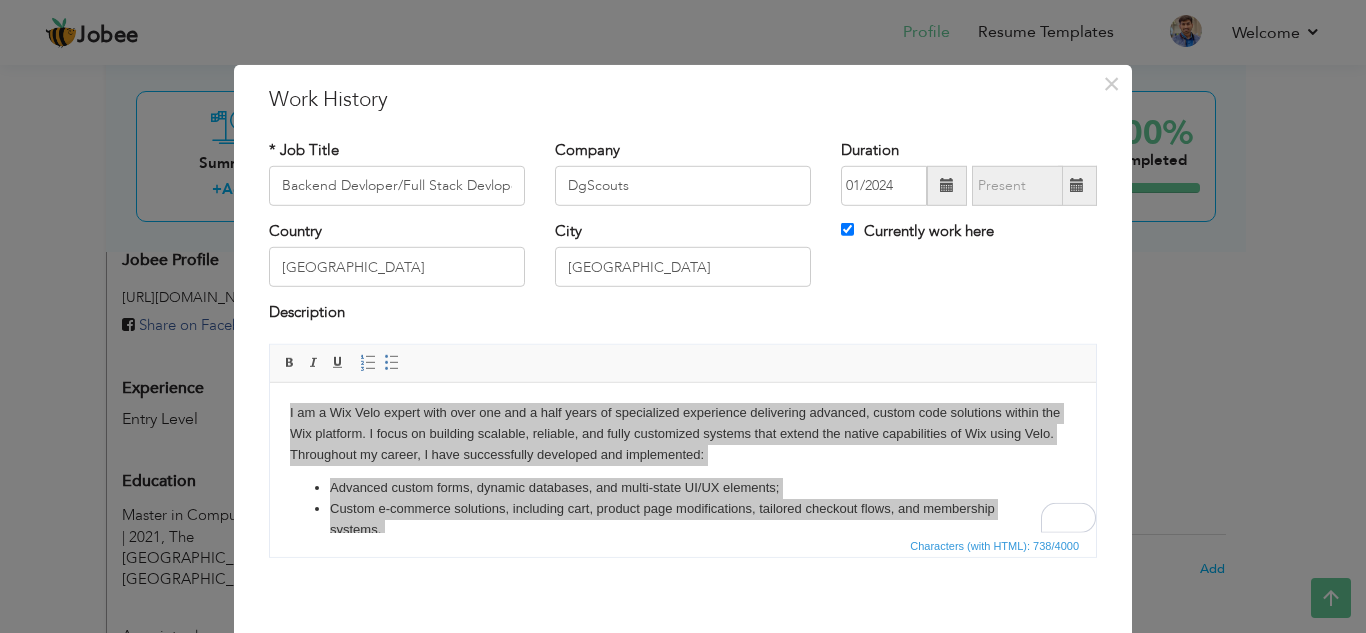scroll, scrollTop: 69, scrollLeft: 0, axis: vertical 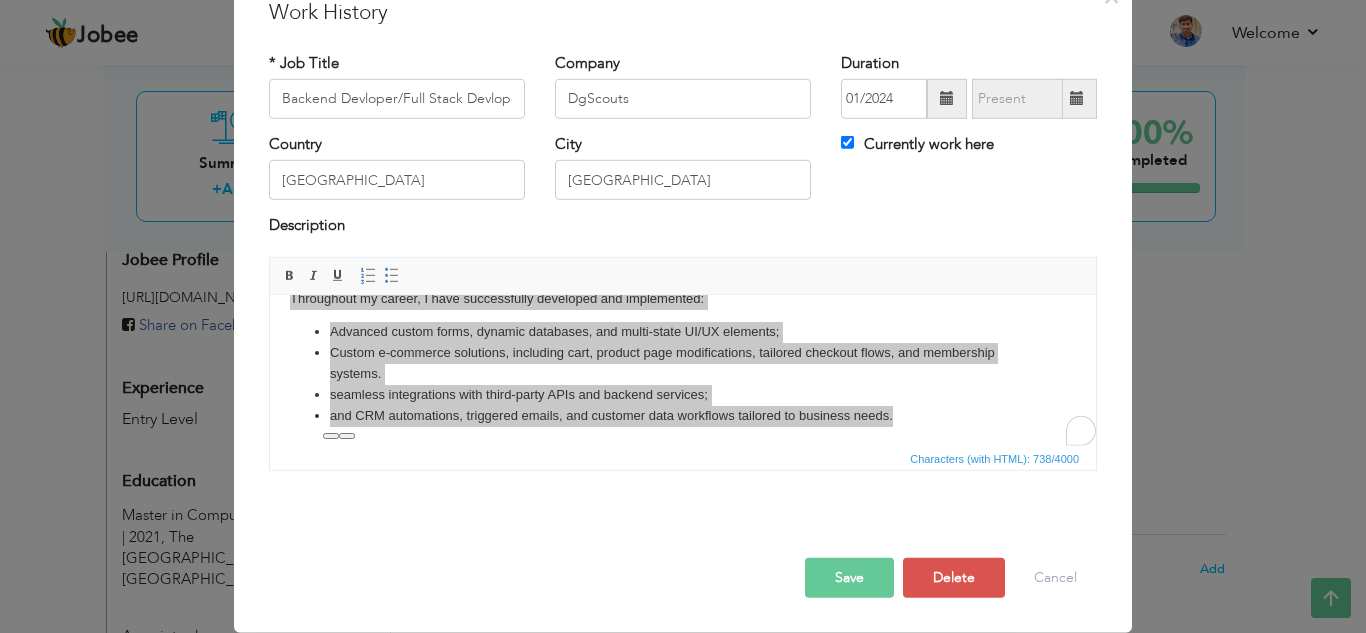 click on "Save
Save and Continue
Delete
Cancel" at bounding box center [683, 557] 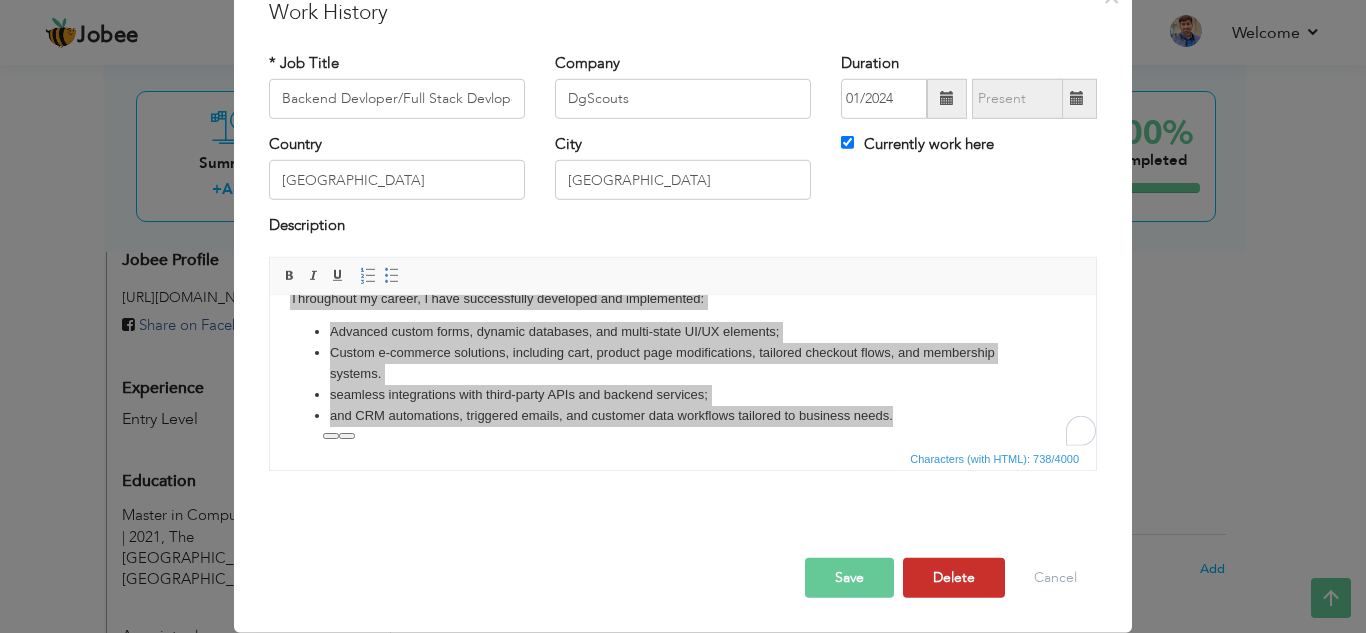 click on "Delete" at bounding box center (954, 578) 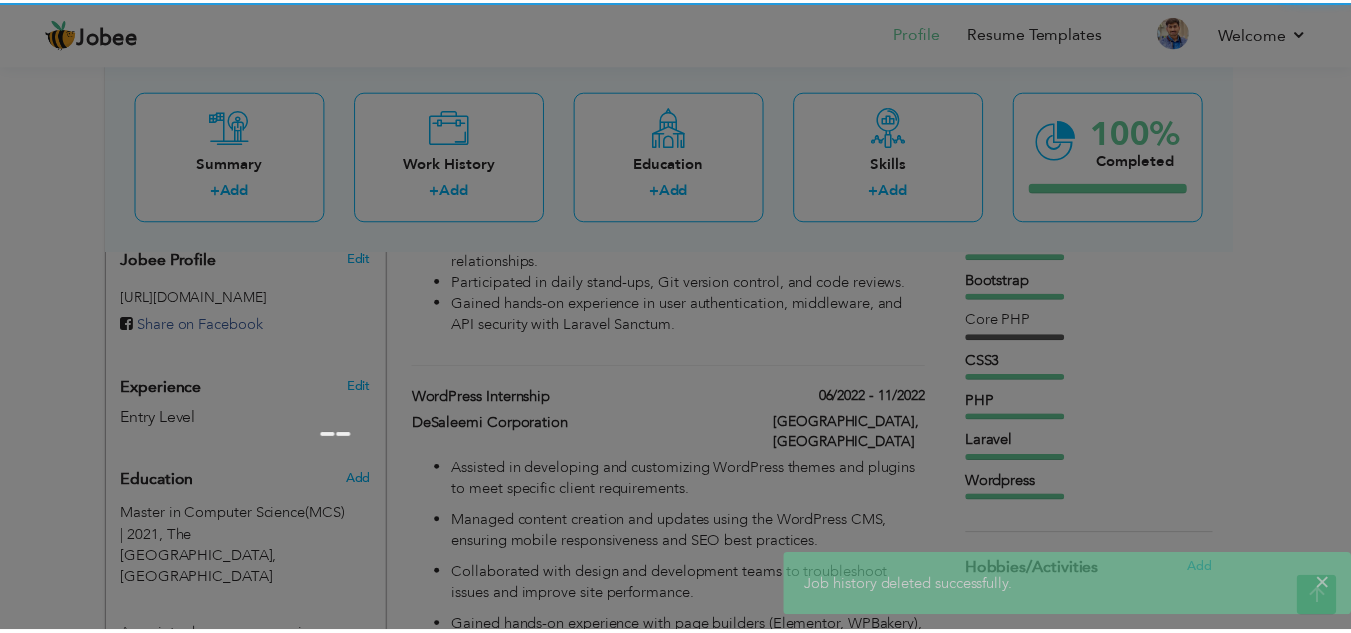 scroll, scrollTop: 0, scrollLeft: 0, axis: both 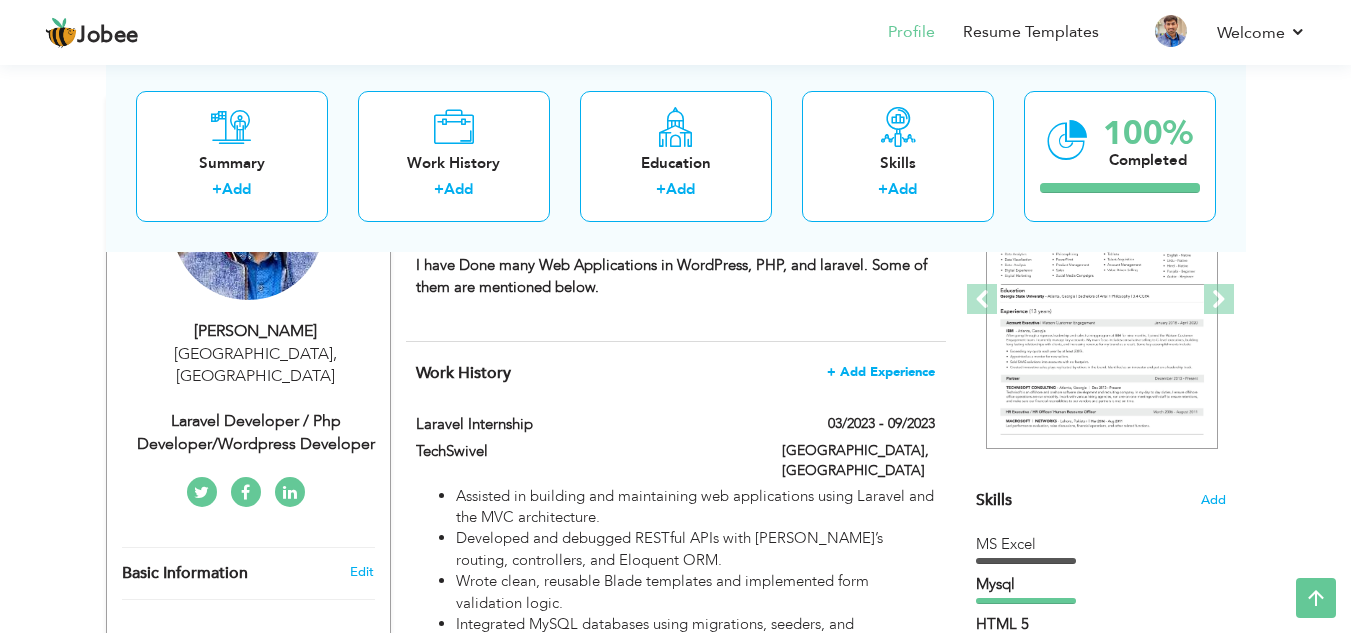 click on "+ Add Experience" at bounding box center (881, 372) 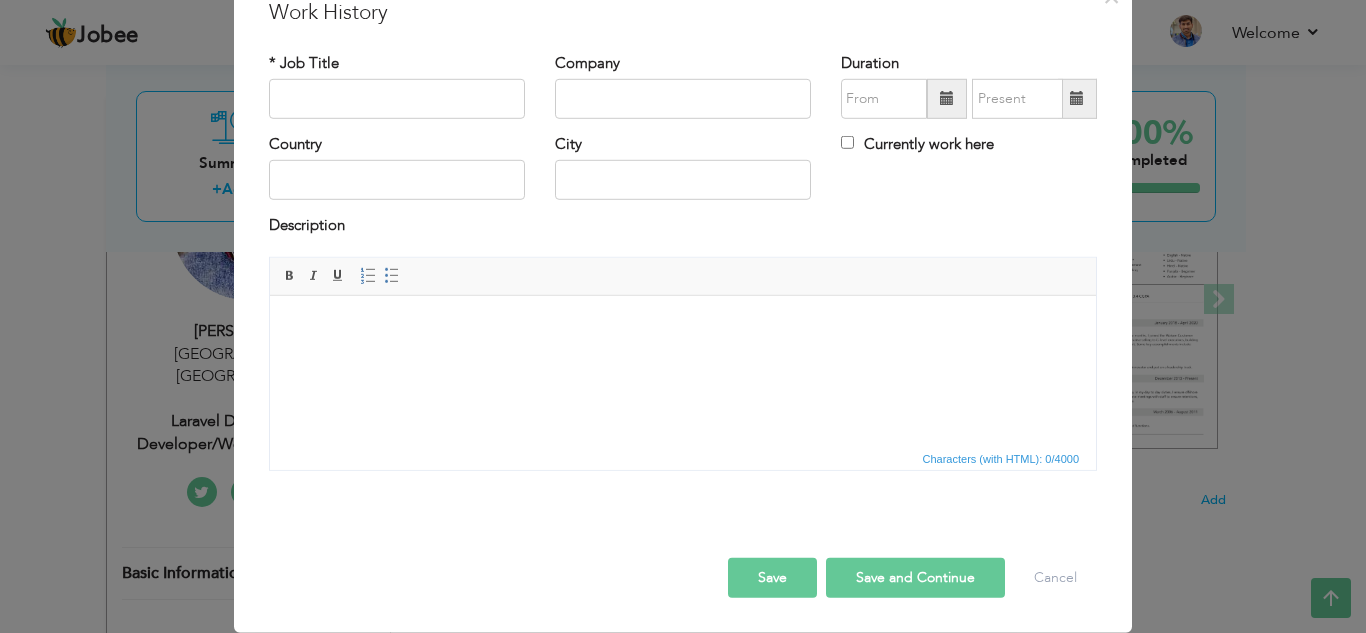 scroll, scrollTop: 0, scrollLeft: 0, axis: both 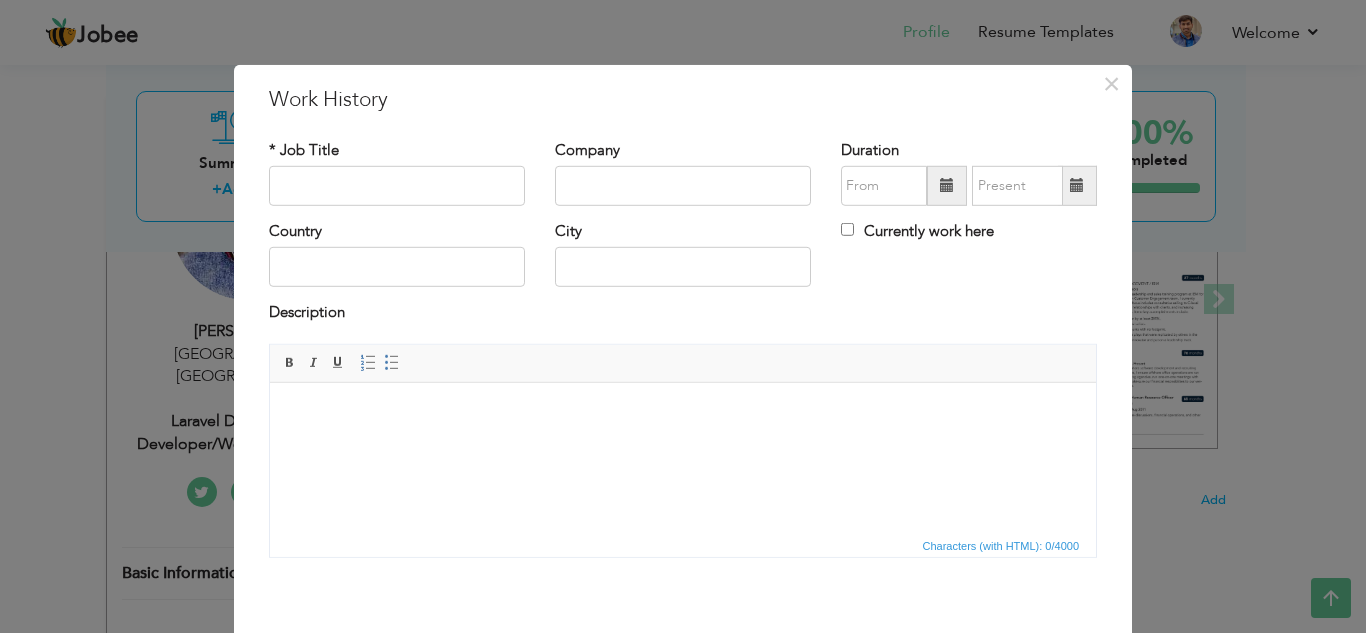 click at bounding box center [683, 412] 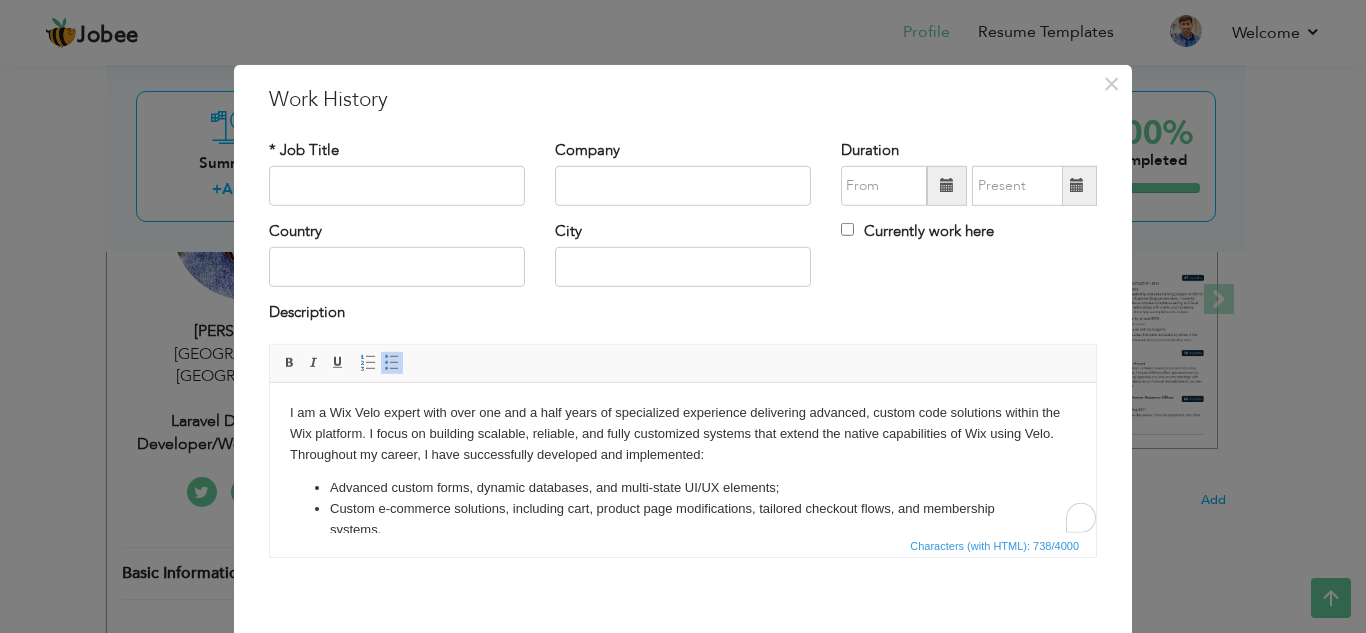 scroll, scrollTop: 46, scrollLeft: 0, axis: vertical 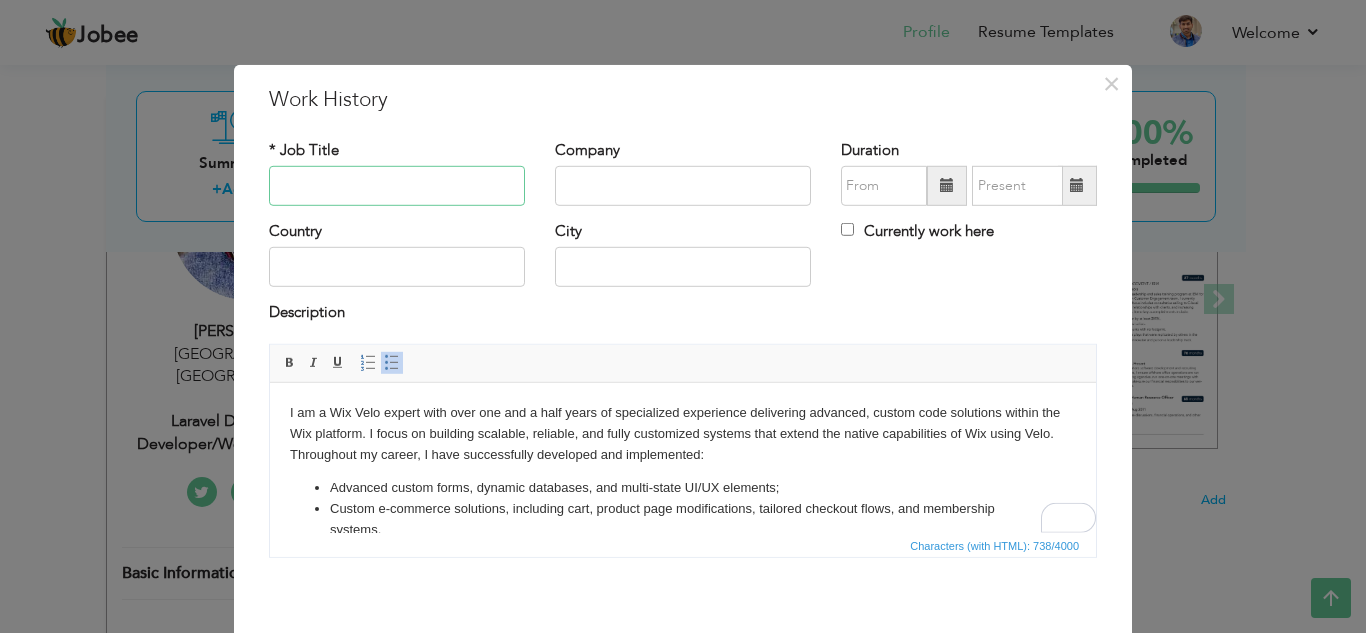 click at bounding box center (397, 186) 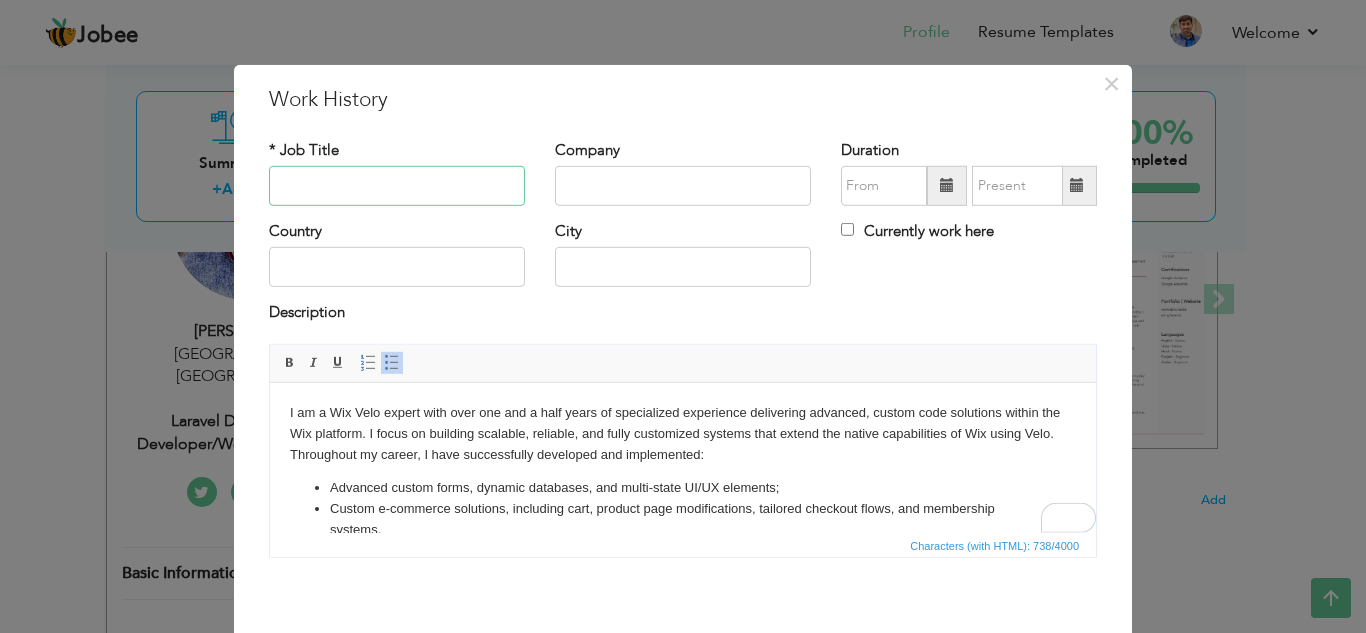 type on "f" 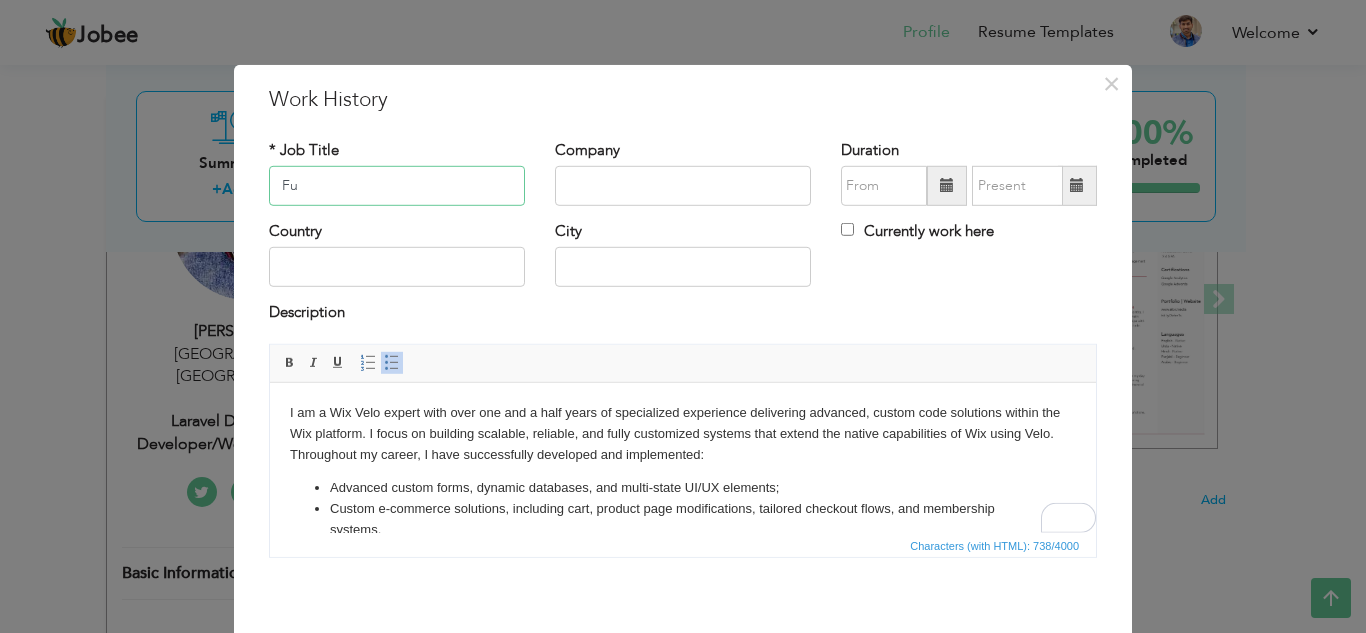 type on "F" 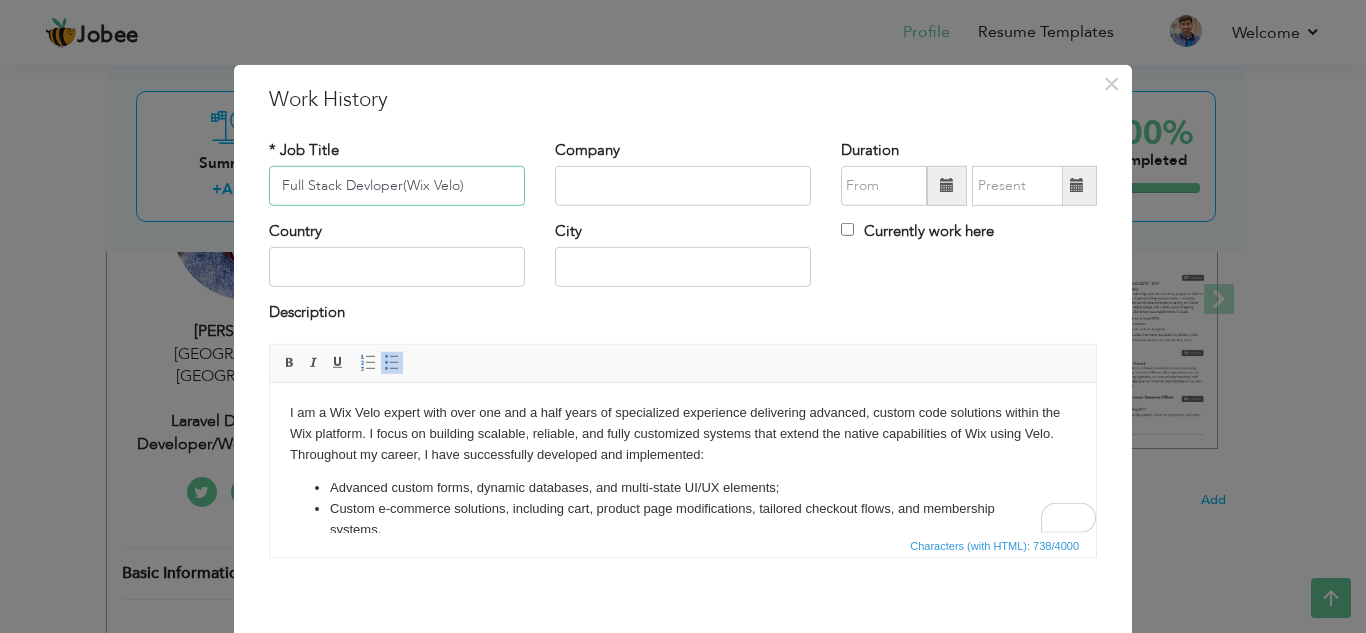 type on "Full Stack Devloper(Wix Velo)" 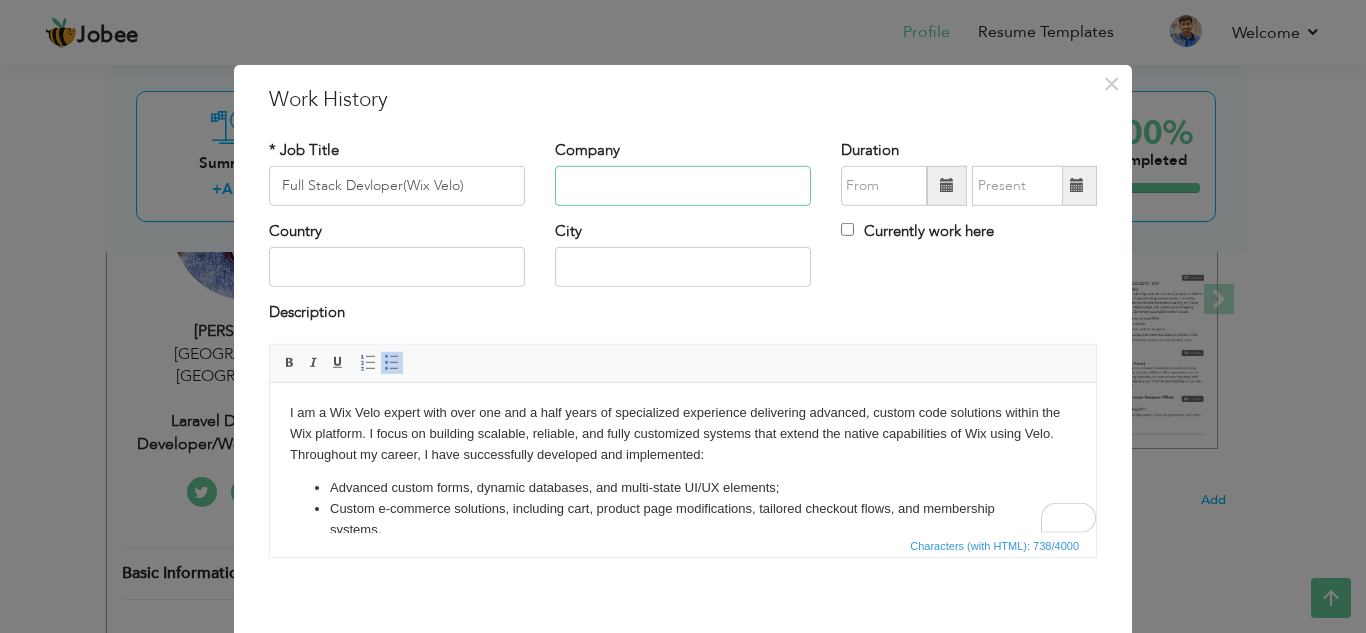 click at bounding box center [683, 186] 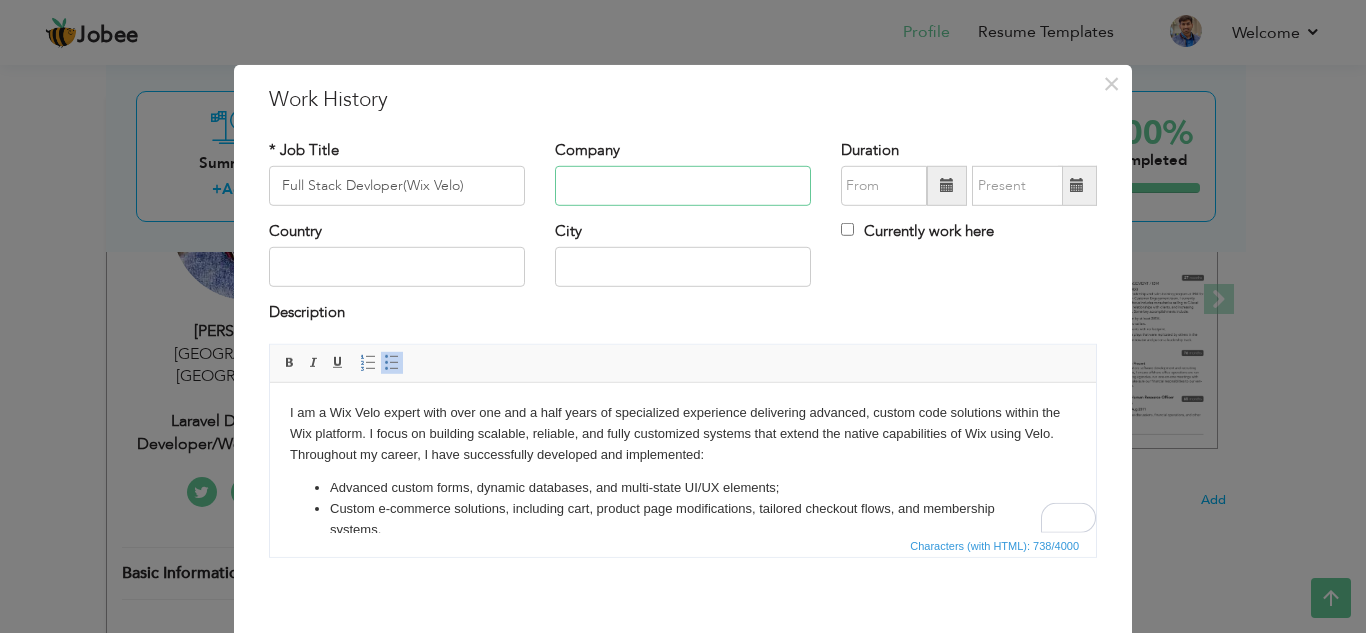type on "f" 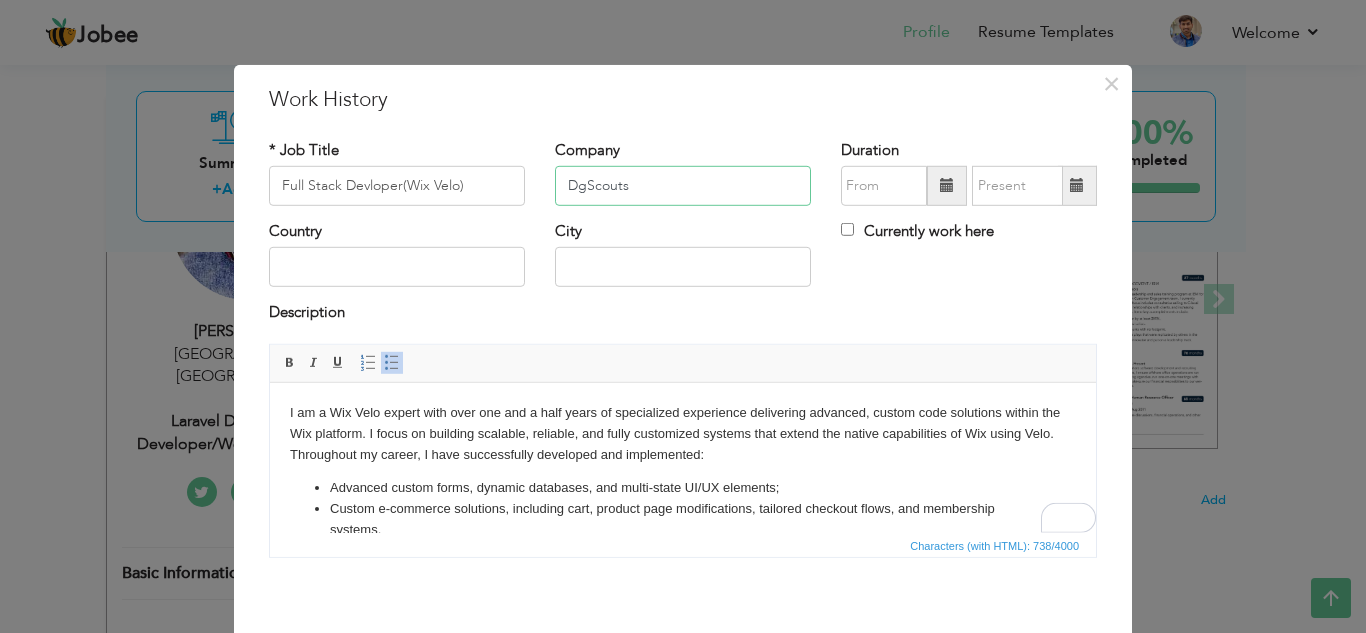 type on "DgScouts" 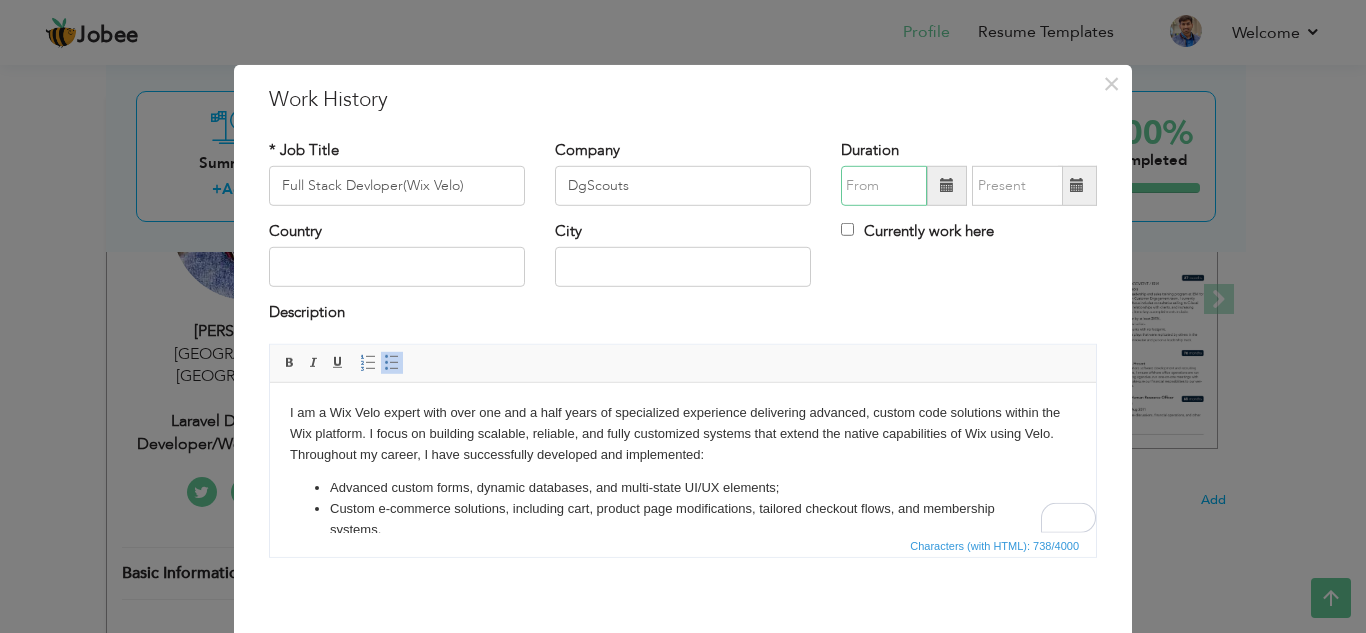 click at bounding box center (884, 186) 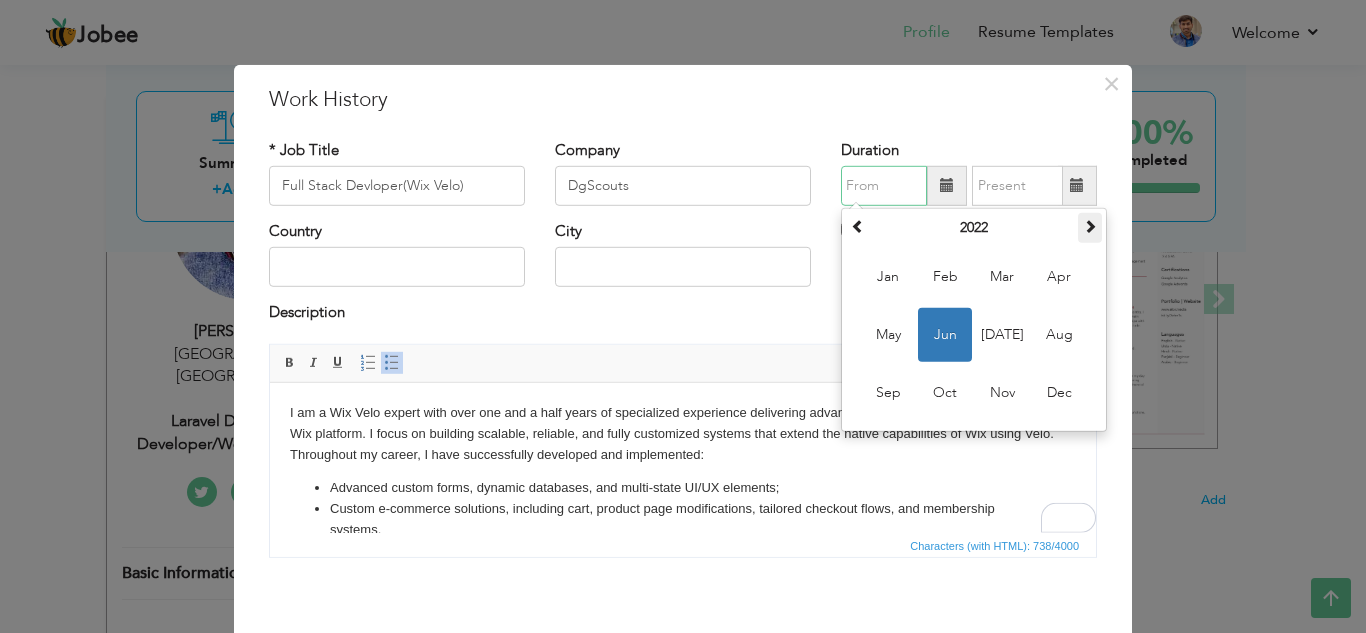 click at bounding box center (1090, 226) 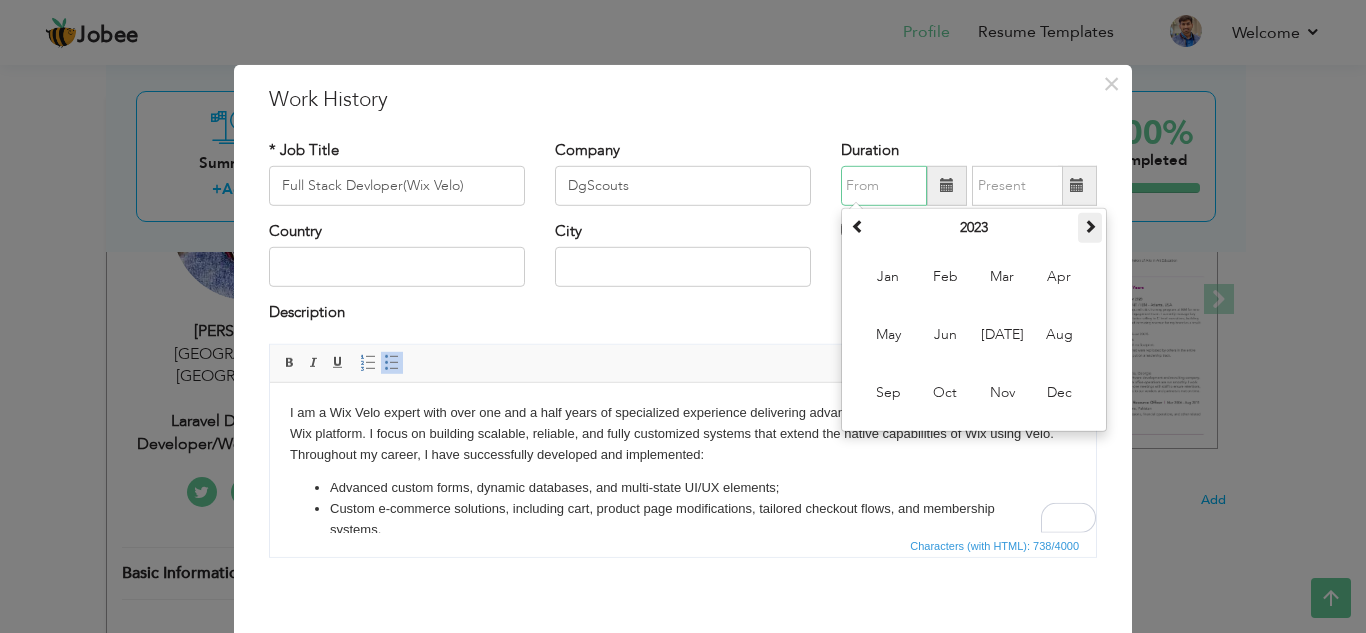 click at bounding box center [1090, 226] 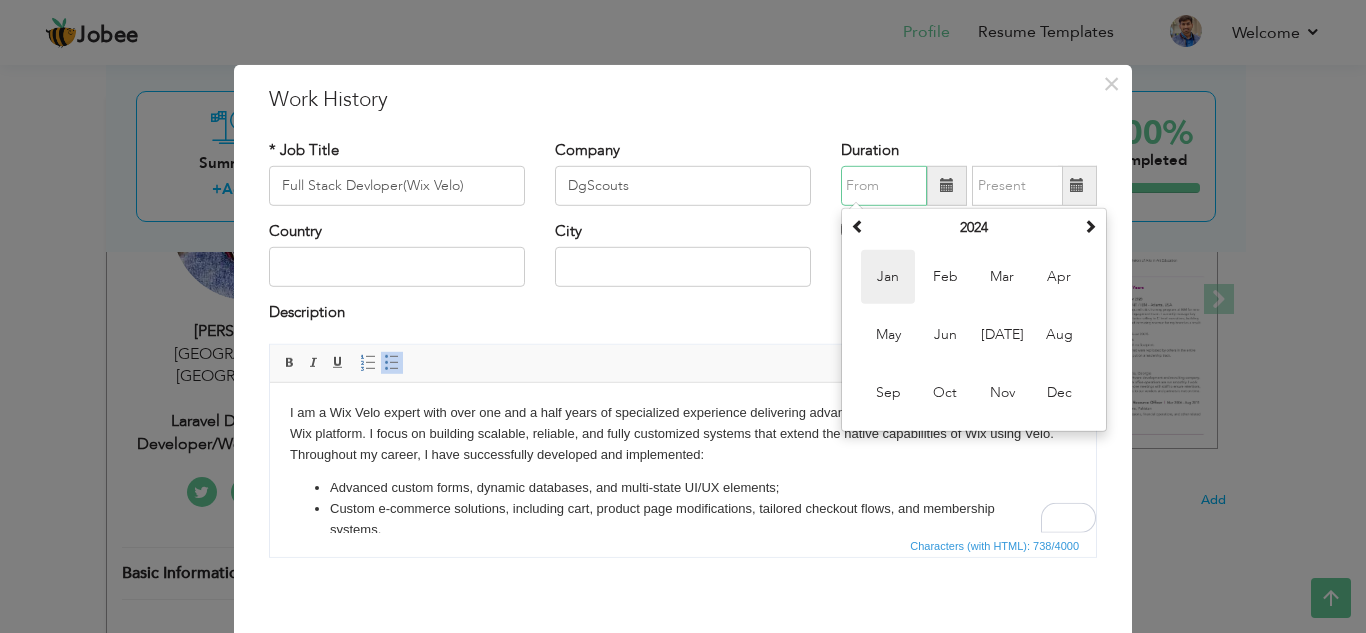 click on "Jan" at bounding box center [888, 277] 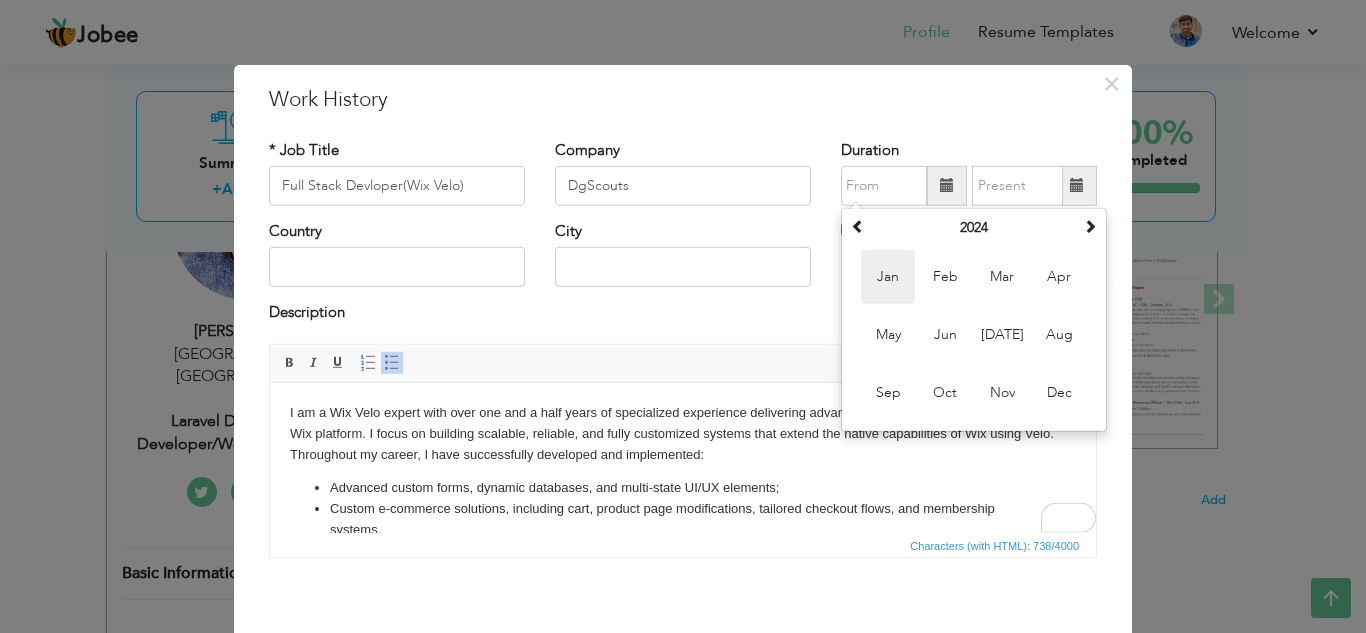 type on "01/2024" 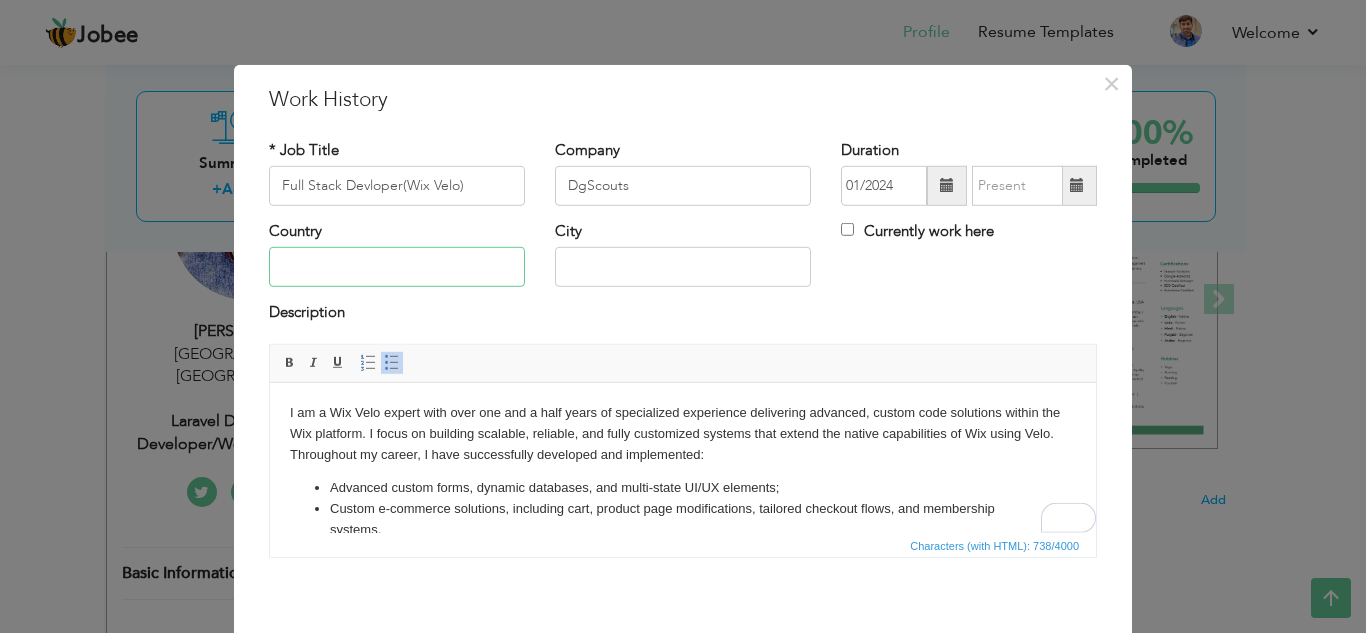 click at bounding box center (397, 267) 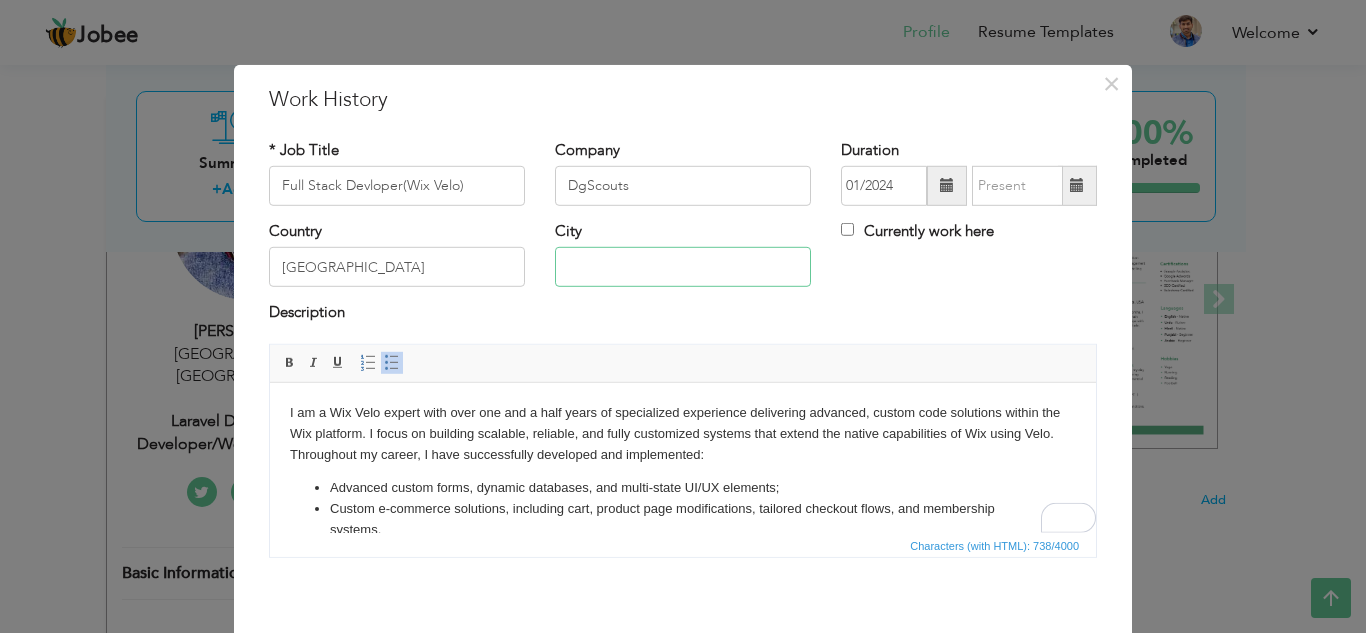 type on "[GEOGRAPHIC_DATA]" 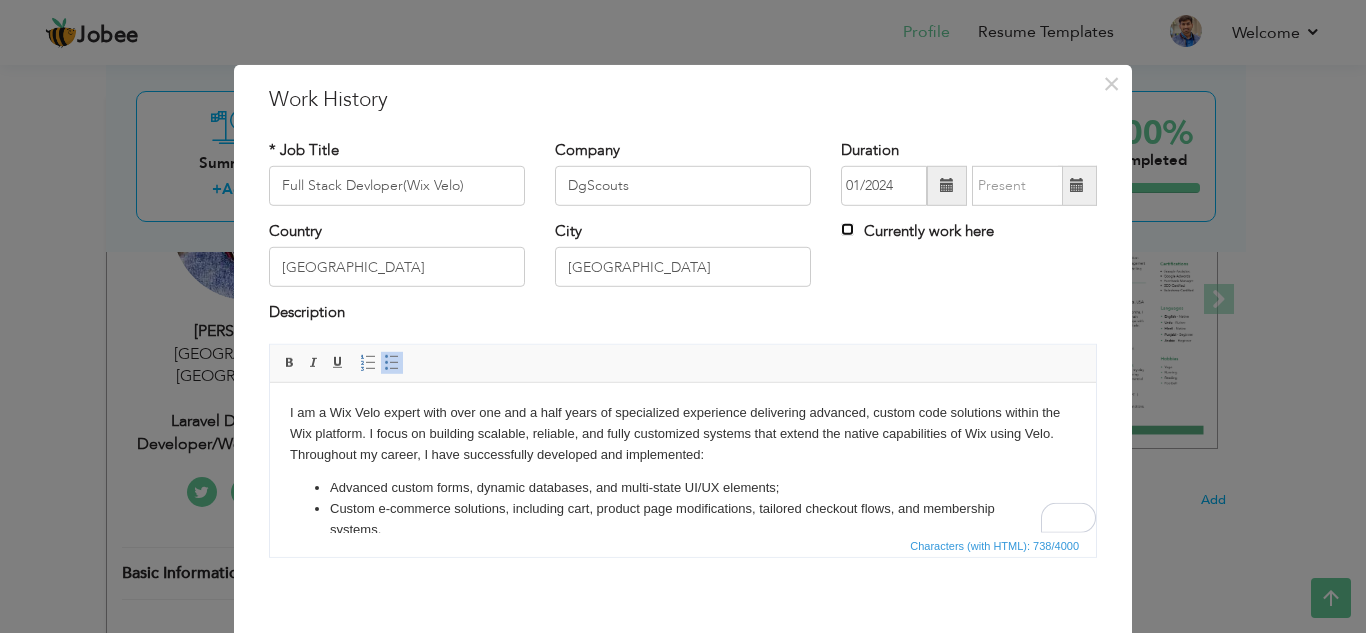 click on "Currently work here" at bounding box center (847, 229) 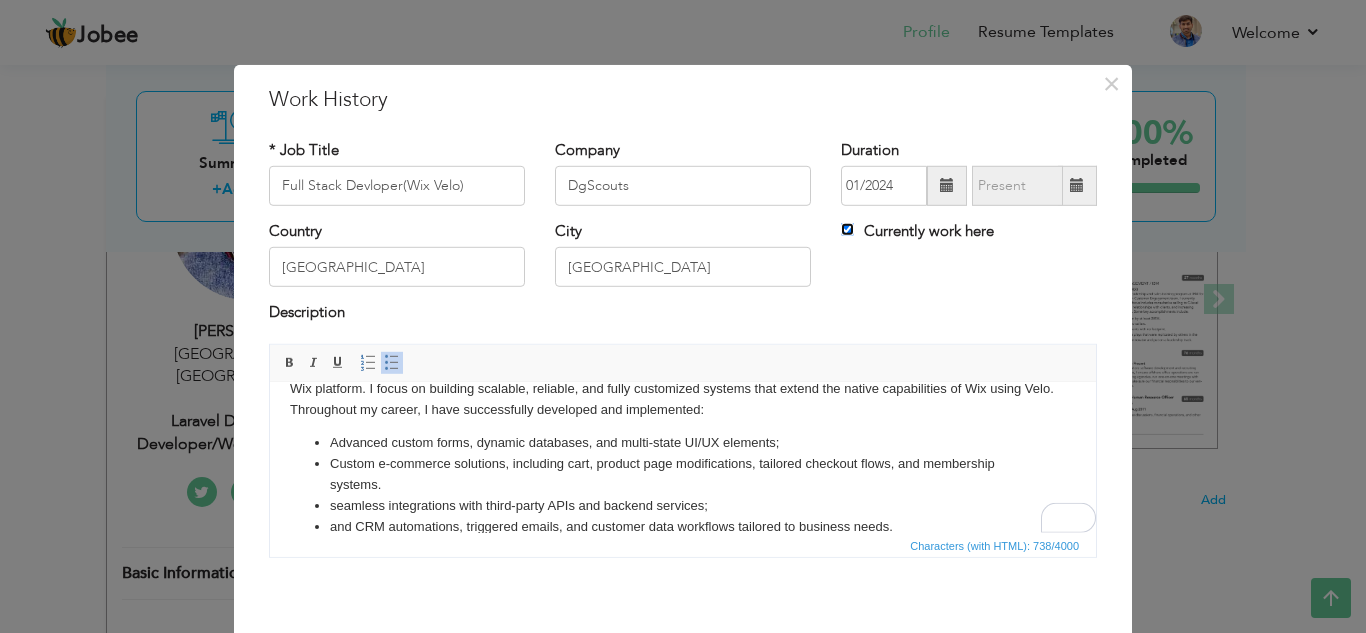 scroll, scrollTop: 56, scrollLeft: 0, axis: vertical 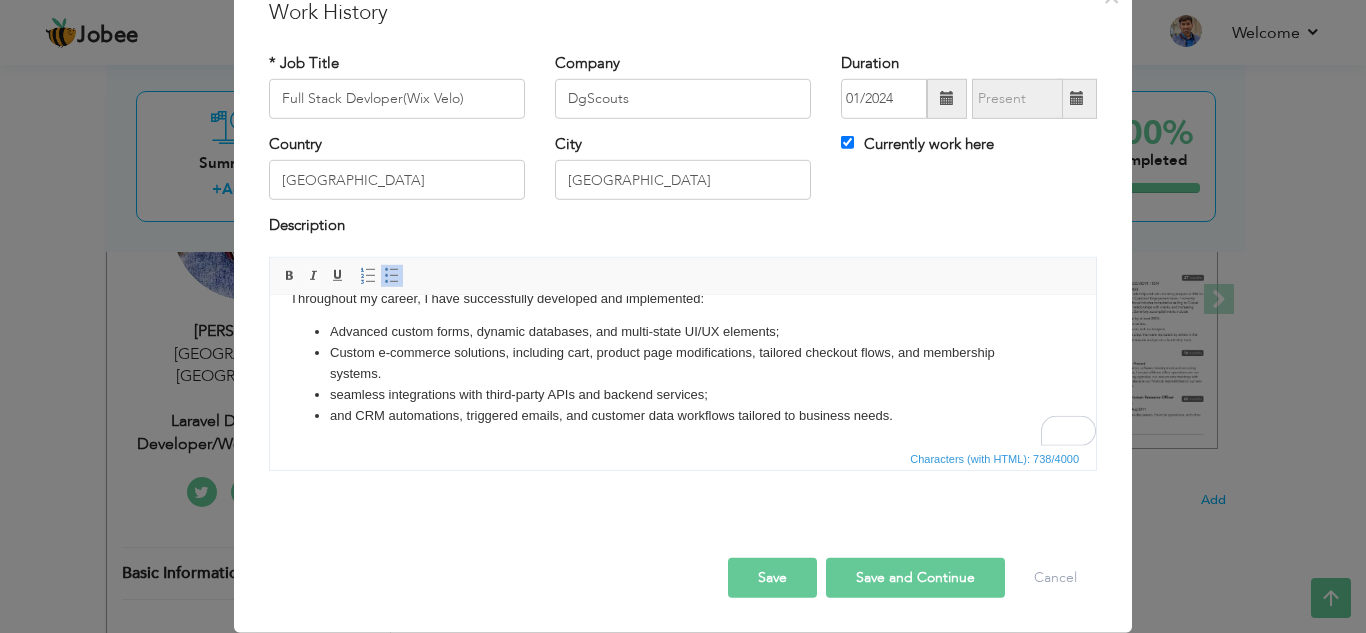click on "Save and Continue" at bounding box center (915, 578) 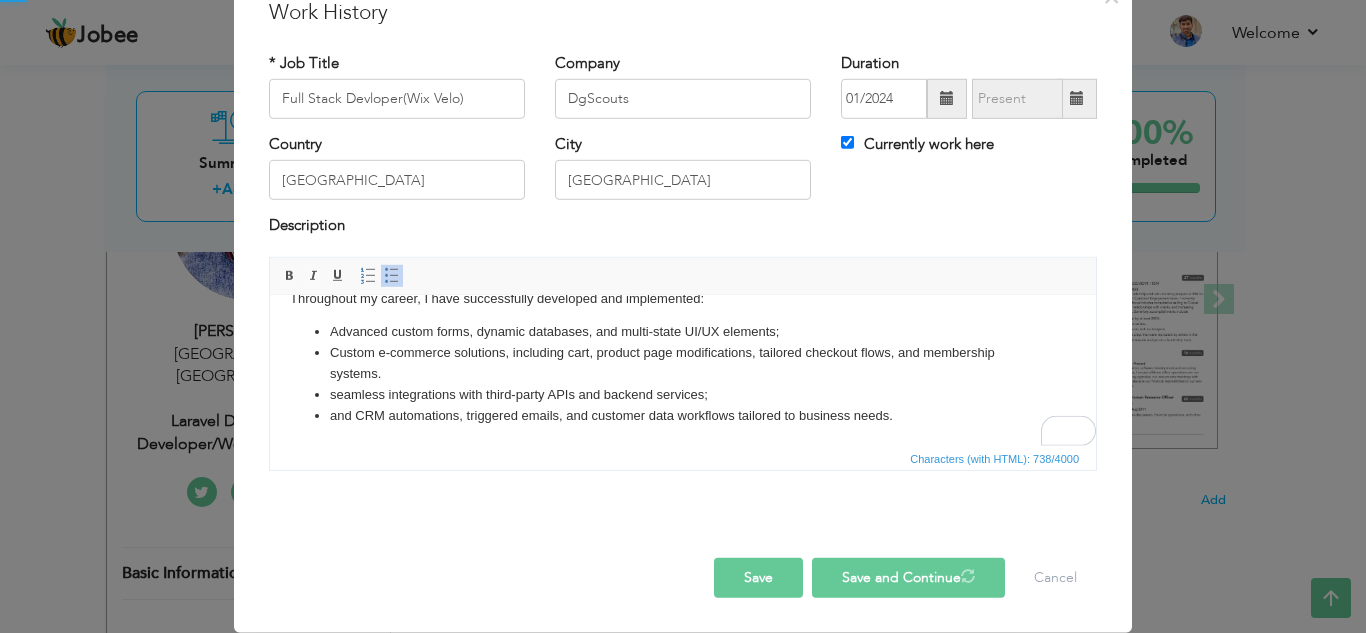 type 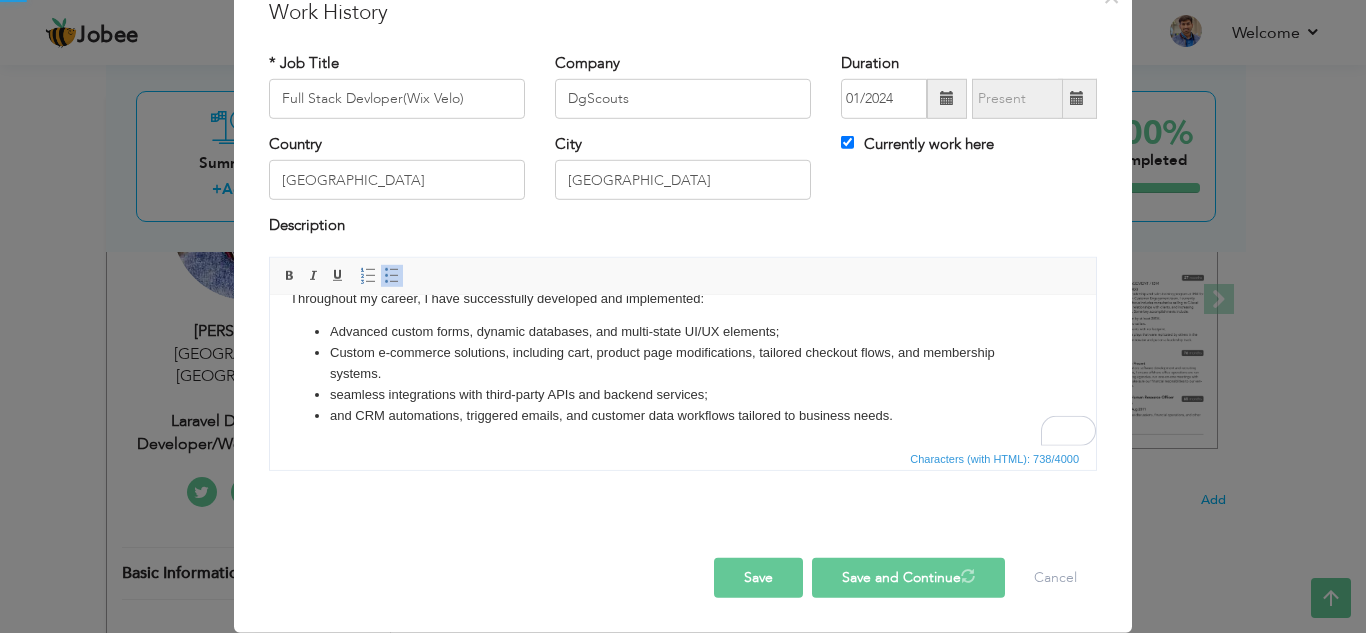 type 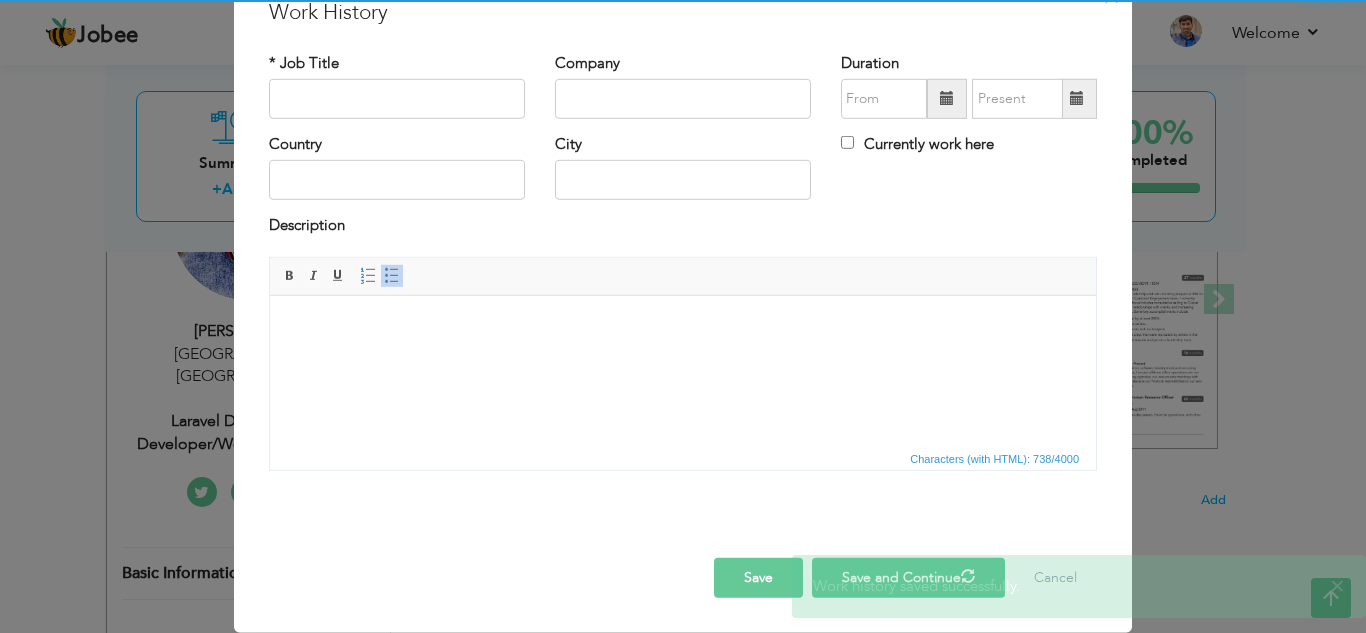 scroll, scrollTop: 0, scrollLeft: 0, axis: both 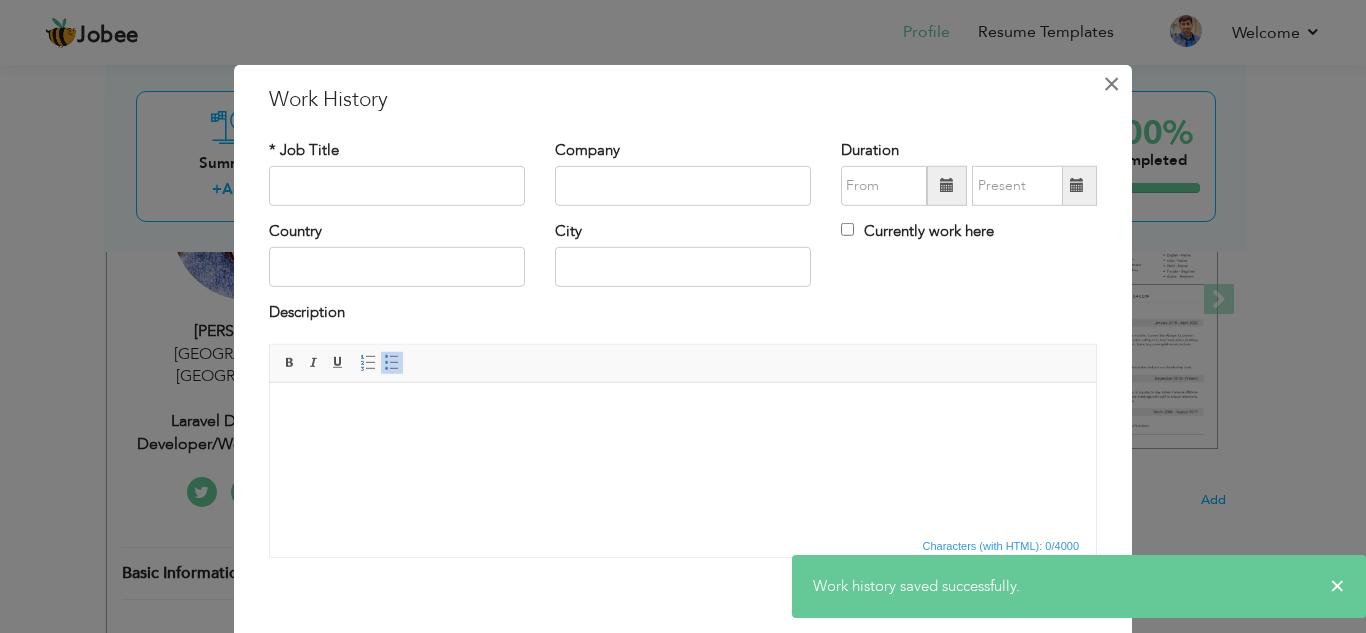 click on "×" at bounding box center (1111, 83) 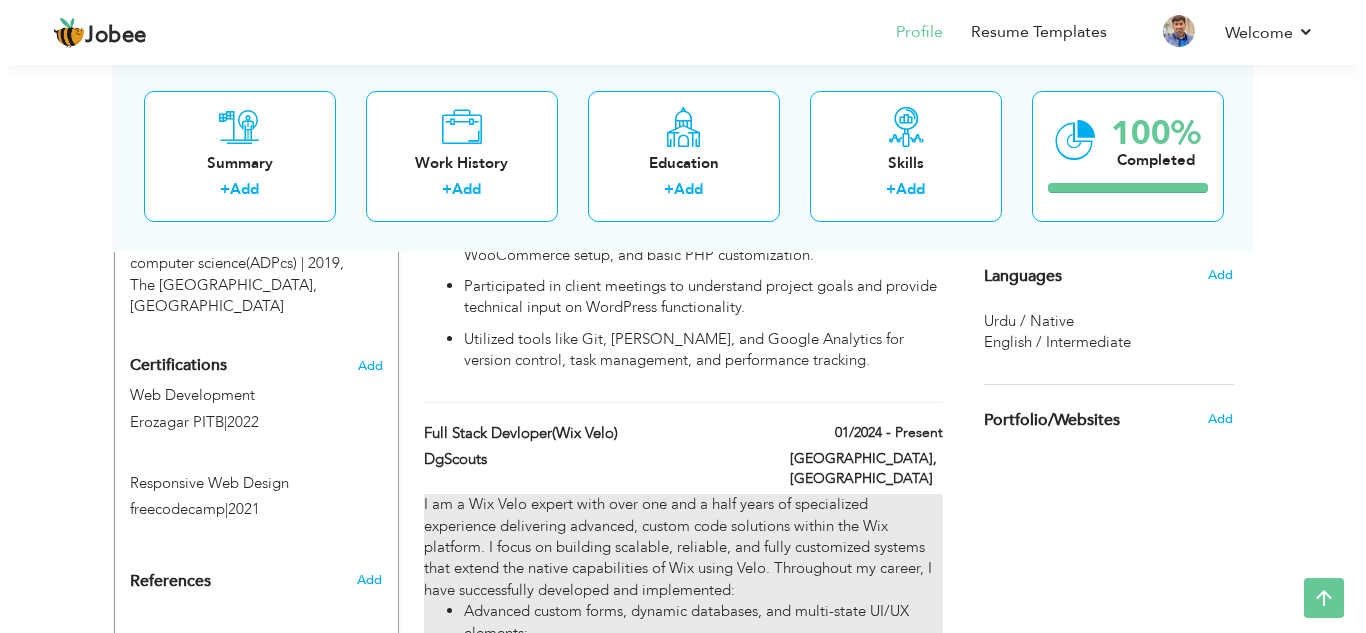 scroll, scrollTop: 1049, scrollLeft: 0, axis: vertical 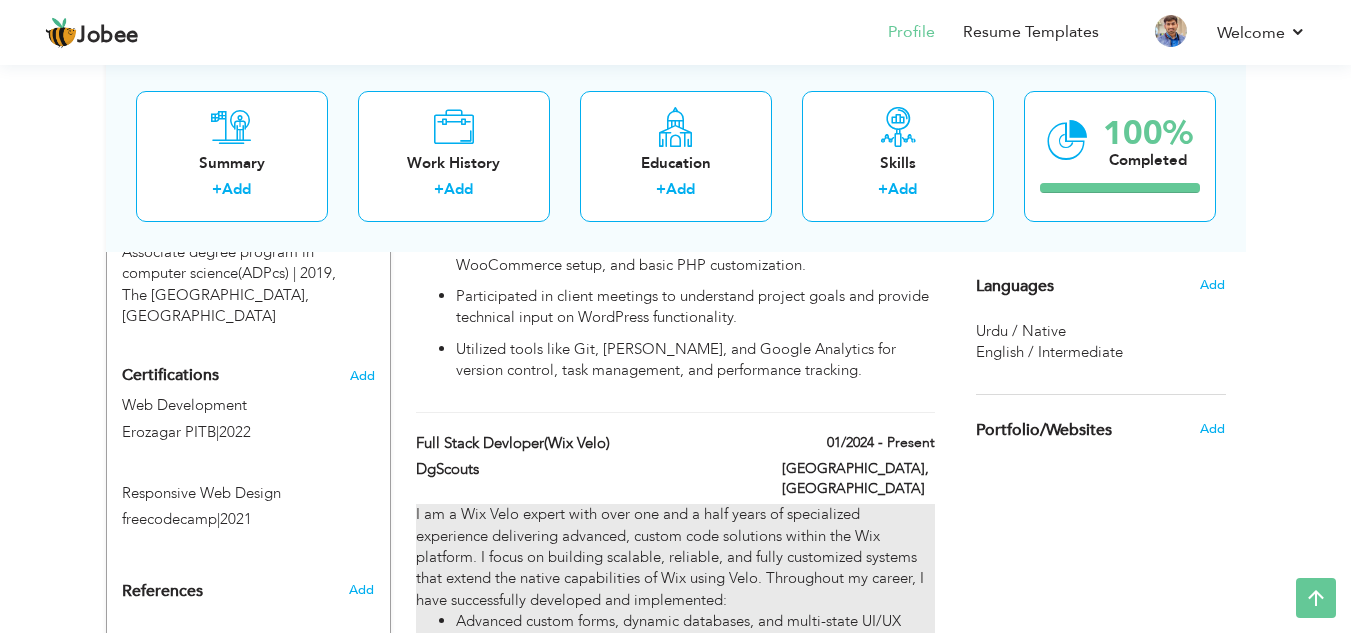 click on "I am a Wix Velo expert with over one and a half years of specialized experience delivering advanced, custom code solutions within the Wix platform. I focus on building scalable, reliable, and fully customized systems that extend the native capabilities of Wix using Velo. Throughout my career, I have successfully developed and implemented:
Advanced custom forms, dynamic databases, and multi-state UI/UX elements;
Custom e-commerce solutions, including cart, product page modifications, tailored checkout flows, and membership systems.
seamless integrations with third-party APIs and backend services;
and CRM automations, triggered emails, and customer data workflows tailored to business needs." at bounding box center (675, 632) 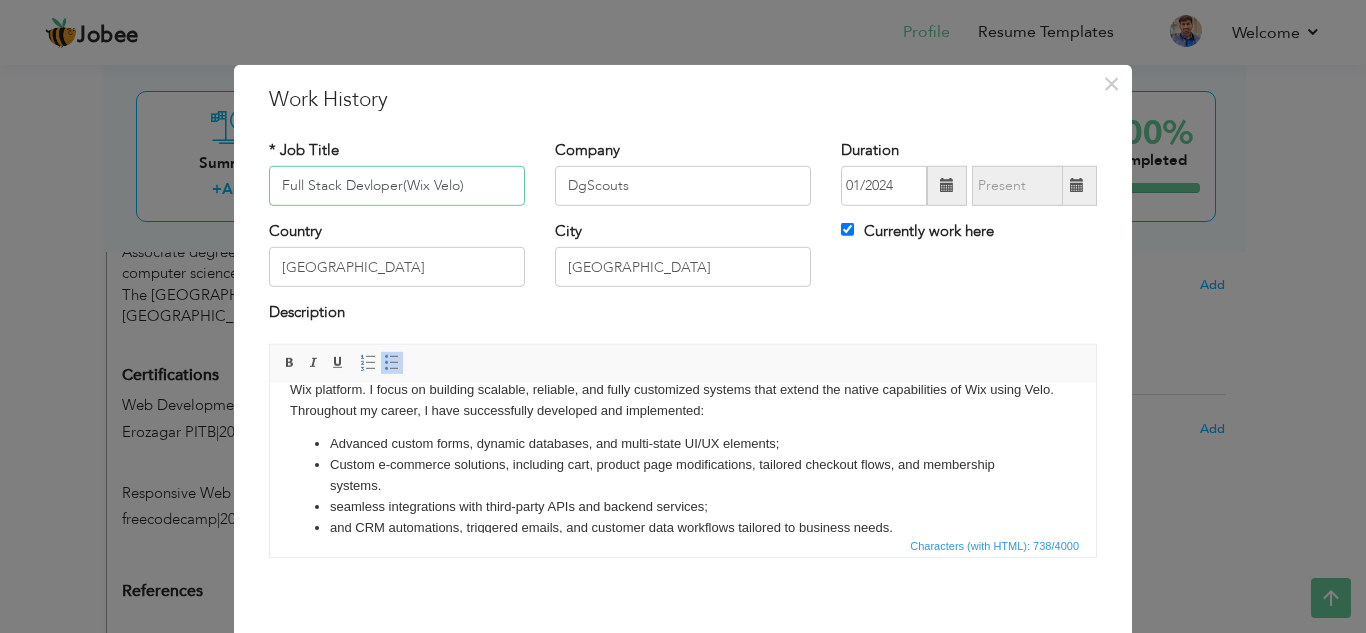 scroll, scrollTop: 69, scrollLeft: 0, axis: vertical 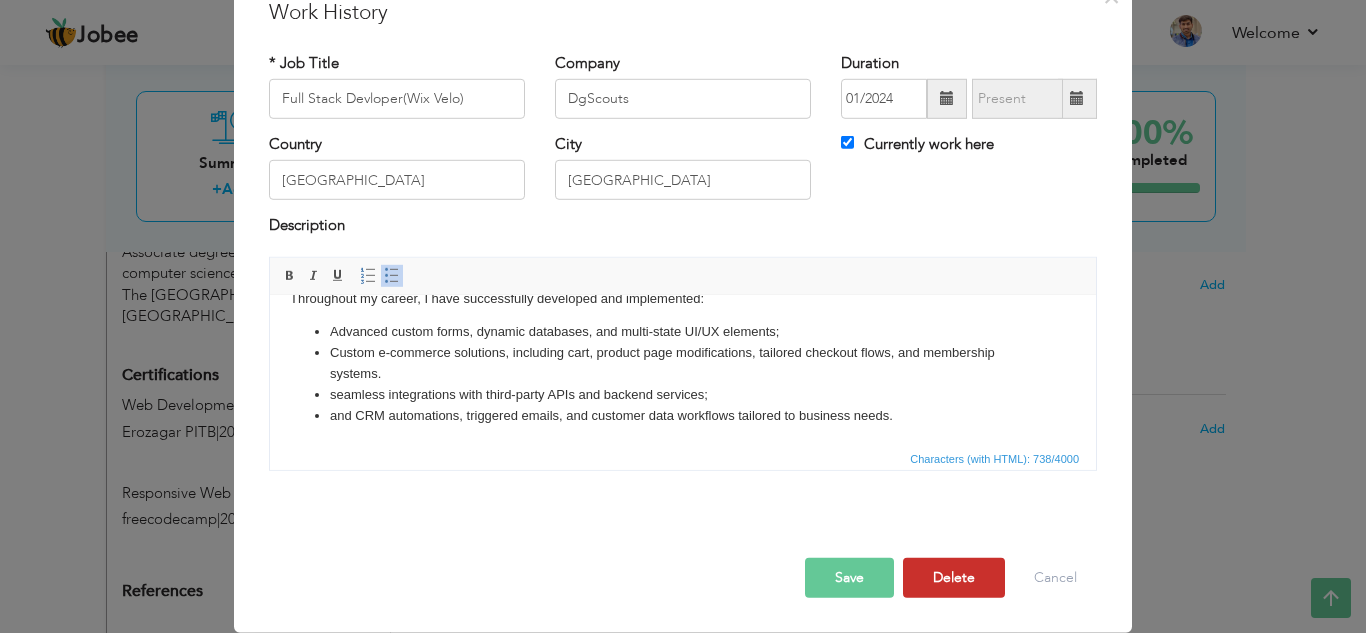 click on "Delete" at bounding box center (954, 578) 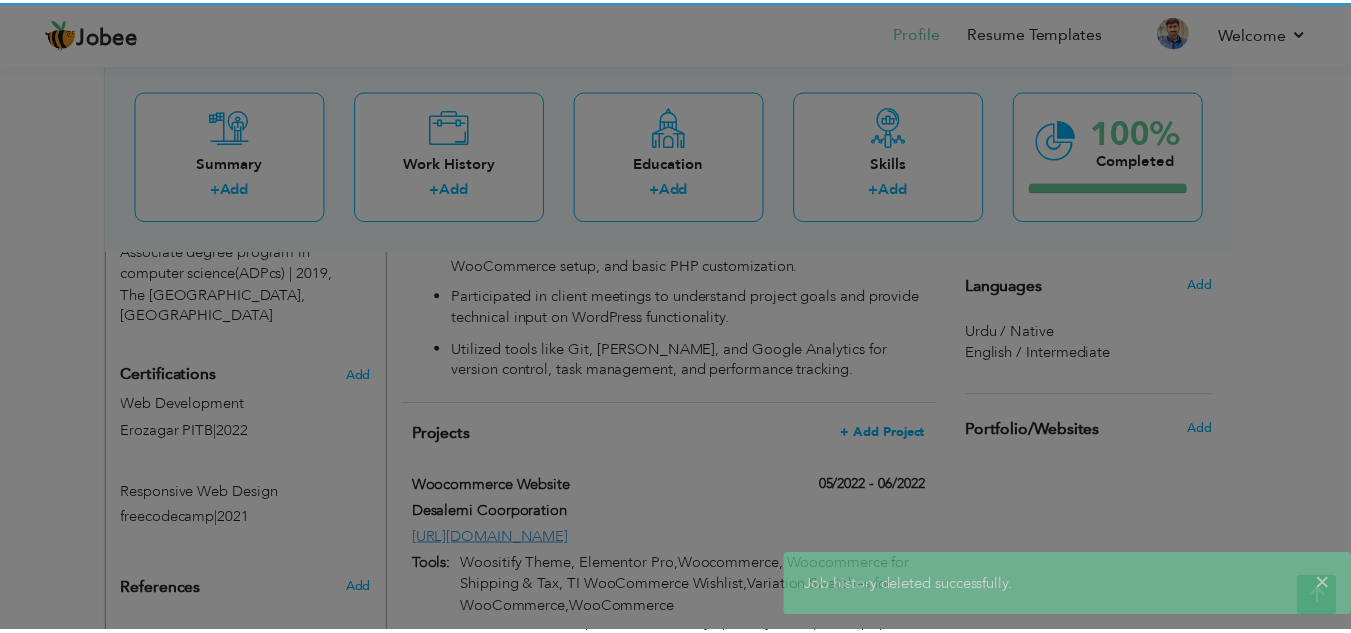 scroll, scrollTop: 0, scrollLeft: 0, axis: both 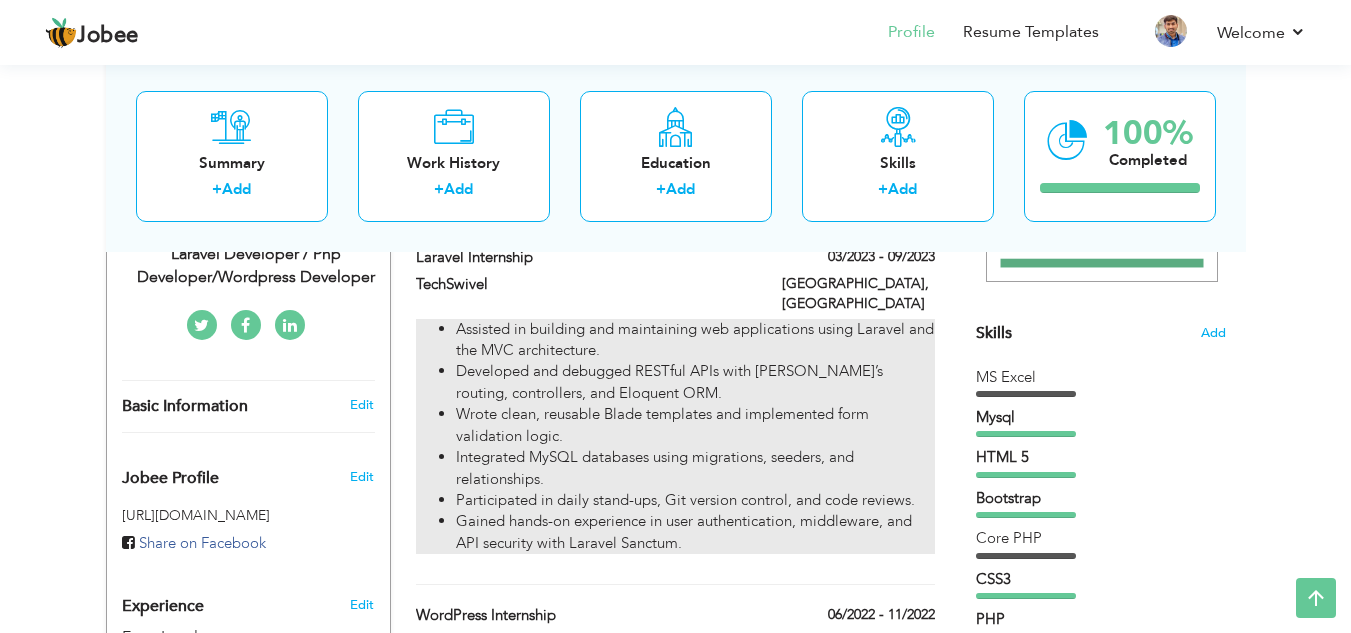 click on "Developed and debugged RESTful APIs with [PERSON_NAME]’s routing, controllers, and Eloquent ORM." at bounding box center [695, 382] 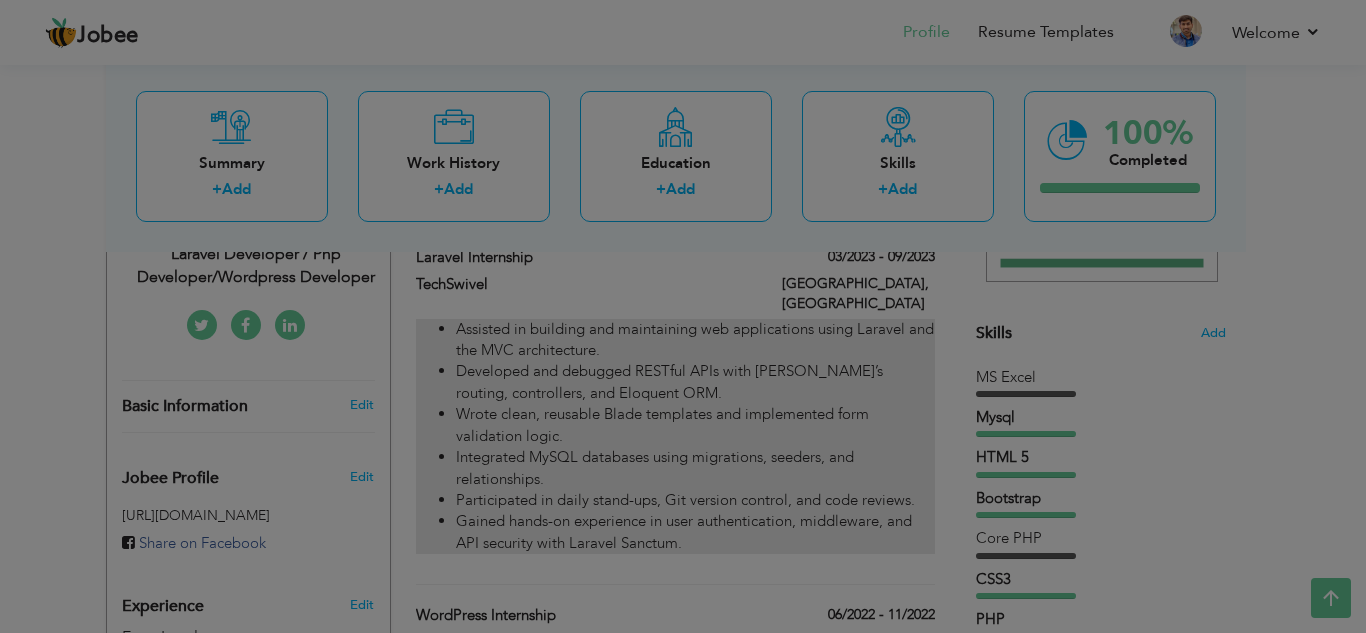 scroll, scrollTop: 0, scrollLeft: 0, axis: both 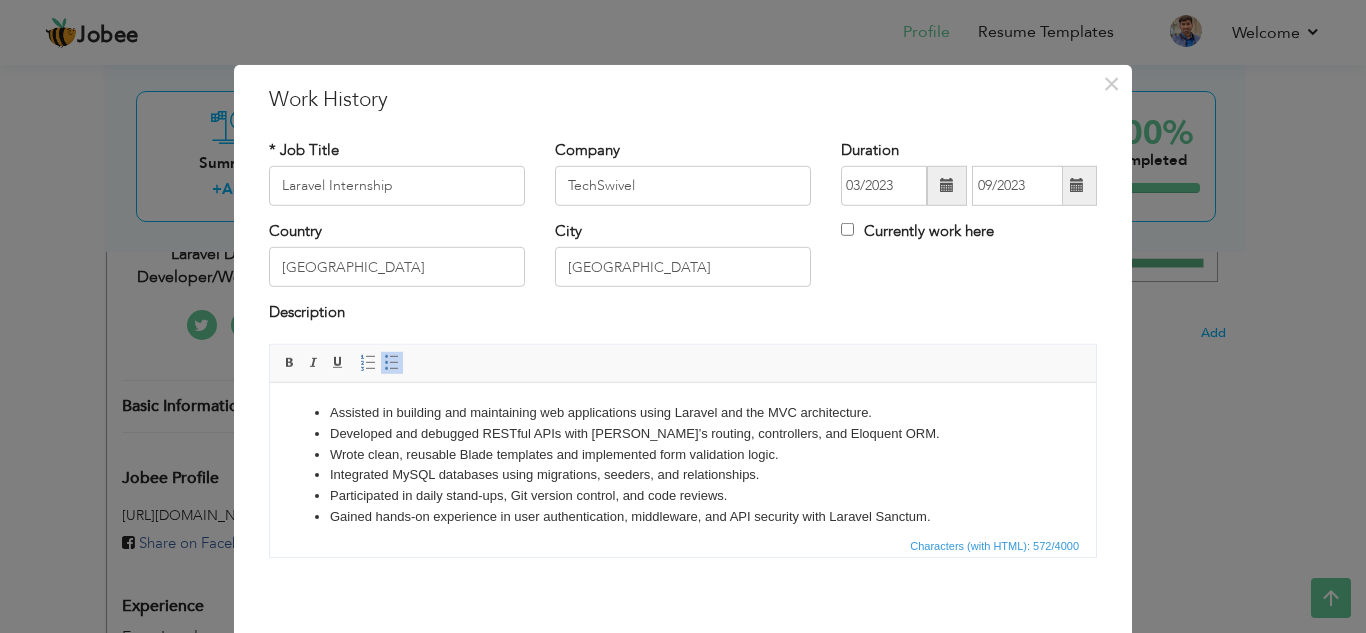 click on "Wrote clean, reusable Blade templates and implemented form validation logic." at bounding box center (683, 454) 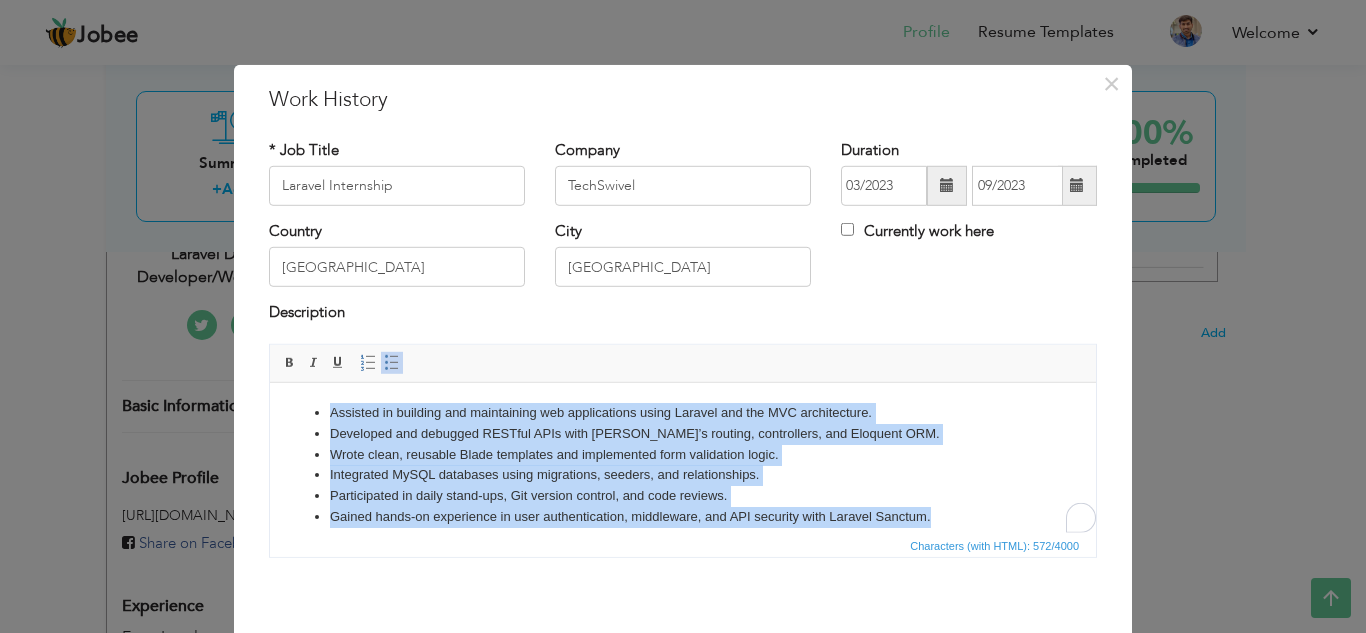 copy on "Assisted in building and maintaining web applications using Laravel and the MVC architecture. Developed and debugged RESTful APIs with [PERSON_NAME]’s routing, controllers, and Eloquent ORM. Wrote clean, reusable Blade templates and implemented form validation logic. Integrated MySQL databases using migrations, seeders, and relationships. Participated in daily stand-ups, Git version control, and code reviews. Gained hands-on experience in user authentication, middleware, and API security with Laravel Sanctum." 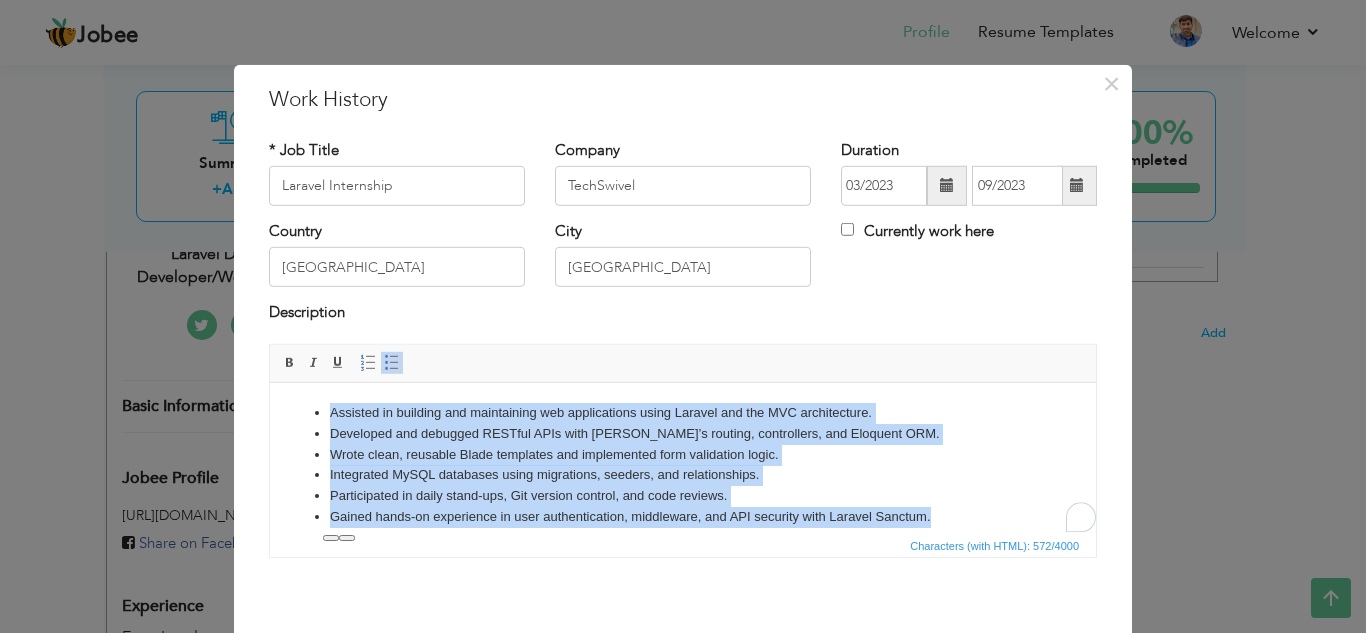 scroll, scrollTop: 14, scrollLeft: 0, axis: vertical 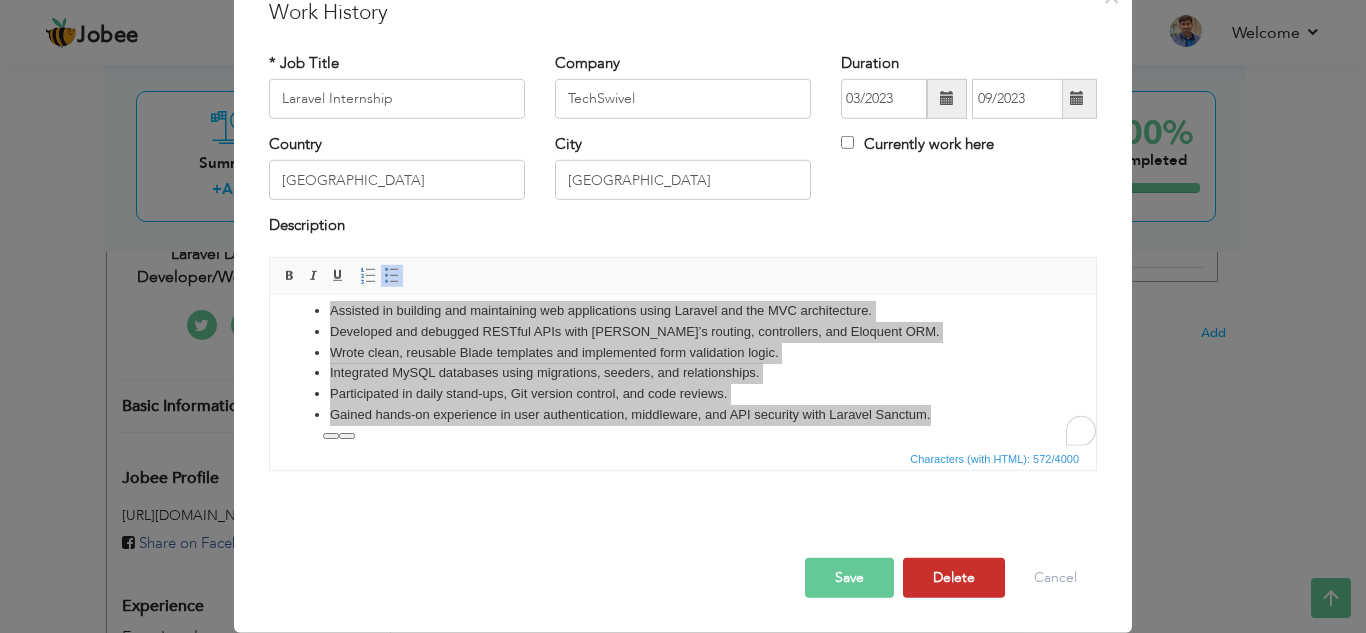 click on "Delete" at bounding box center (954, 578) 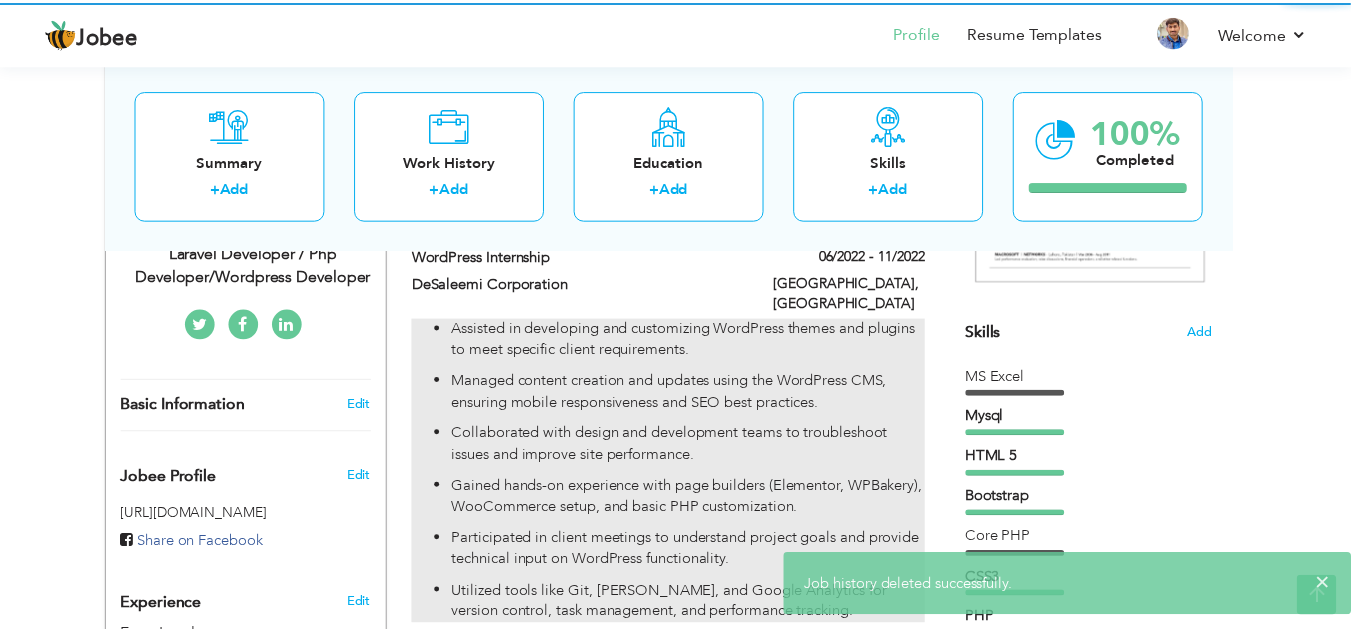 scroll, scrollTop: 0, scrollLeft: 0, axis: both 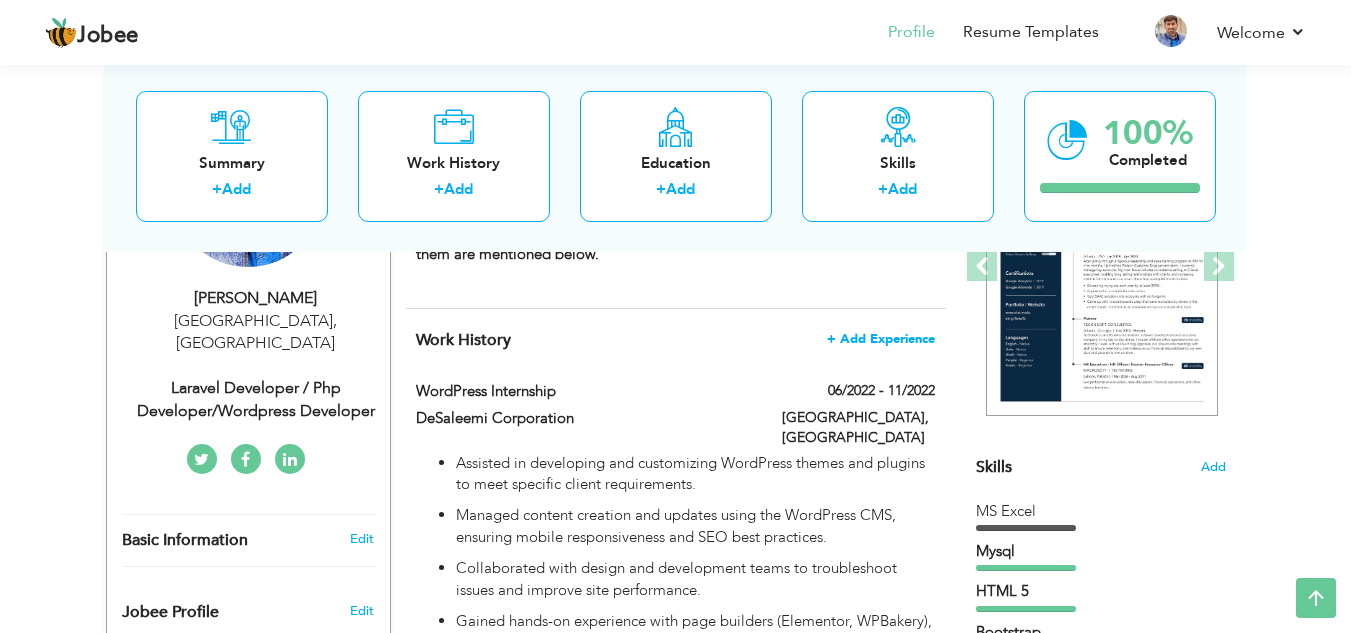 click on "+ Add Experience" at bounding box center [881, 339] 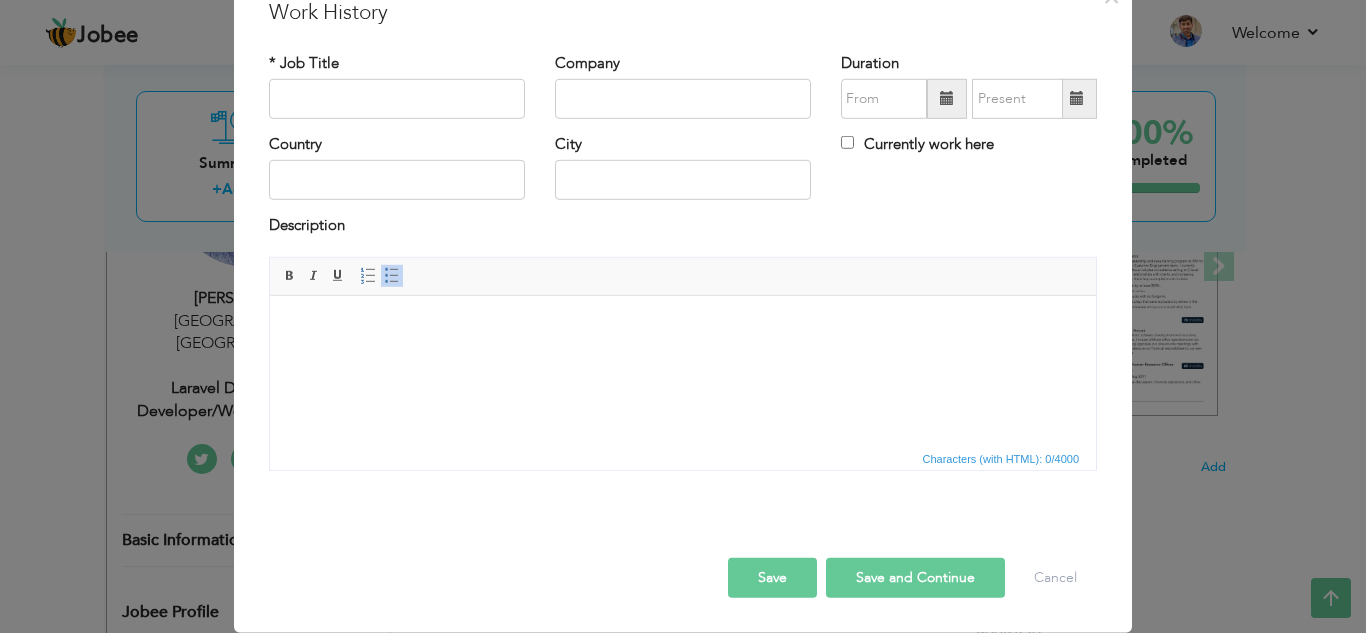 scroll, scrollTop: 0, scrollLeft: 0, axis: both 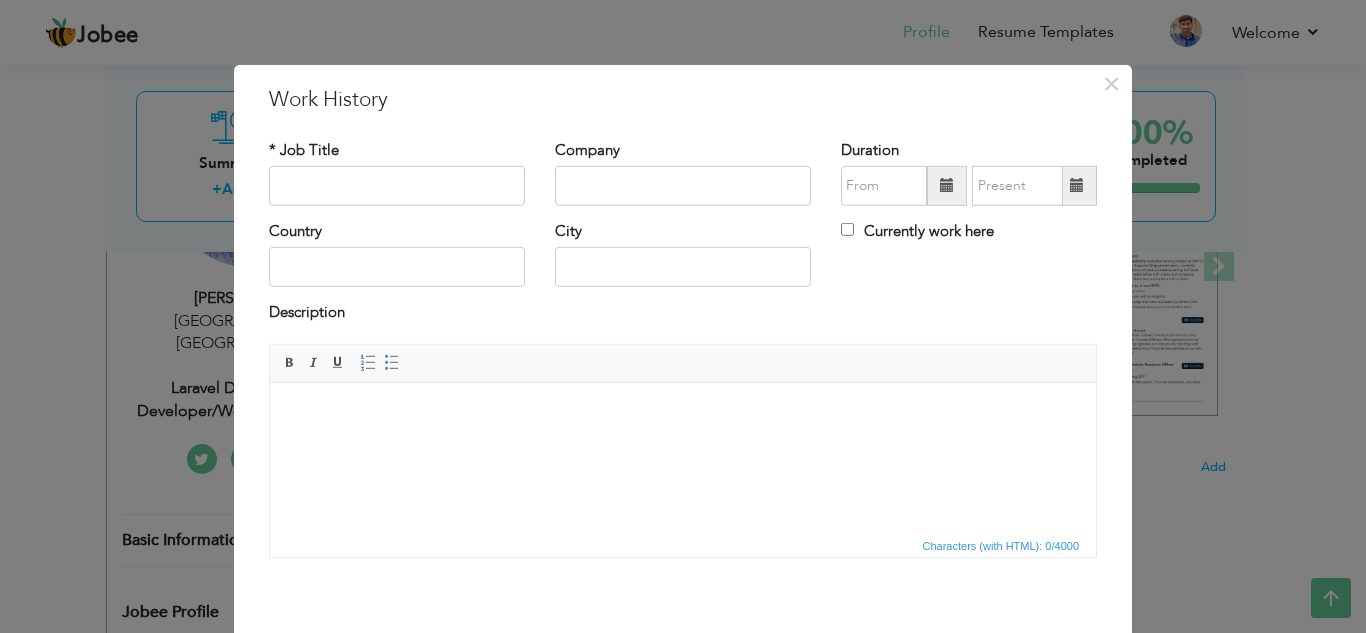 click at bounding box center [683, 412] 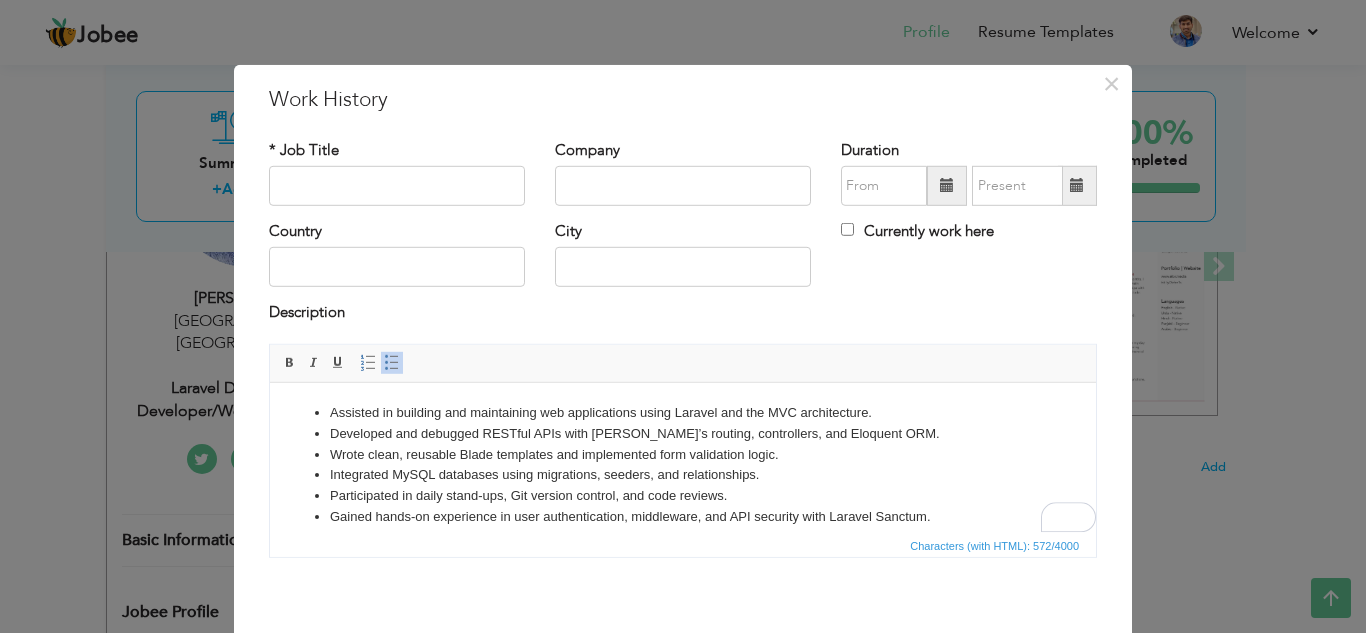 scroll, scrollTop: 15, scrollLeft: 0, axis: vertical 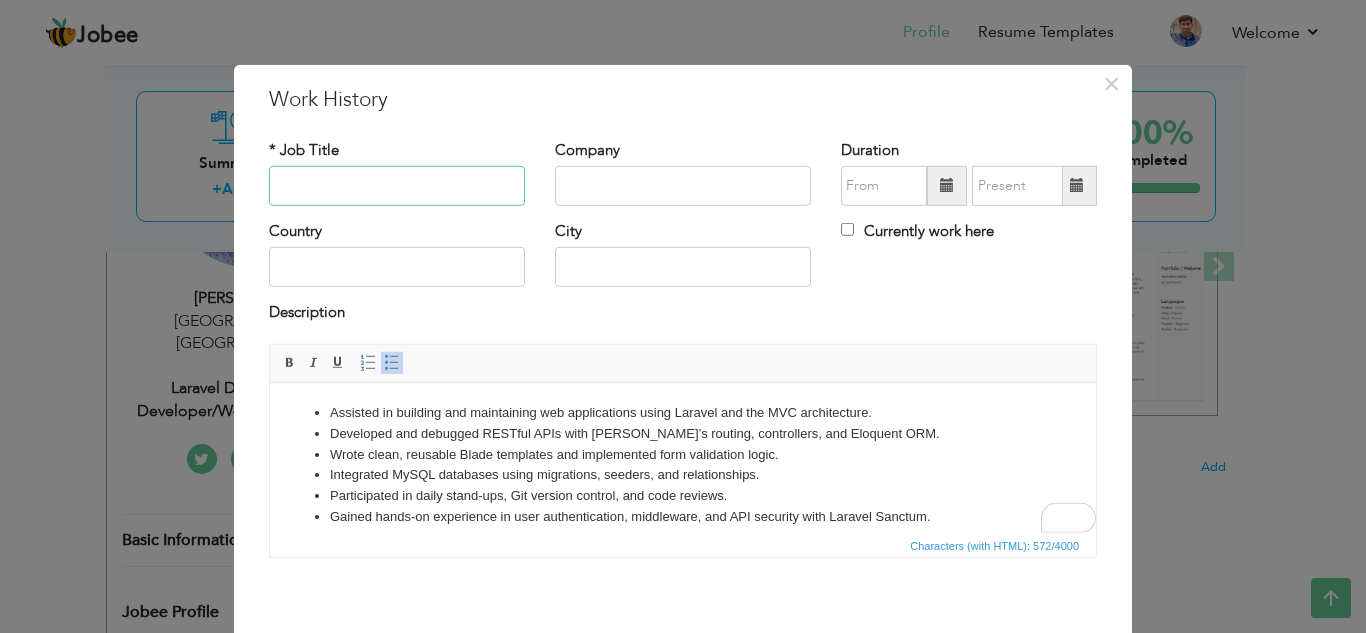 click at bounding box center [397, 186] 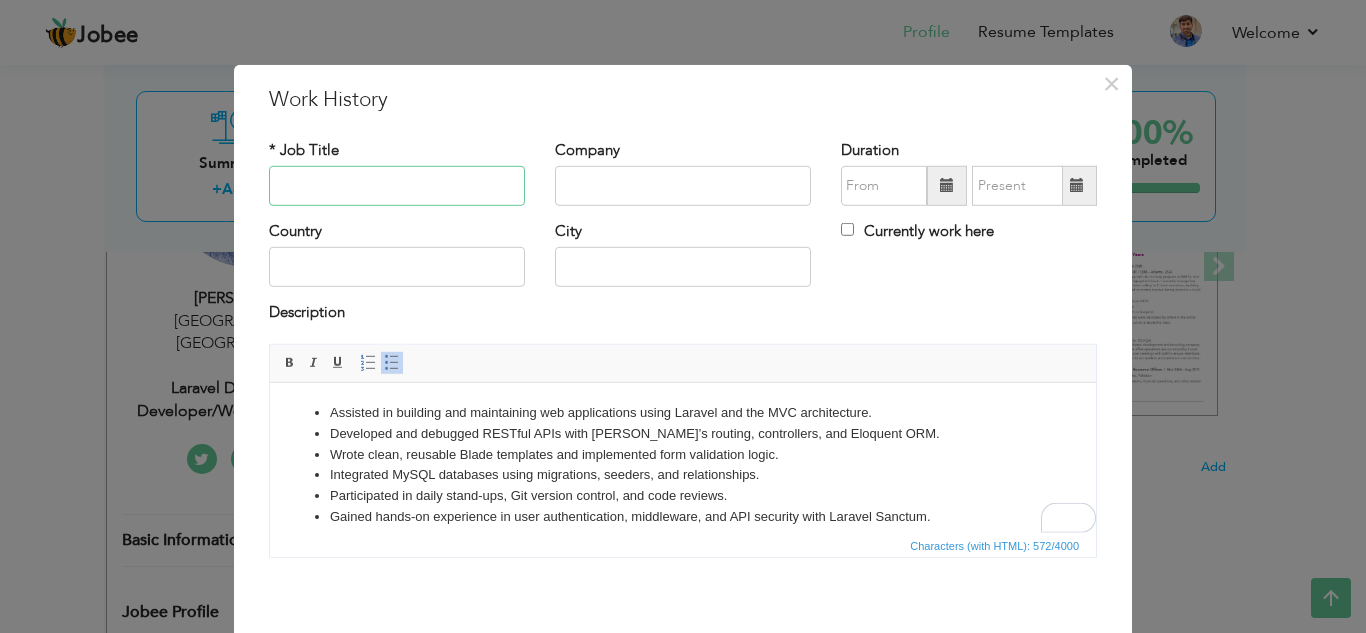 scroll, scrollTop: 14, scrollLeft: 0, axis: vertical 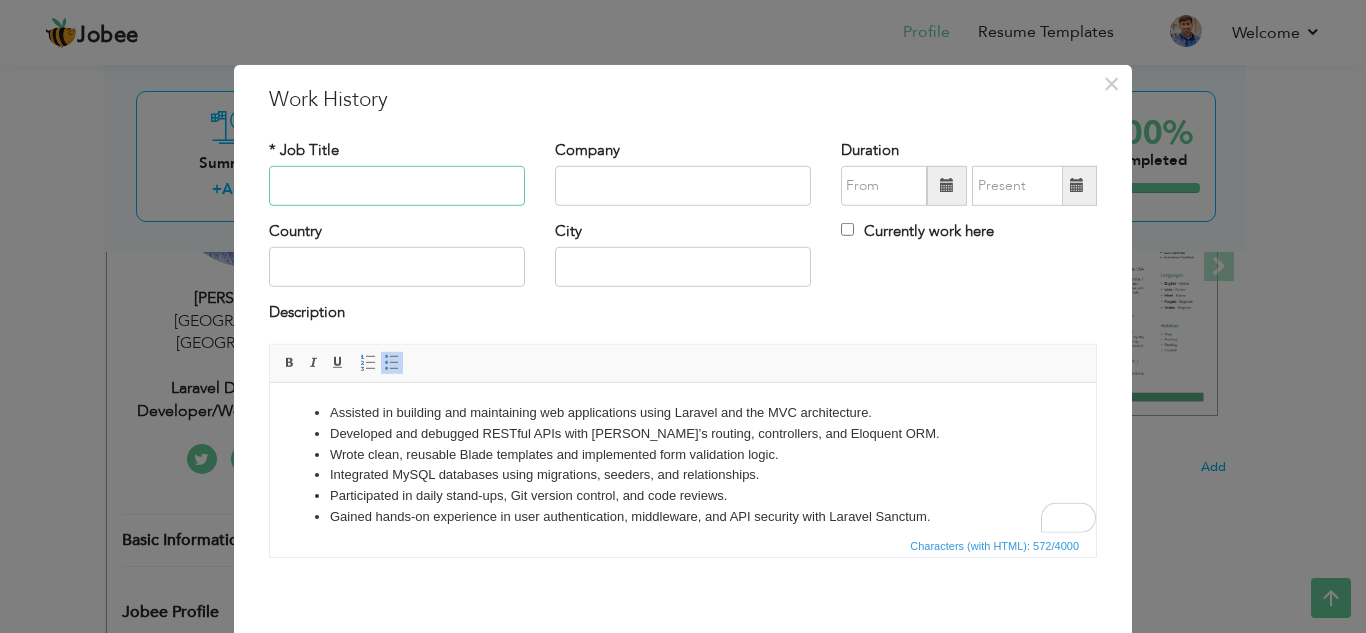 click at bounding box center [397, 186] 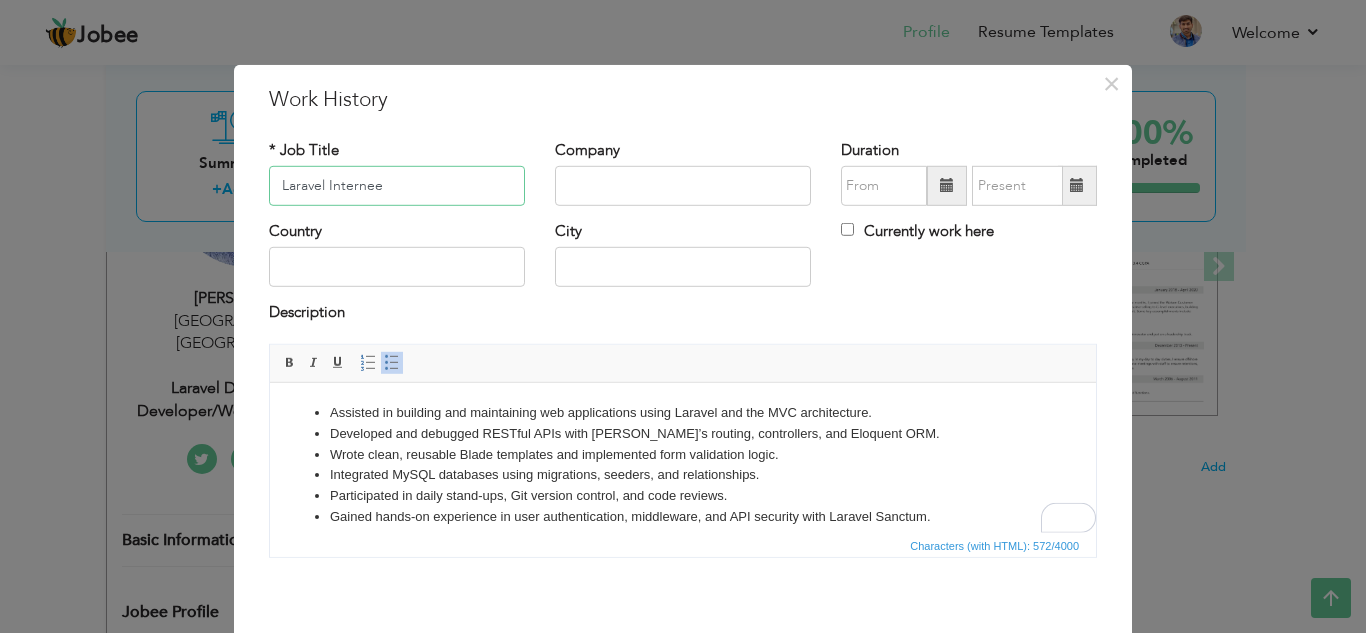 type on "Laravel Internee" 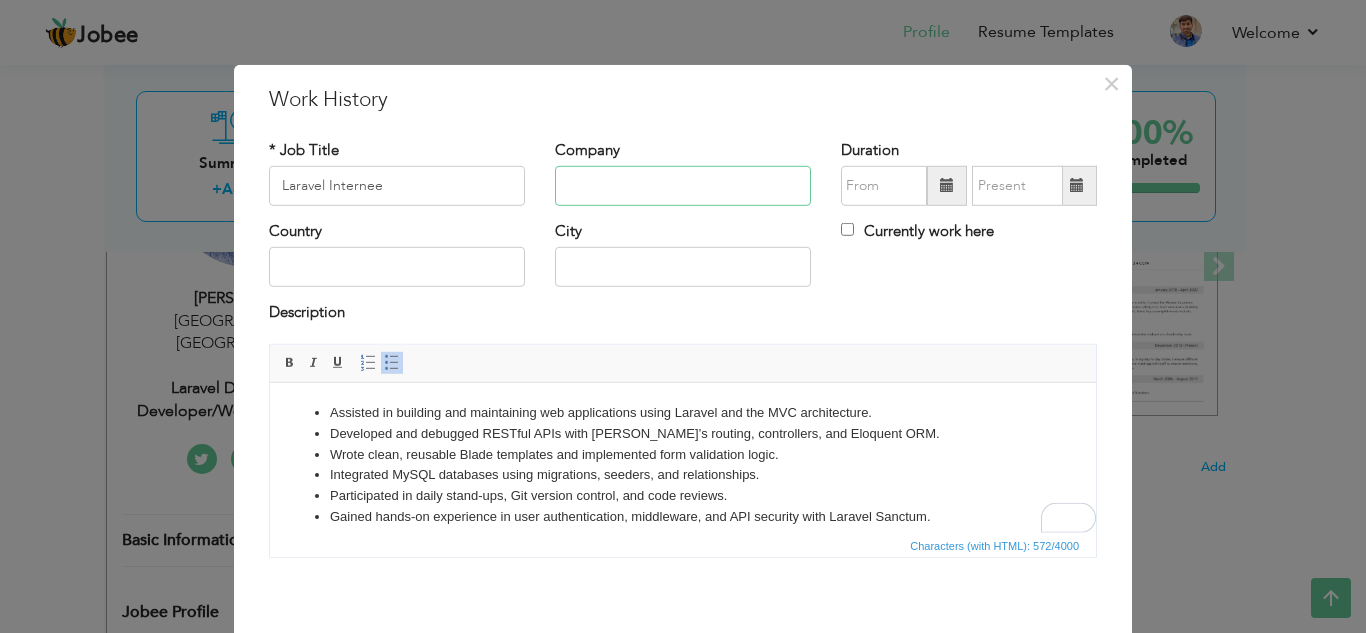 click at bounding box center (683, 186) 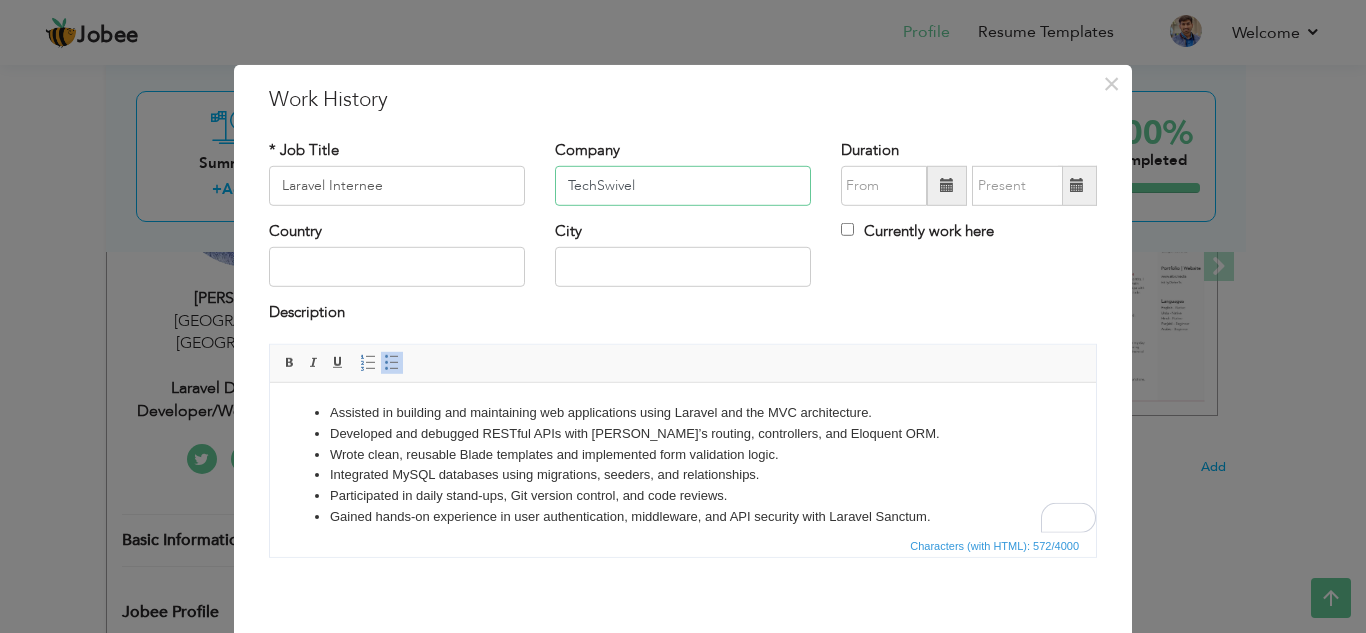 type on "TechSwivel" 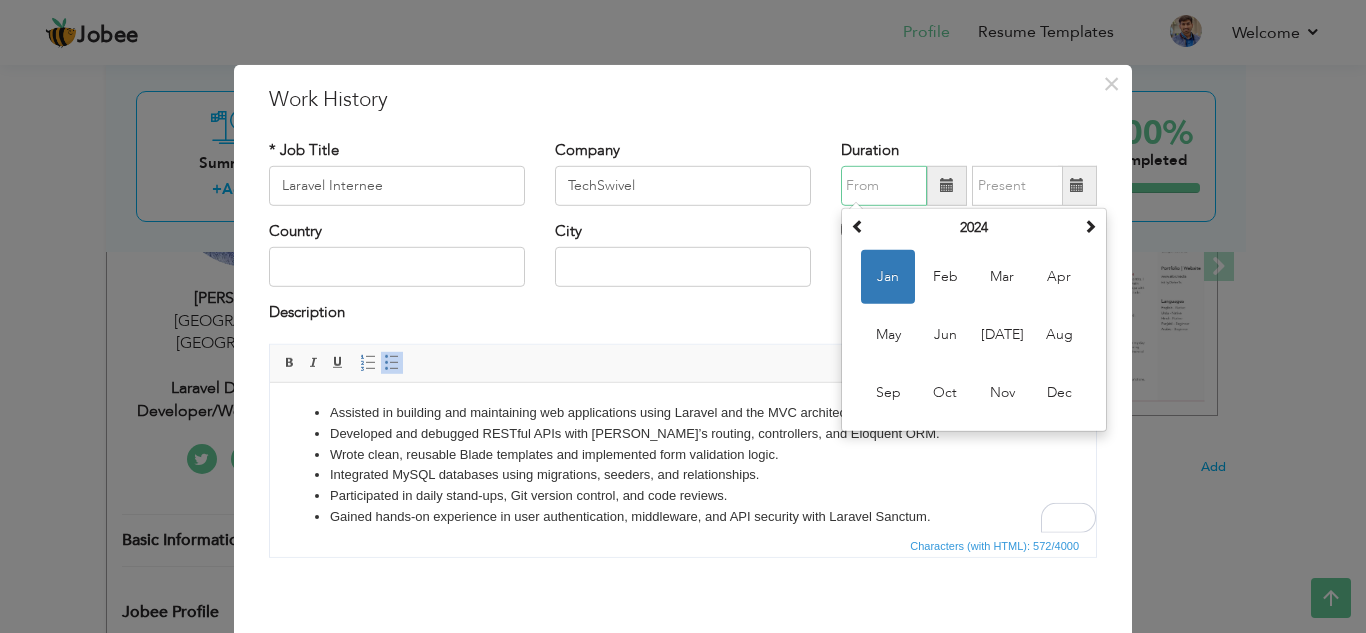 click at bounding box center [884, 186] 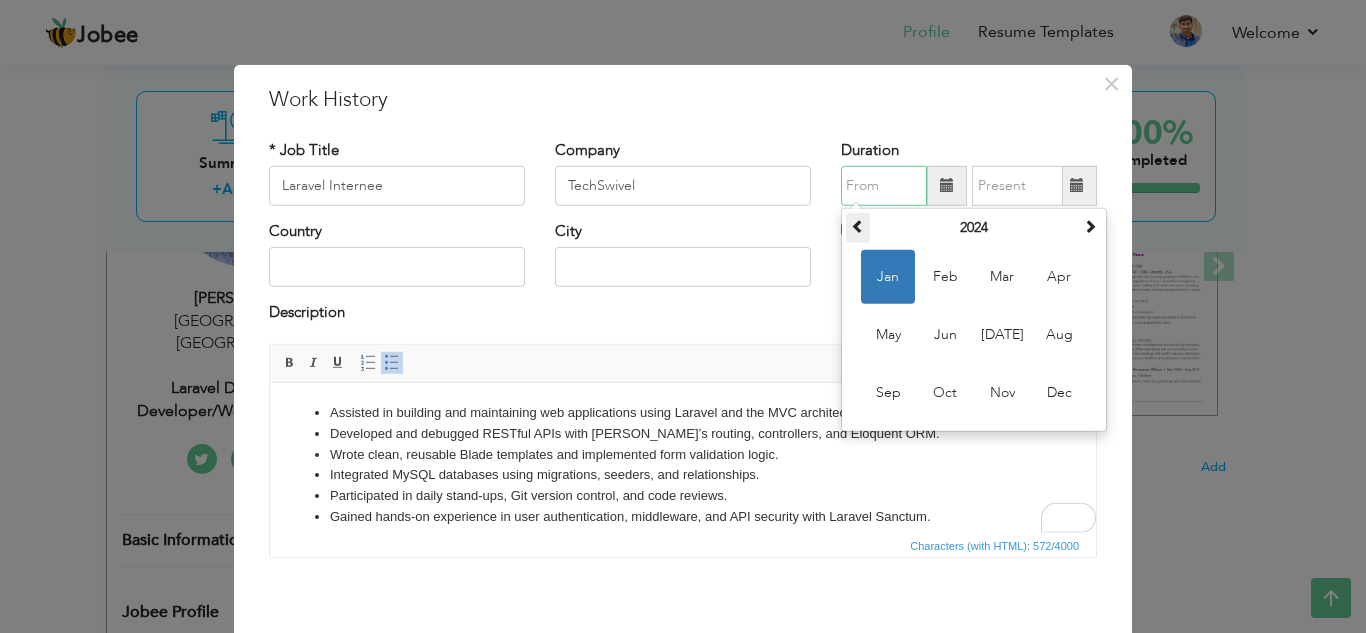 click at bounding box center [858, 226] 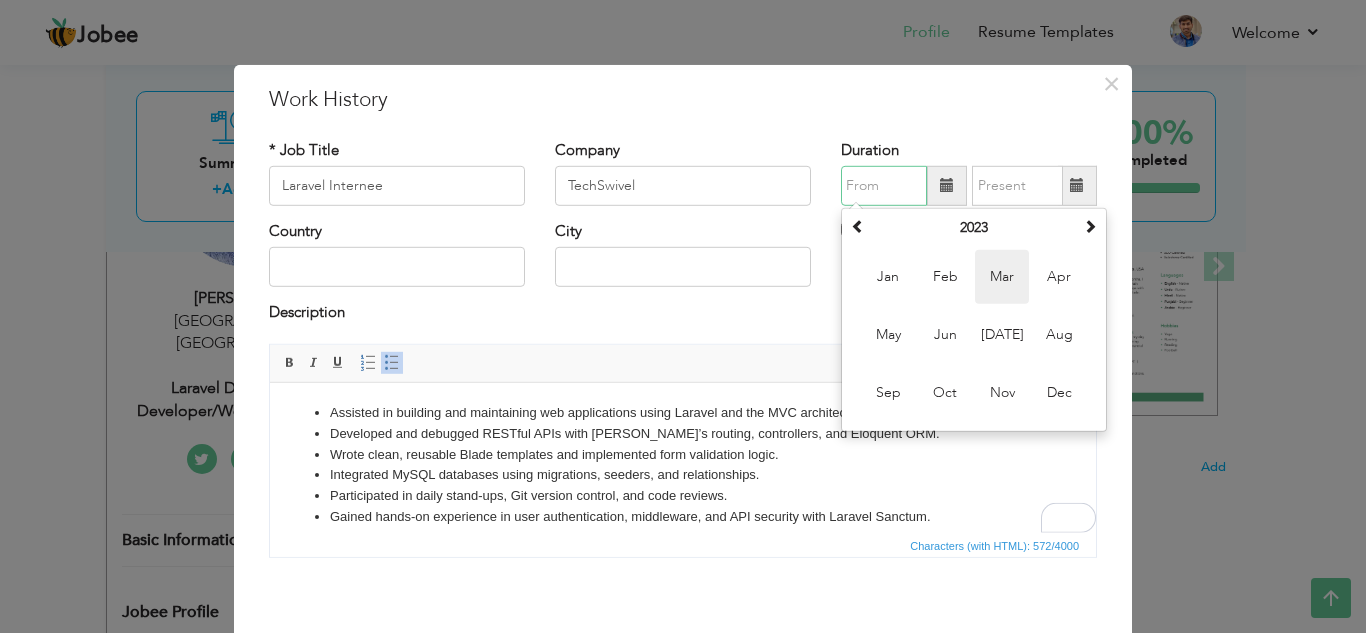 click on "Mar" at bounding box center [1002, 277] 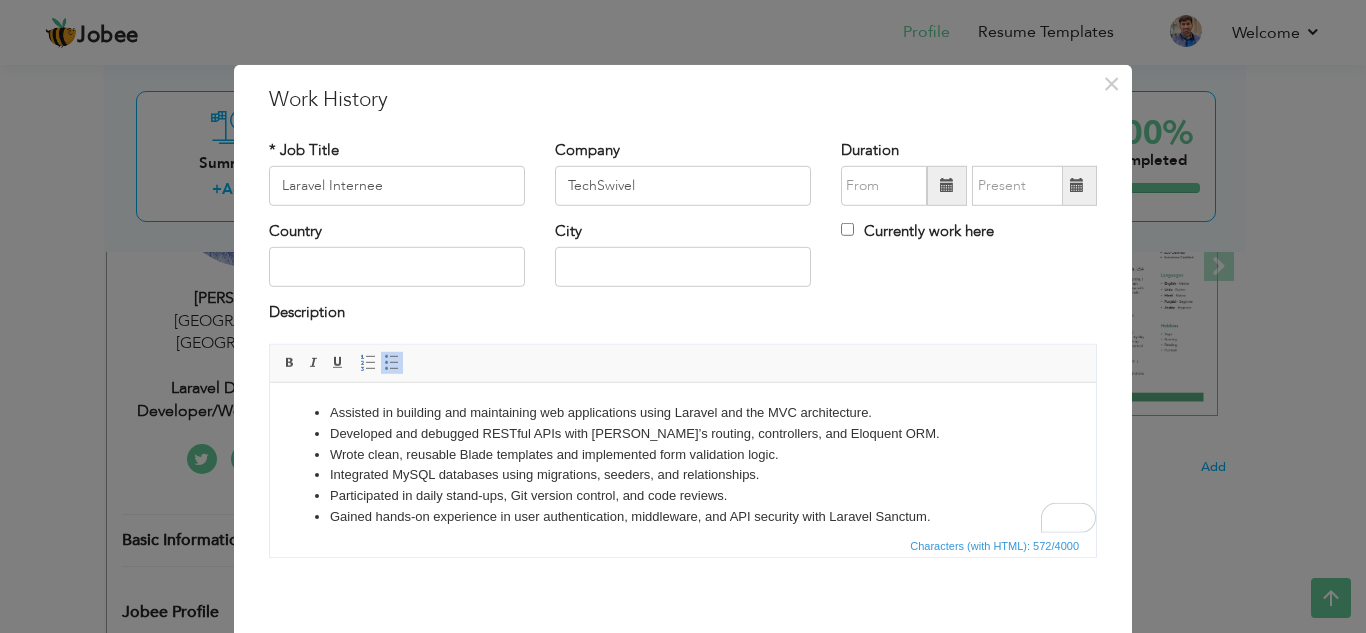 type on "03/2023" 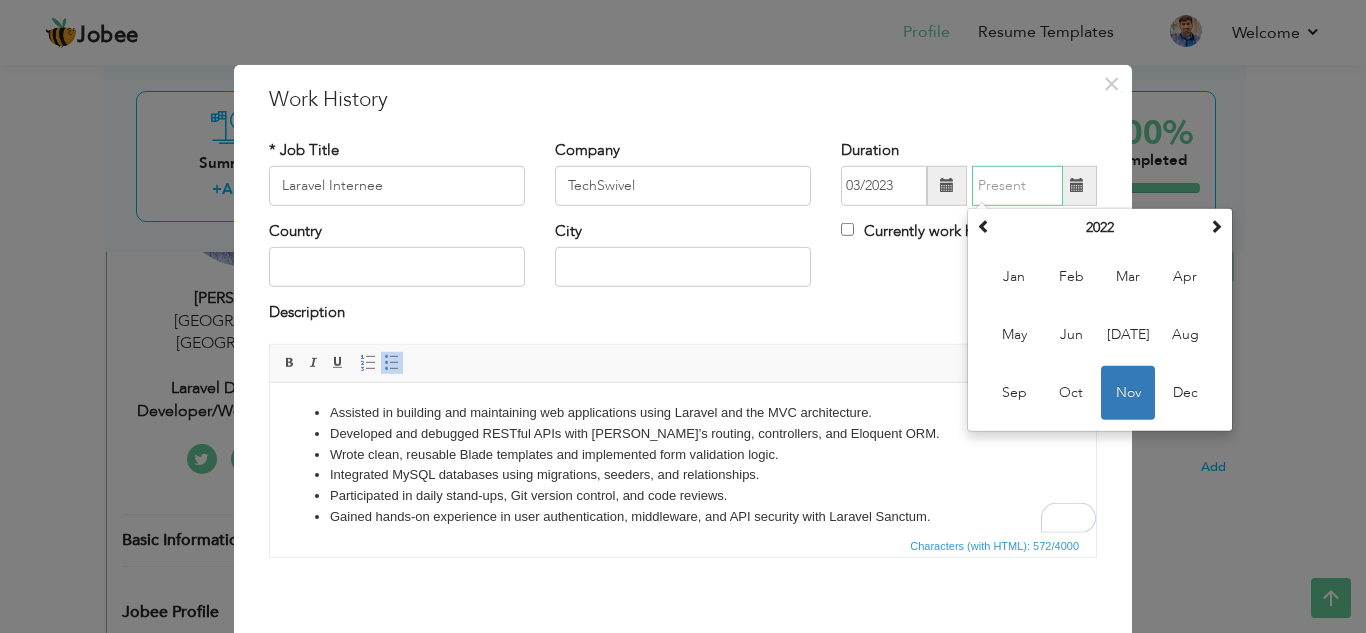 click at bounding box center [1017, 186] 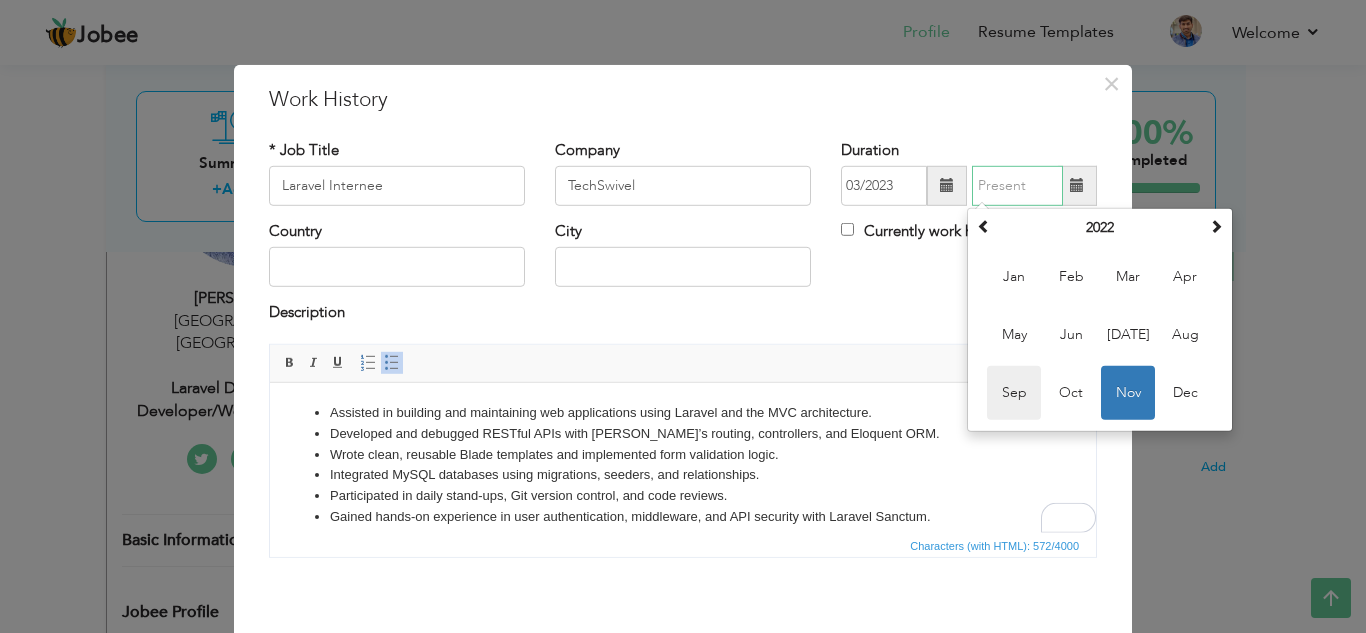 click on "Sep" at bounding box center [1014, 393] 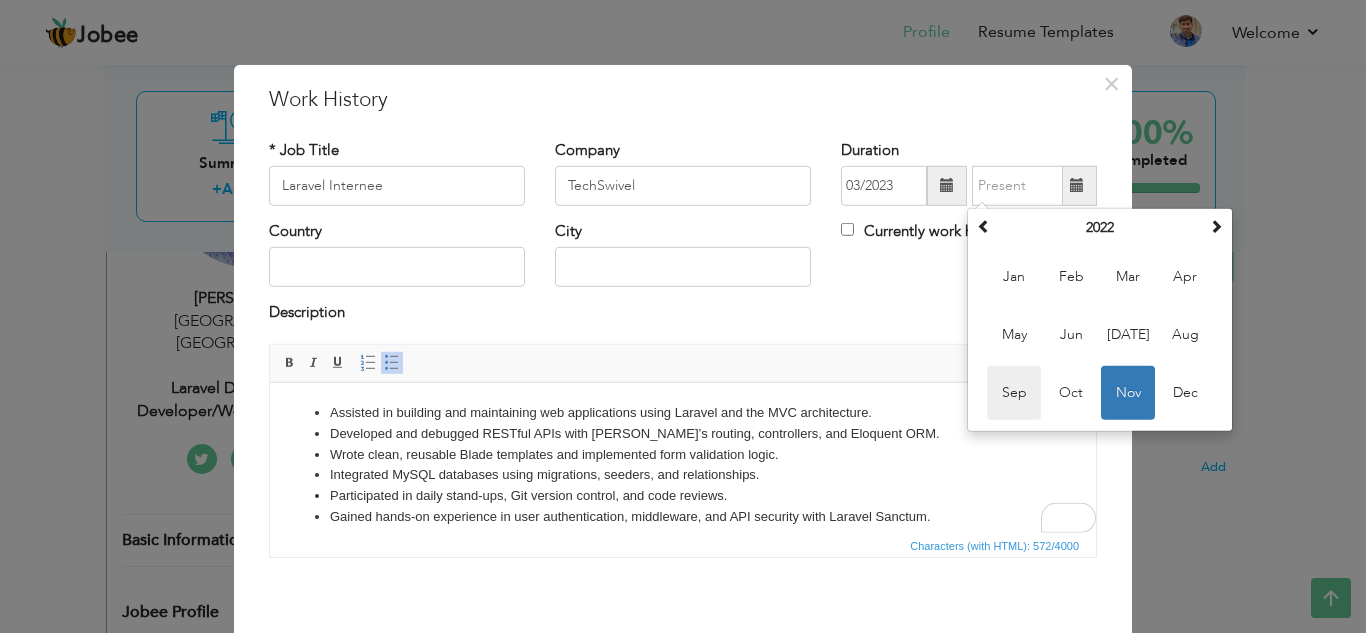 type on "09/2022" 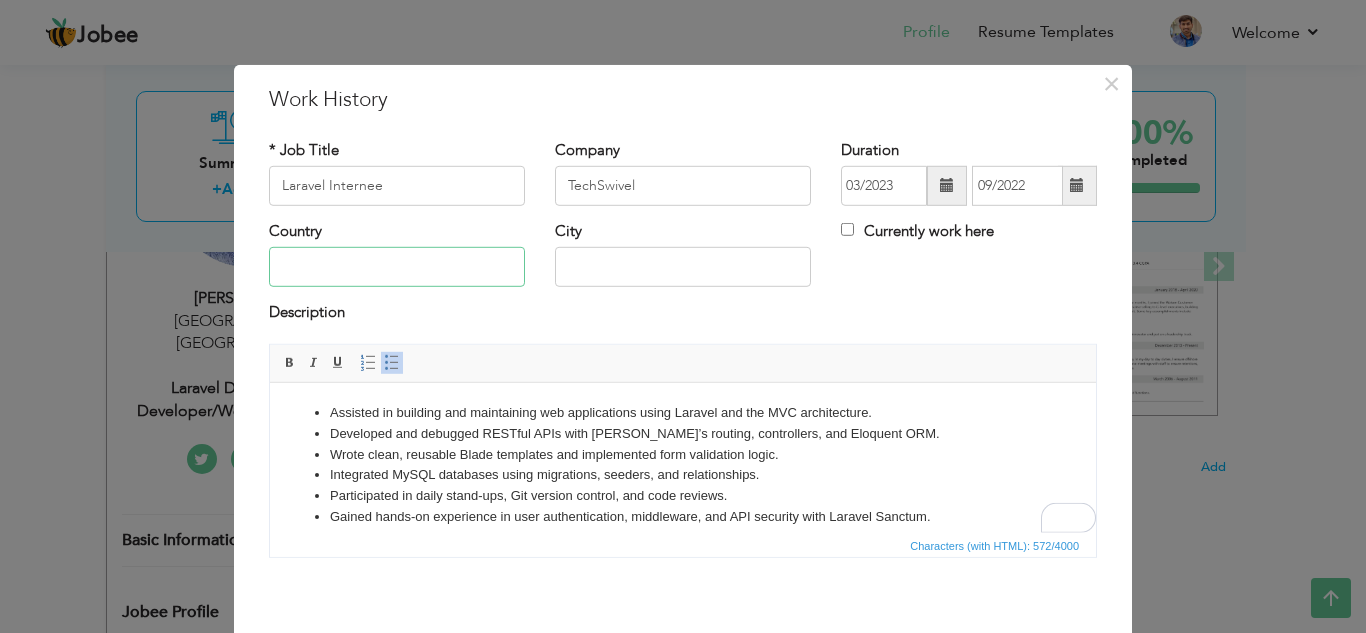 click at bounding box center (397, 267) 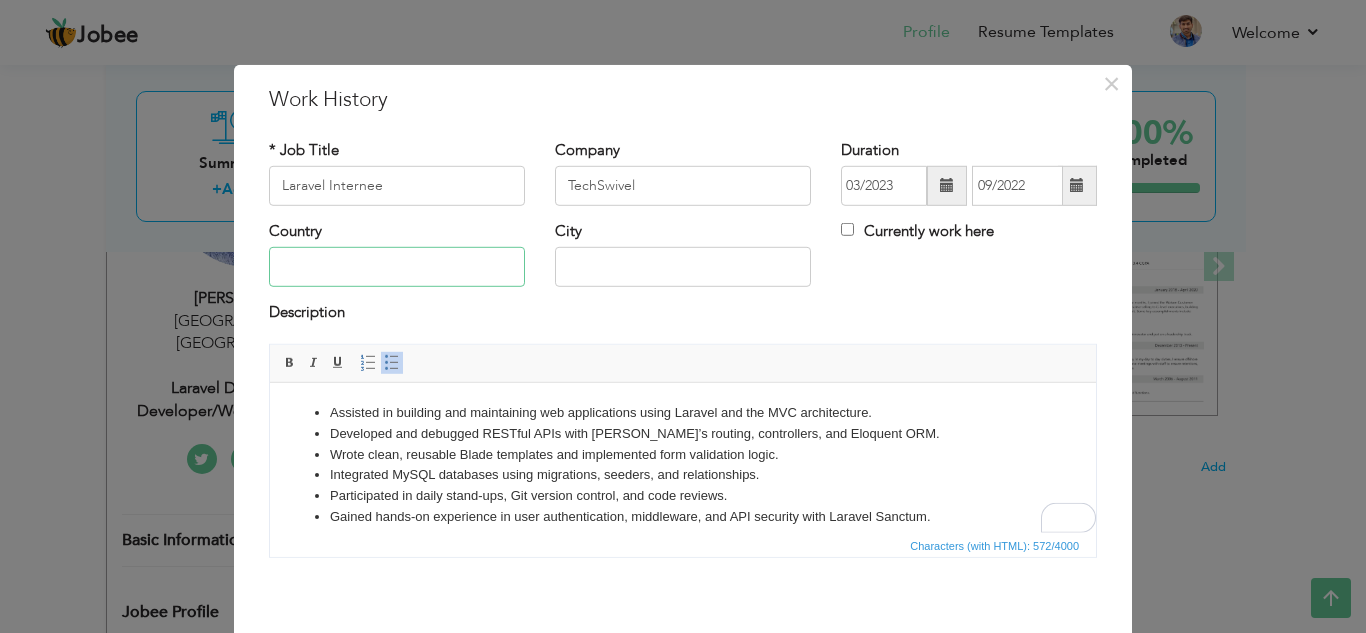 type on "[GEOGRAPHIC_DATA]" 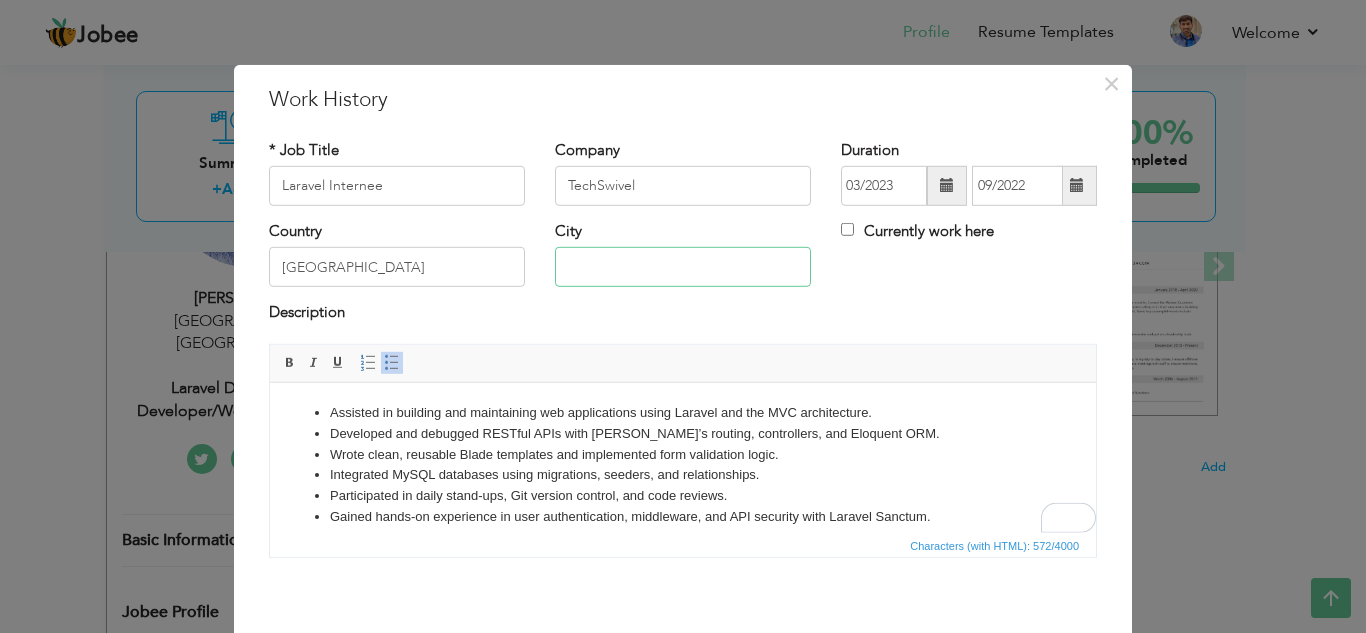 type on "[GEOGRAPHIC_DATA]" 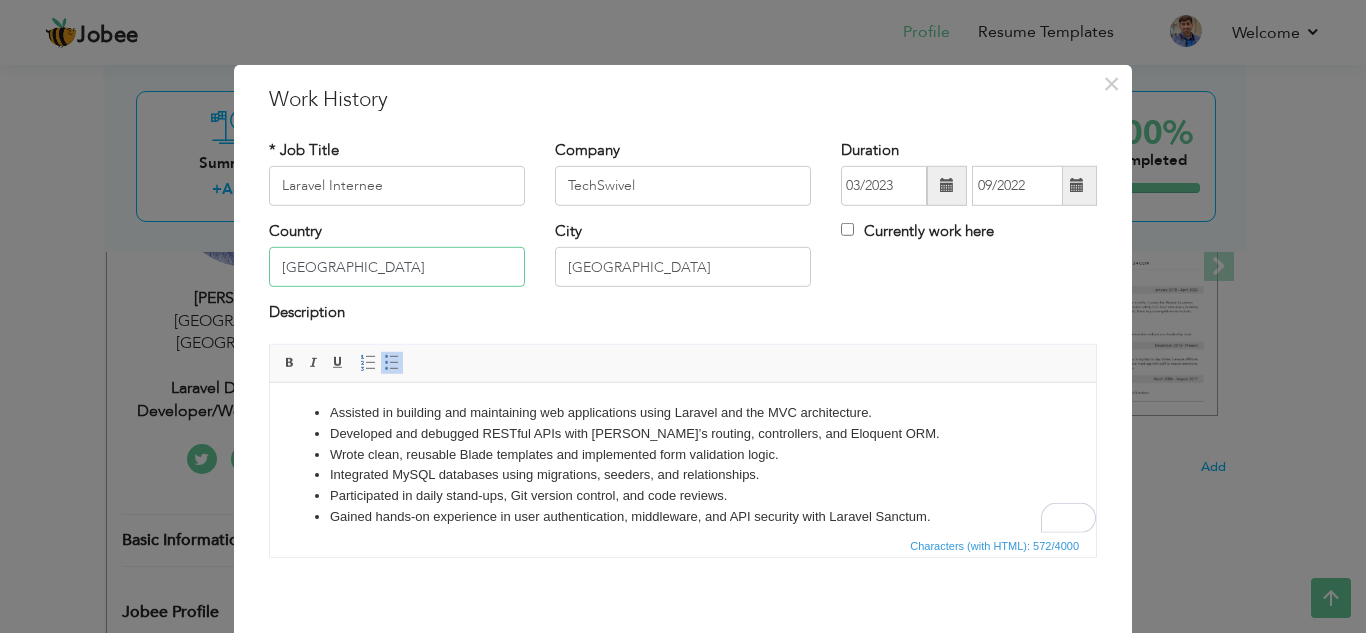 scroll, scrollTop: 14, scrollLeft: 0, axis: vertical 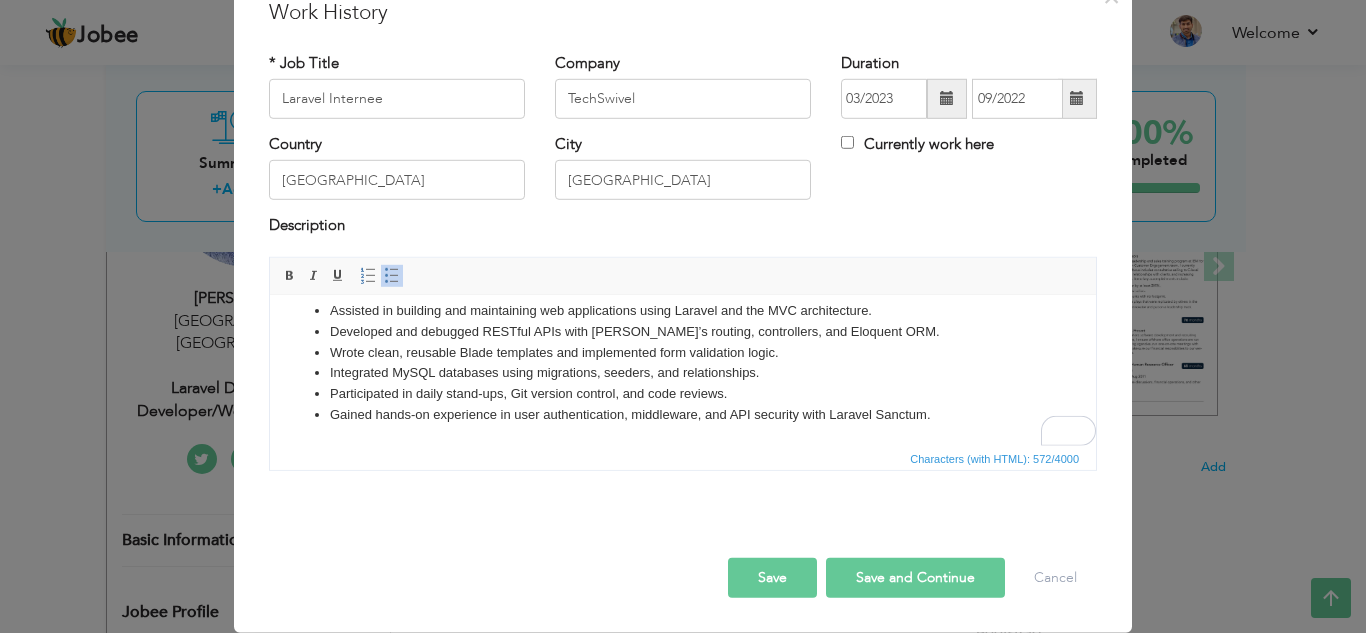 click on "Save and Continue" at bounding box center [915, 578] 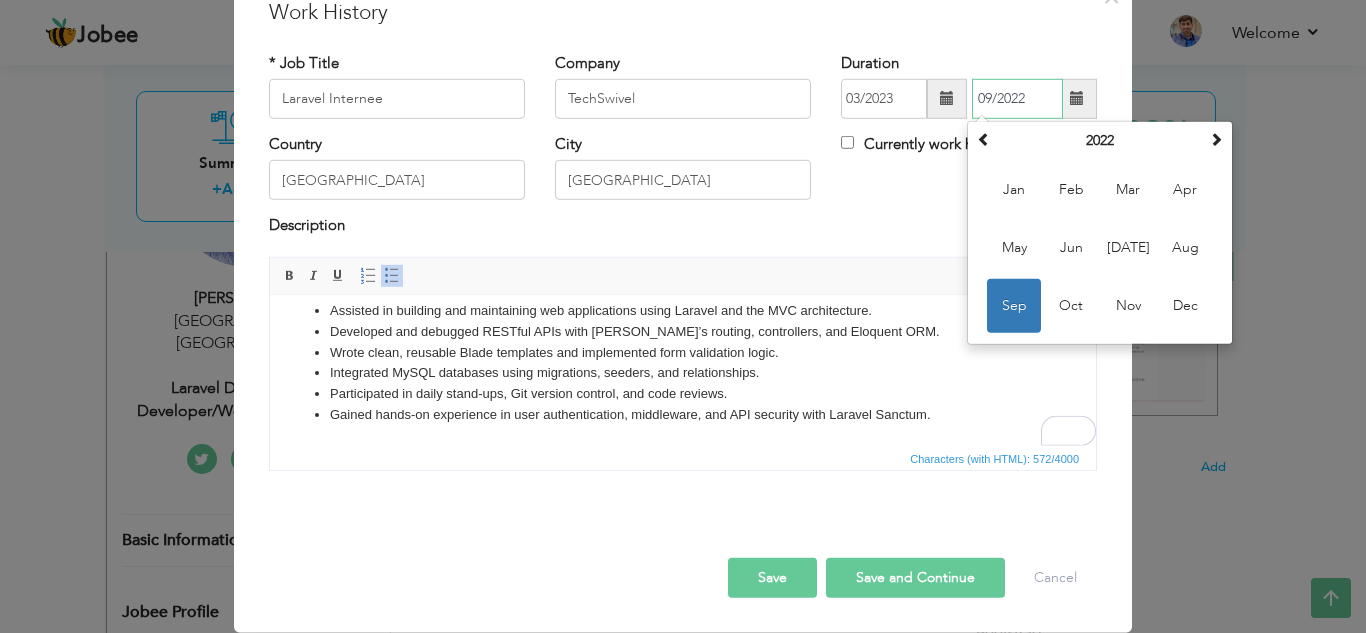 click on "Sep" at bounding box center [1014, 306] 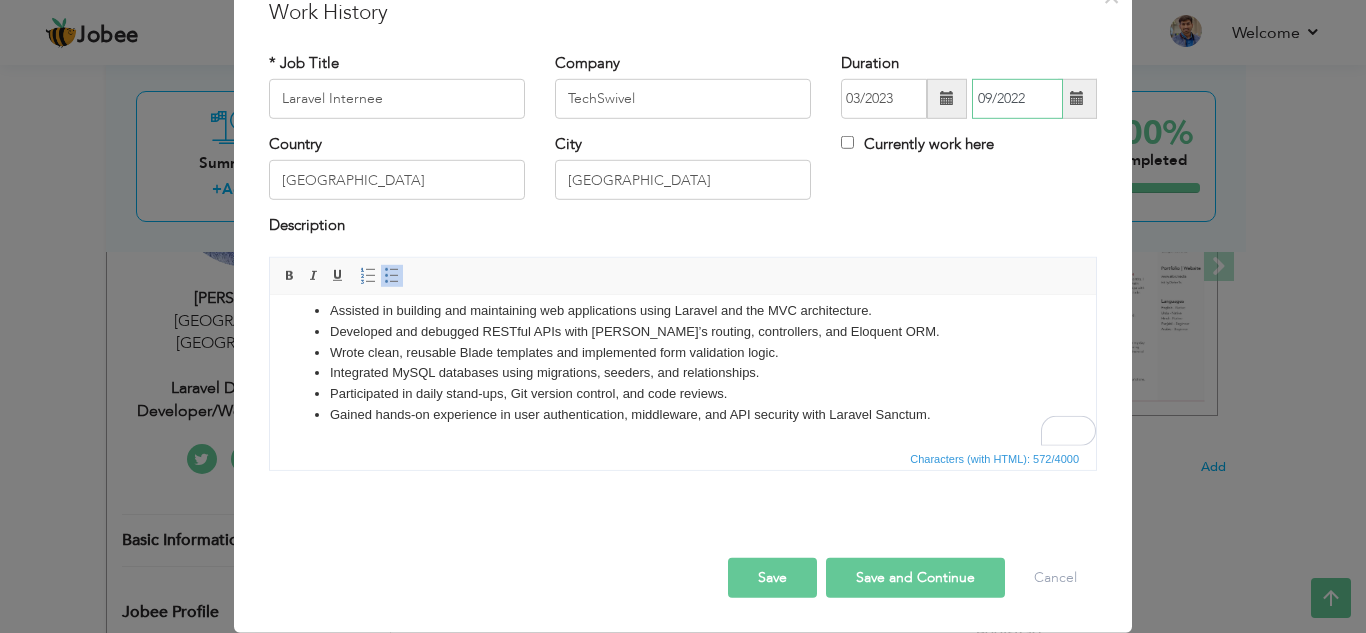 click on "09/2022" at bounding box center [1017, 99] 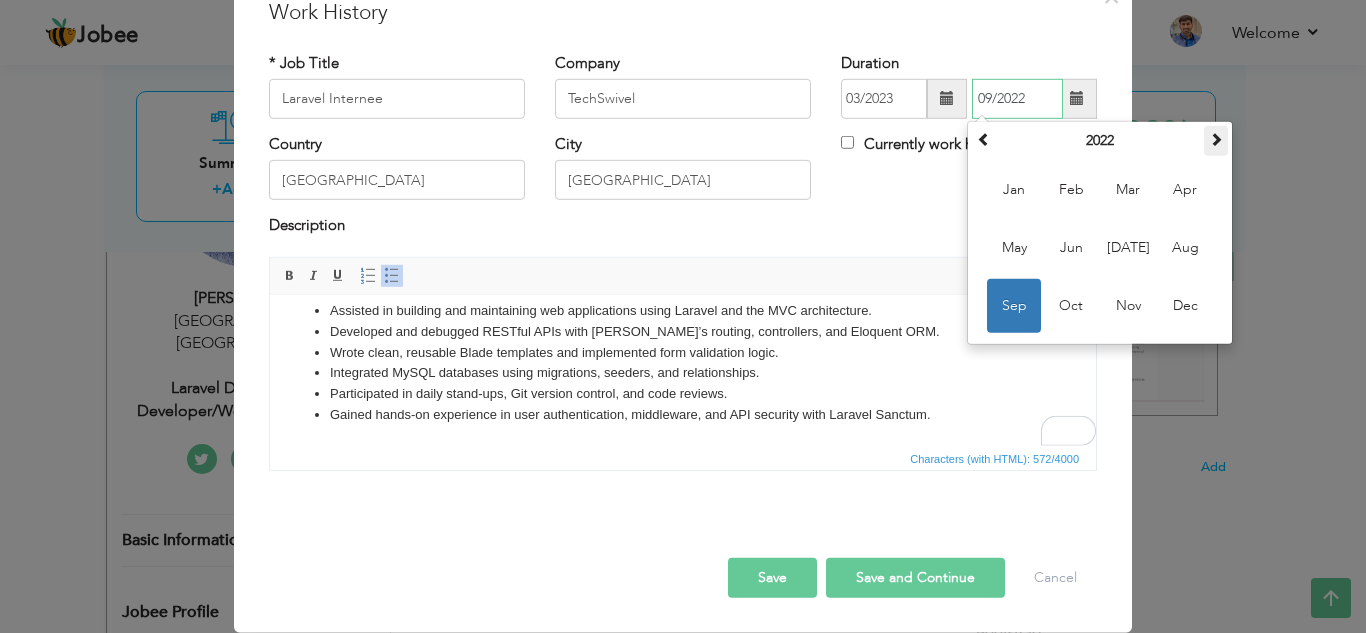 click at bounding box center (1216, 141) 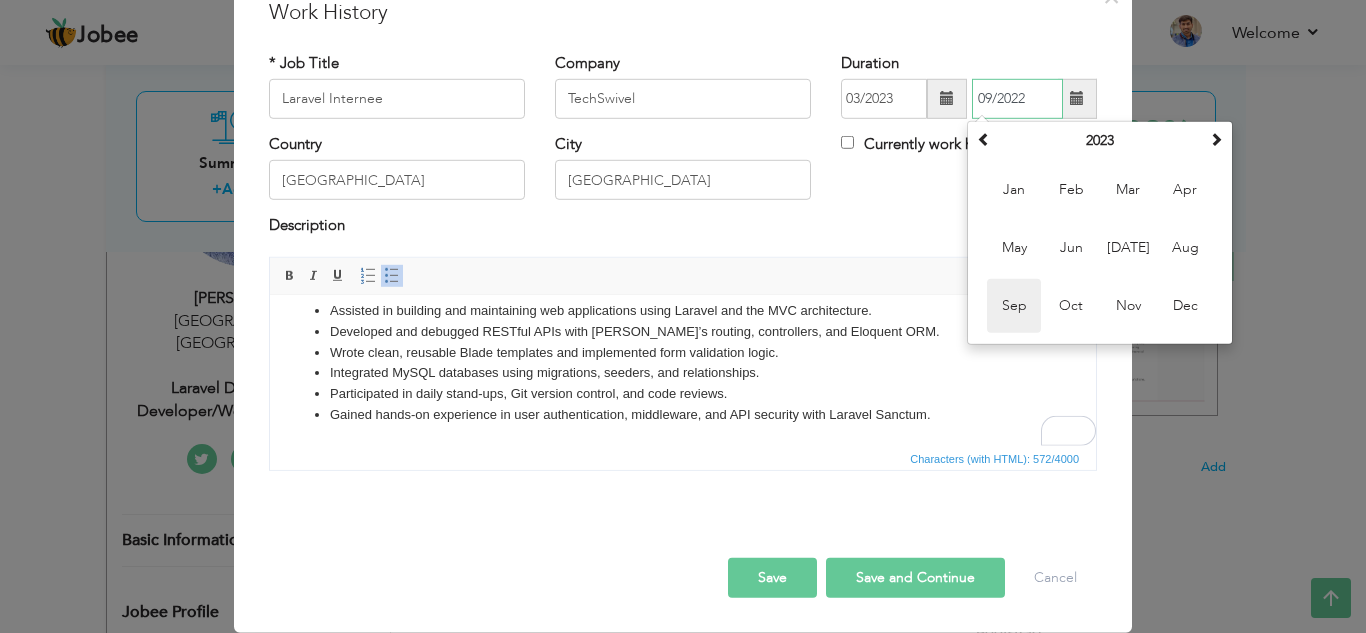 click on "Sep" at bounding box center (1014, 306) 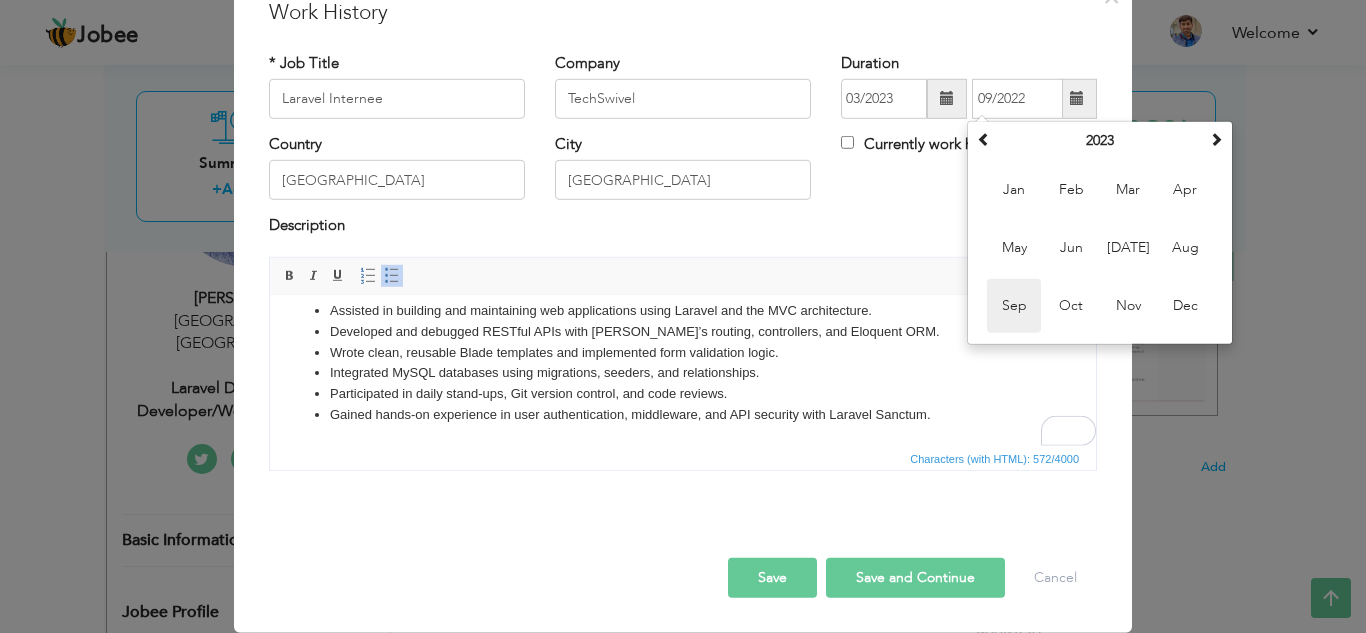 type on "09/2023" 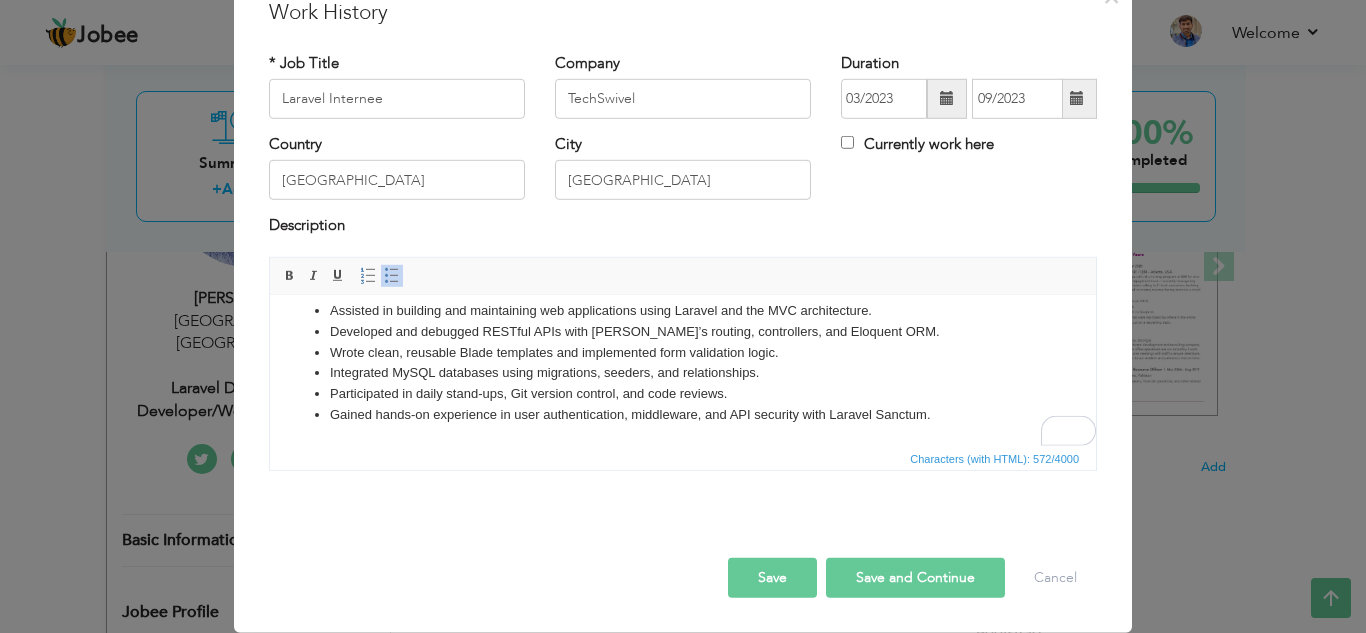 click on "Save and Continue" at bounding box center [915, 578] 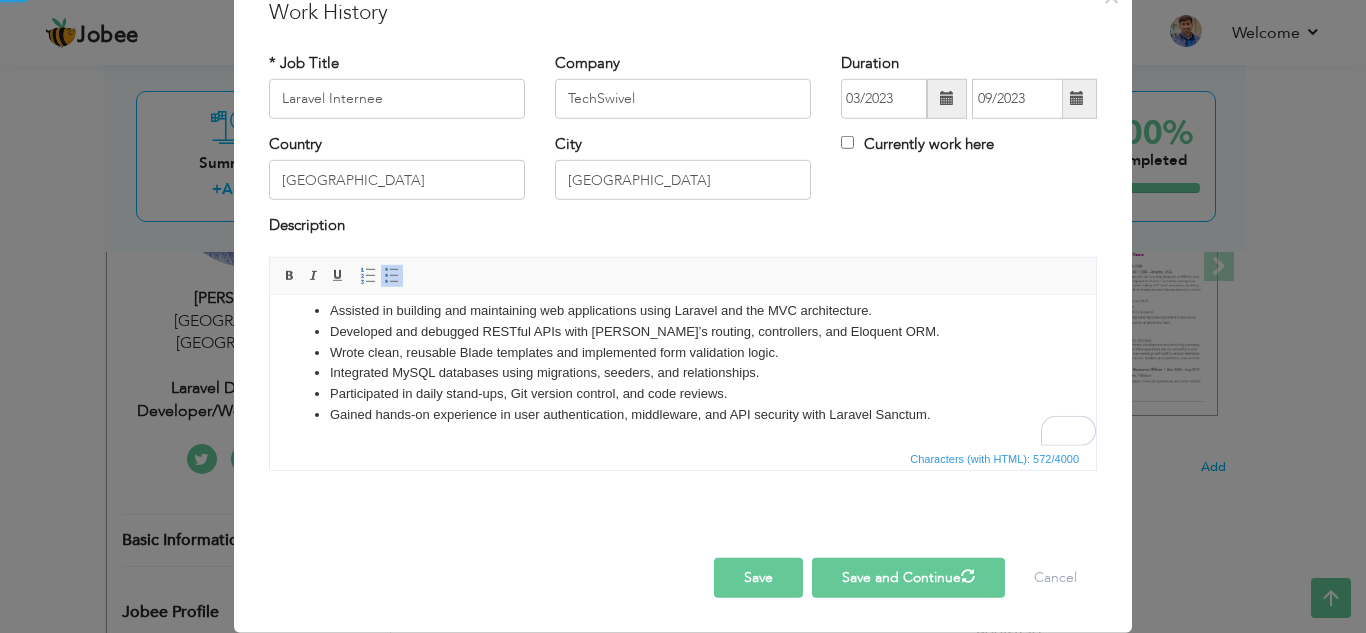 type 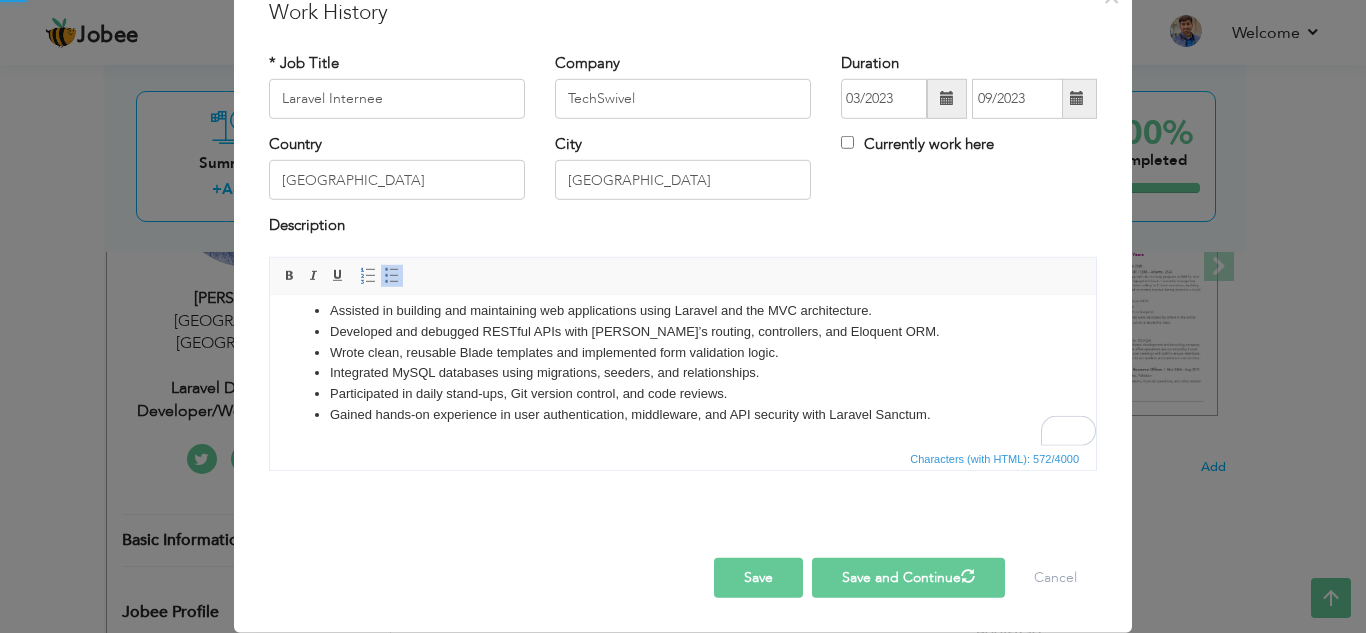 type 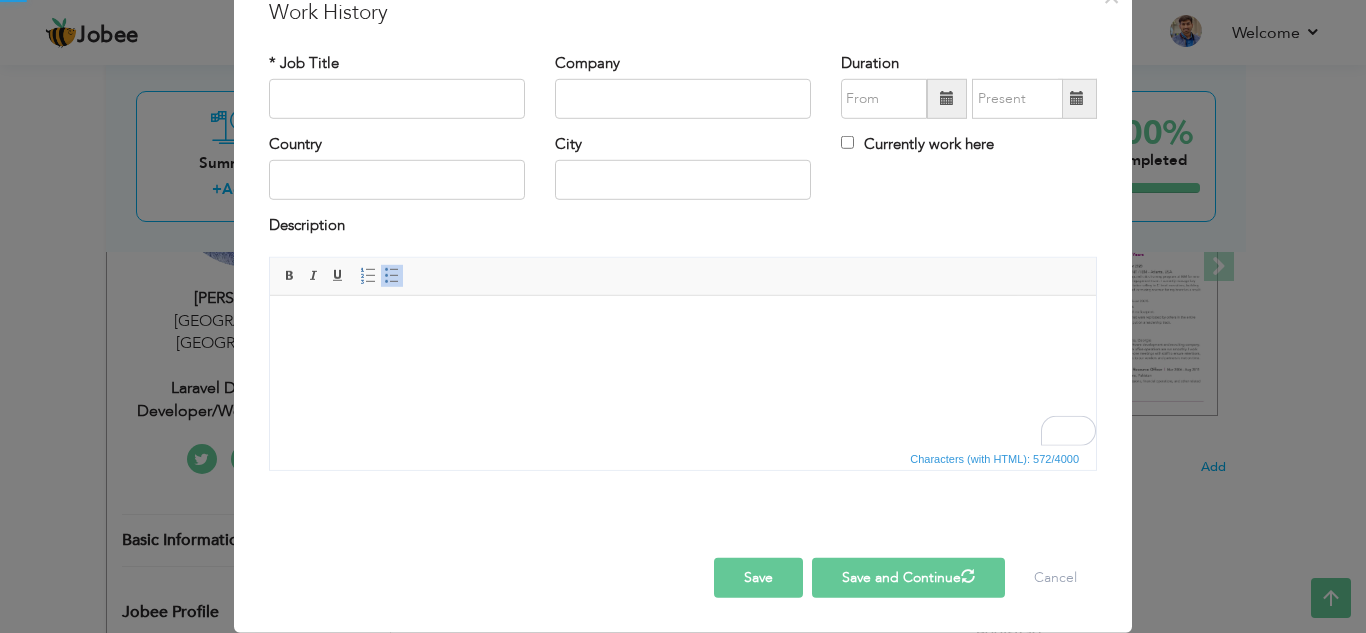 scroll, scrollTop: 0, scrollLeft: 0, axis: both 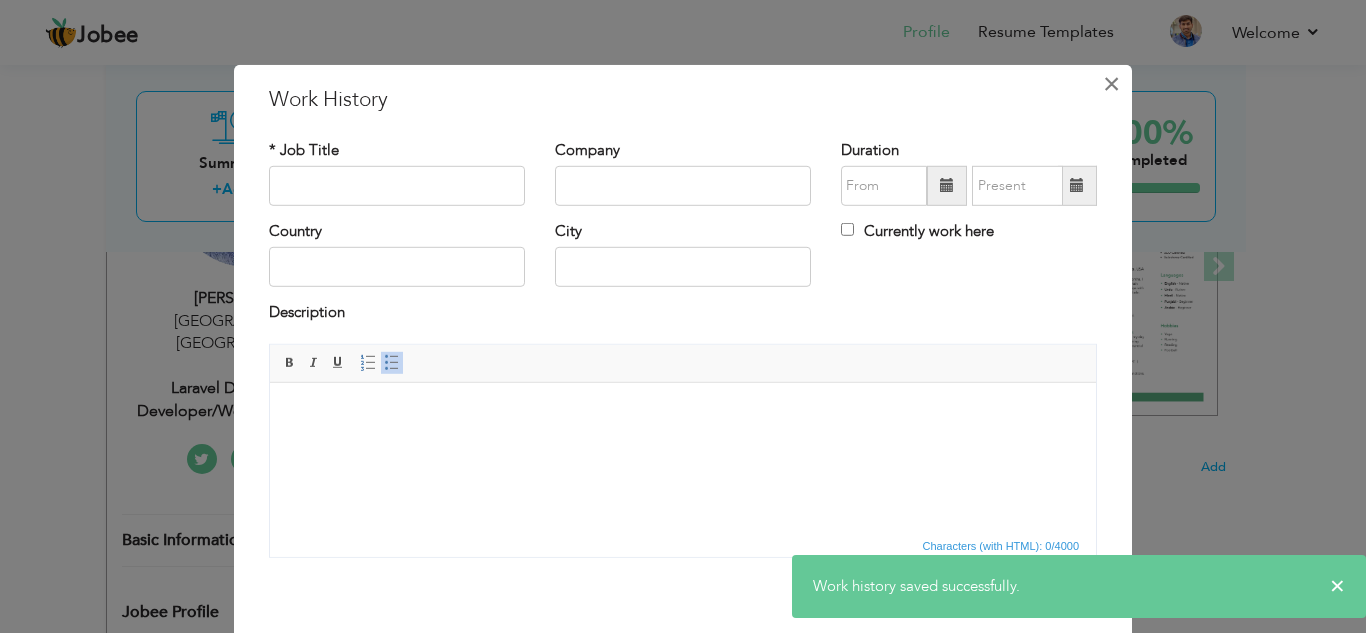 click on "×" at bounding box center [1111, 83] 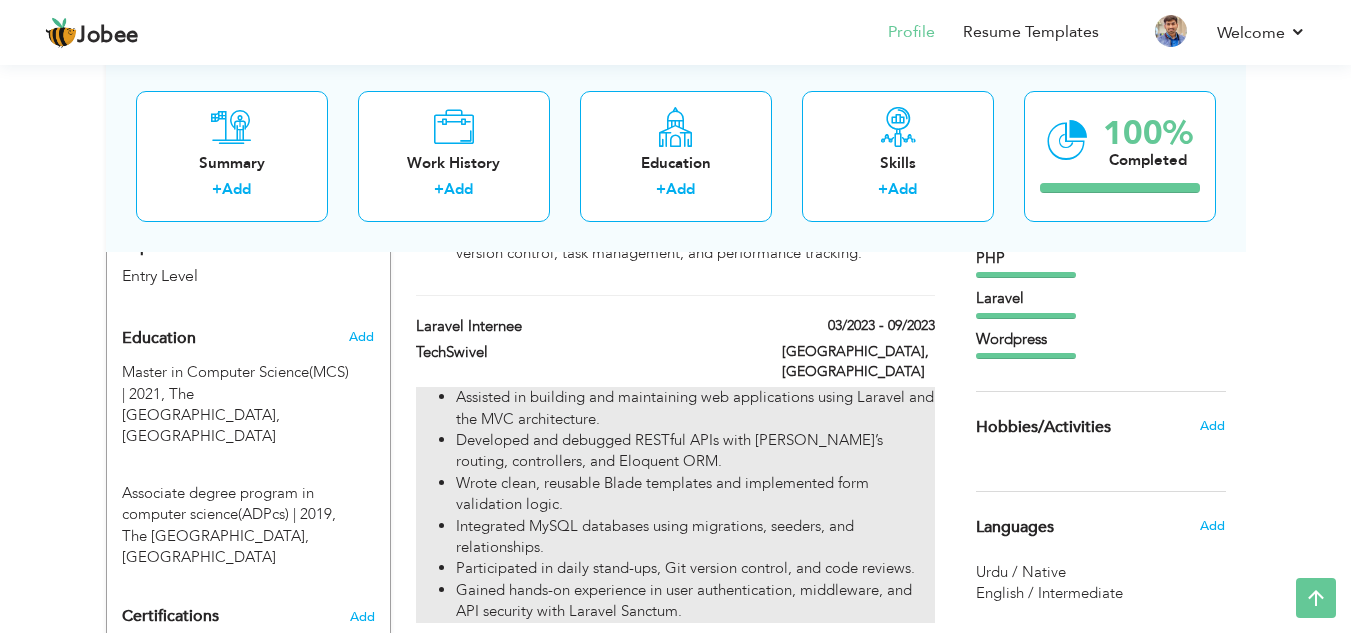 scroll, scrollTop: 851, scrollLeft: 0, axis: vertical 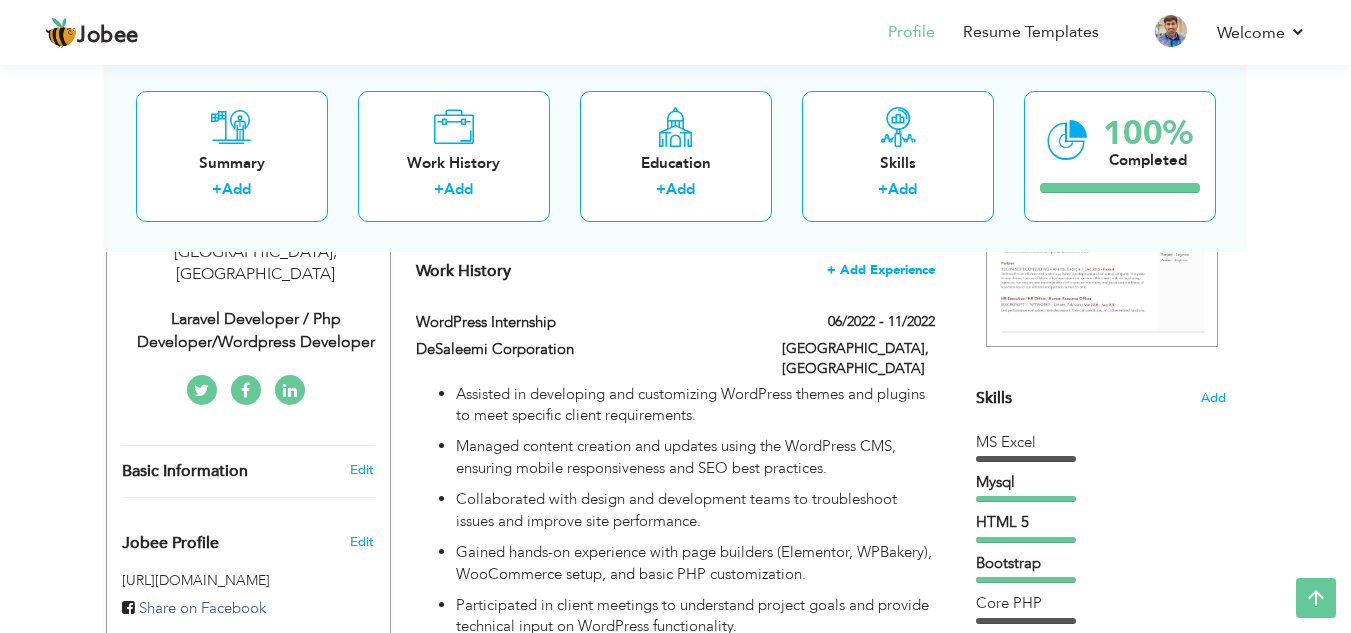 click on "+ Add Experience" at bounding box center (881, 270) 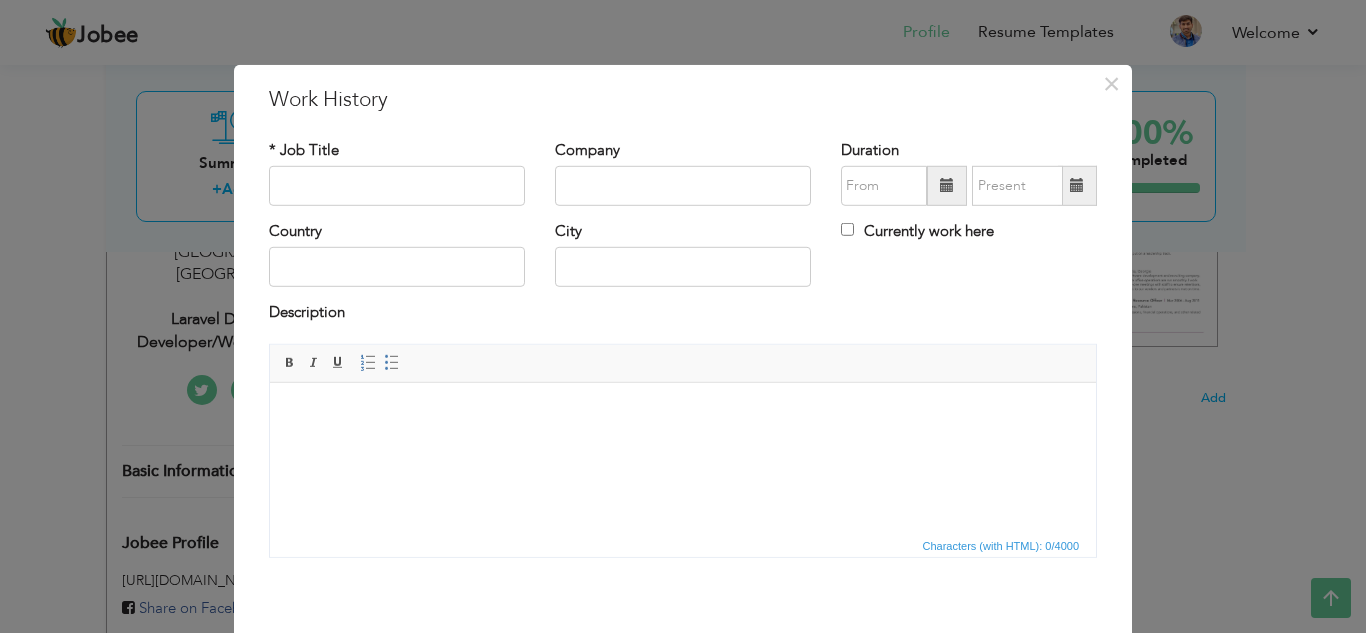 click at bounding box center (683, 412) 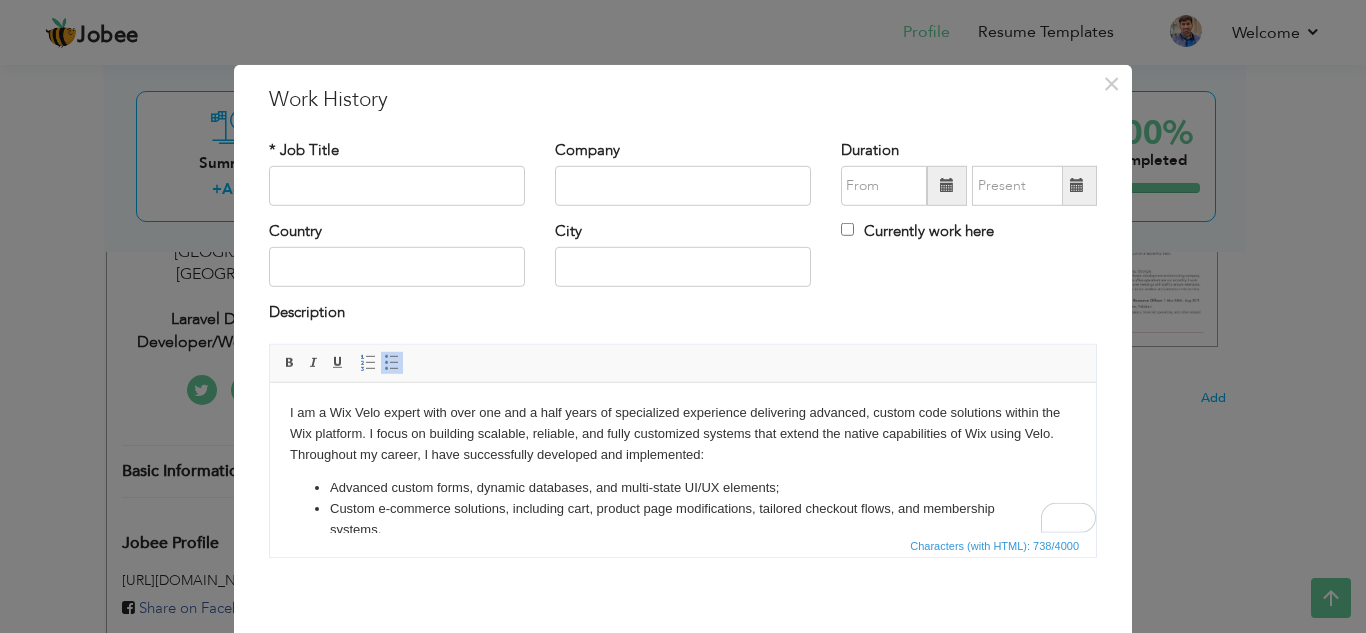 scroll, scrollTop: 46, scrollLeft: 0, axis: vertical 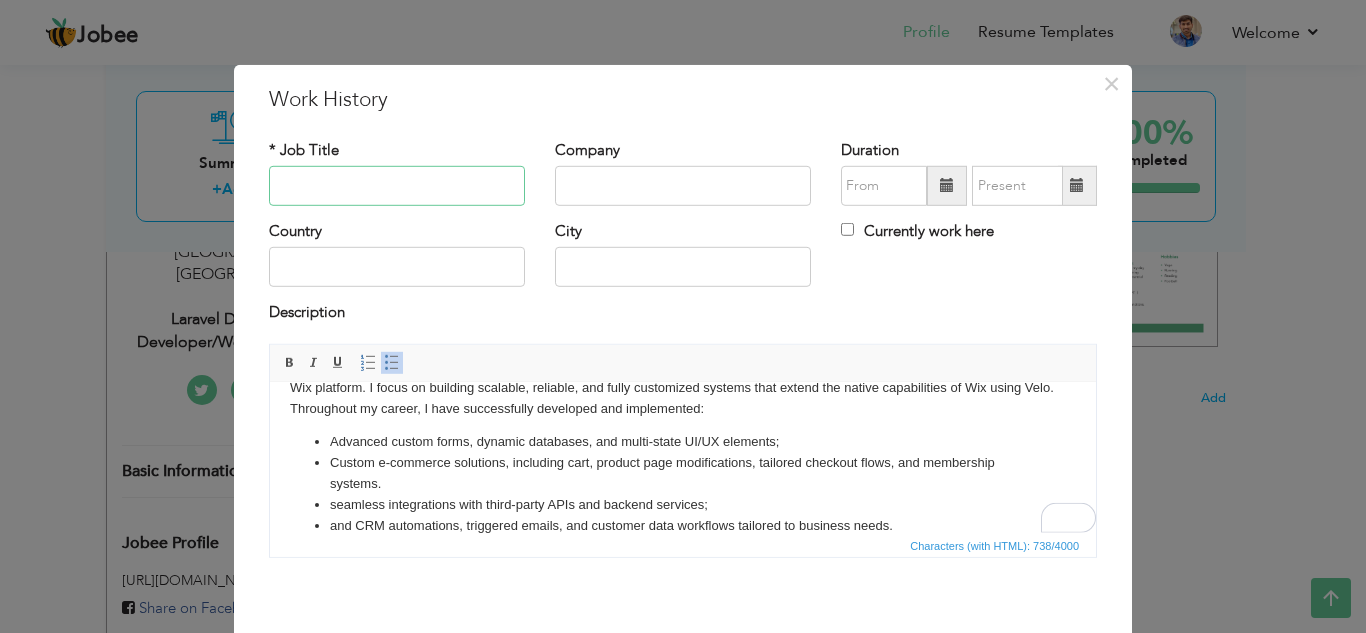 click at bounding box center (397, 186) 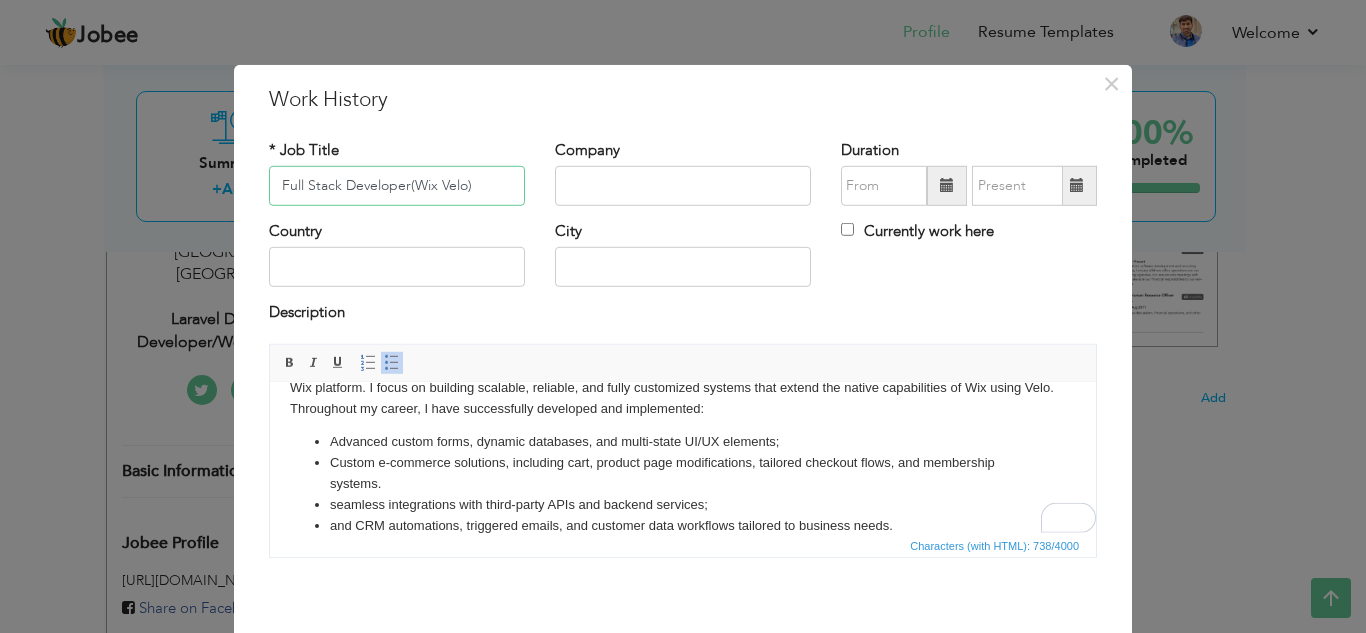 click on "Full Stack Developer(Wix Velo)" at bounding box center (397, 186) 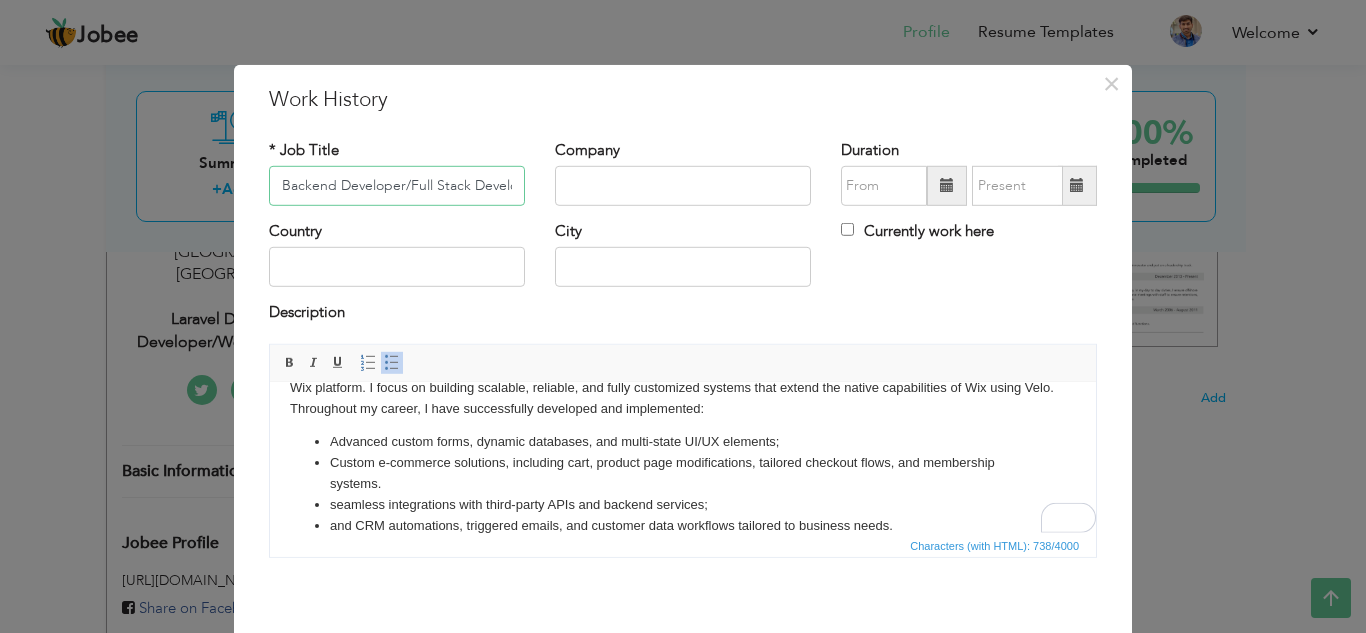 type on "Backend Developer/Full Stack Developer(Wix Velo)" 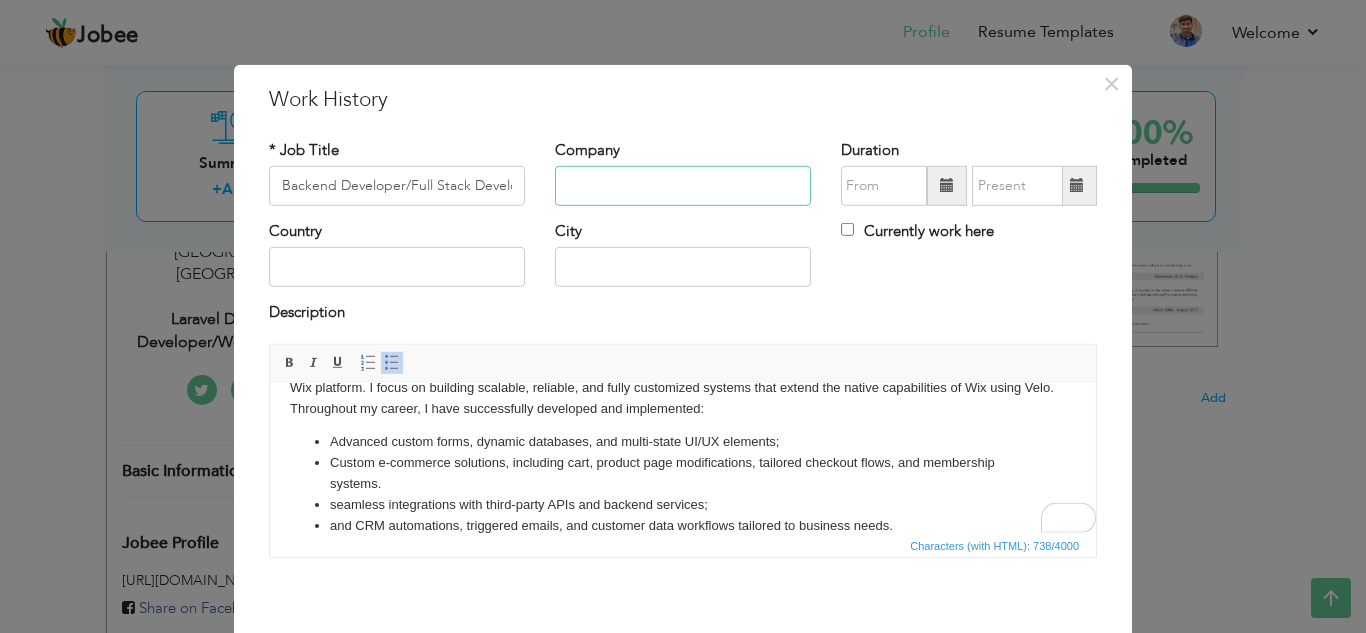 click at bounding box center (683, 186) 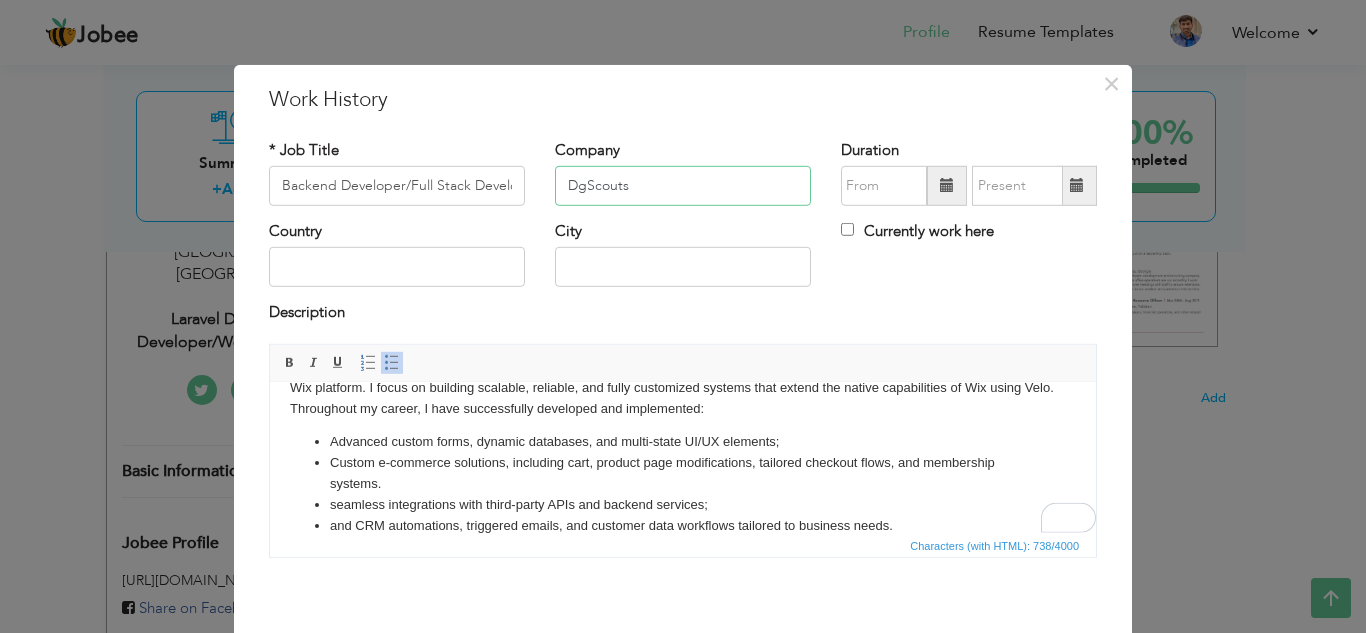 type on "DgScouts" 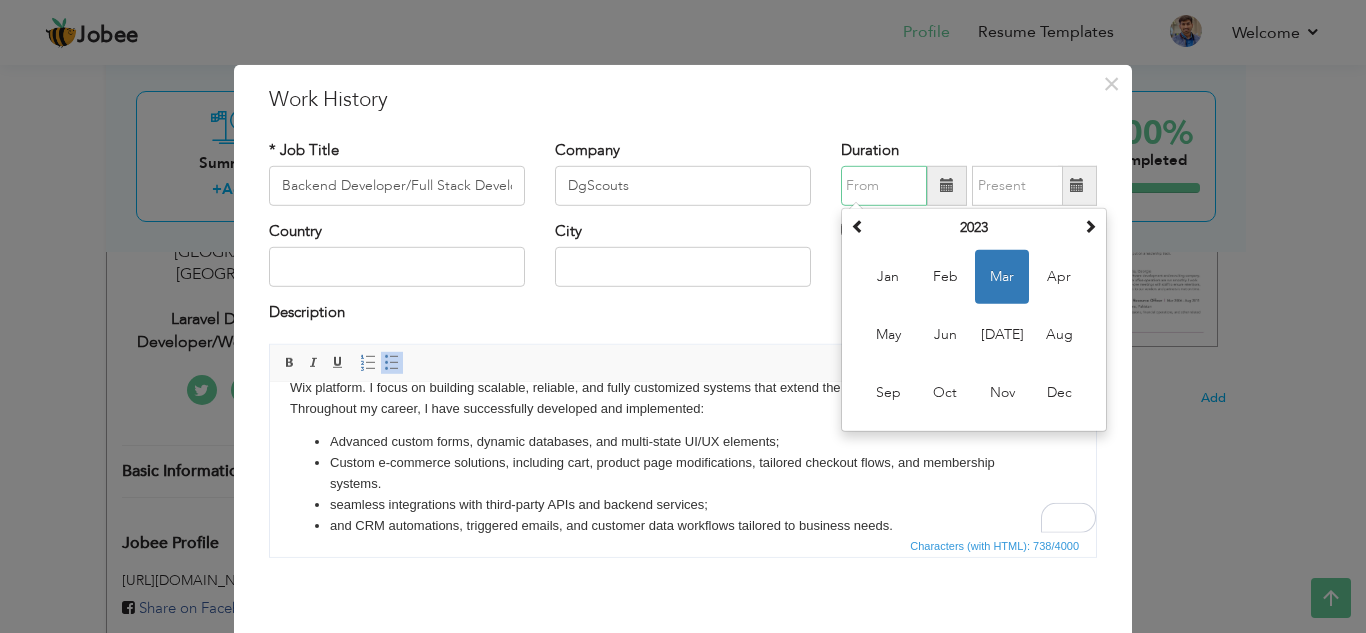 click at bounding box center [884, 186] 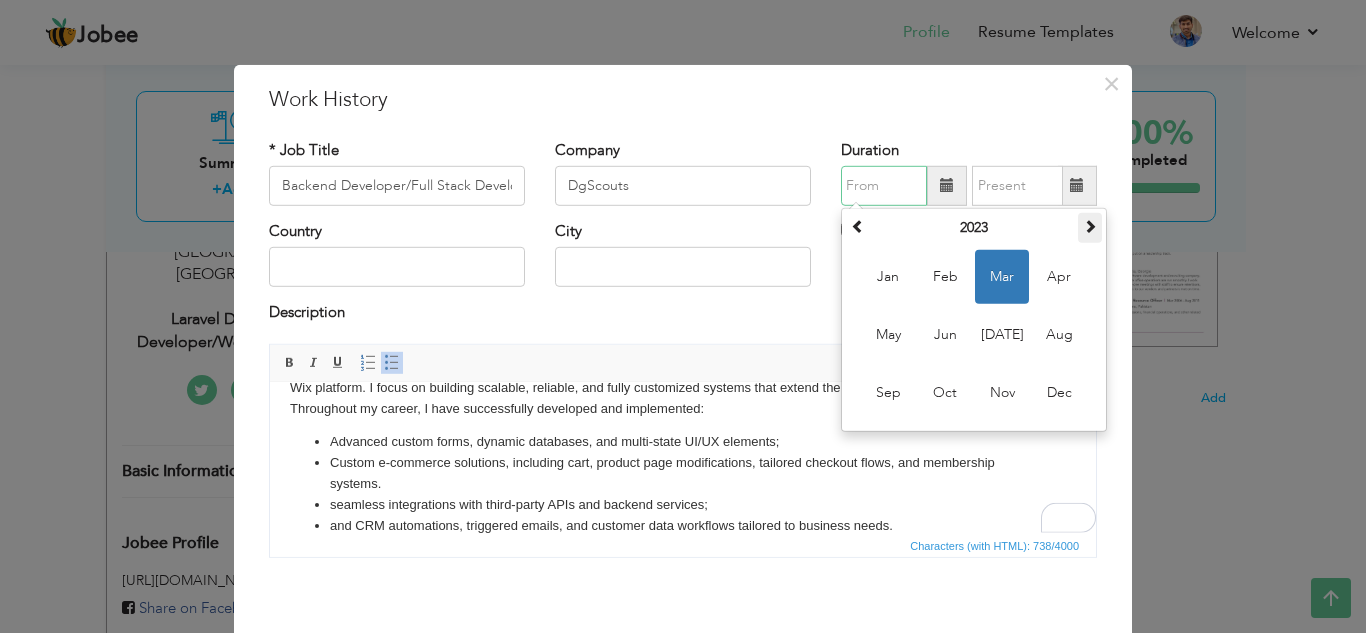 click at bounding box center [1090, 228] 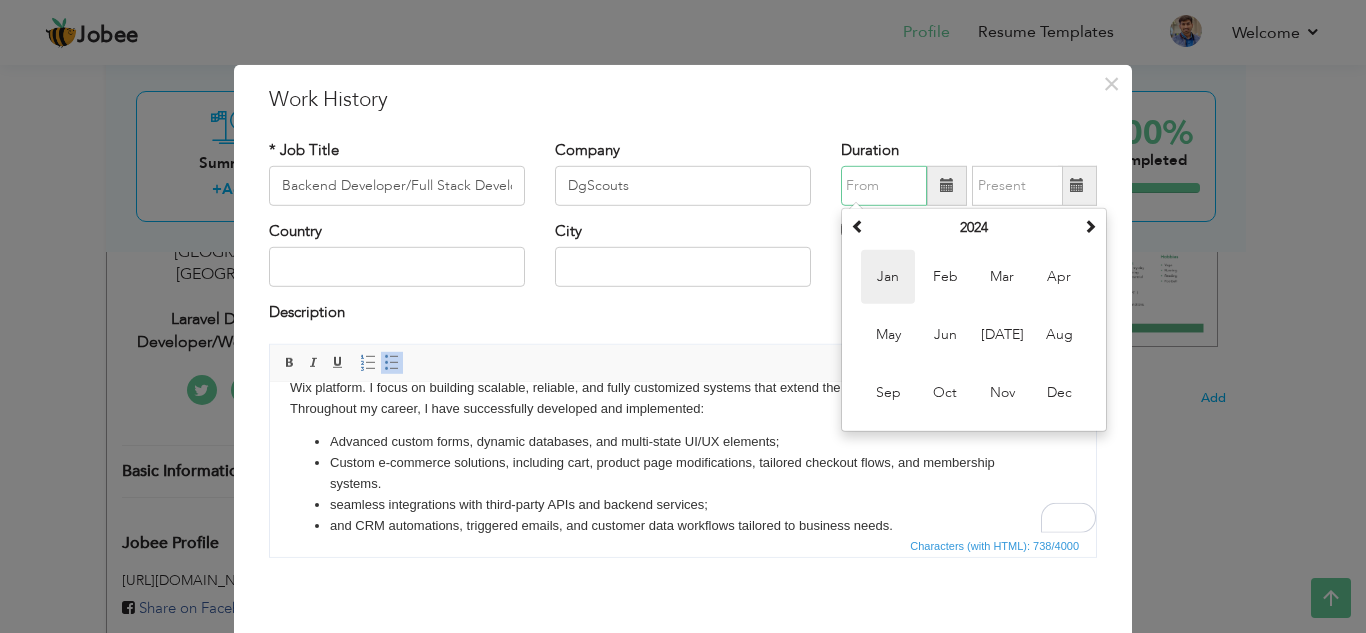 click on "Jan" at bounding box center [888, 277] 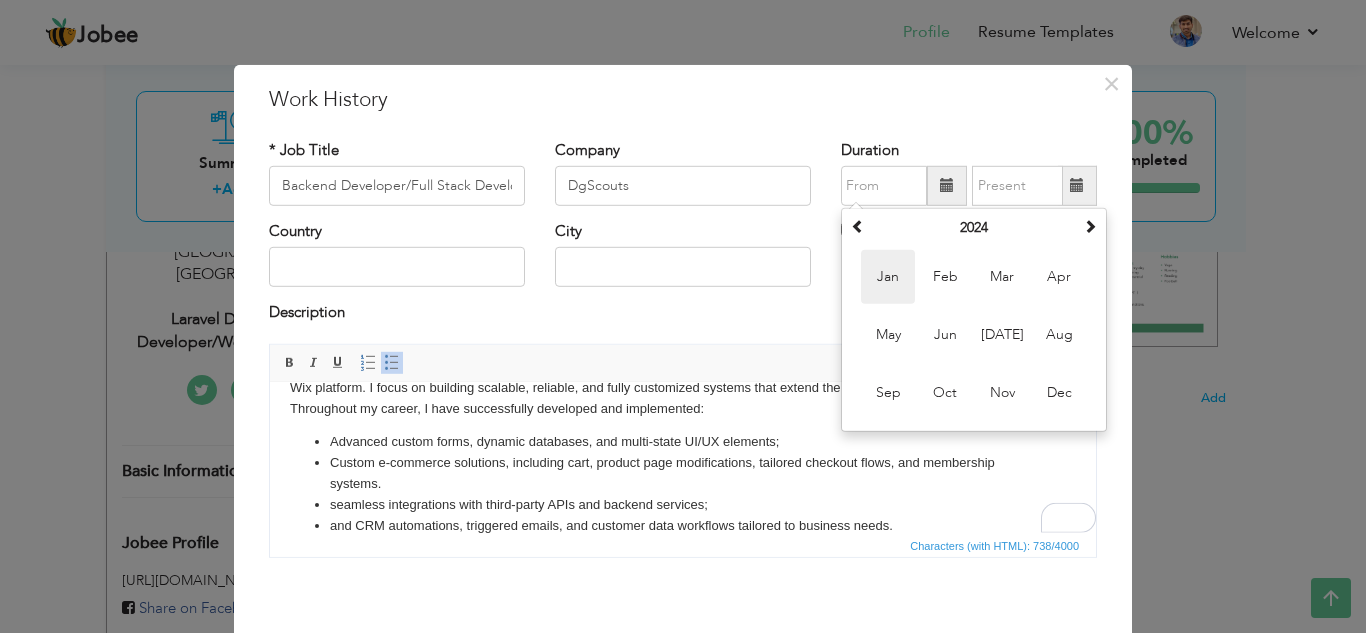 type on "01/2024" 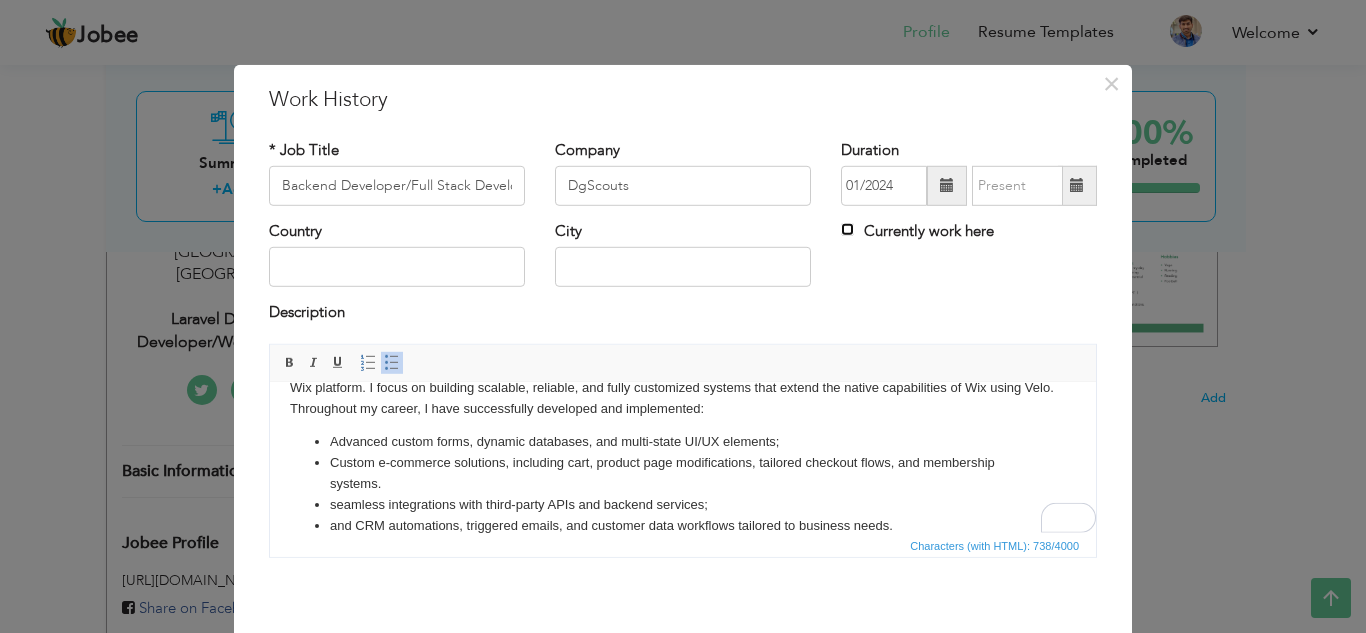 click on "Currently work here" at bounding box center [847, 229] 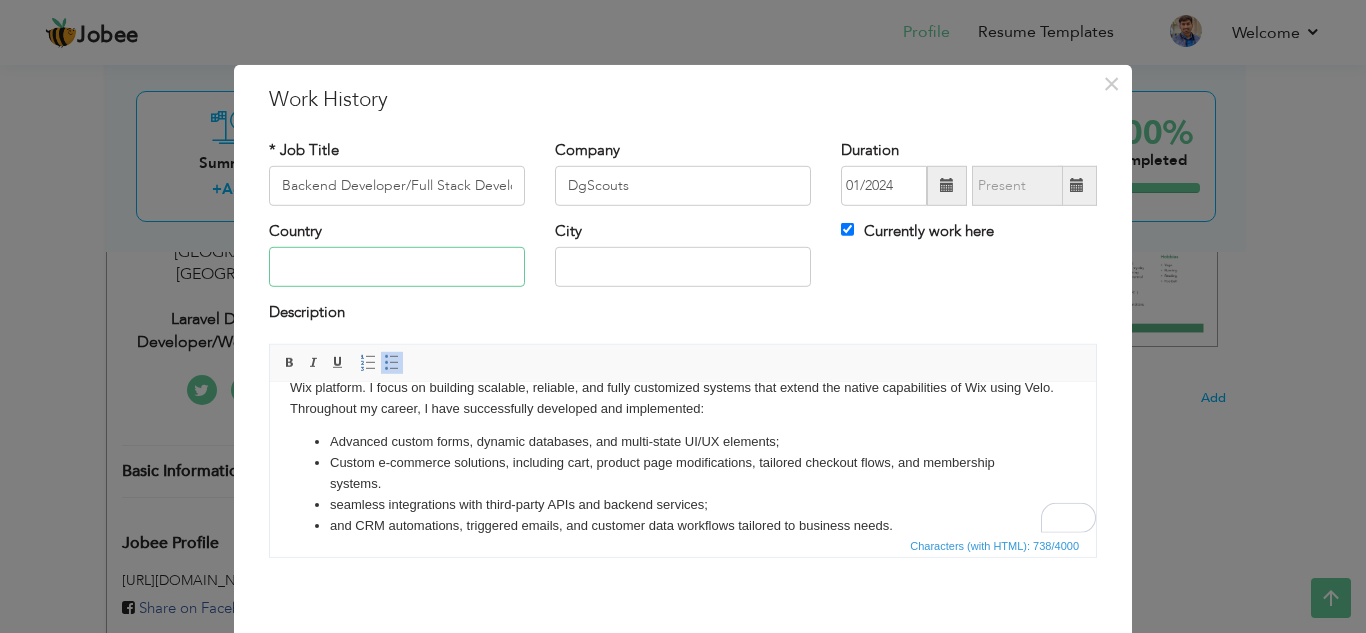 click at bounding box center (397, 267) 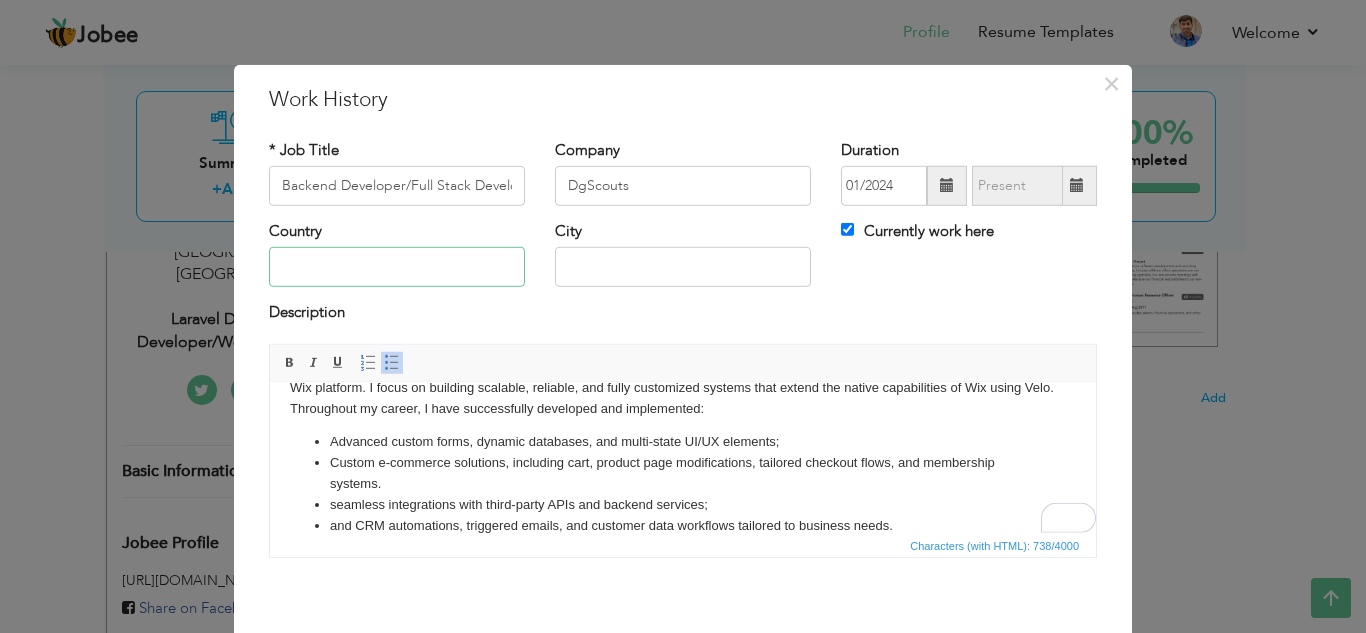 type on "[GEOGRAPHIC_DATA]" 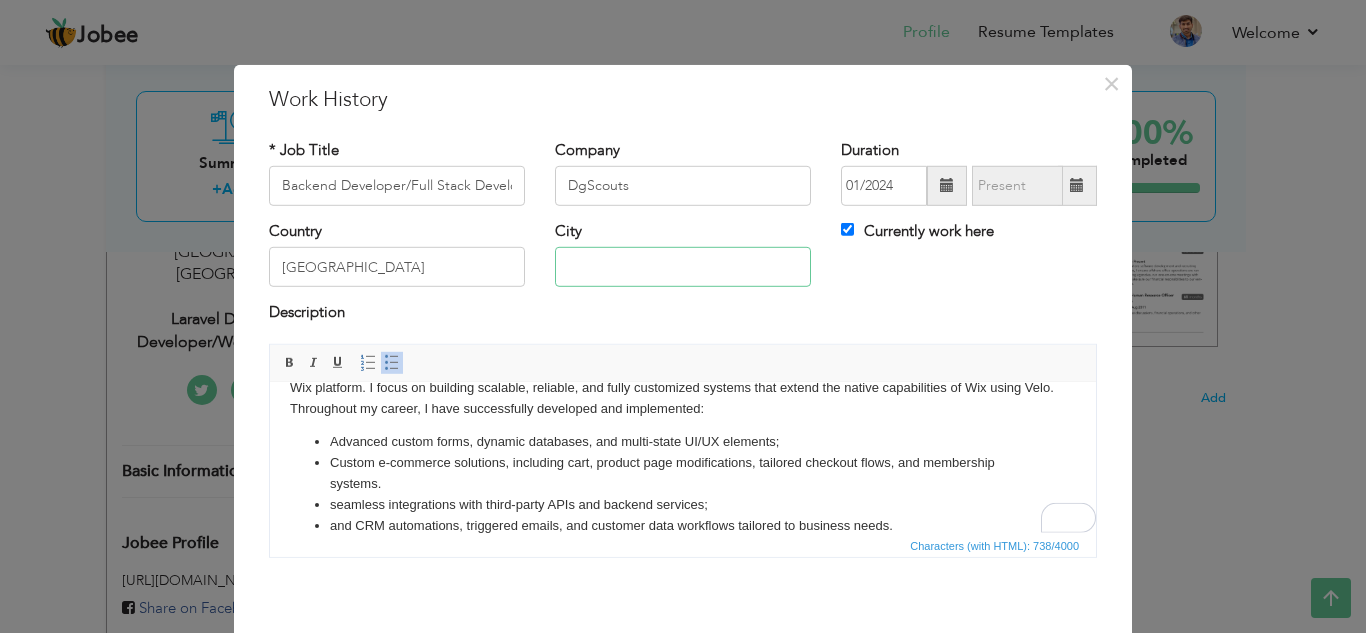 type on "[PERSON_NAME]" 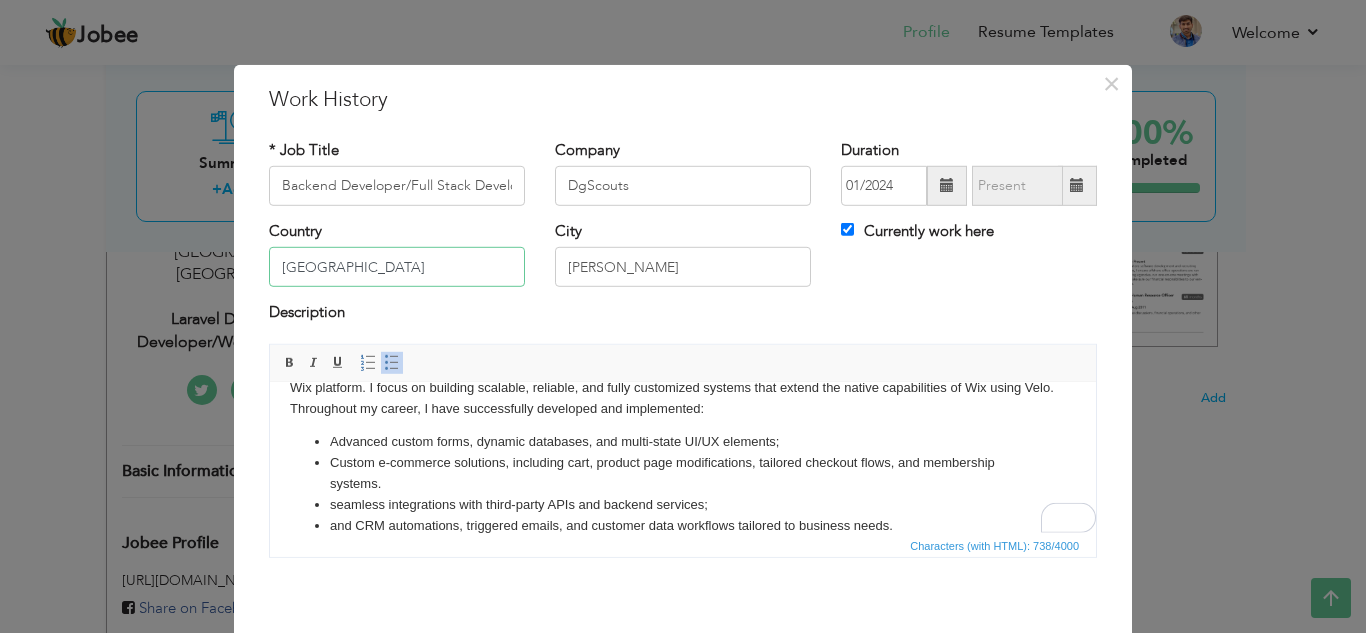 scroll, scrollTop: 67, scrollLeft: 0, axis: vertical 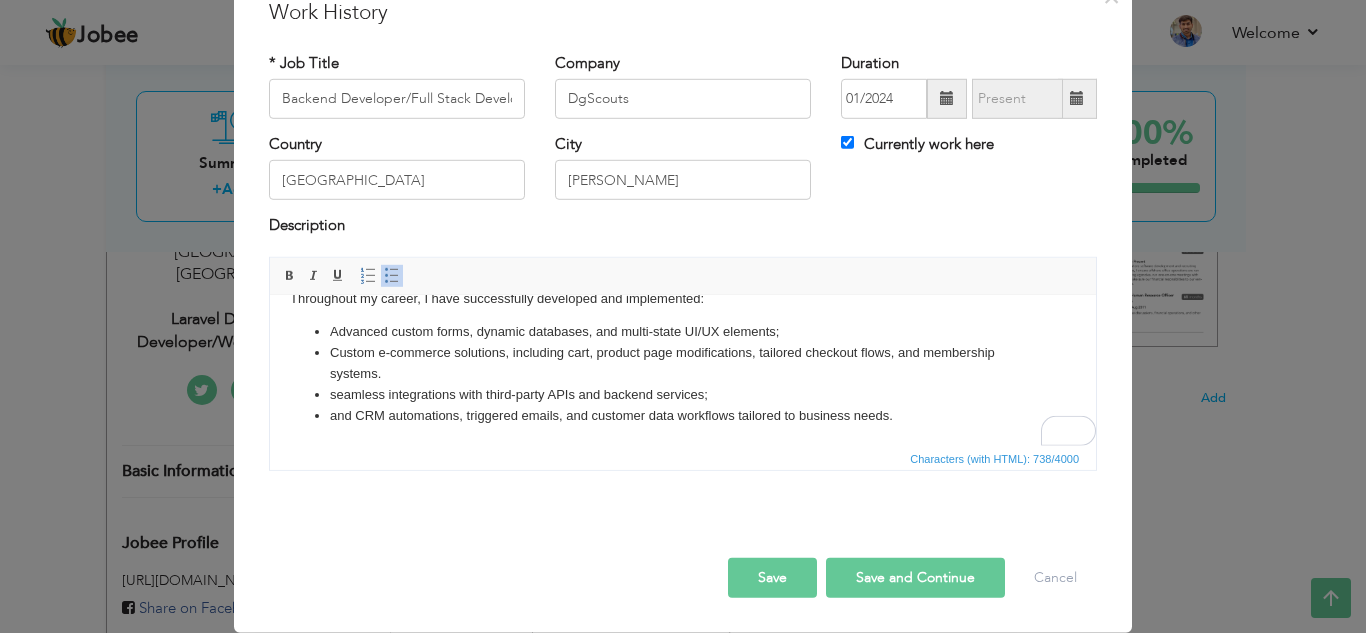 click on "Save and Continue" at bounding box center (915, 578) 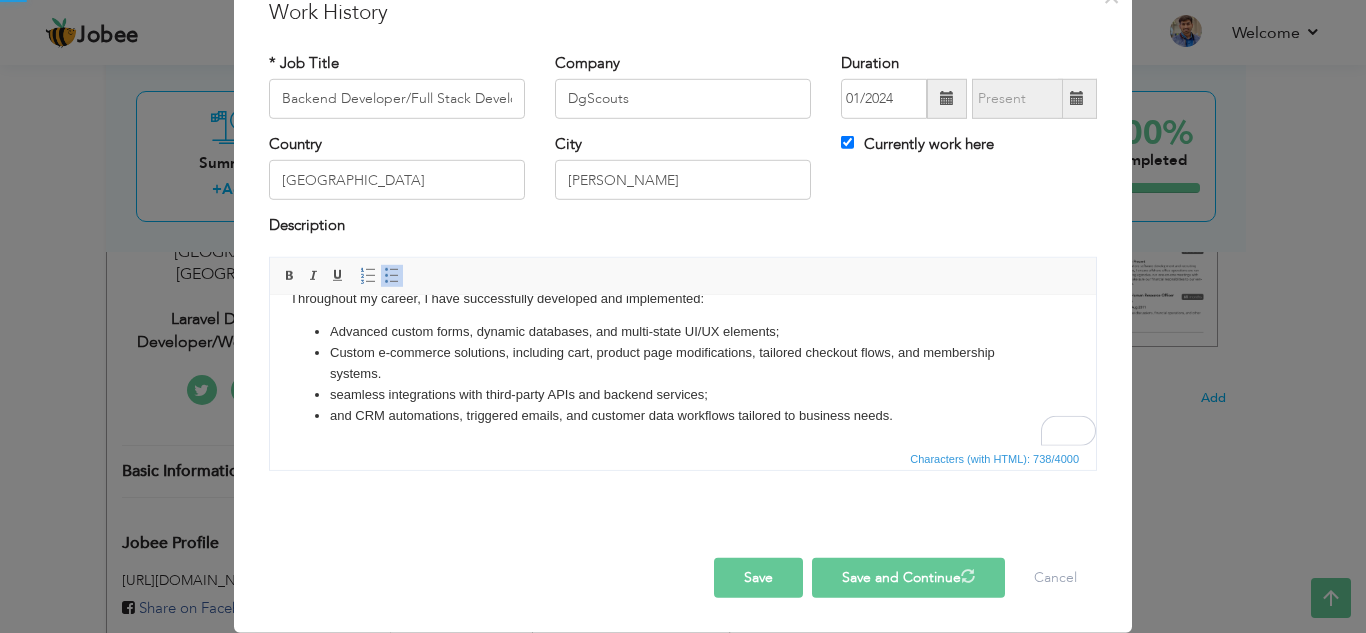 type 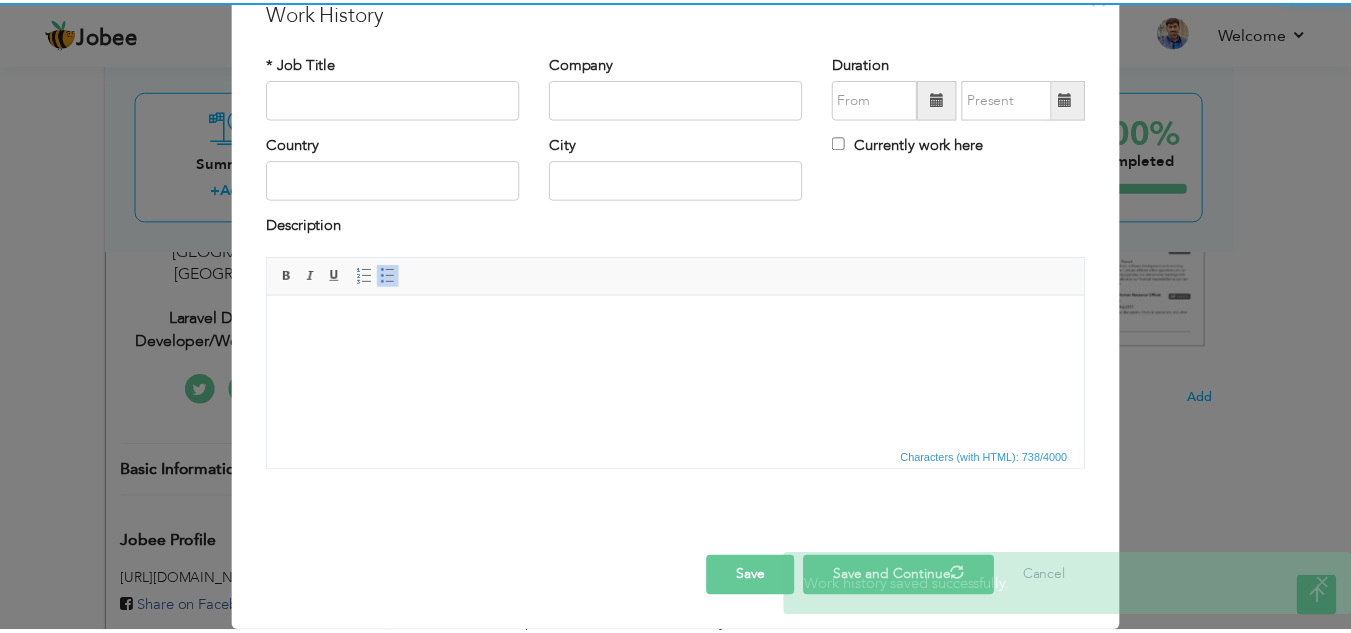 scroll, scrollTop: 0, scrollLeft: 0, axis: both 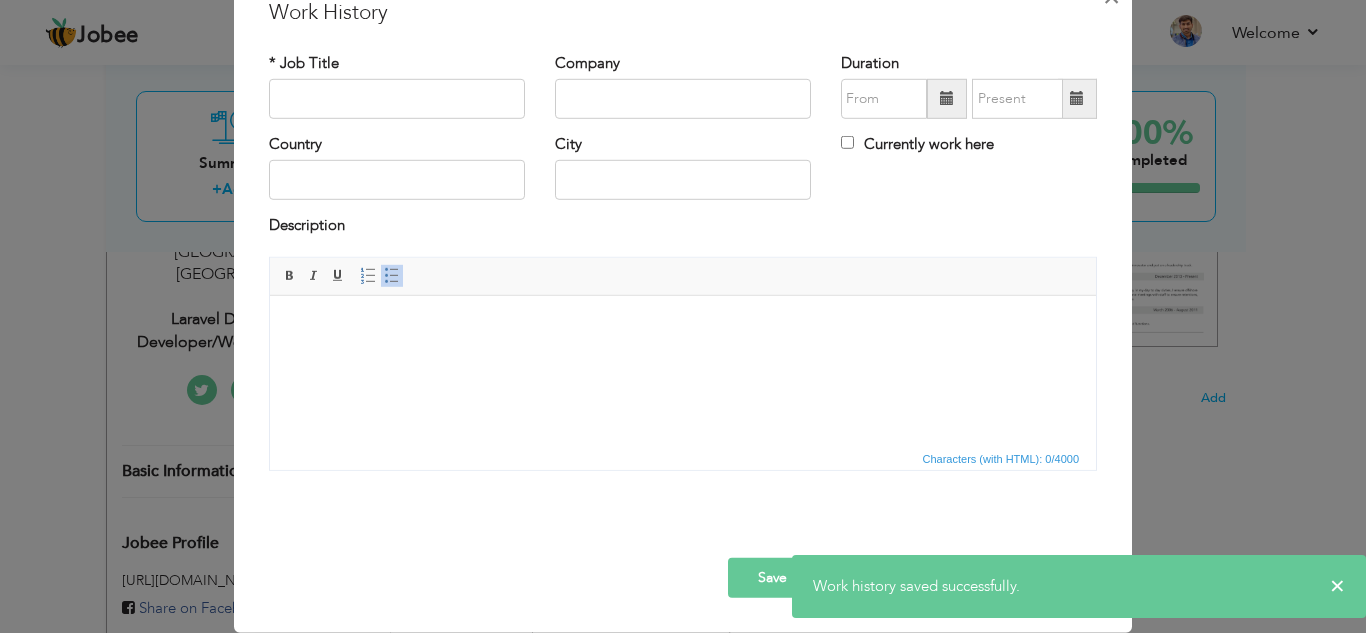 click on "×" at bounding box center (1111, -4) 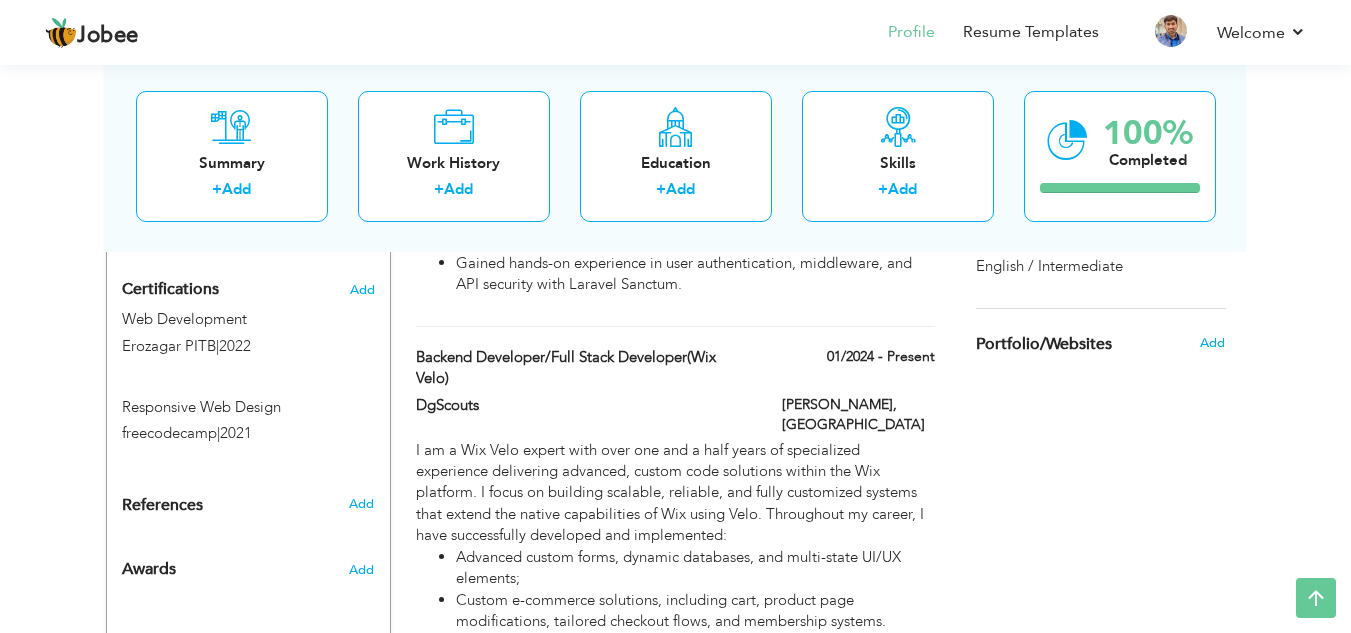 scroll, scrollTop: 1122, scrollLeft: 0, axis: vertical 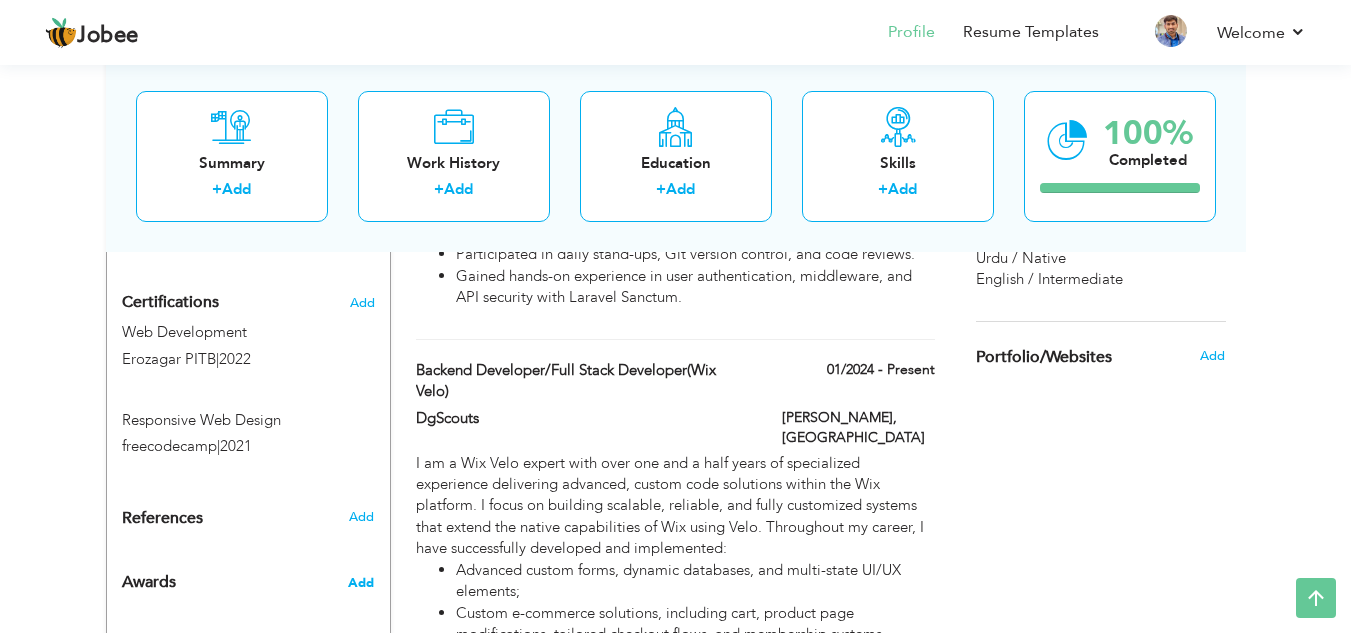 click on "Add" at bounding box center (361, 583) 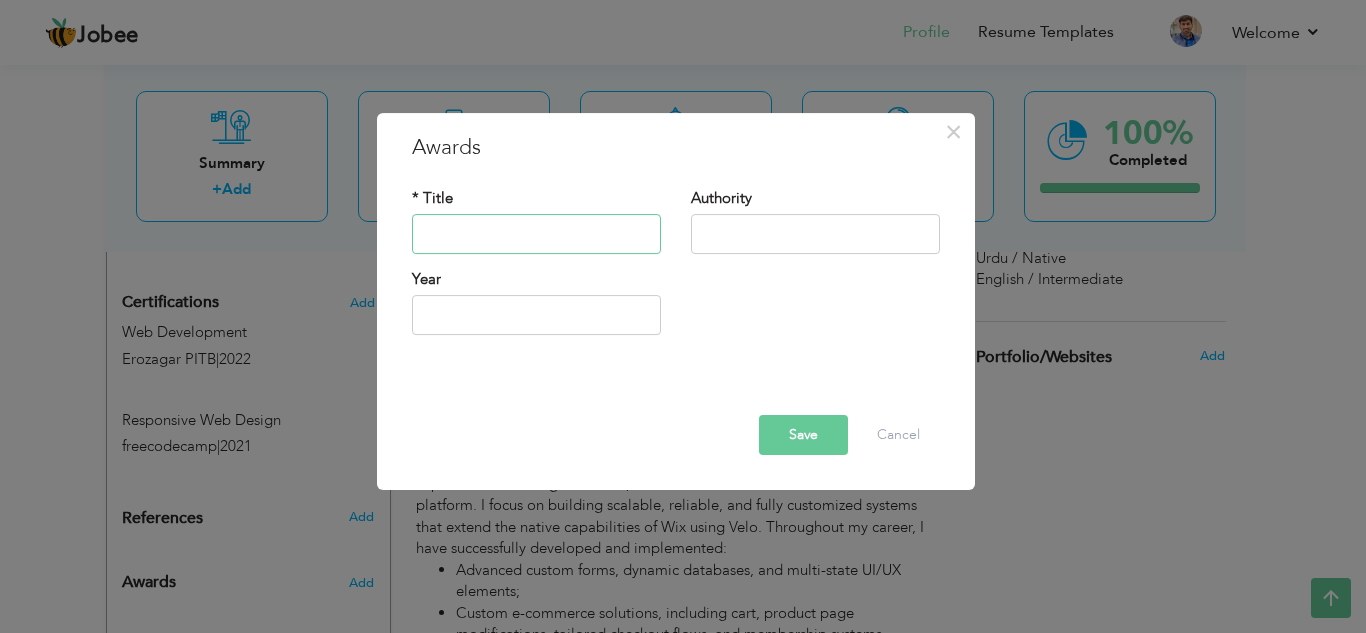 click at bounding box center (536, 234) 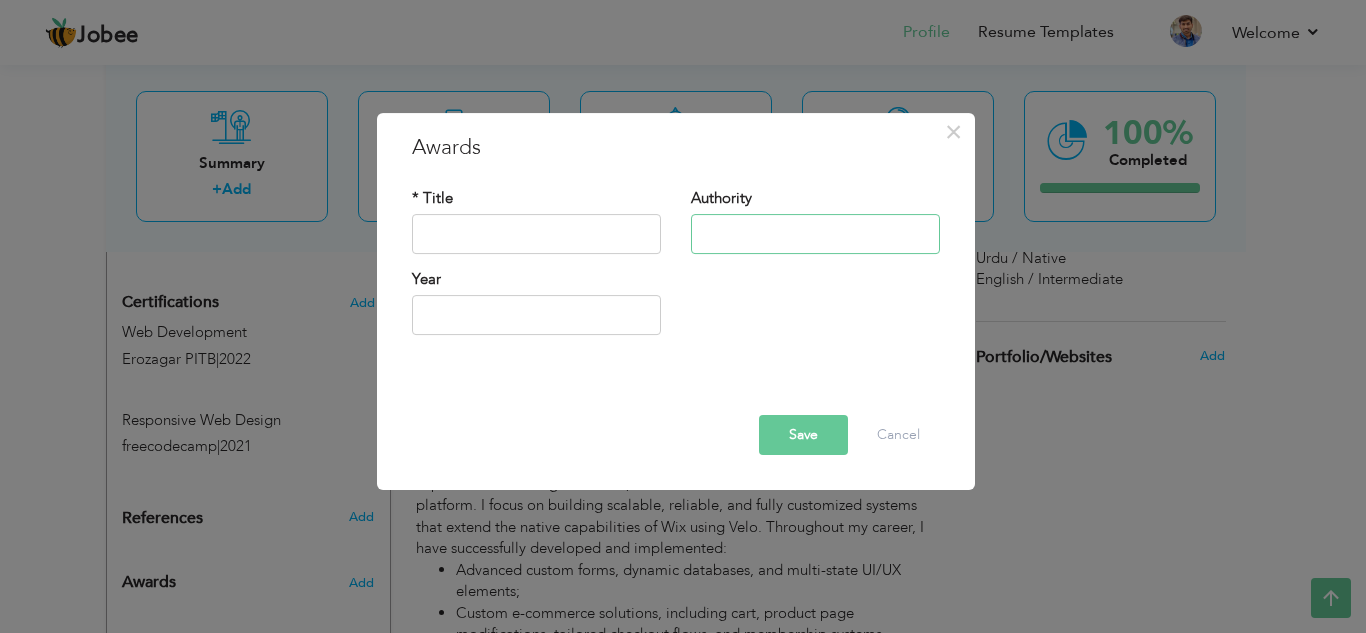 click at bounding box center (815, 234) 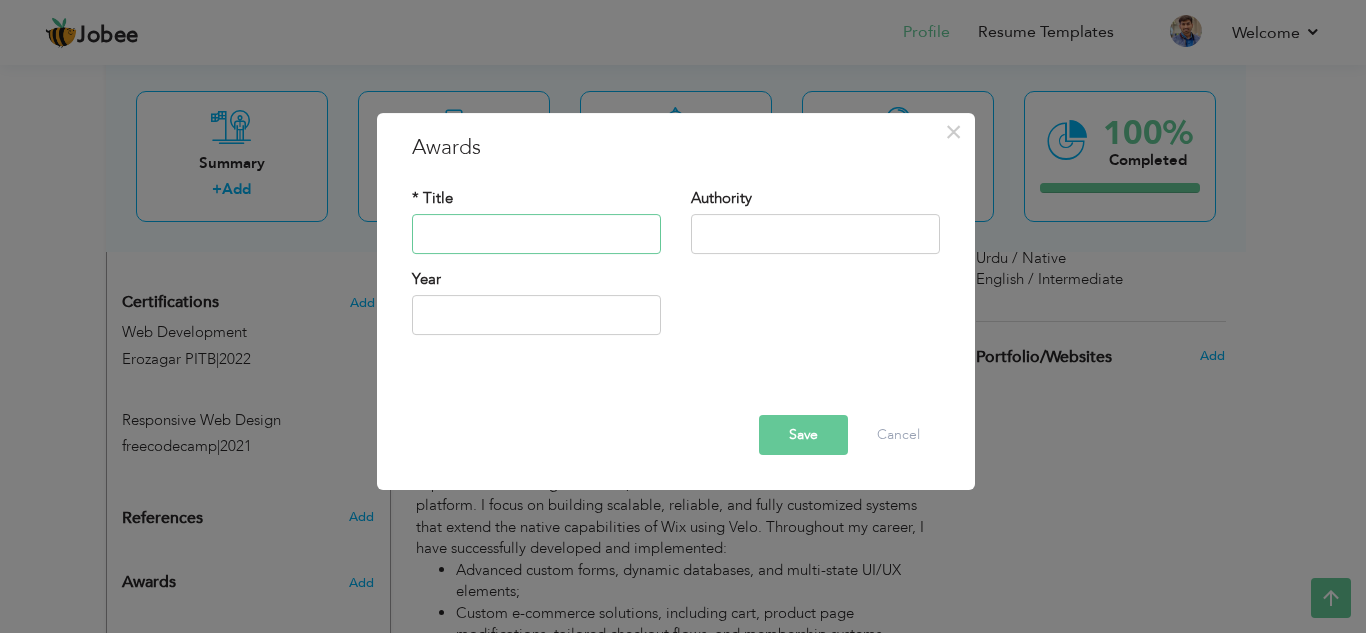 click at bounding box center [536, 234] 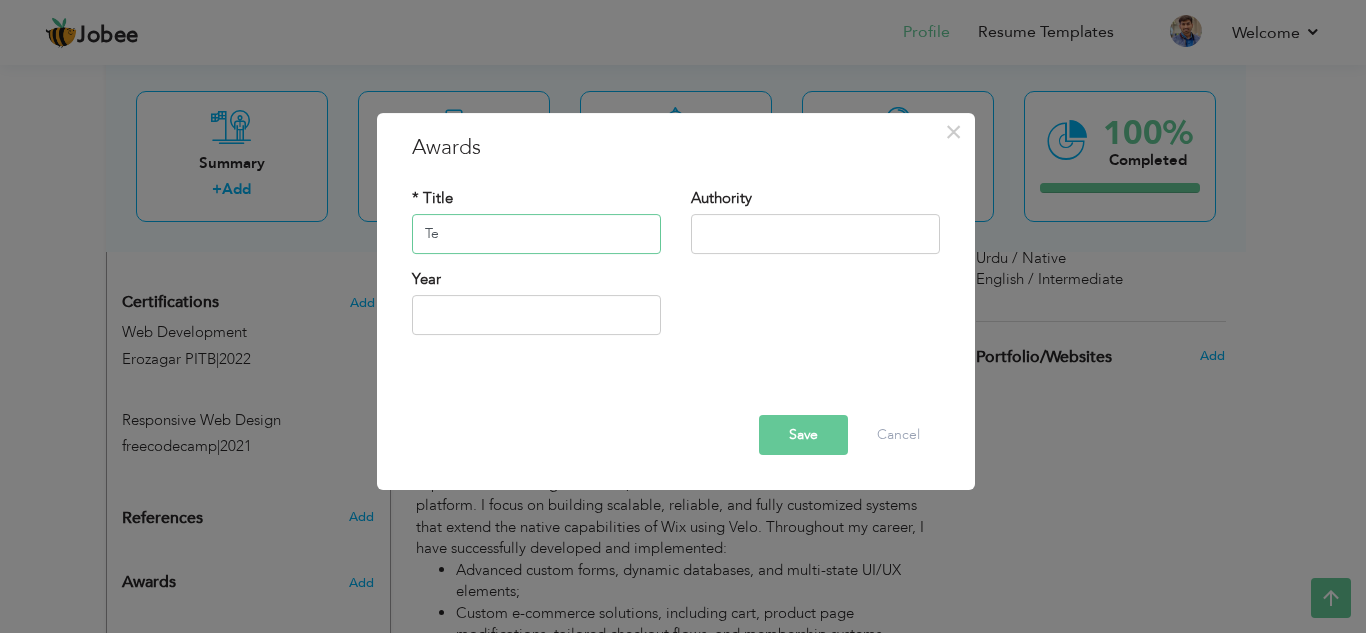 type on "T" 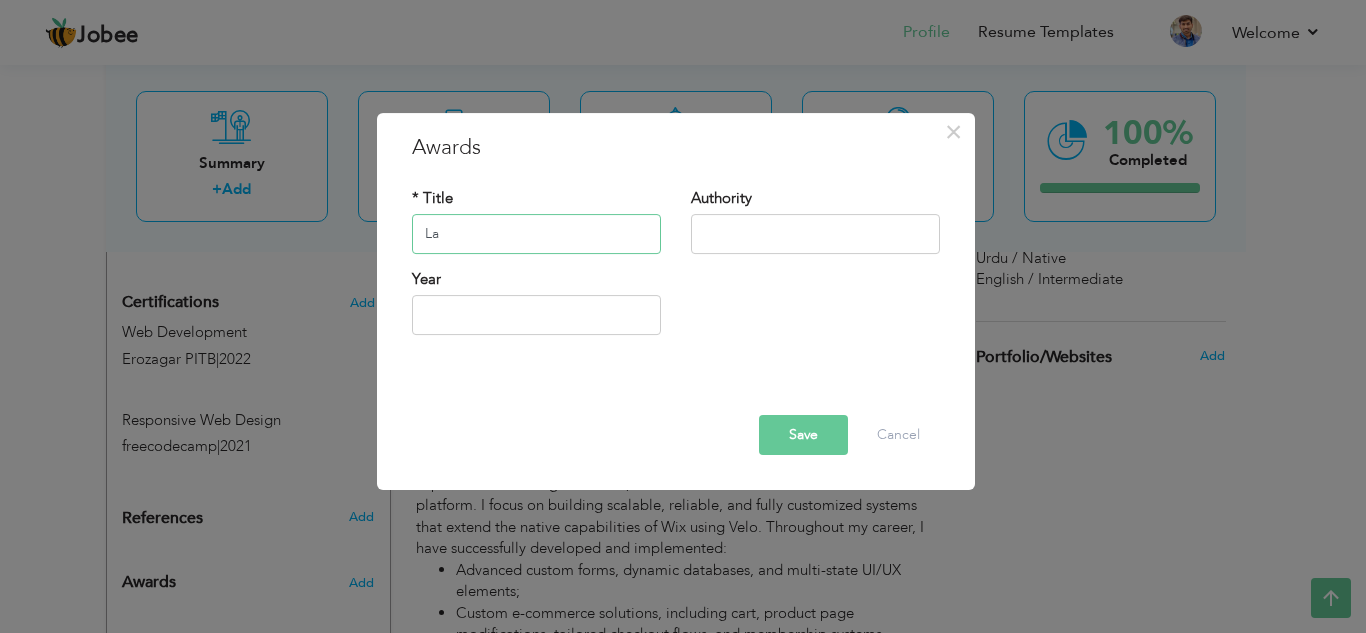 type on "L" 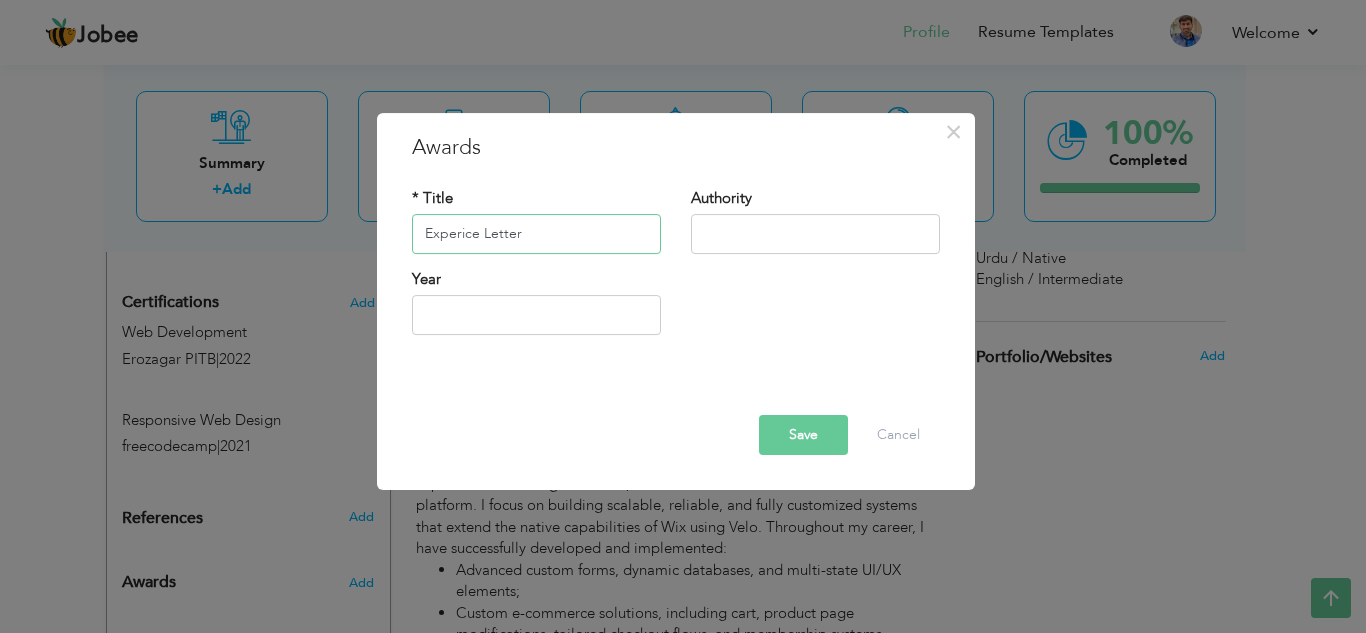 type on "Experice Letter" 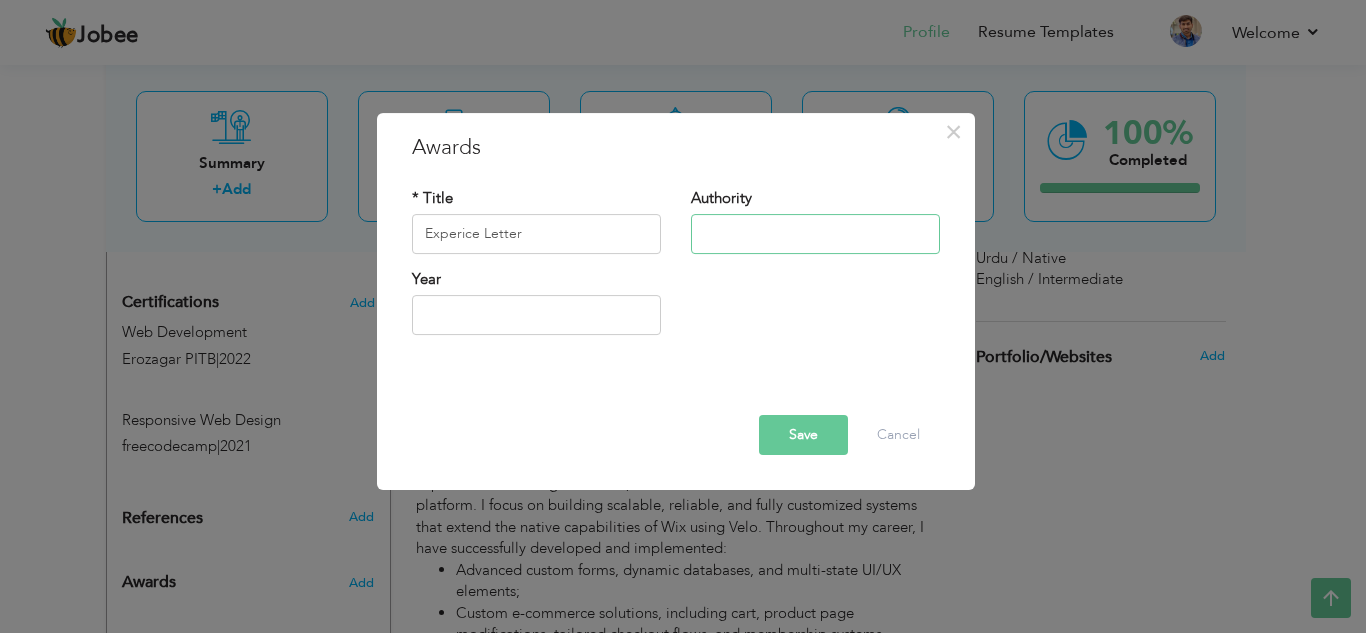 click at bounding box center [815, 234] 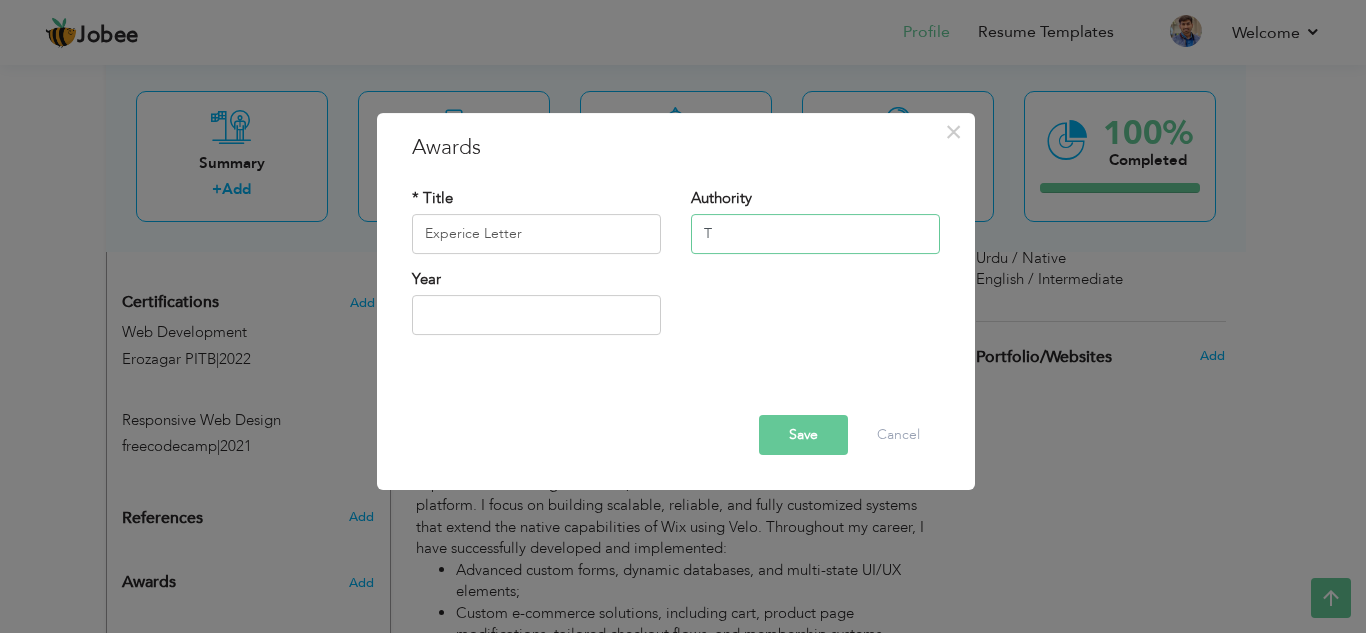 type on "T" 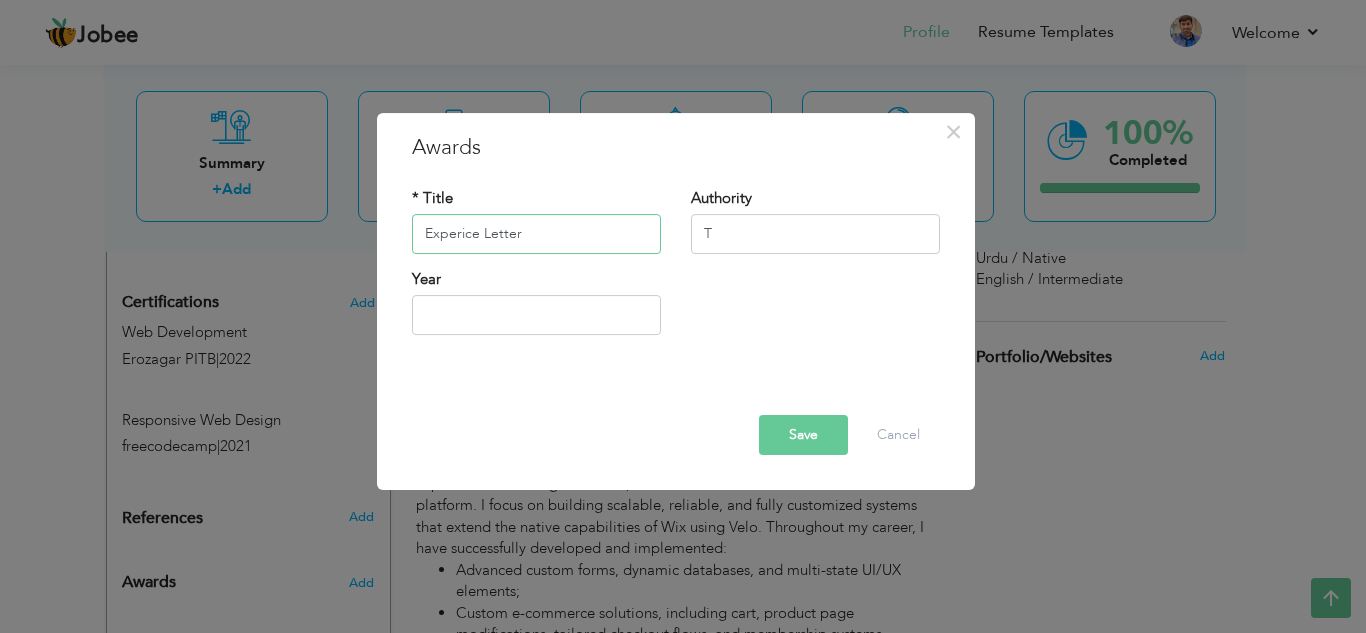 click on "Experice Letter" at bounding box center [536, 234] 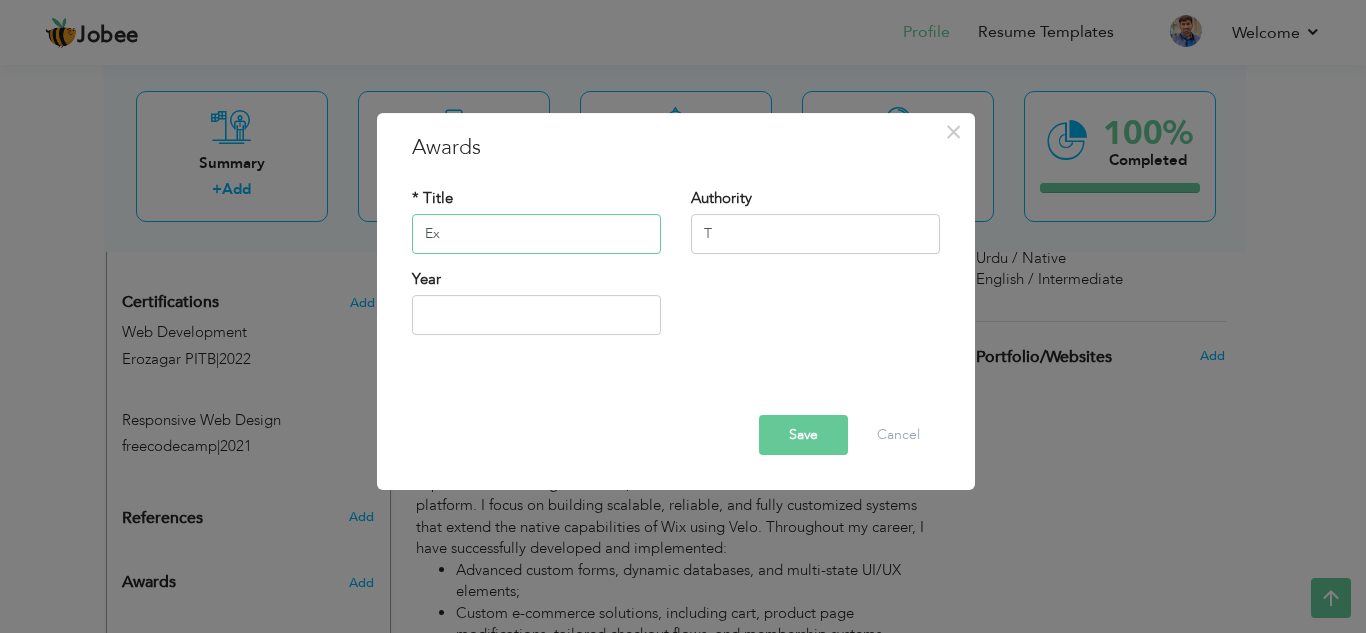 type on "E" 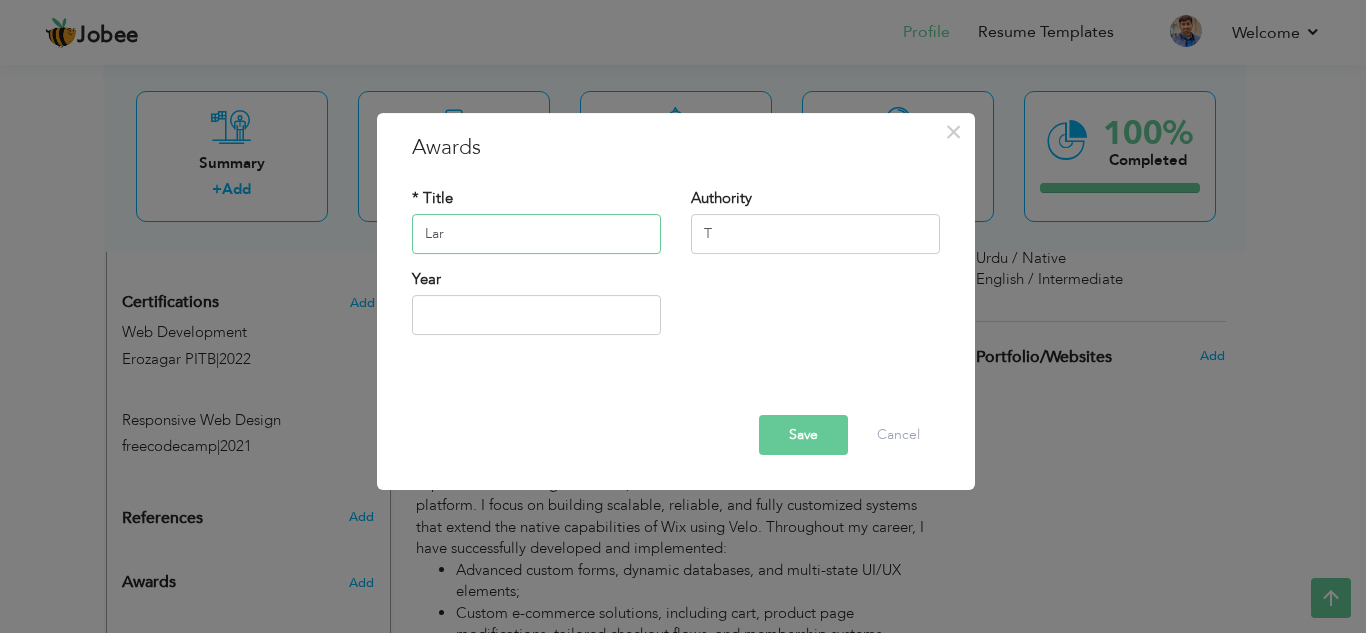 click on "Lar" at bounding box center [536, 234] 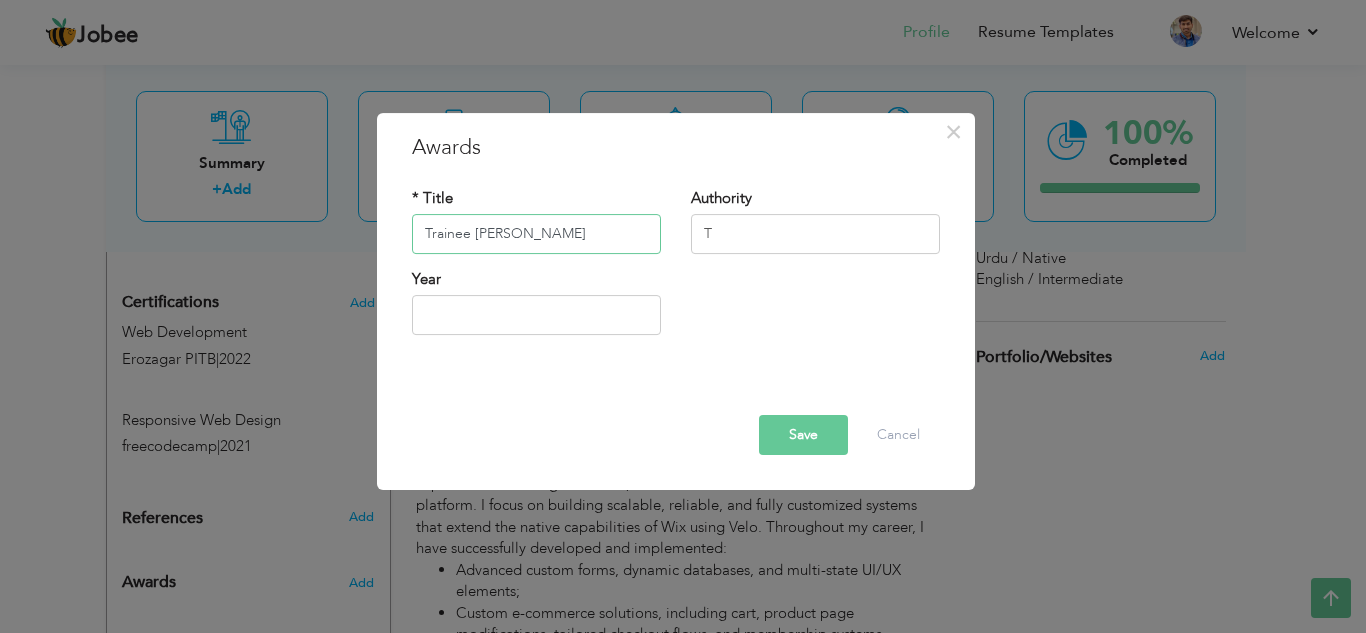 type on "Trainee [PERSON_NAME]" 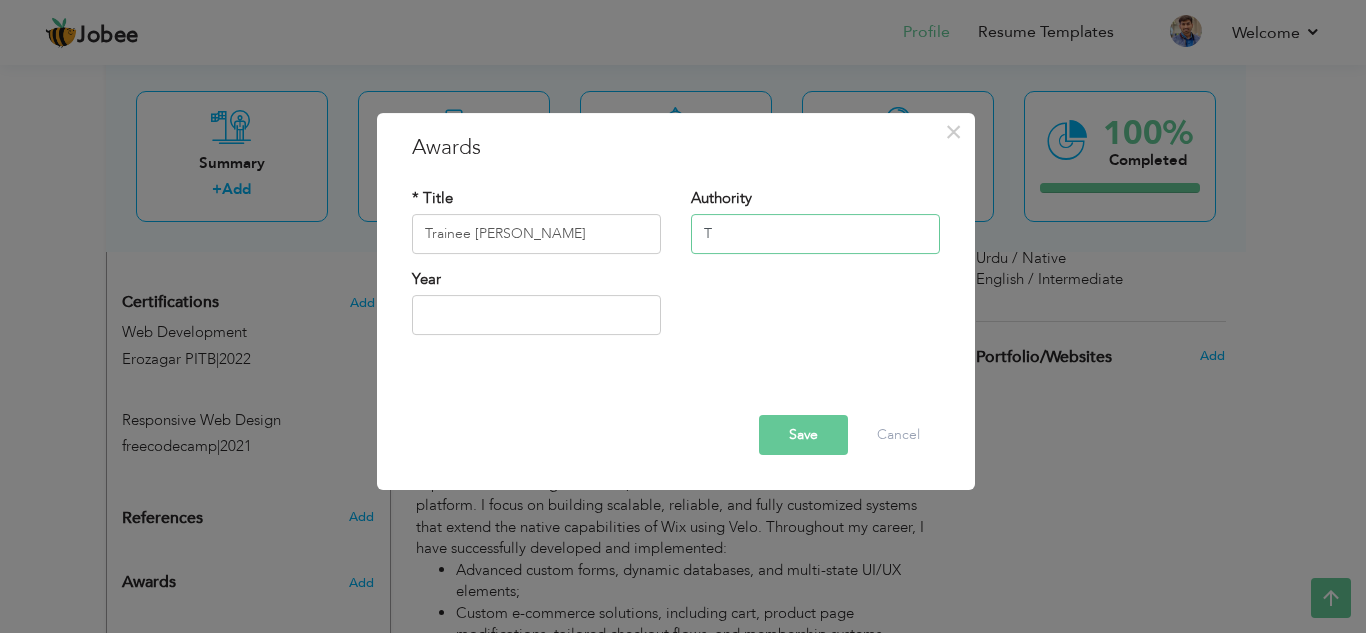 click on "T" at bounding box center [815, 234] 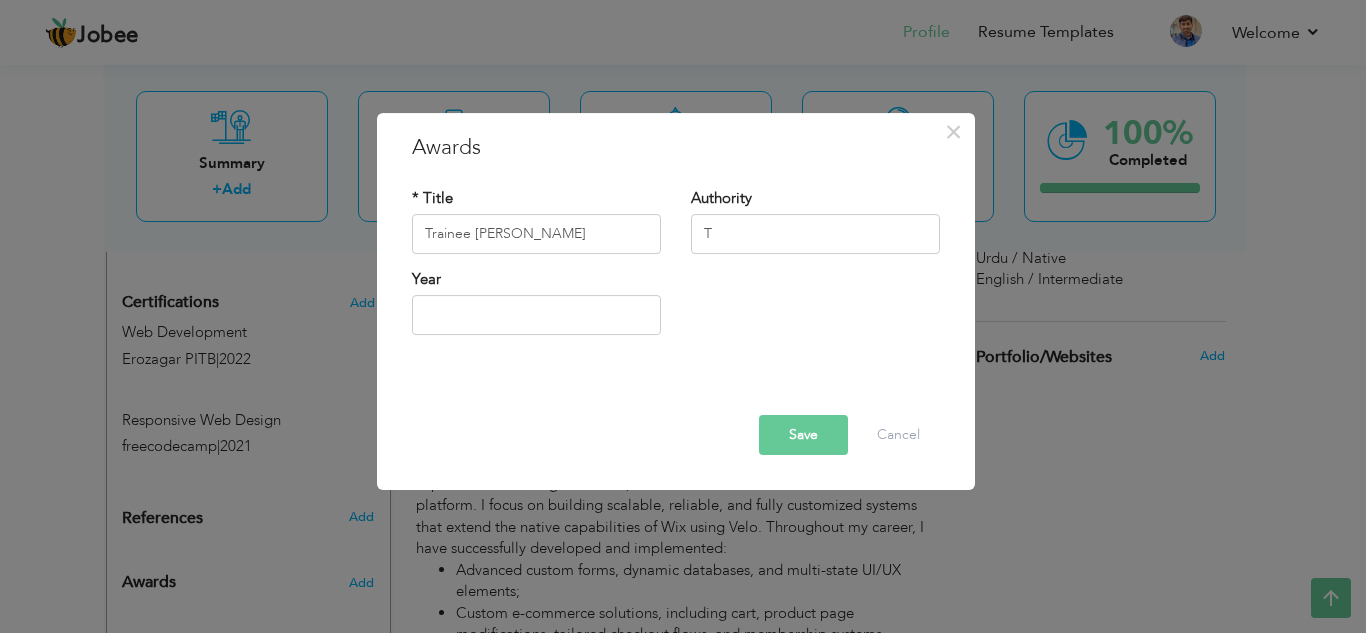click on "Year" at bounding box center (536, 309) 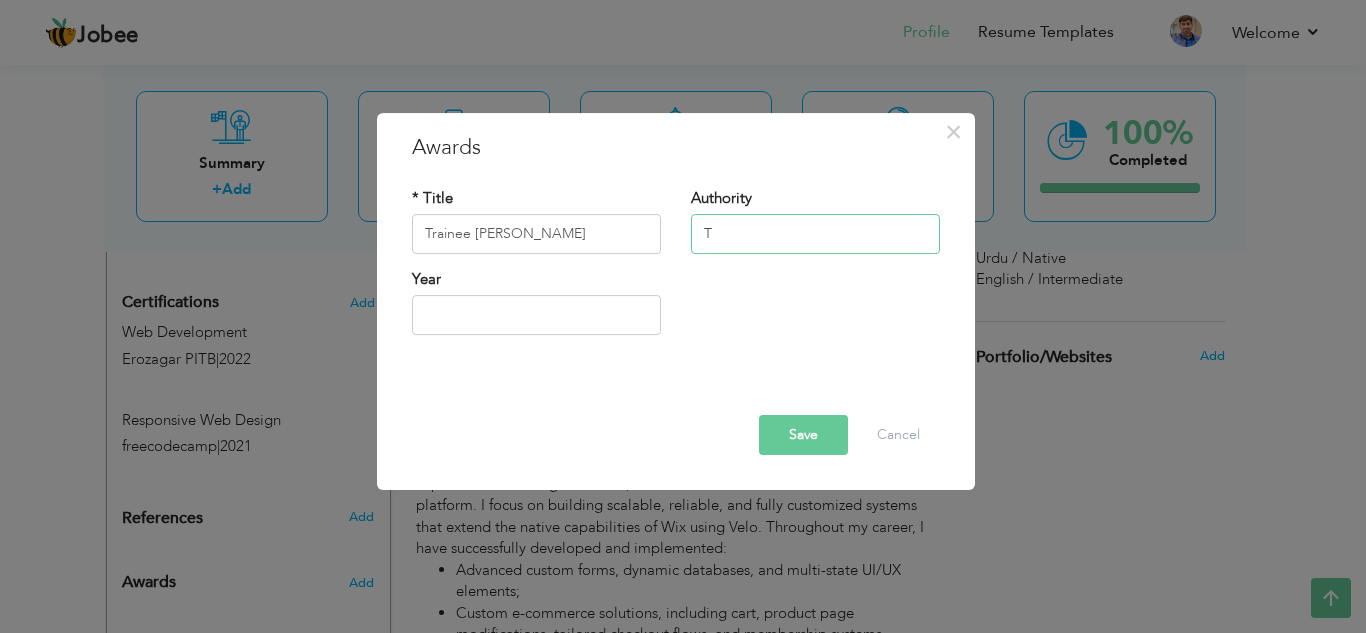 click on "T" at bounding box center [815, 234] 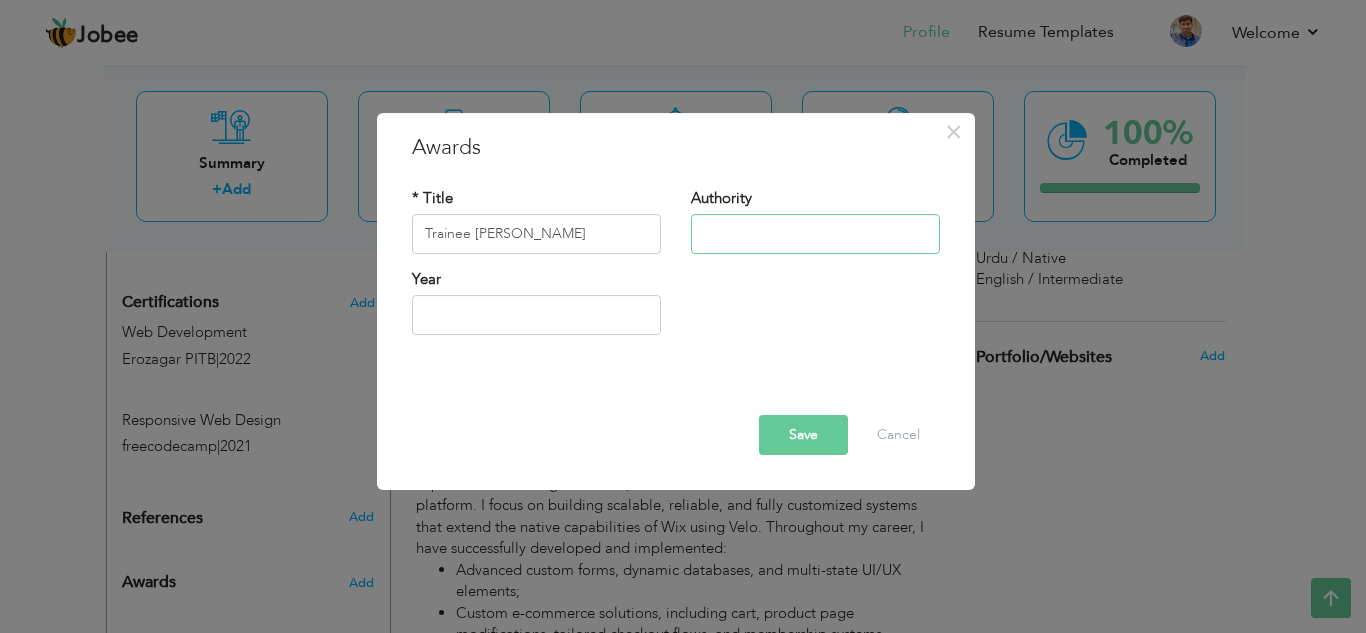 paste on "TechSwivel (Private) Limited" 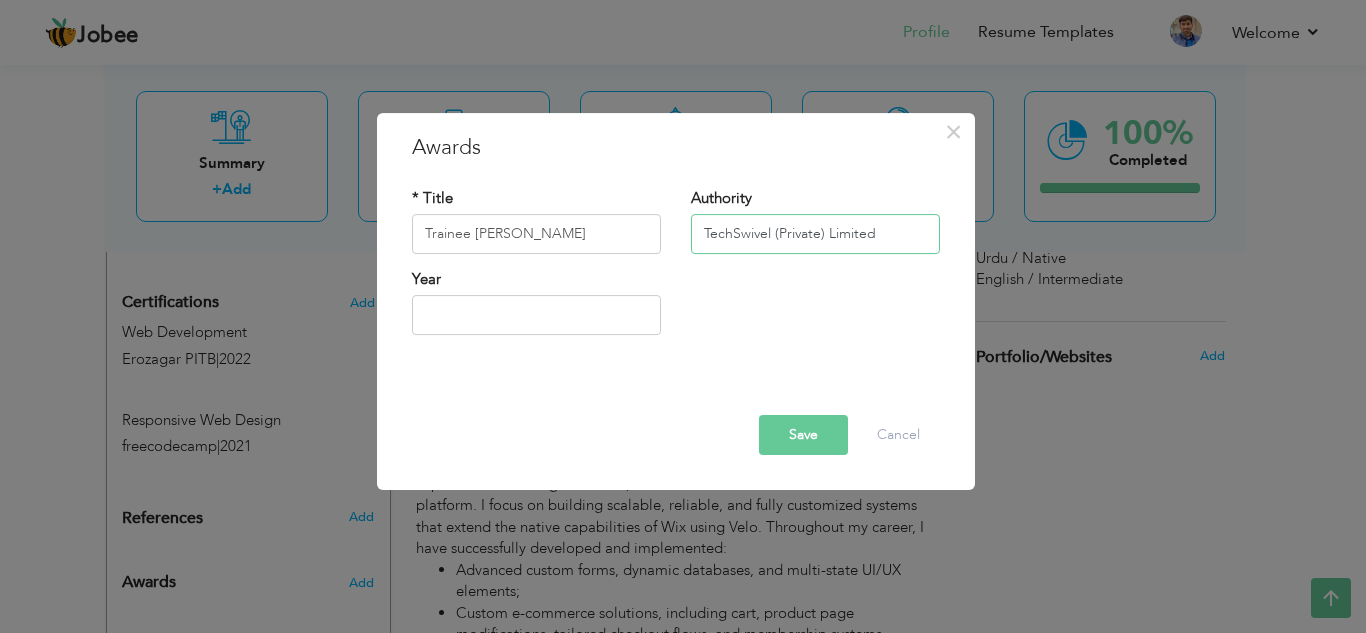 type on "TechSwivel (Private) Limited" 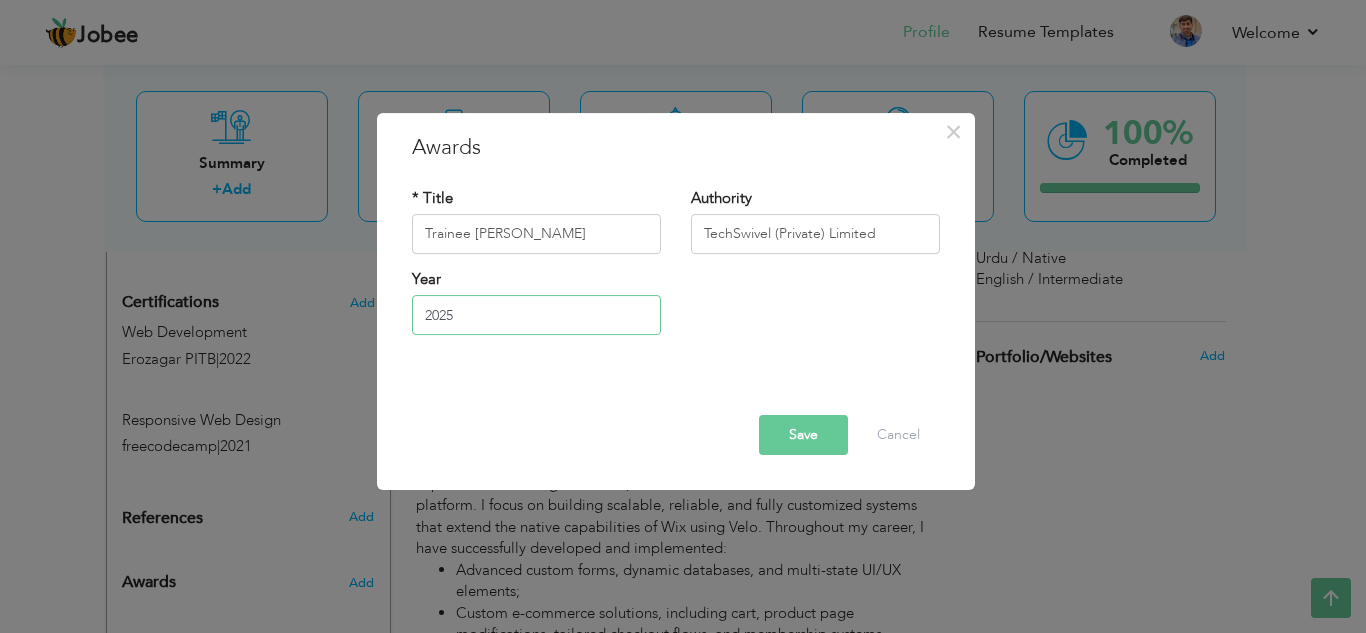 click on "2025" at bounding box center [536, 315] 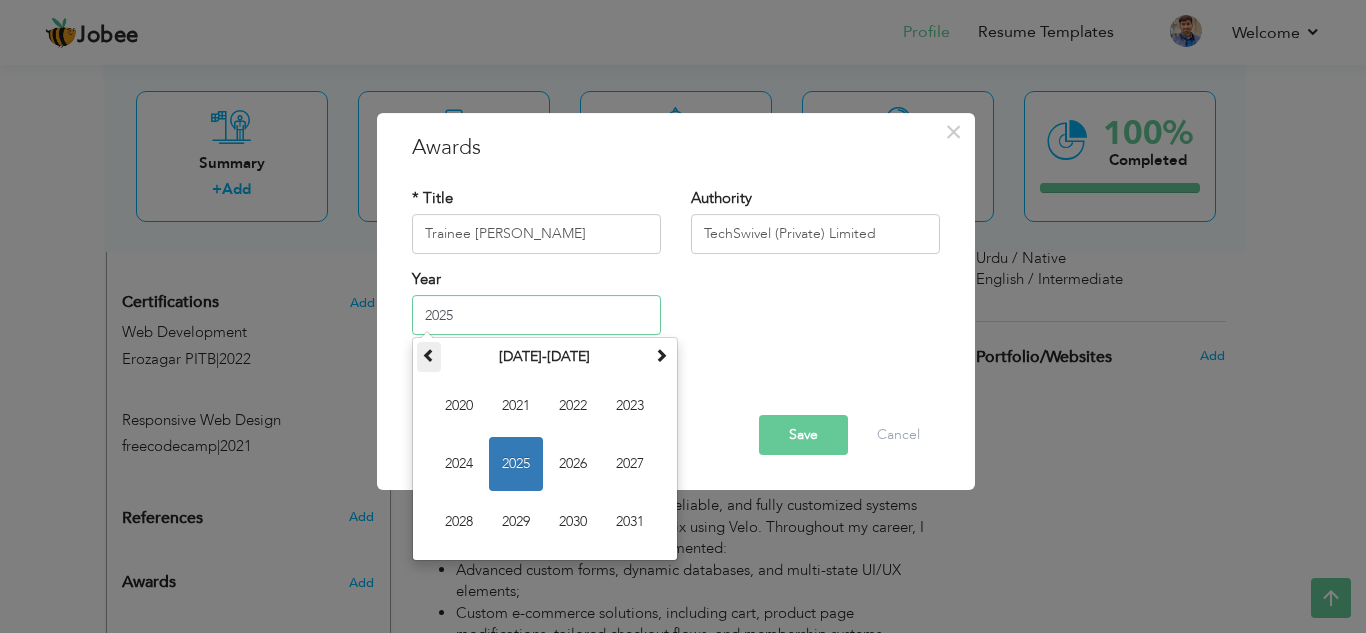 click at bounding box center (429, 355) 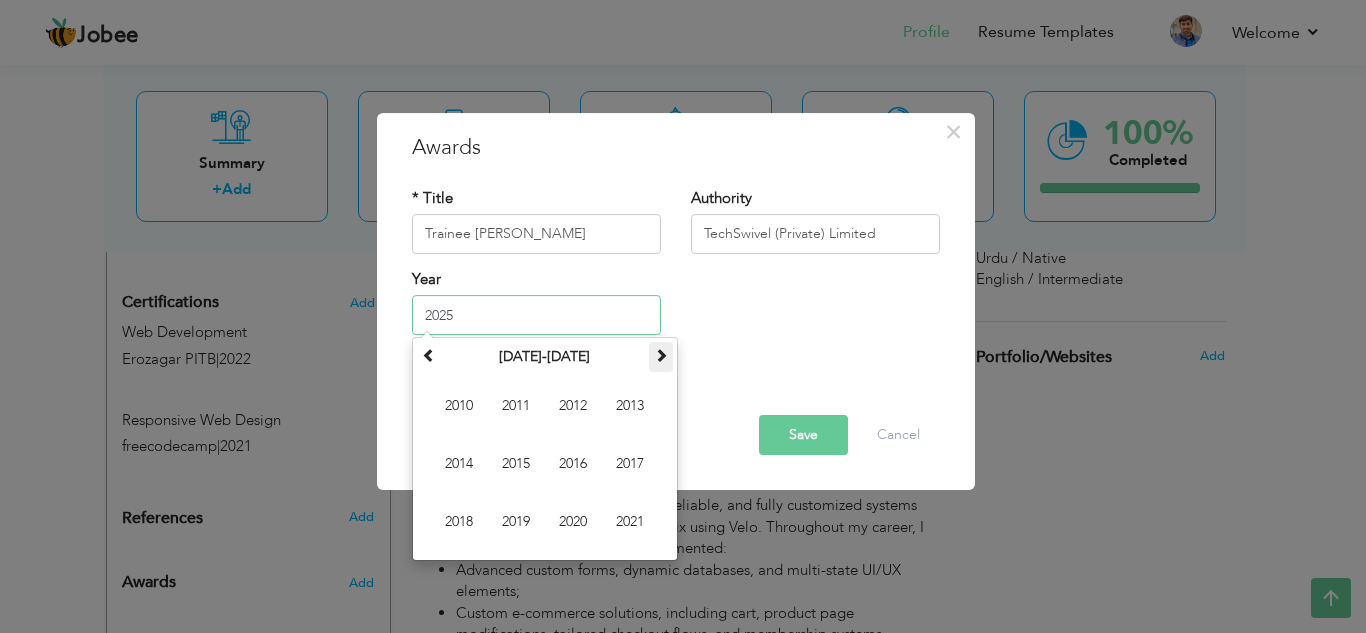 click at bounding box center (661, 355) 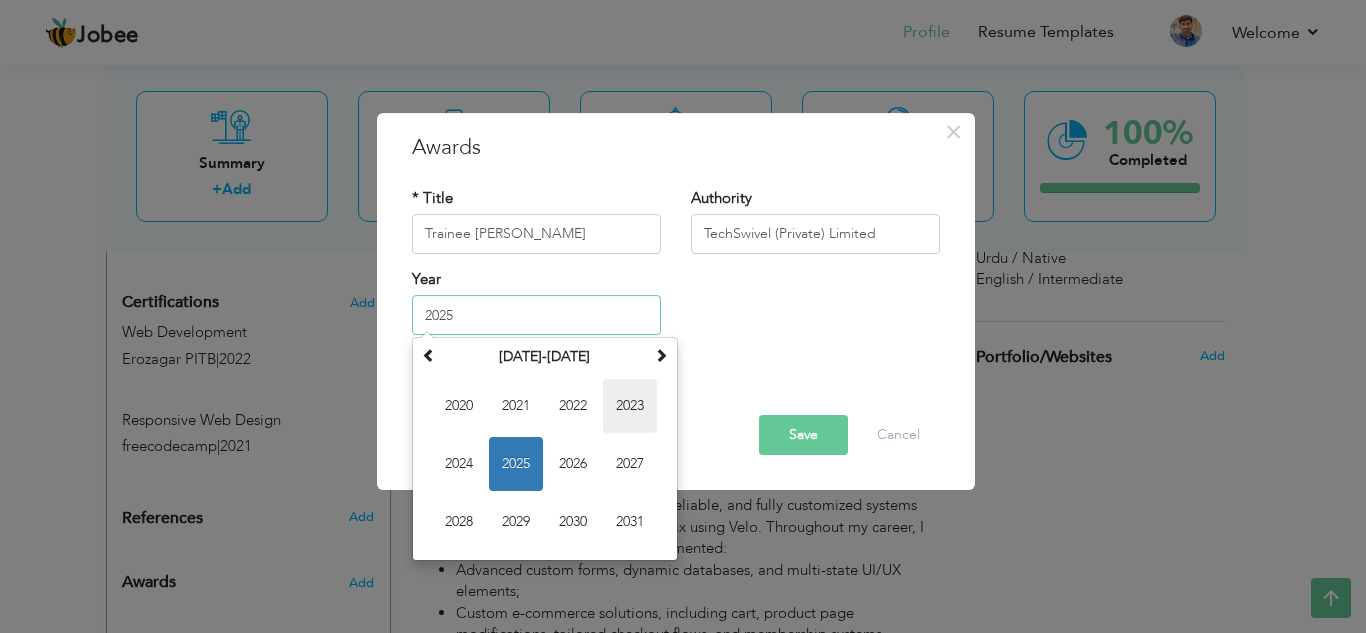 click on "2023" at bounding box center [630, 406] 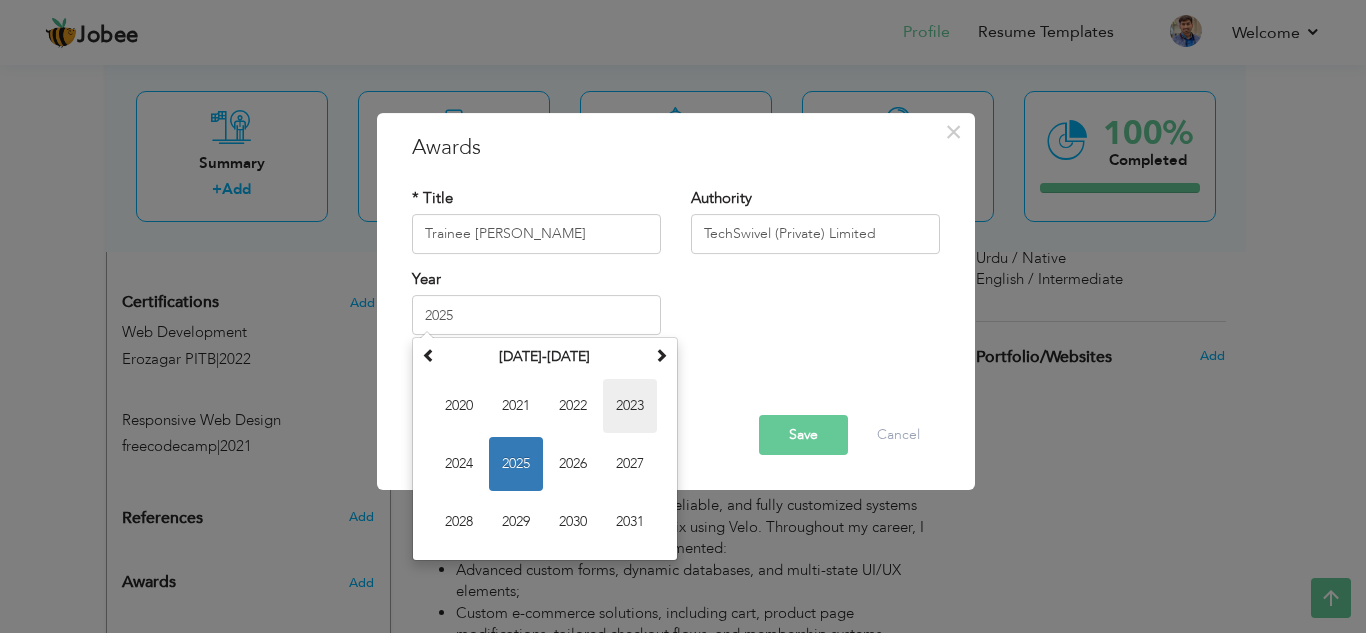 type on "2023" 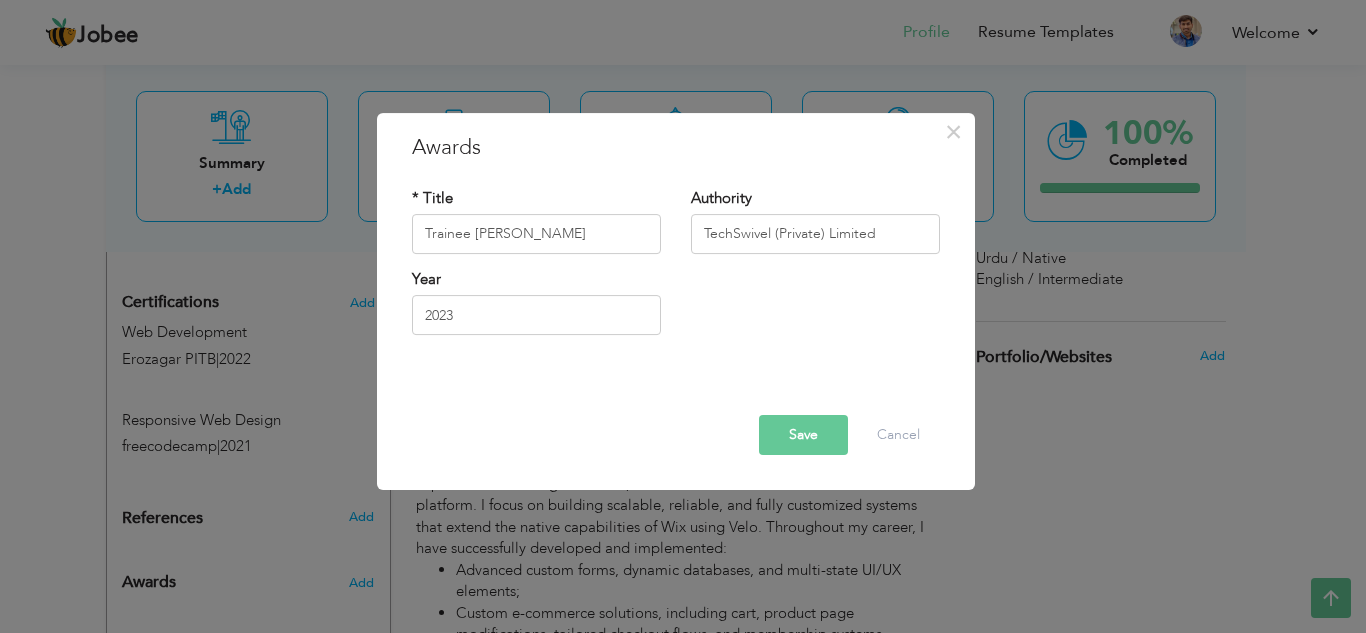 click on "Save" at bounding box center (803, 435) 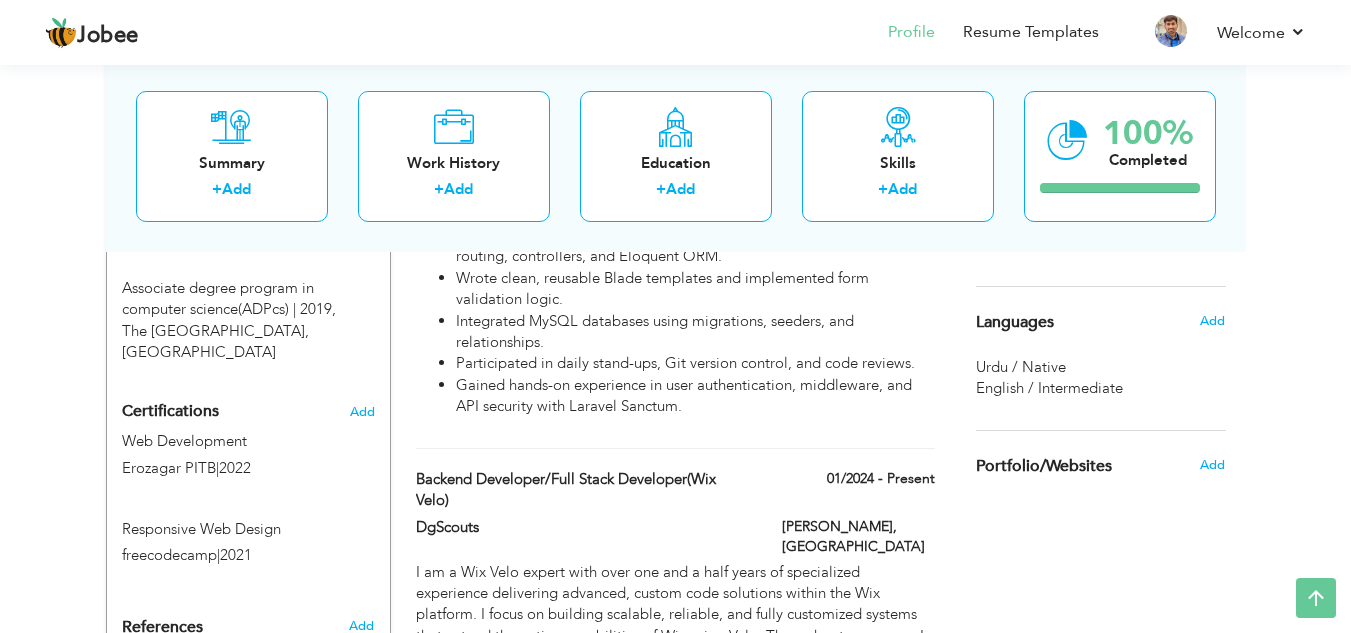 scroll, scrollTop: 983, scrollLeft: 0, axis: vertical 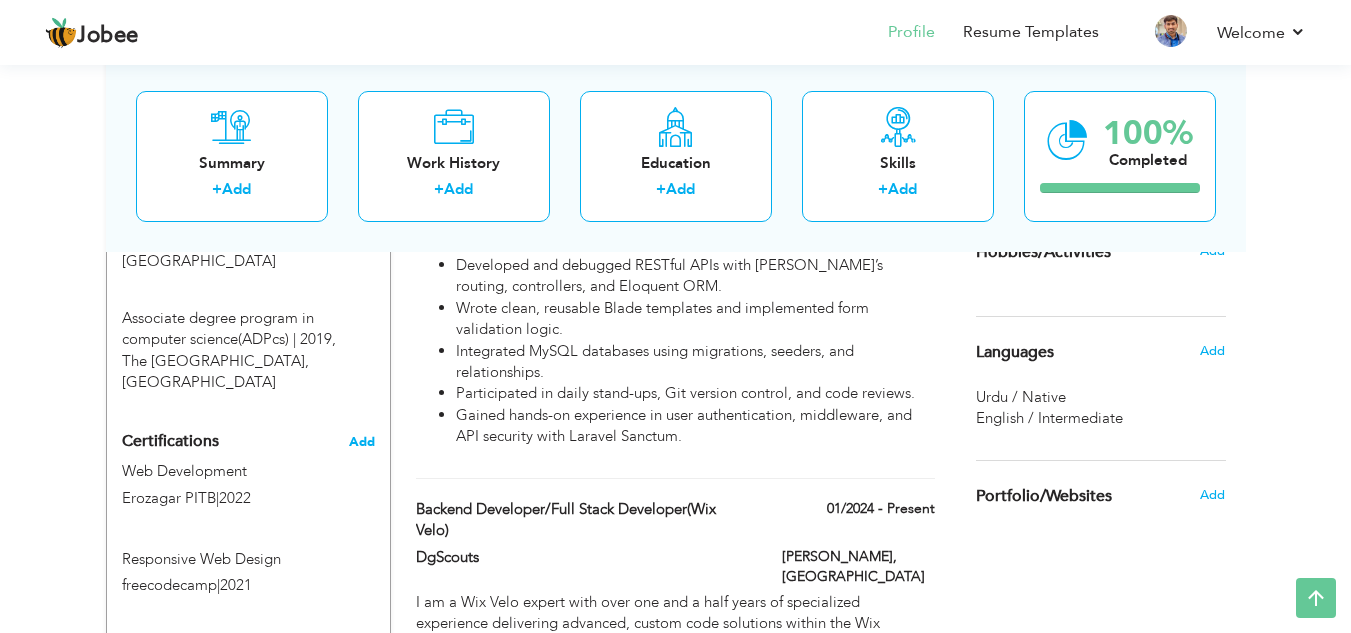 click on "Add" at bounding box center [362, 442] 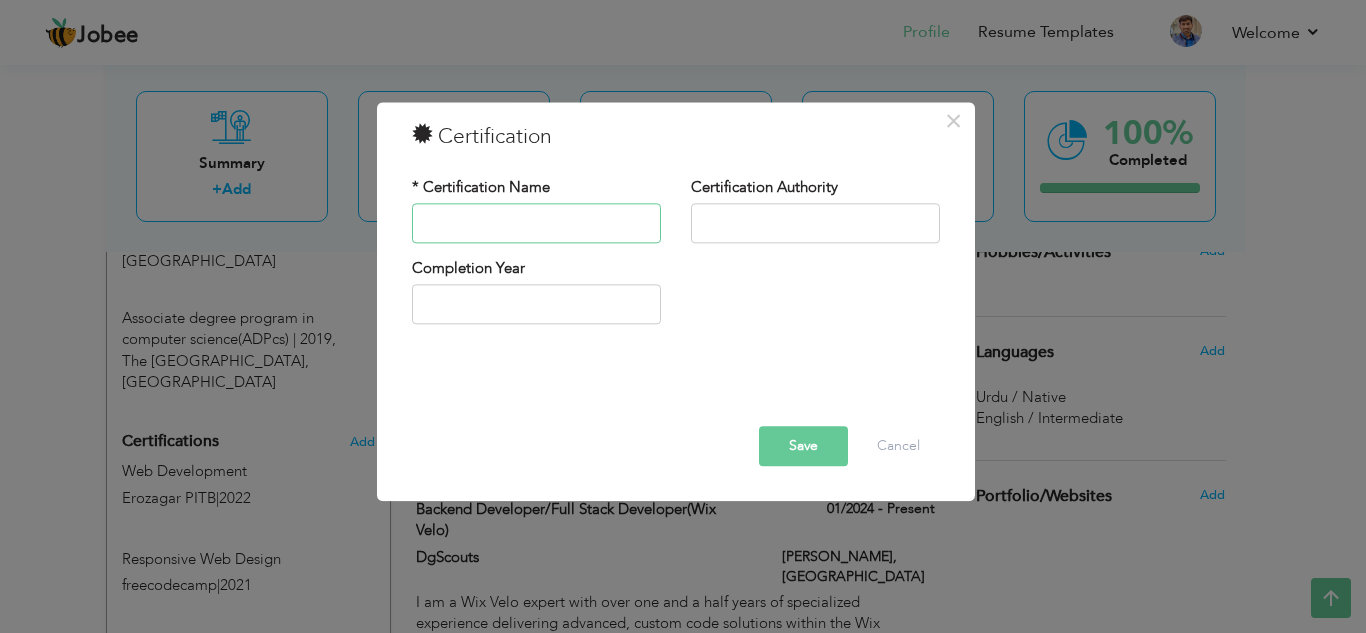 click at bounding box center [536, 223] 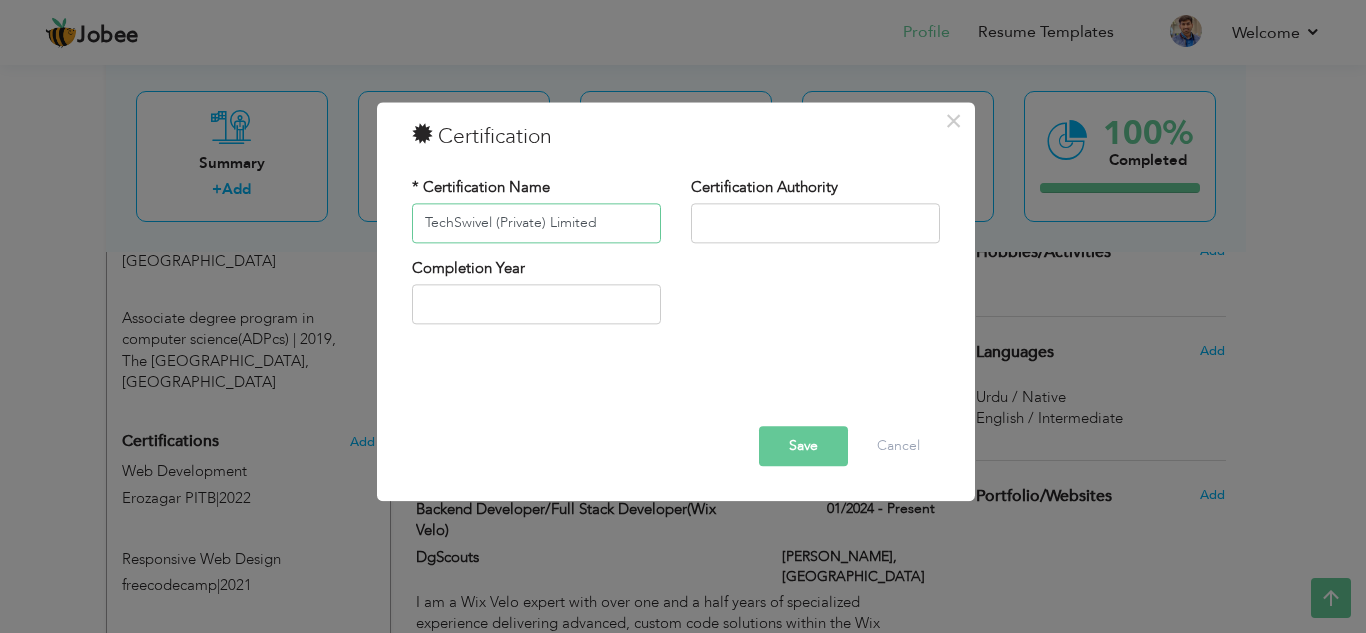 type on "TechSwivel (Private) Limited" 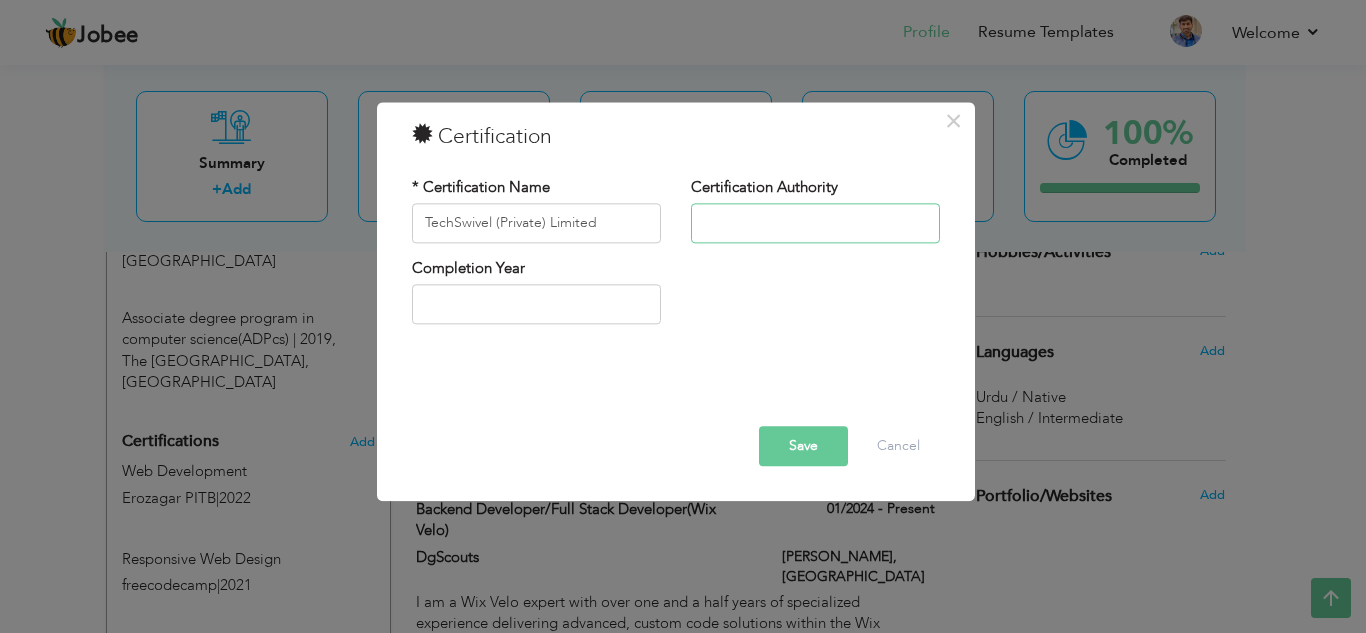 click at bounding box center [815, 223] 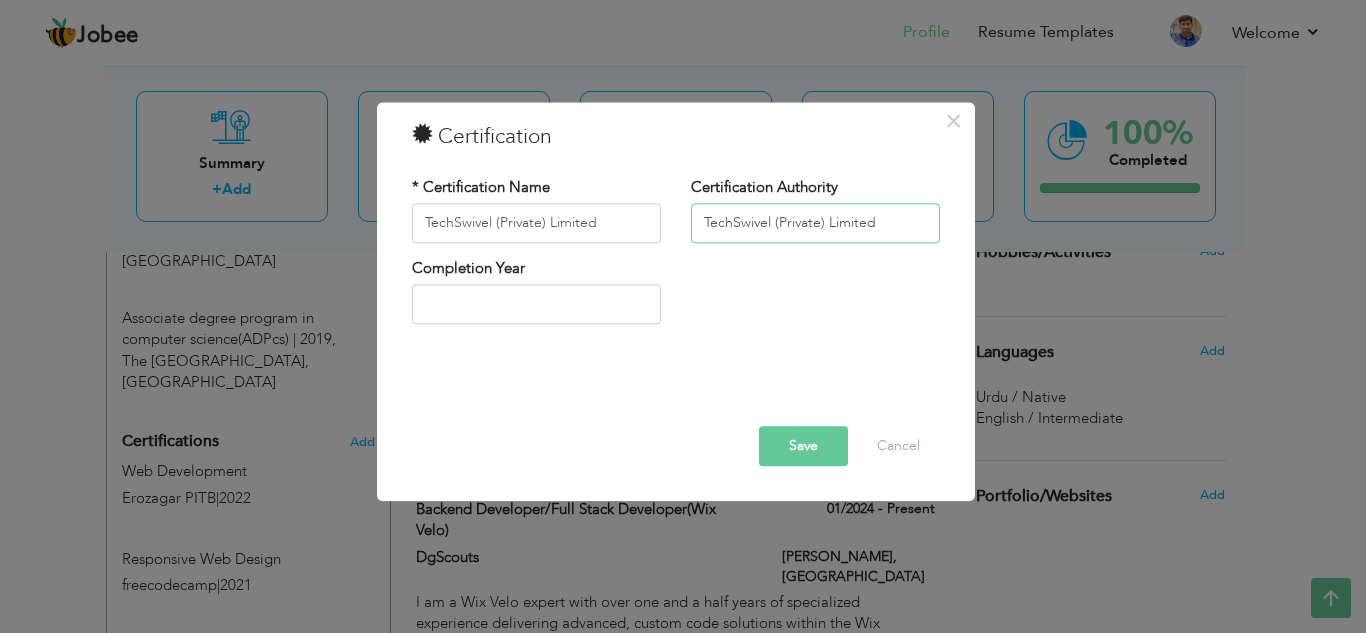 type on "TechSwivel (Private) Limited" 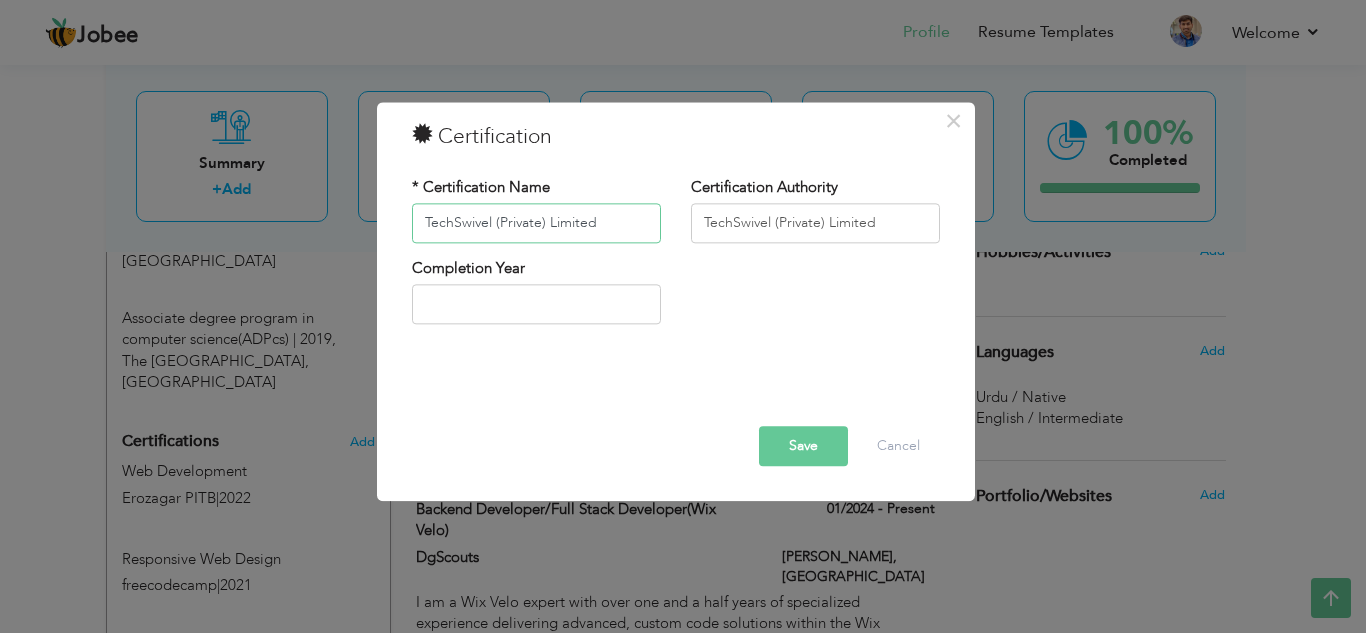 click on "TechSwivel (Private) Limited" at bounding box center [536, 223] 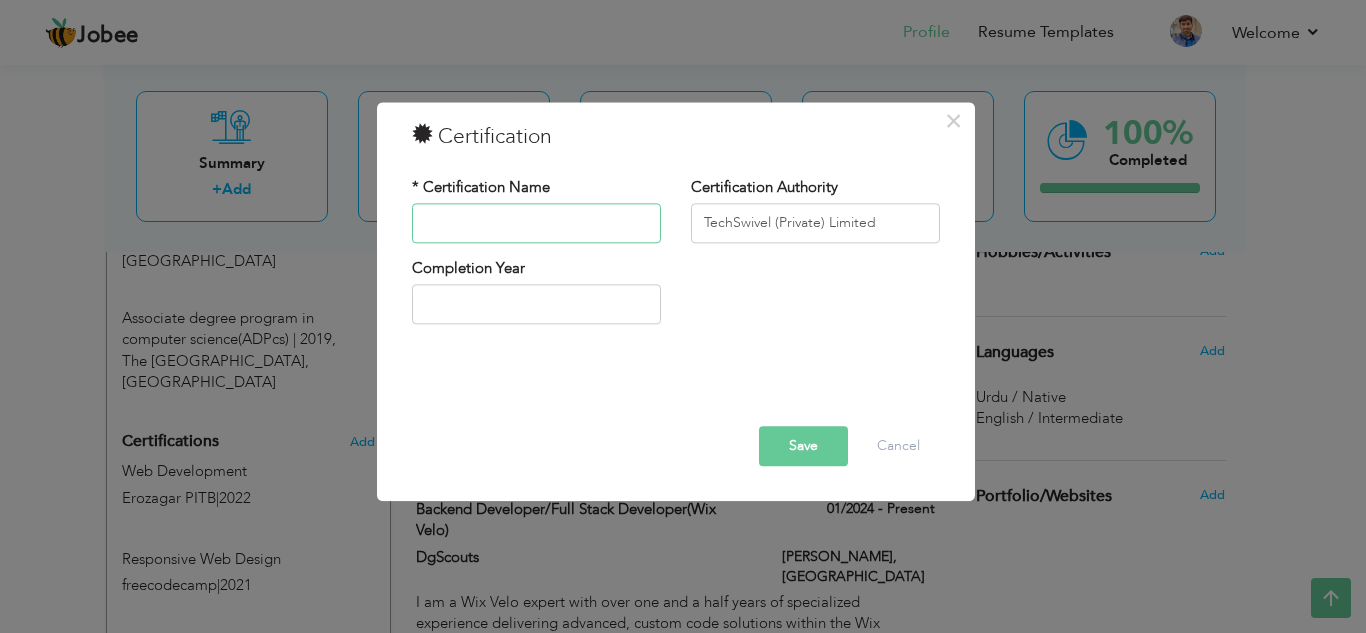 paste on "Trainee [PERSON_NAME]" 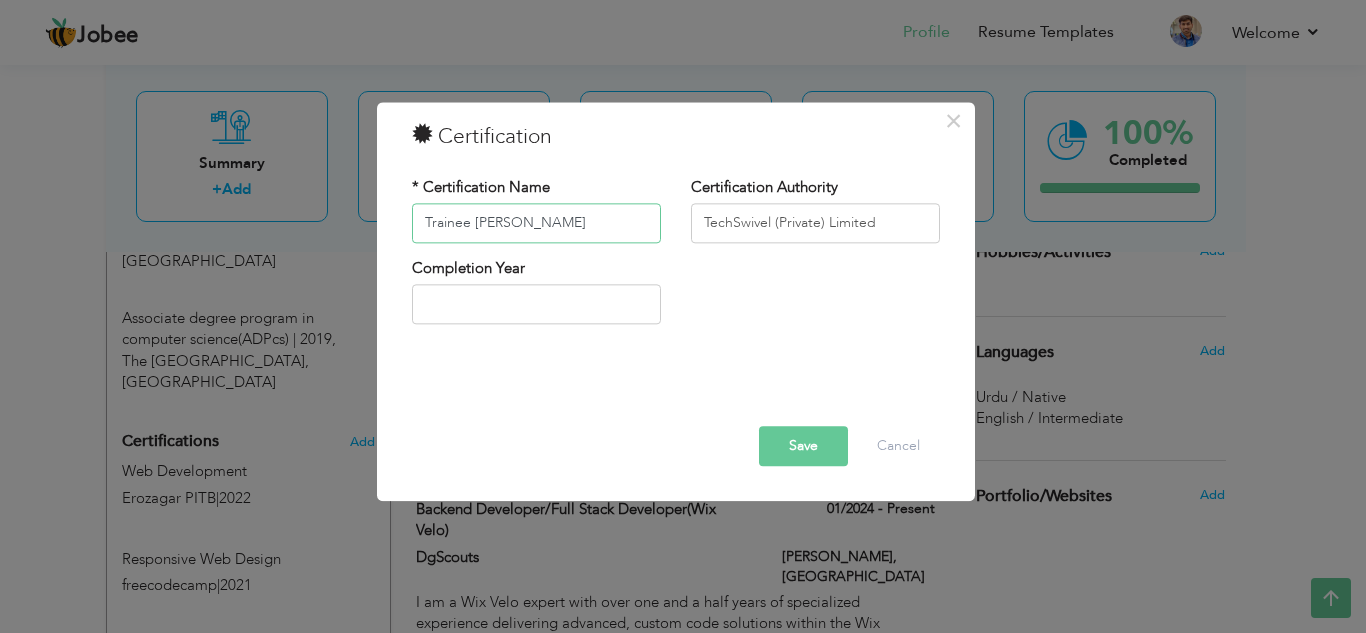 type on "Trainee [PERSON_NAME]" 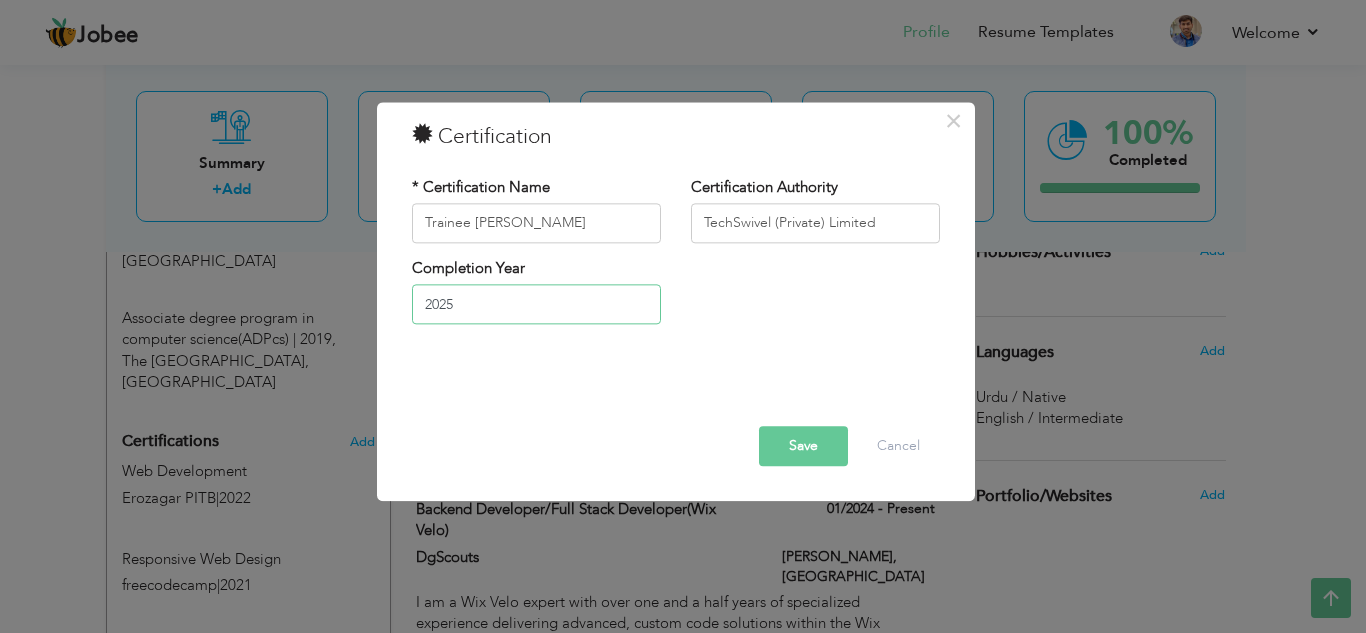 click on "2025" at bounding box center [536, 305] 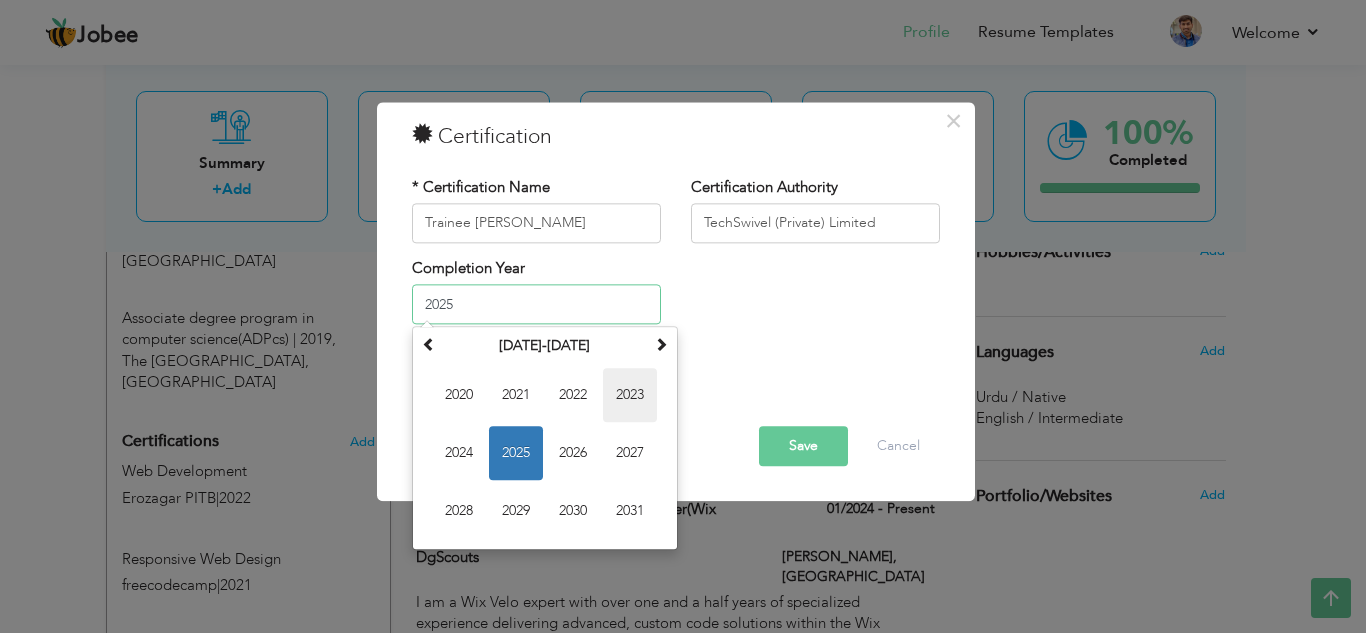 click on "2023" at bounding box center [630, 396] 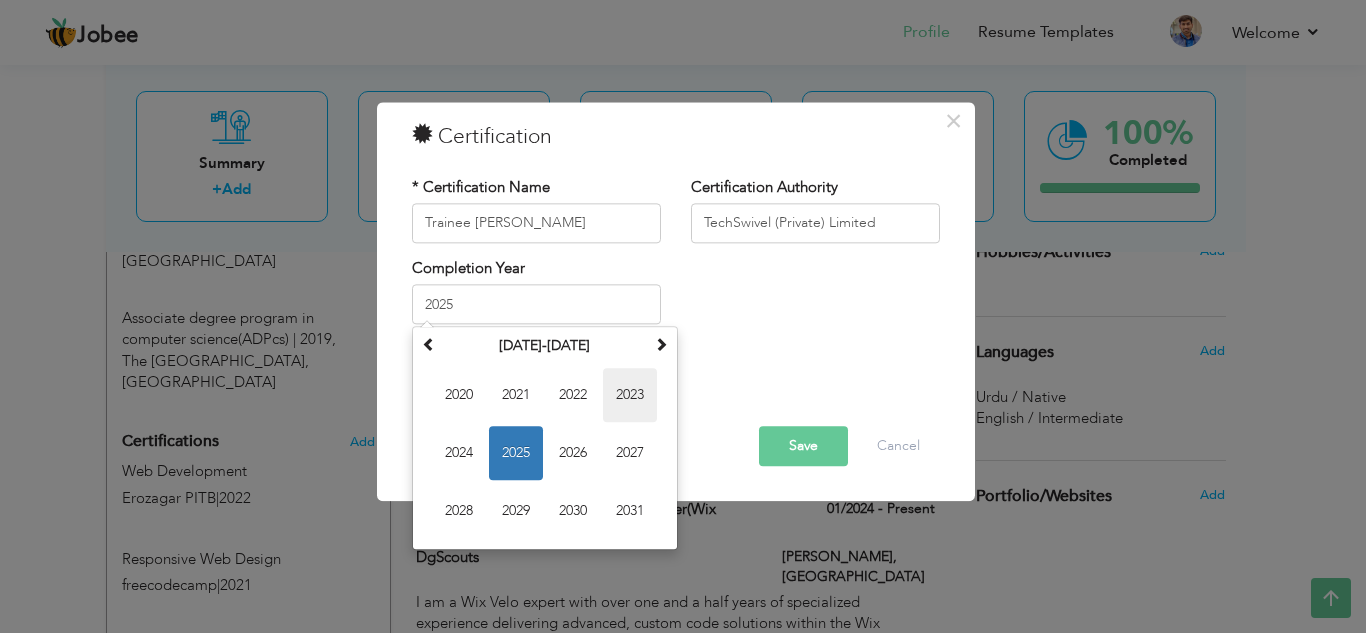 type on "2023" 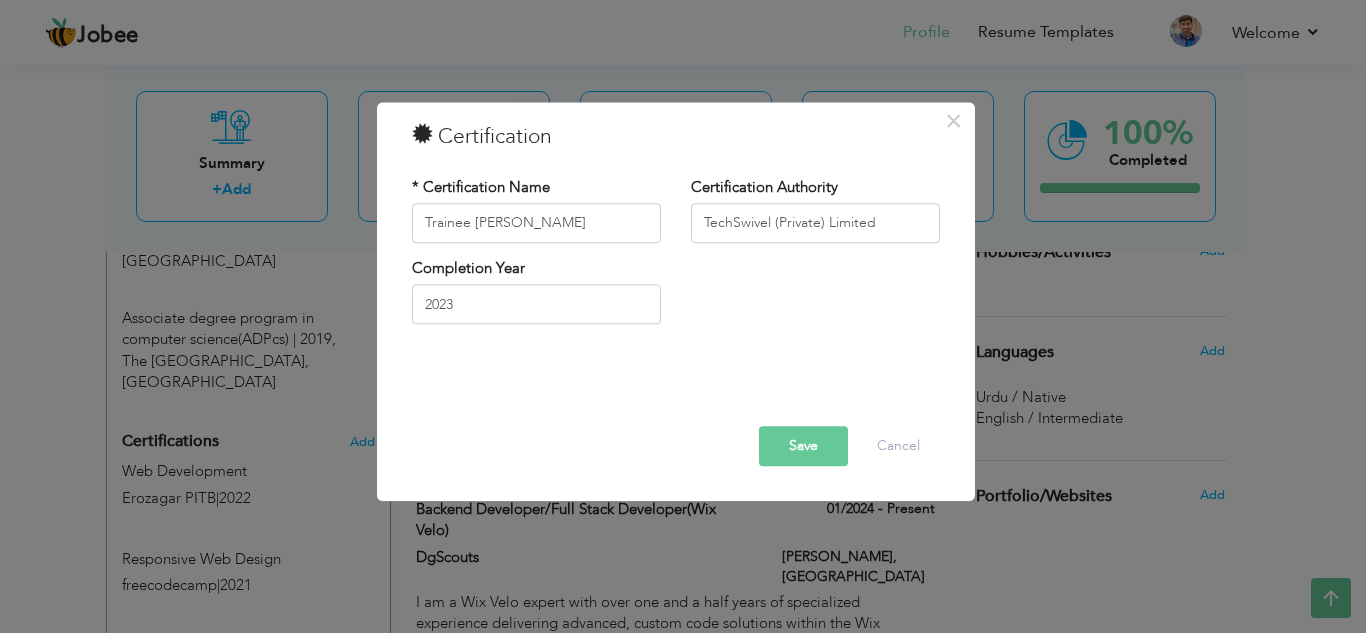 click on "Save" at bounding box center (803, 446) 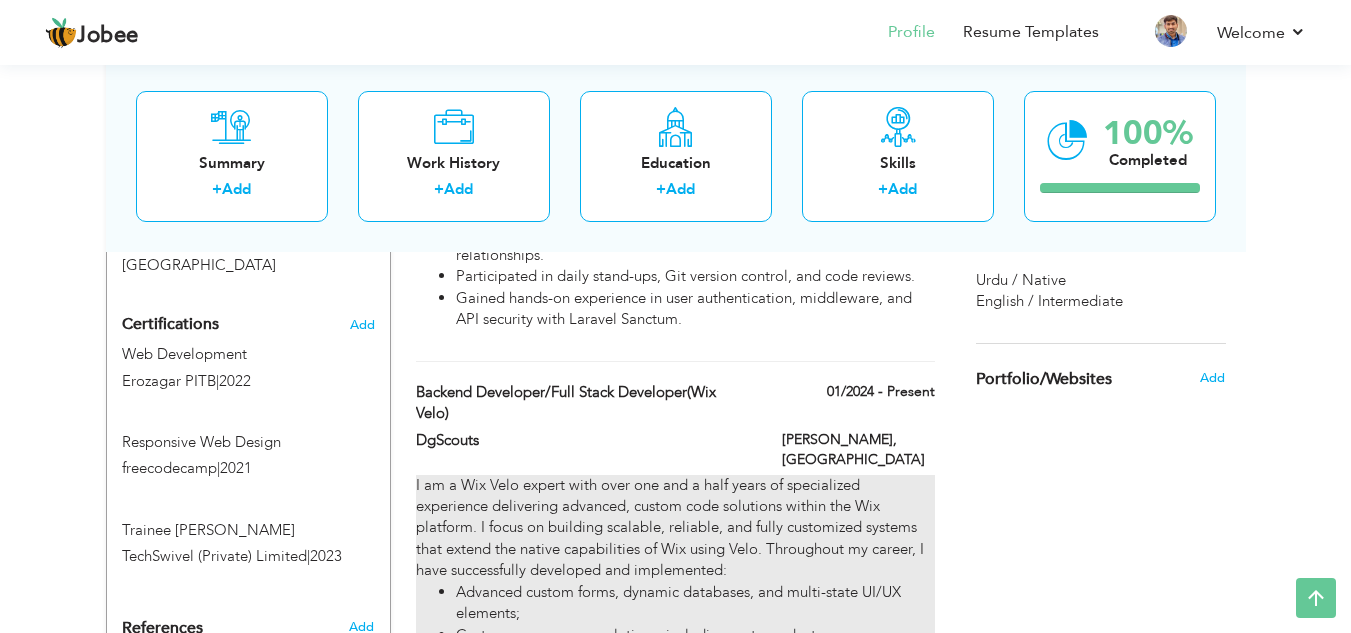 scroll, scrollTop: 1103, scrollLeft: 0, axis: vertical 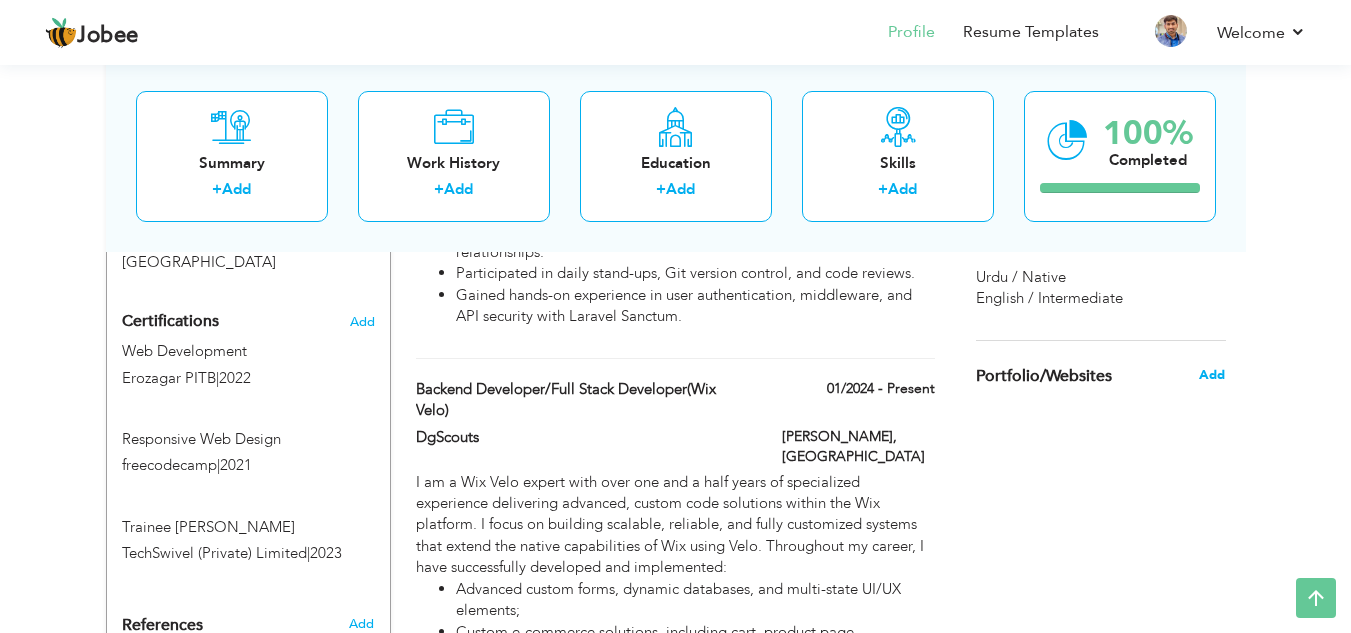 click on "Add" at bounding box center [1212, 375] 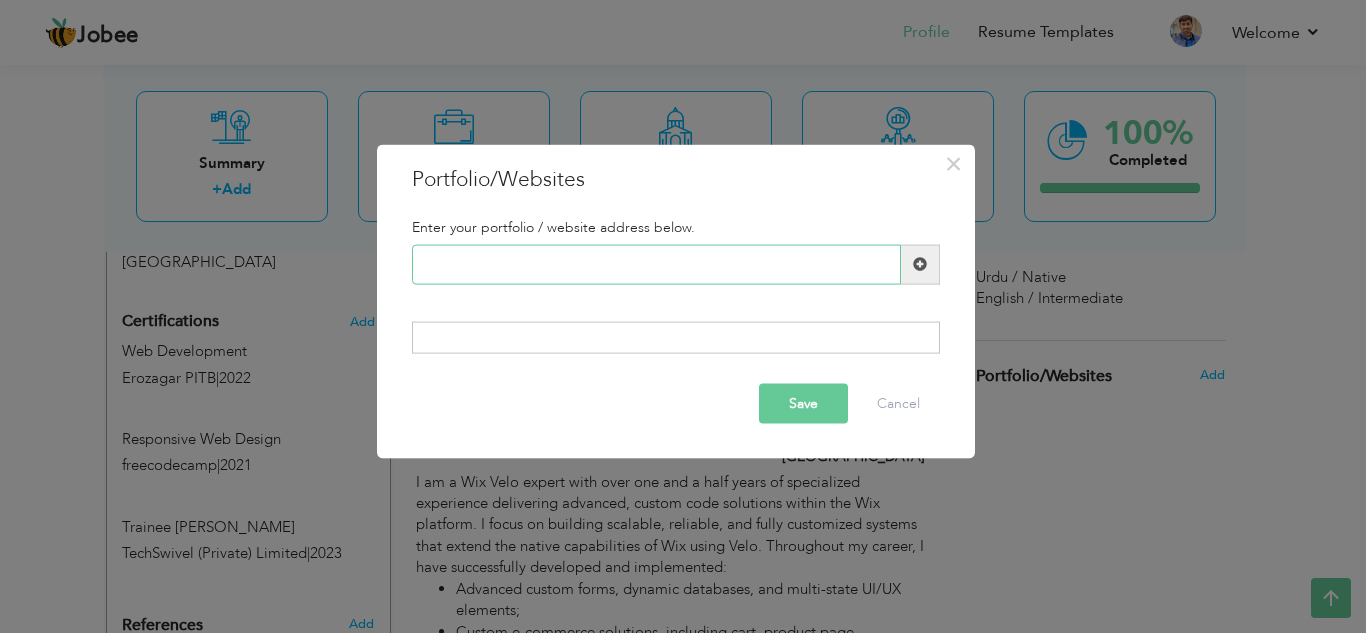 paste on "[URL][DOMAIN_NAME]" 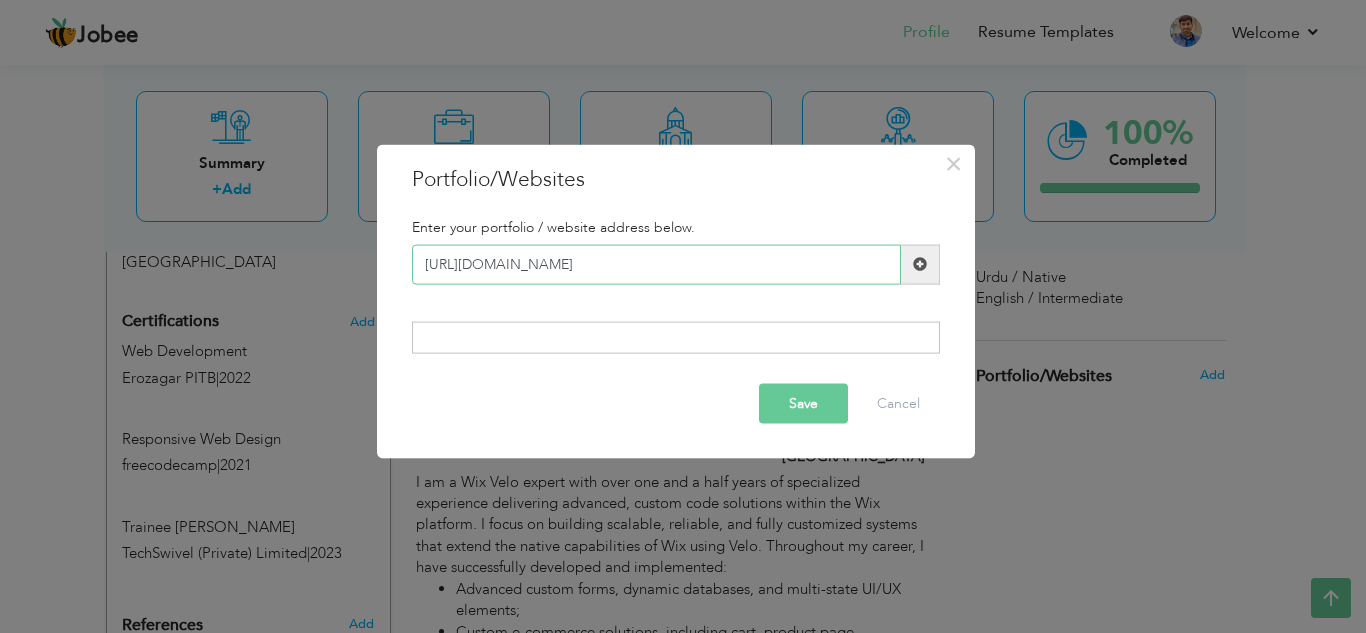 type on "[URL][DOMAIN_NAME]" 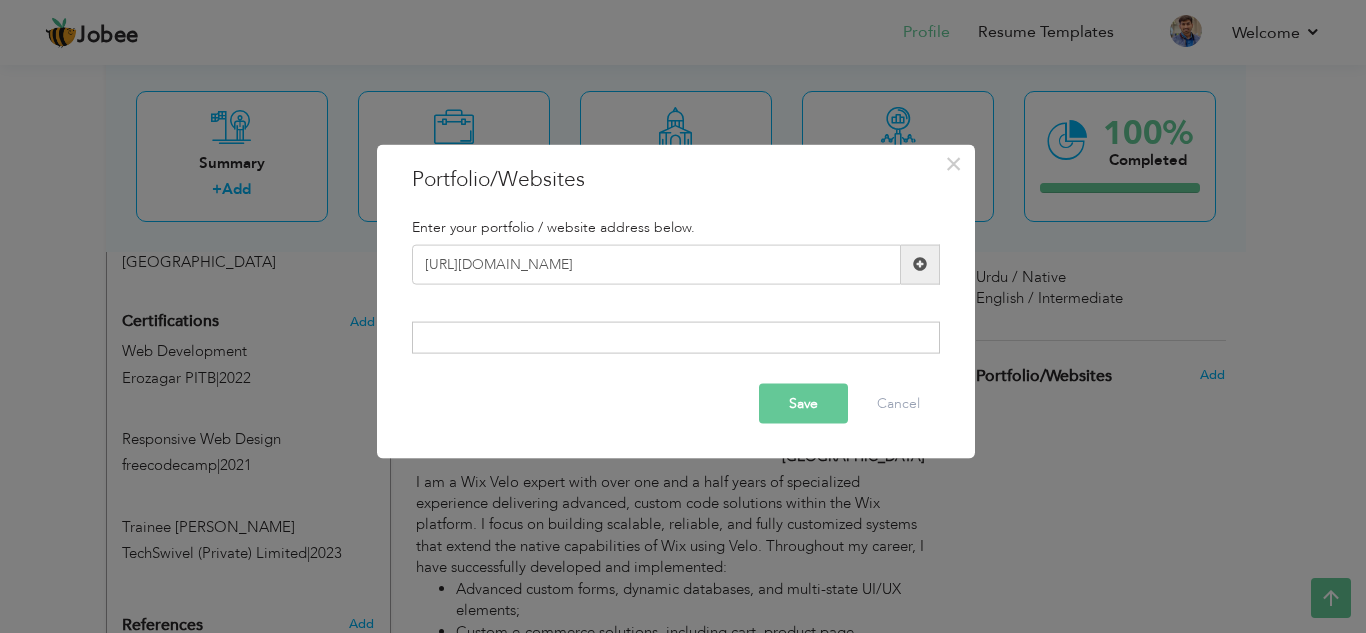 click at bounding box center [676, 338] 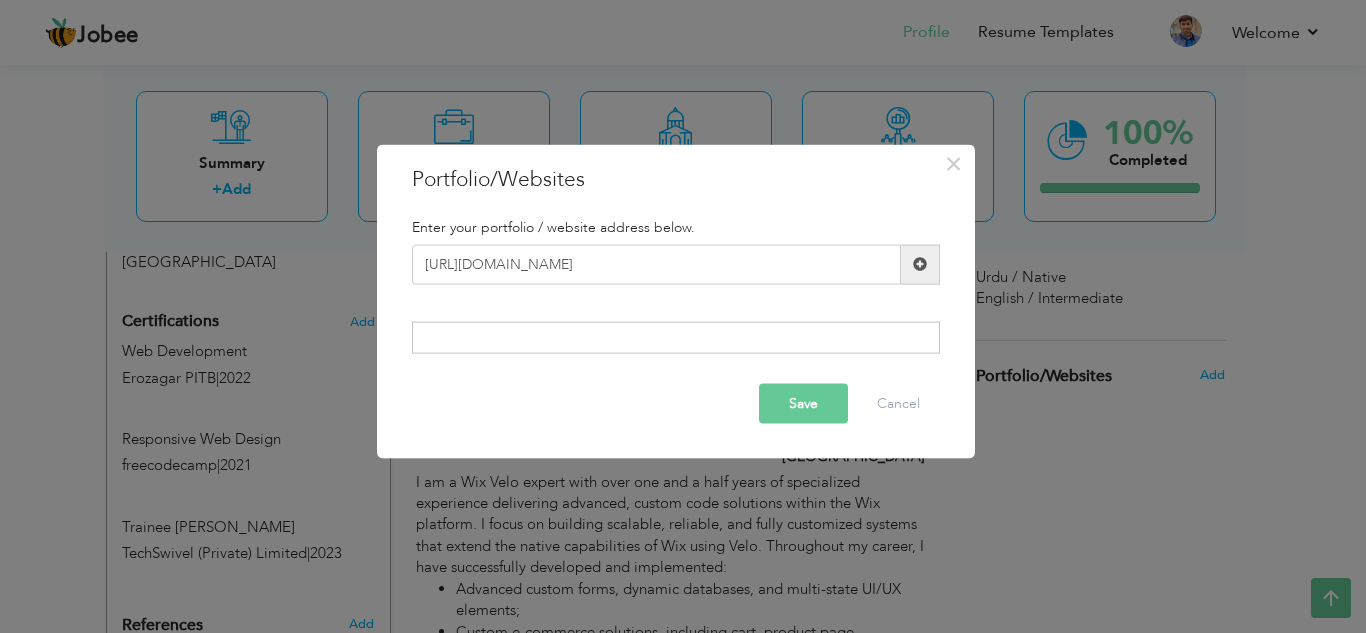 click on "Save" at bounding box center [803, 404] 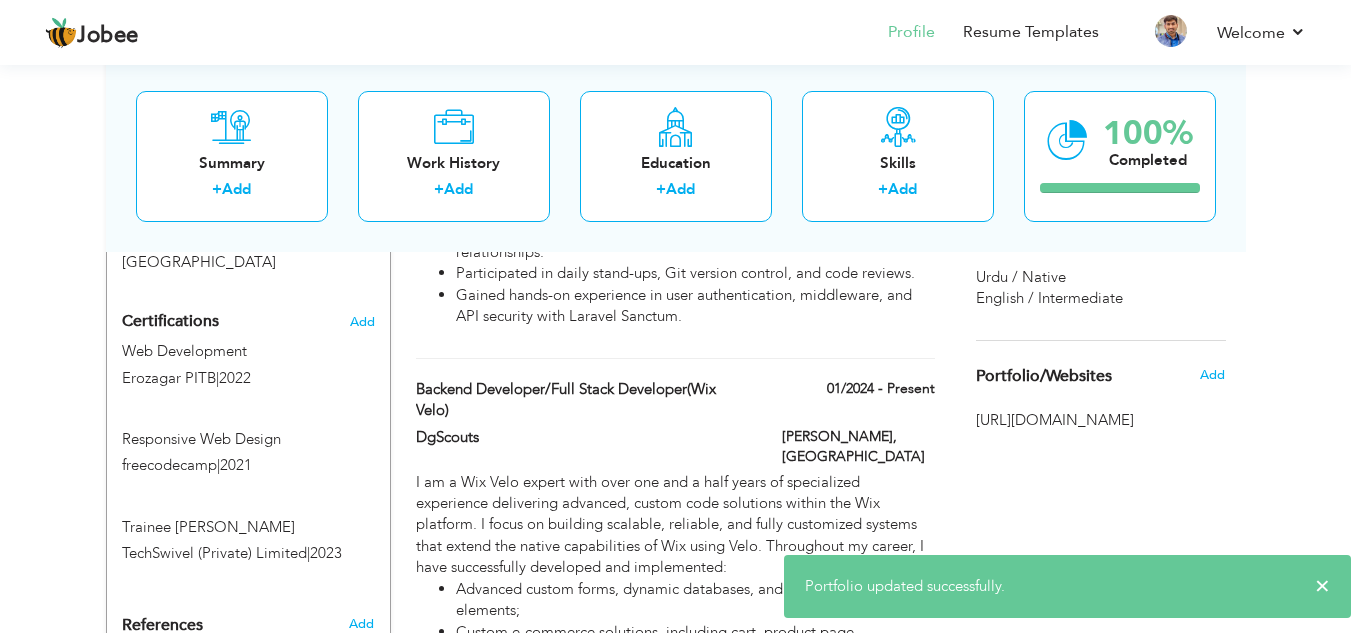 click on "×
Portfolio updated successfully." at bounding box center [1067, 586] 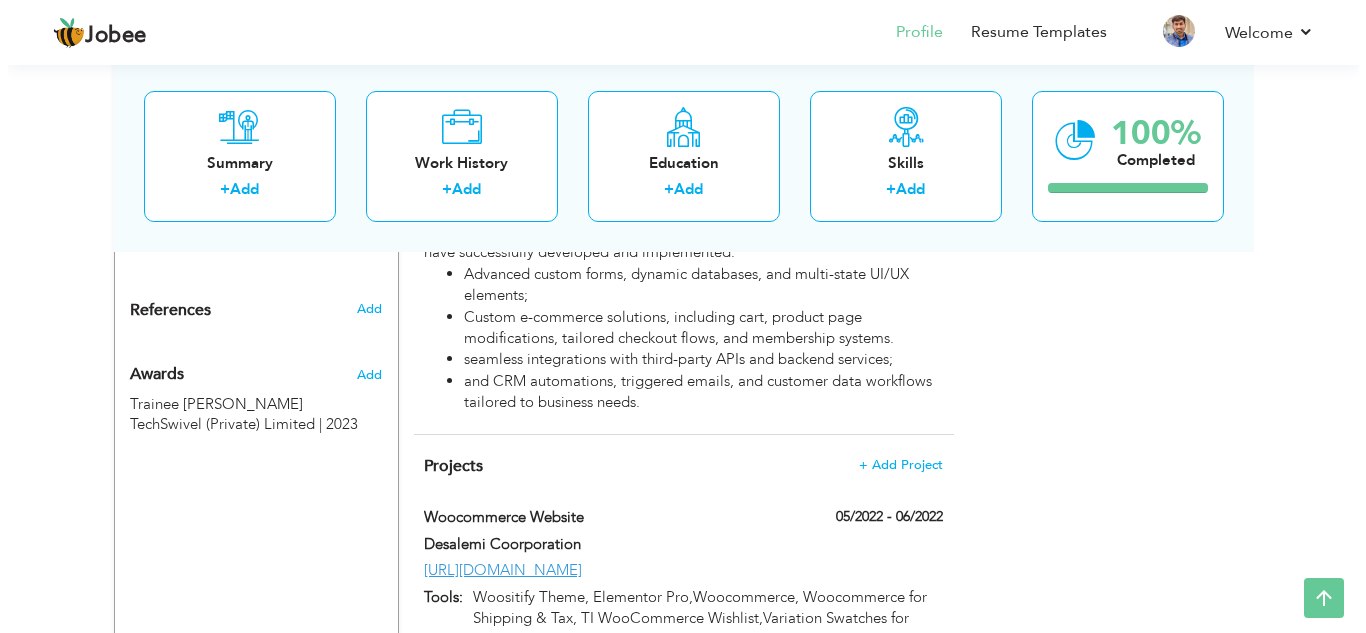 scroll, scrollTop: 1395, scrollLeft: 0, axis: vertical 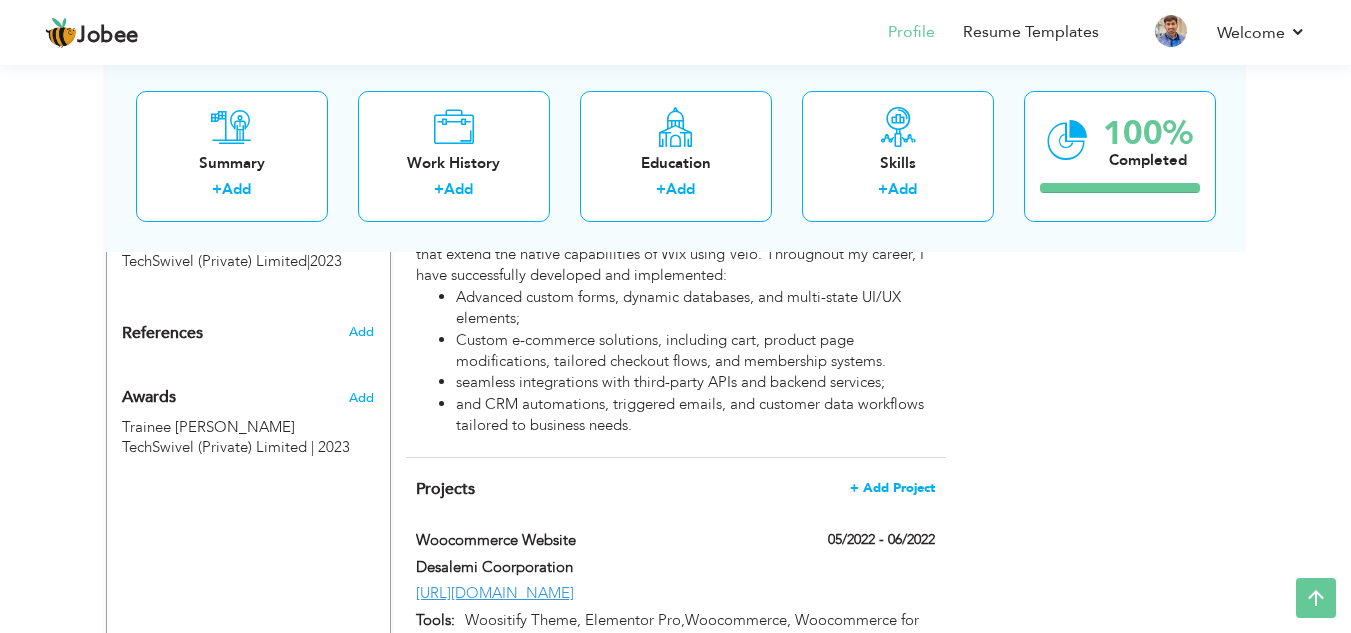 click on "+ Add Project" at bounding box center (892, 488) 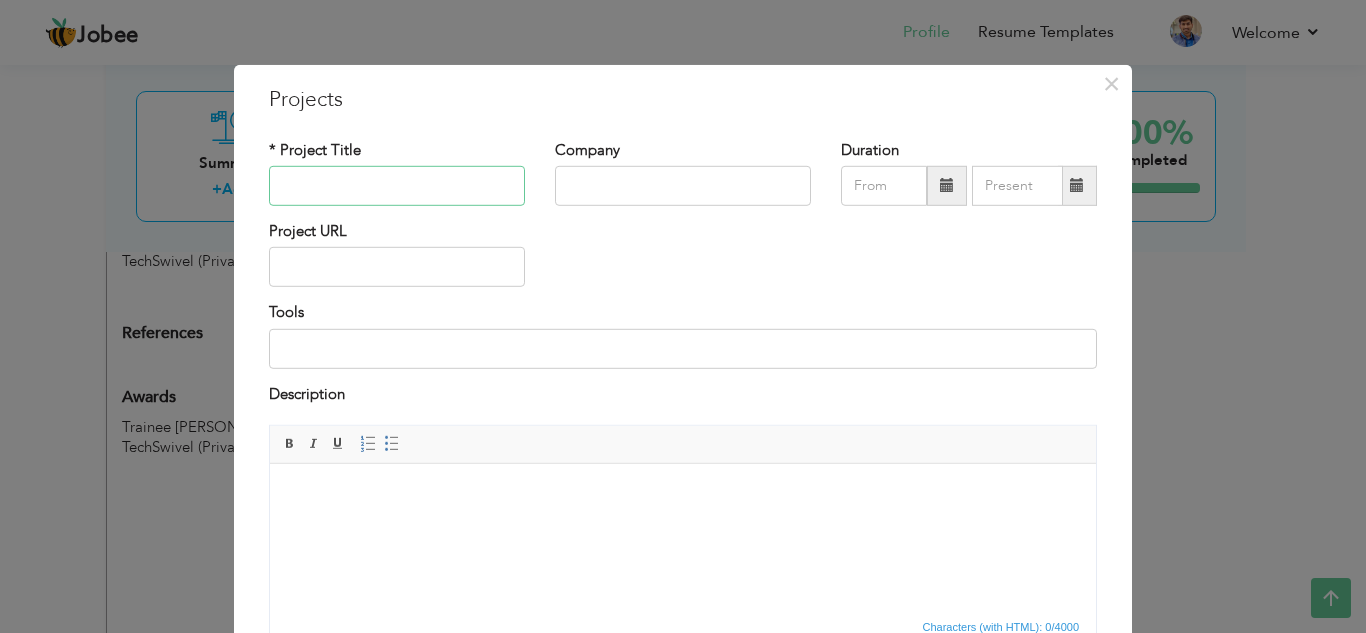 click at bounding box center [397, 186] 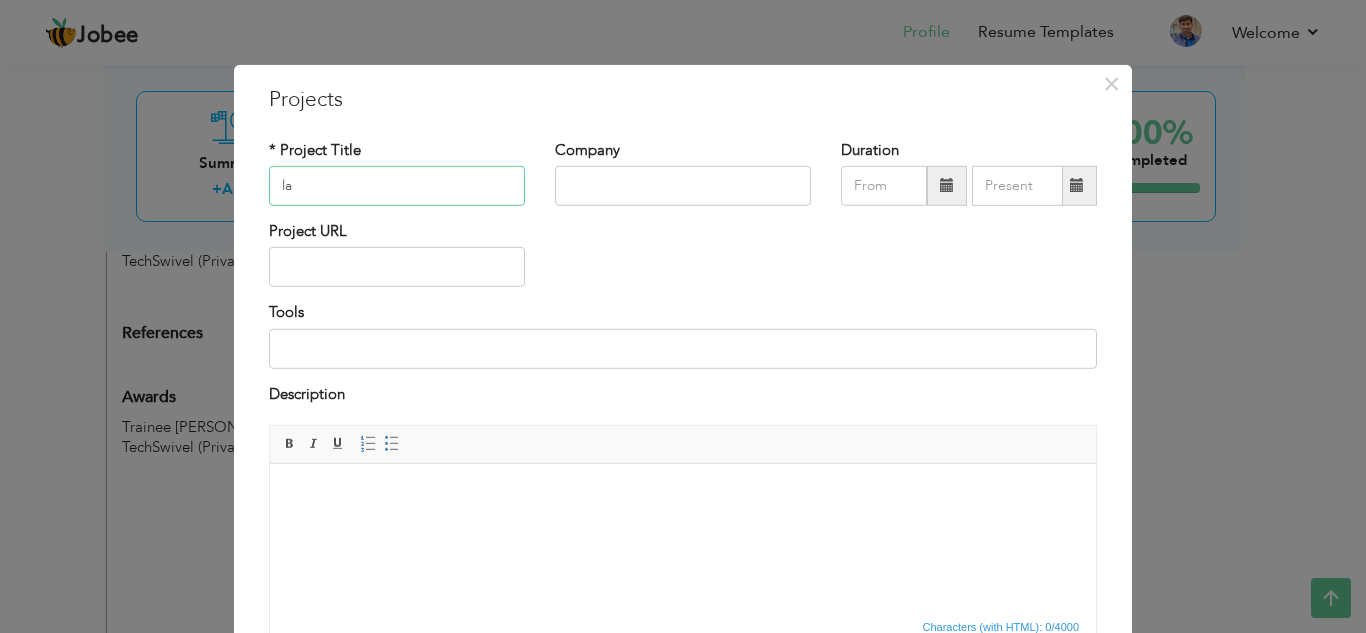 type on "l" 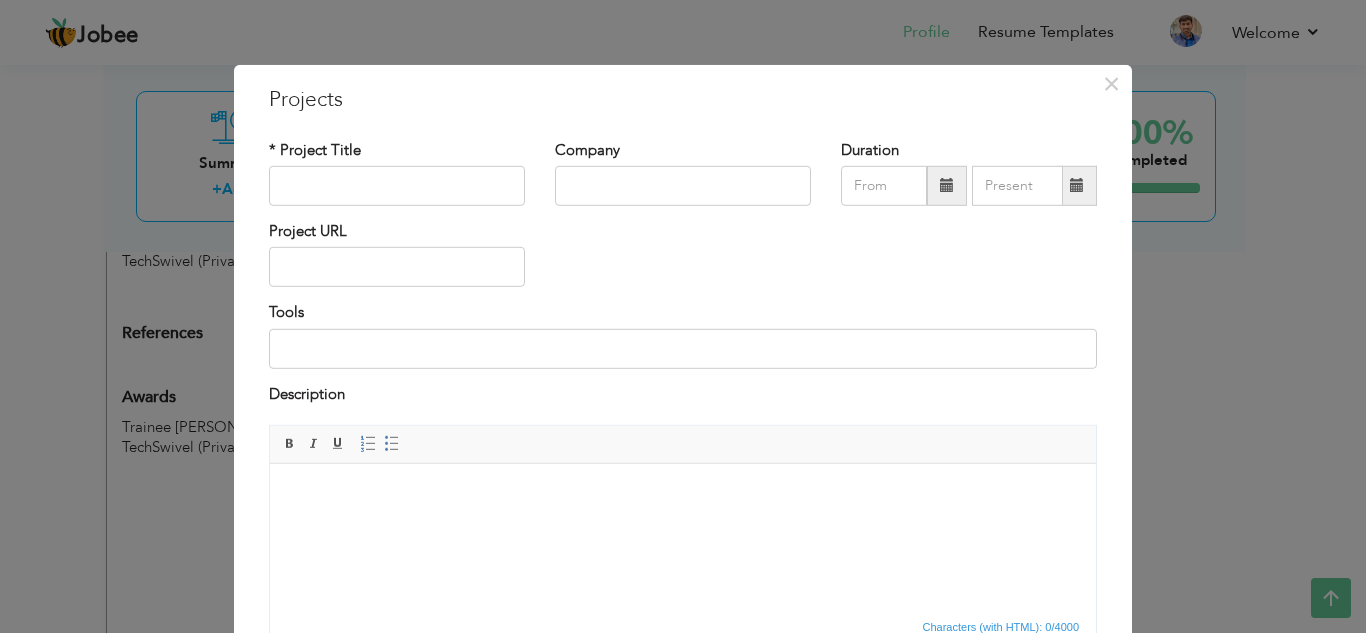 click at bounding box center [683, 494] 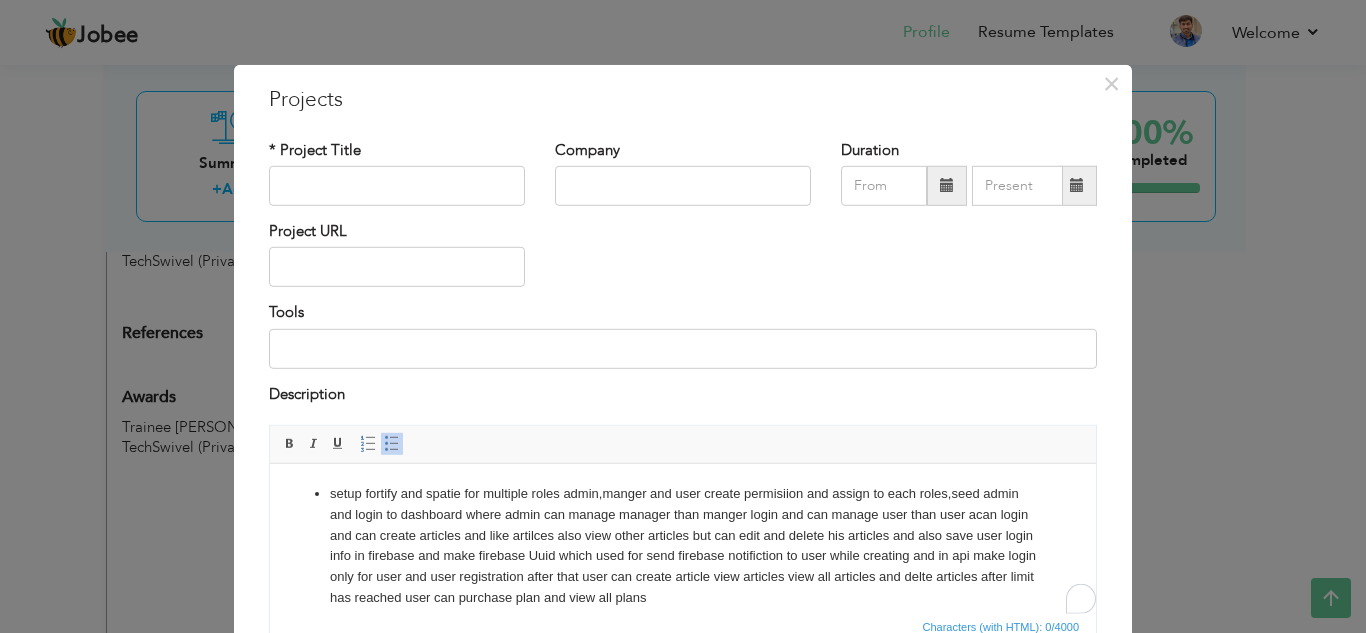 scroll, scrollTop: 25, scrollLeft: 0, axis: vertical 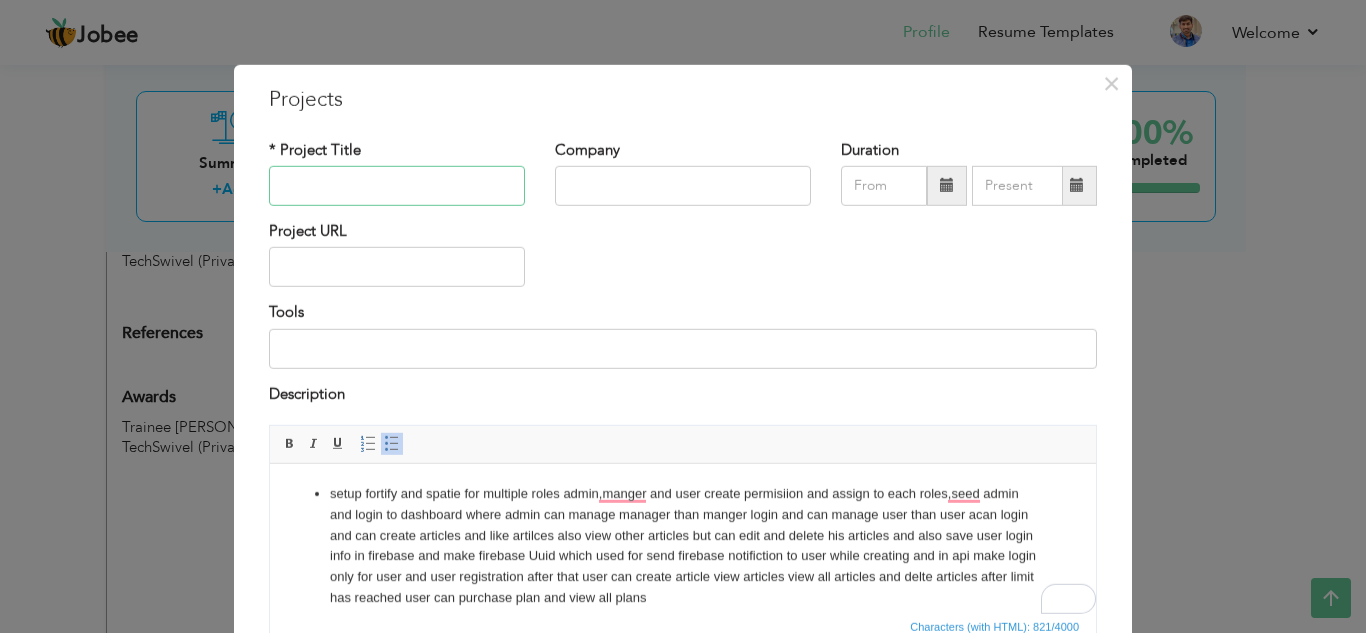 click at bounding box center (397, 186) 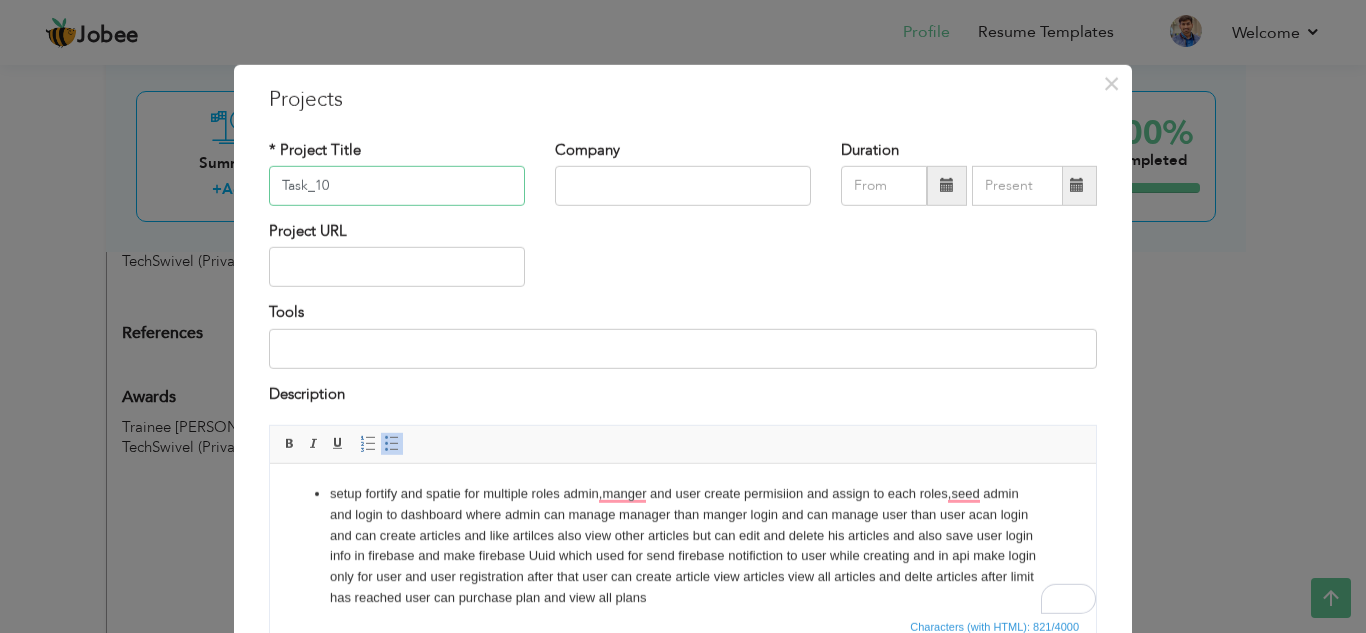 click on "Task_10" at bounding box center (397, 186) 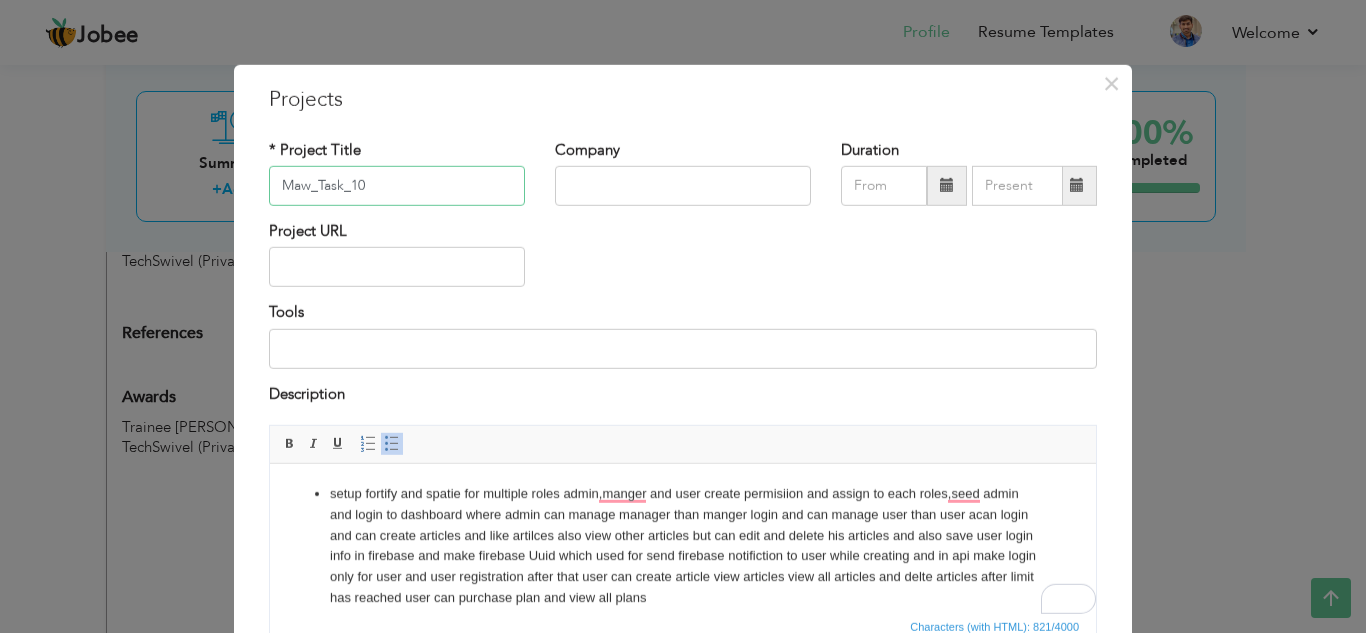 type on "Maw_Task_10" 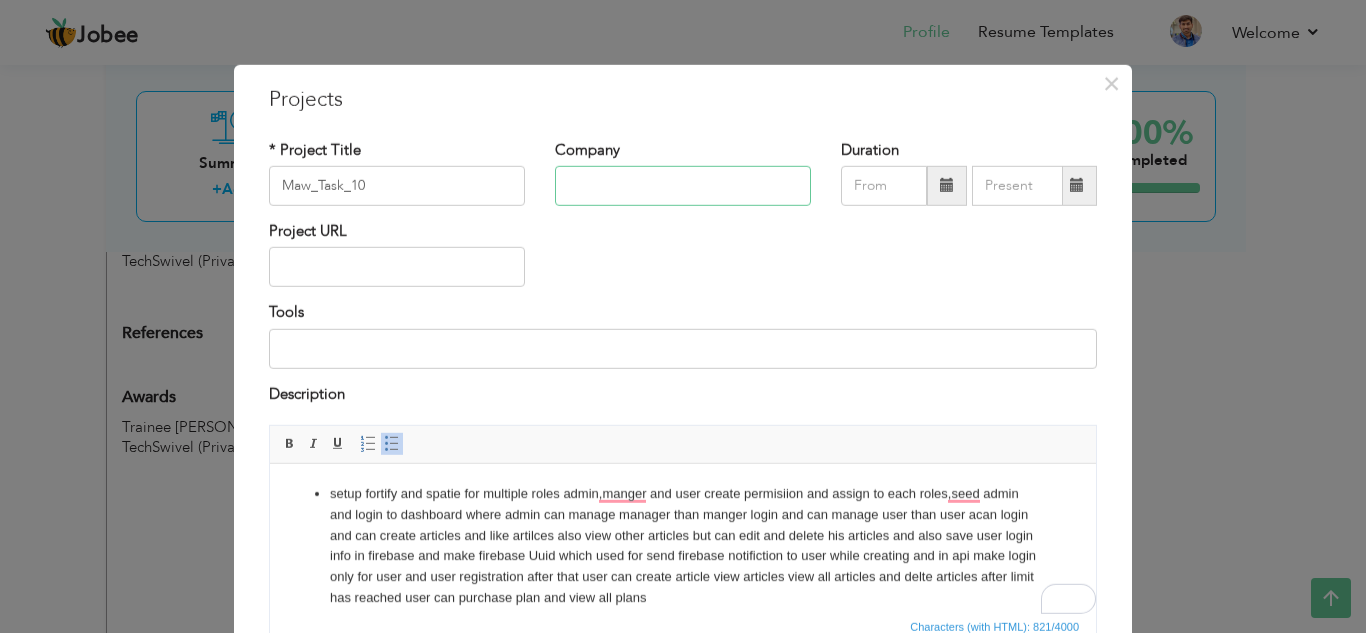 click at bounding box center (683, 186) 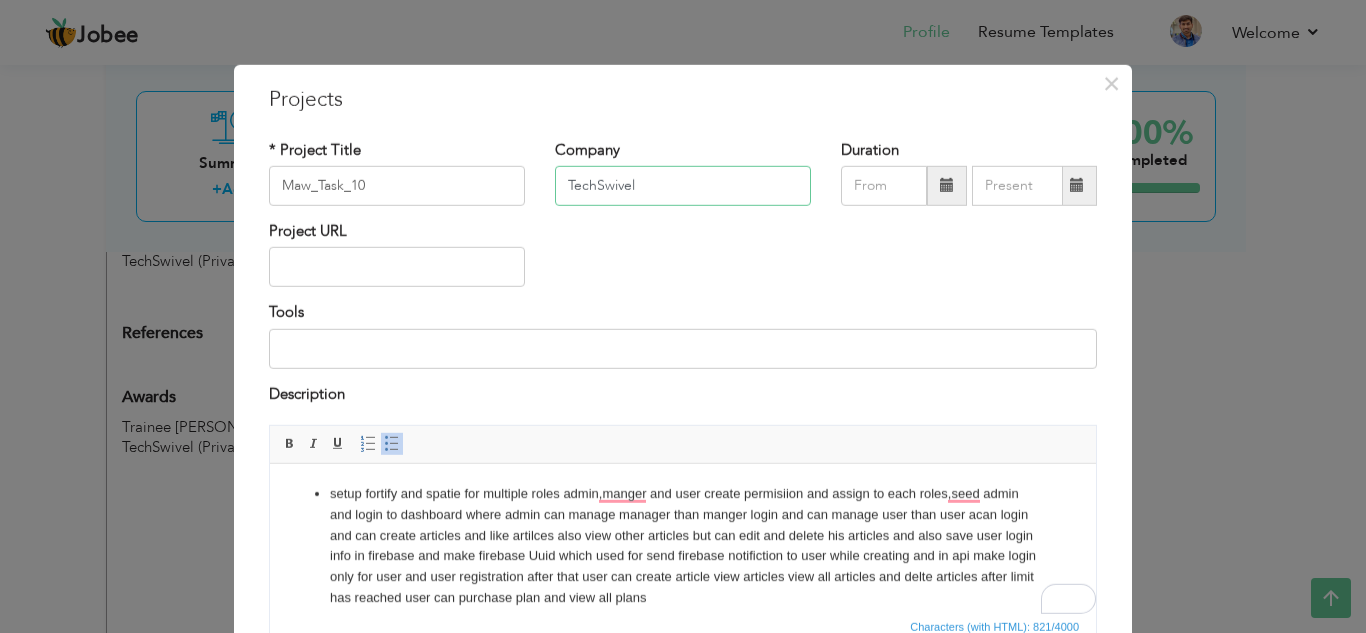 type on "TechSwivel" 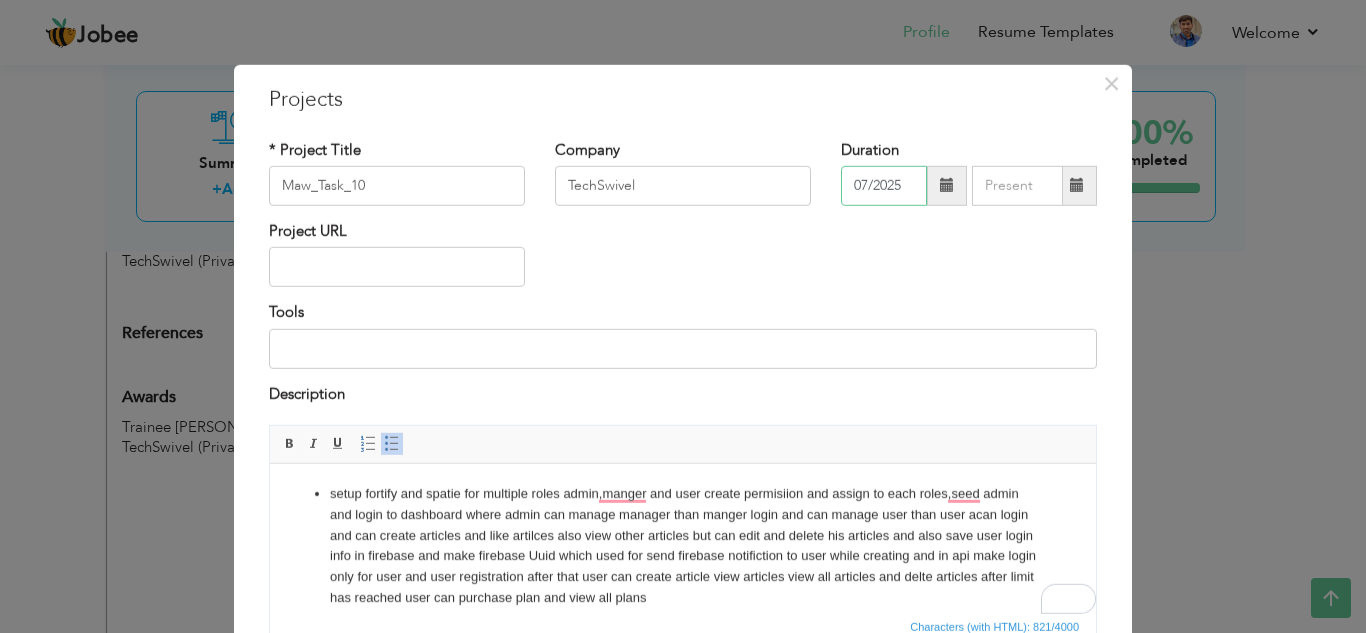 click on "07/2025" at bounding box center (884, 186) 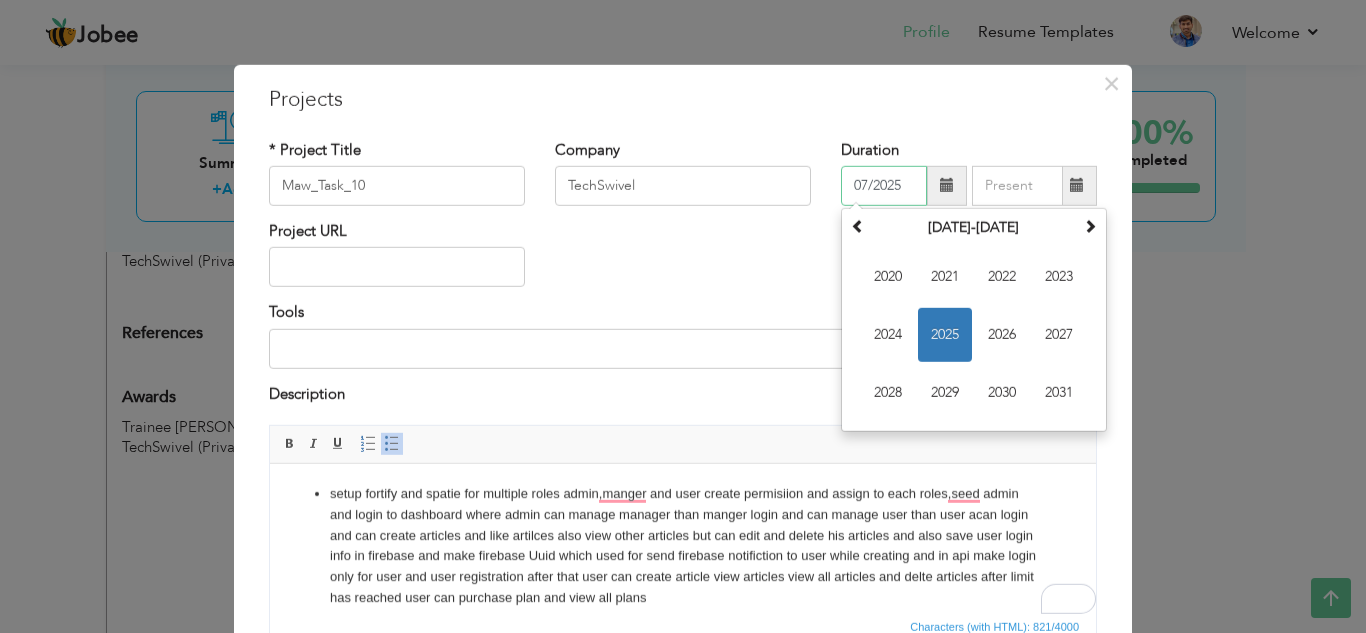 click on "07/2025" at bounding box center (884, 186) 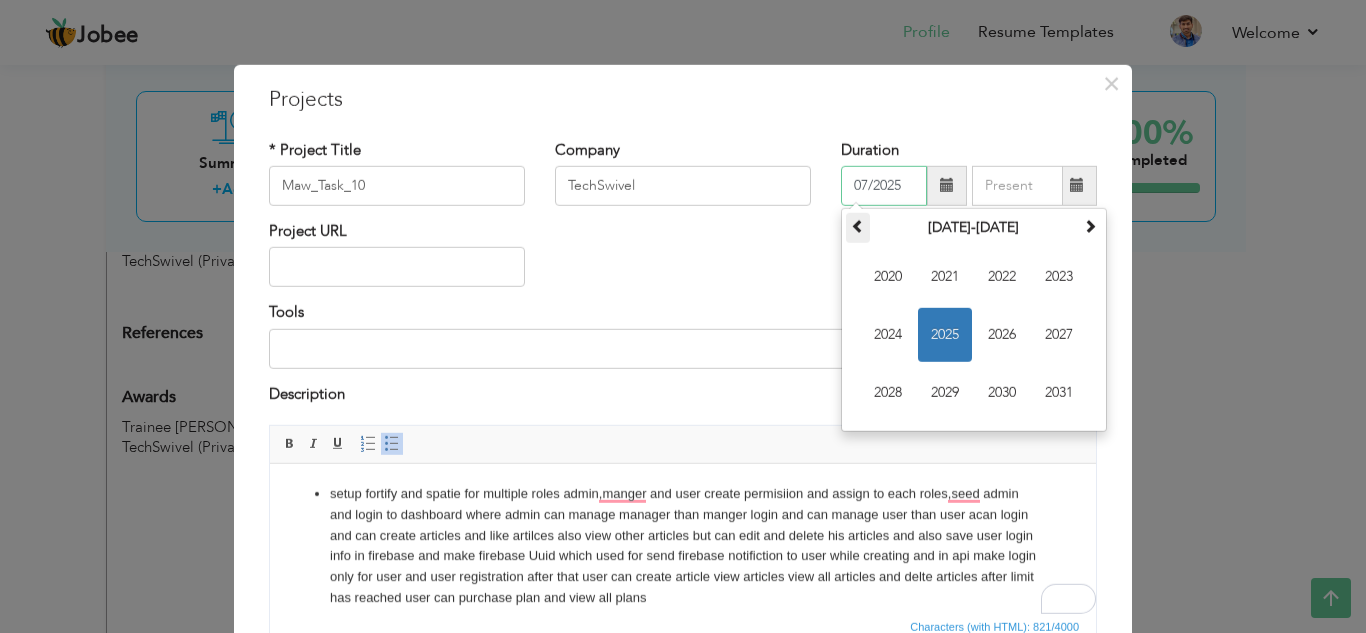 click at bounding box center (858, 226) 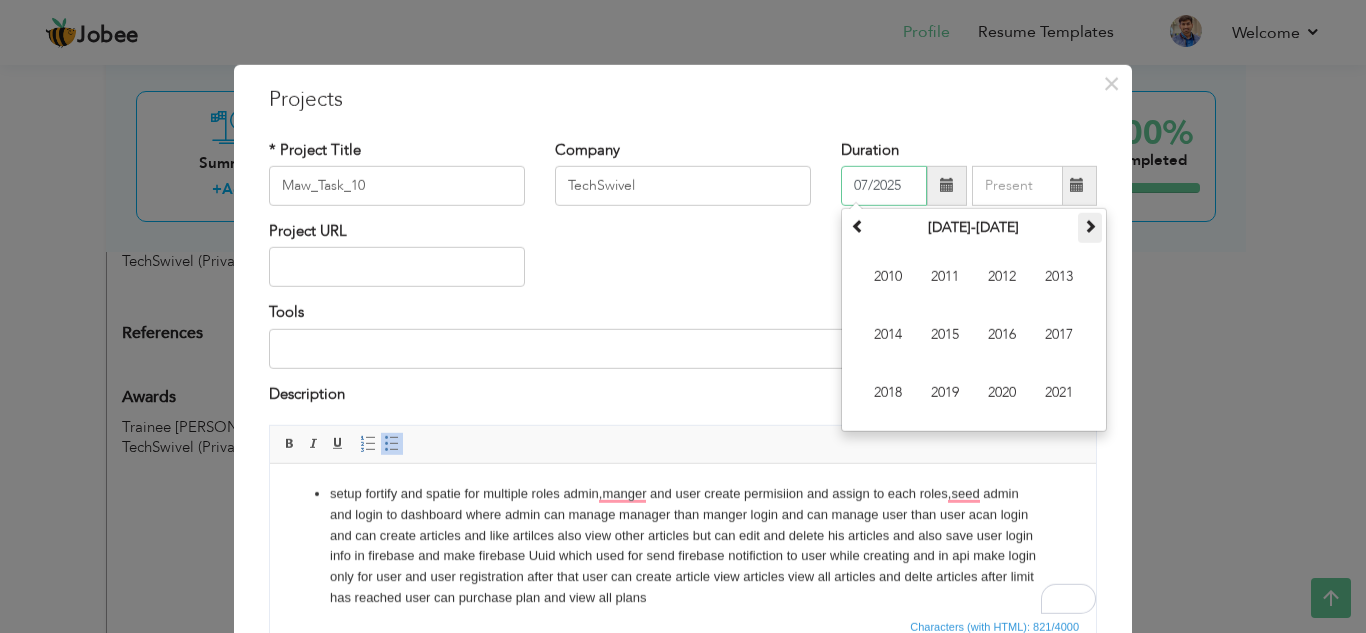 click at bounding box center [1090, 228] 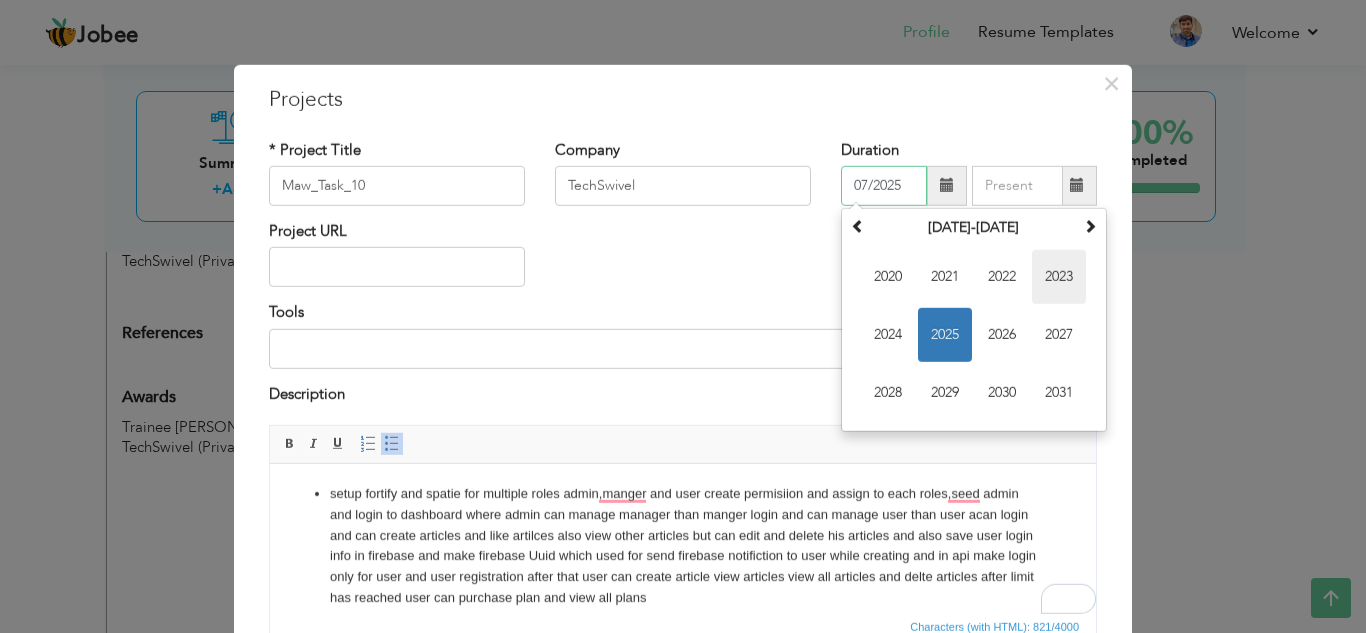 click on "2023" at bounding box center (1059, 277) 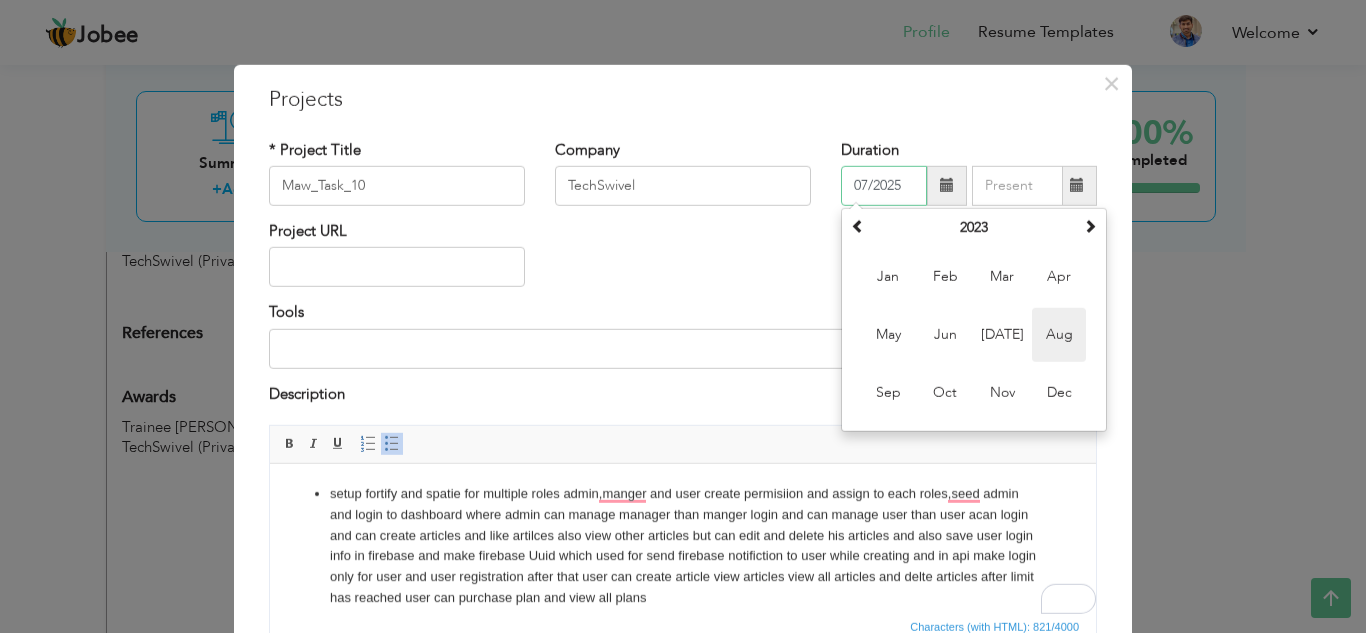 click on "Aug" at bounding box center (1059, 335) 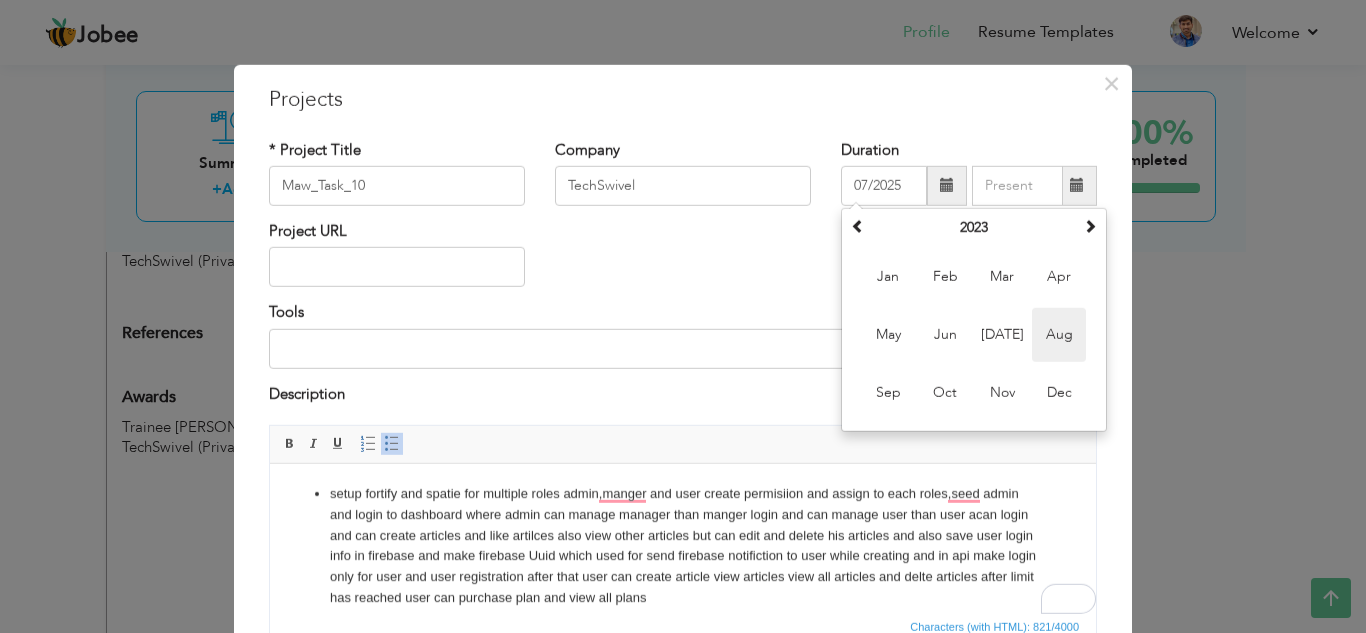 type on "08/2023" 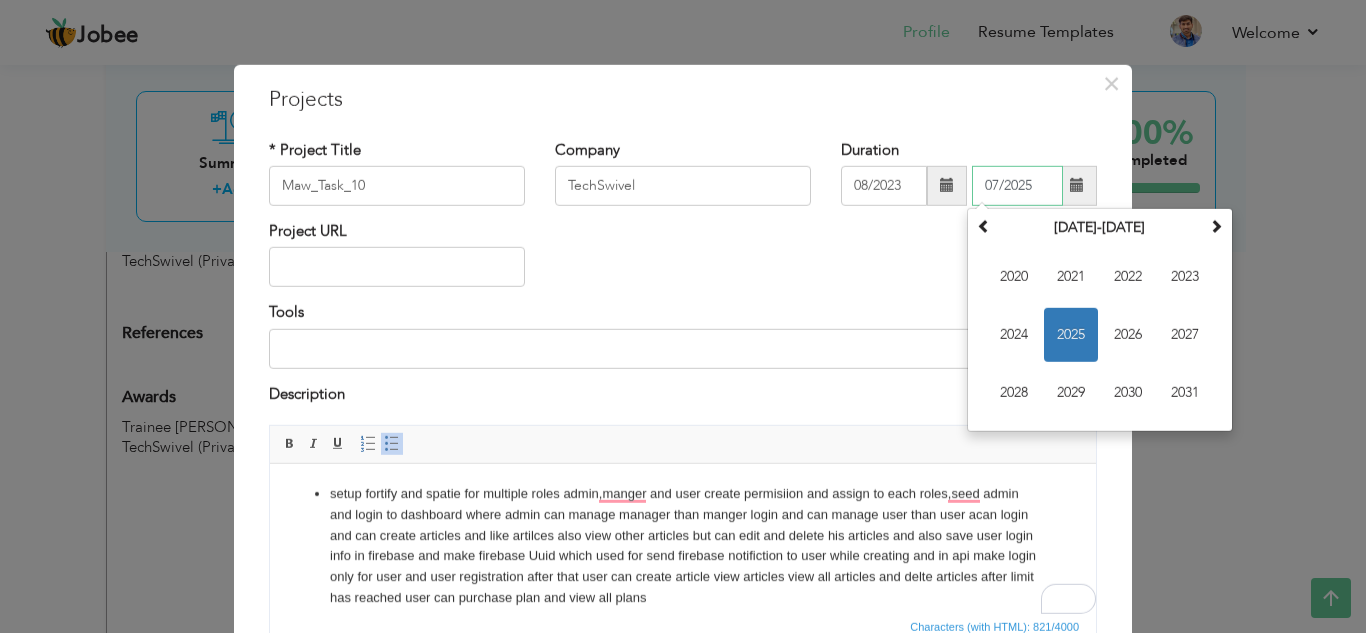 click on "07/2025" at bounding box center (1017, 186) 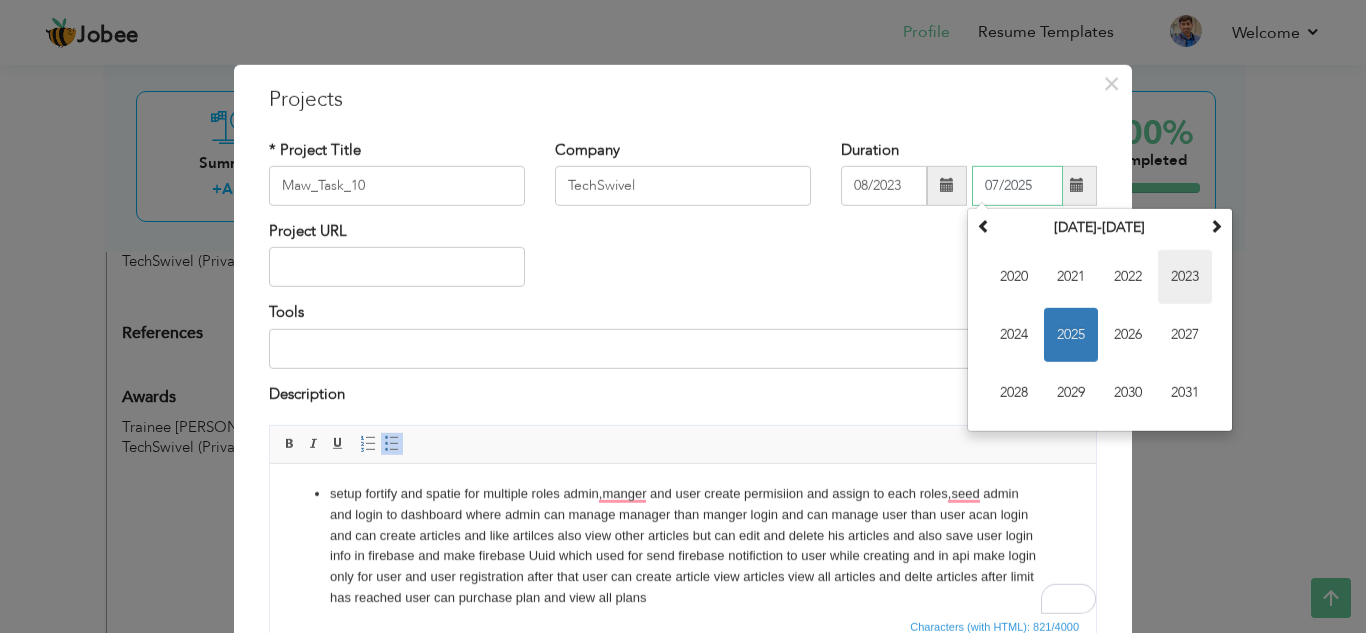 click on "2023" at bounding box center (1185, 277) 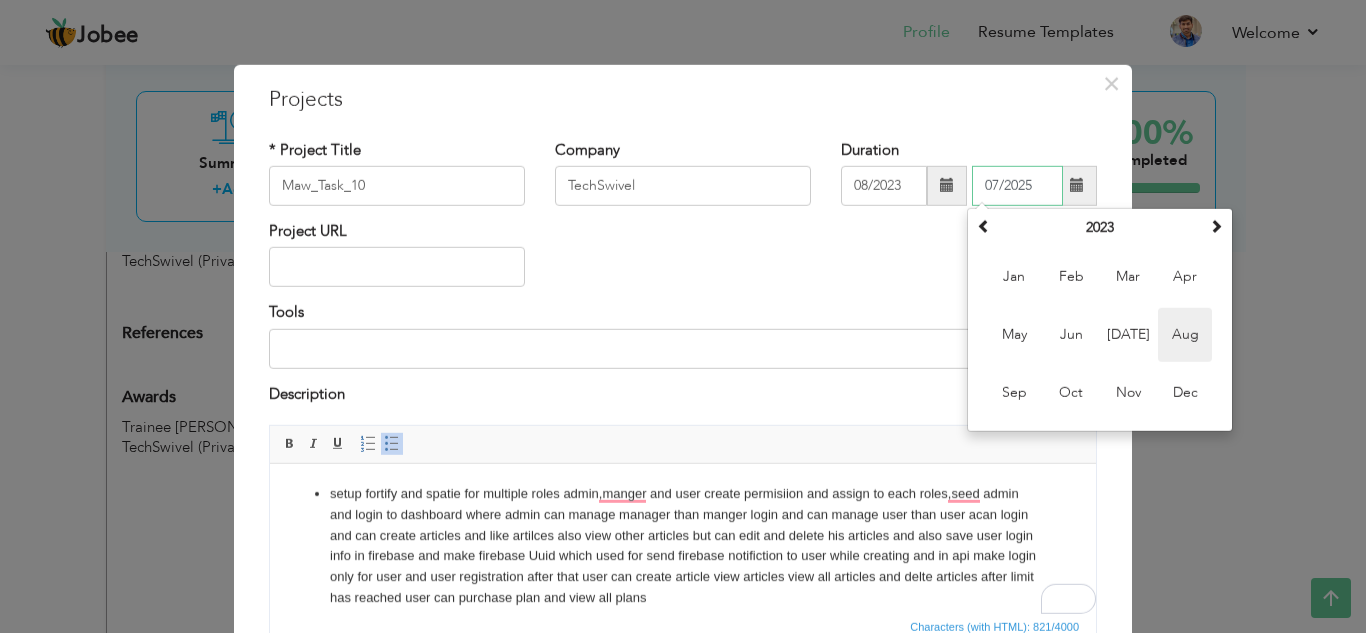 click on "Aug" at bounding box center (1185, 335) 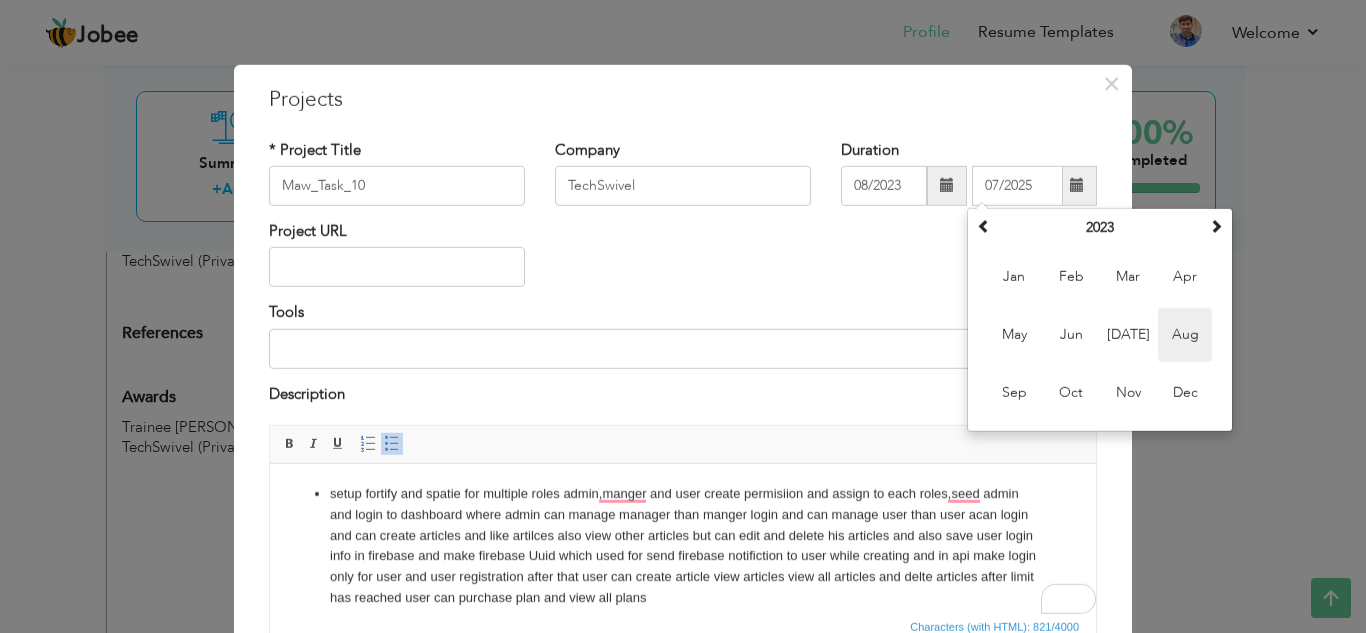 type on "08/2023" 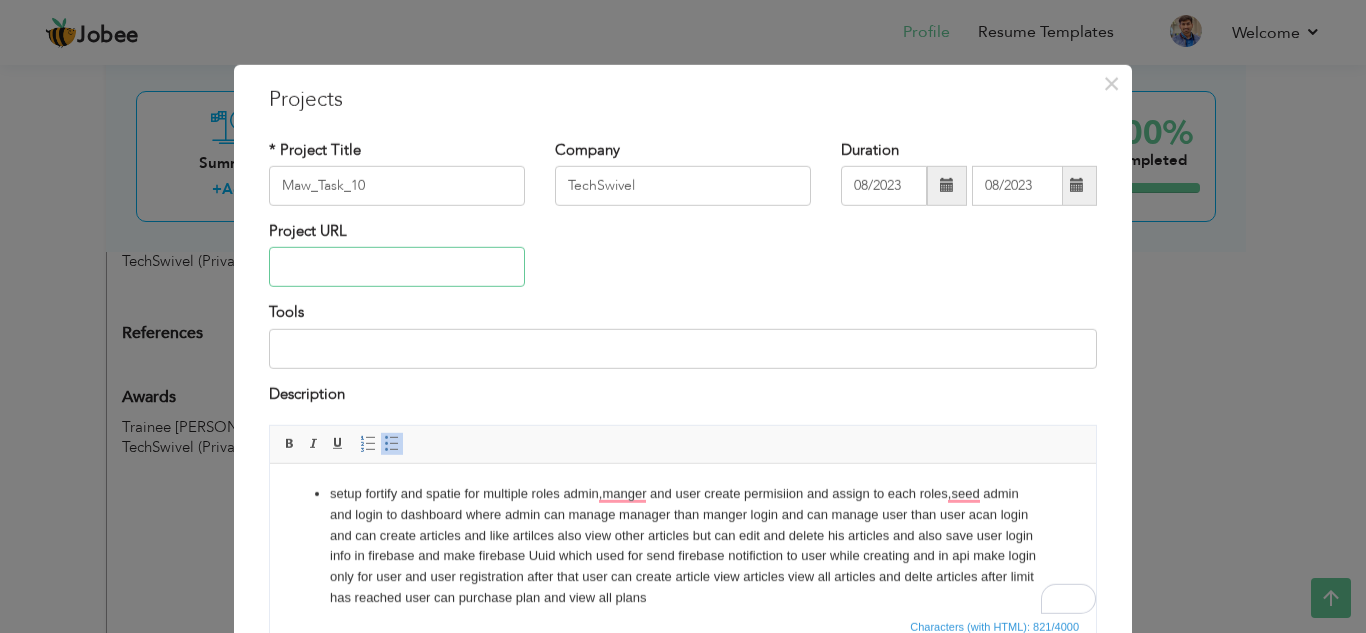click at bounding box center (397, 267) 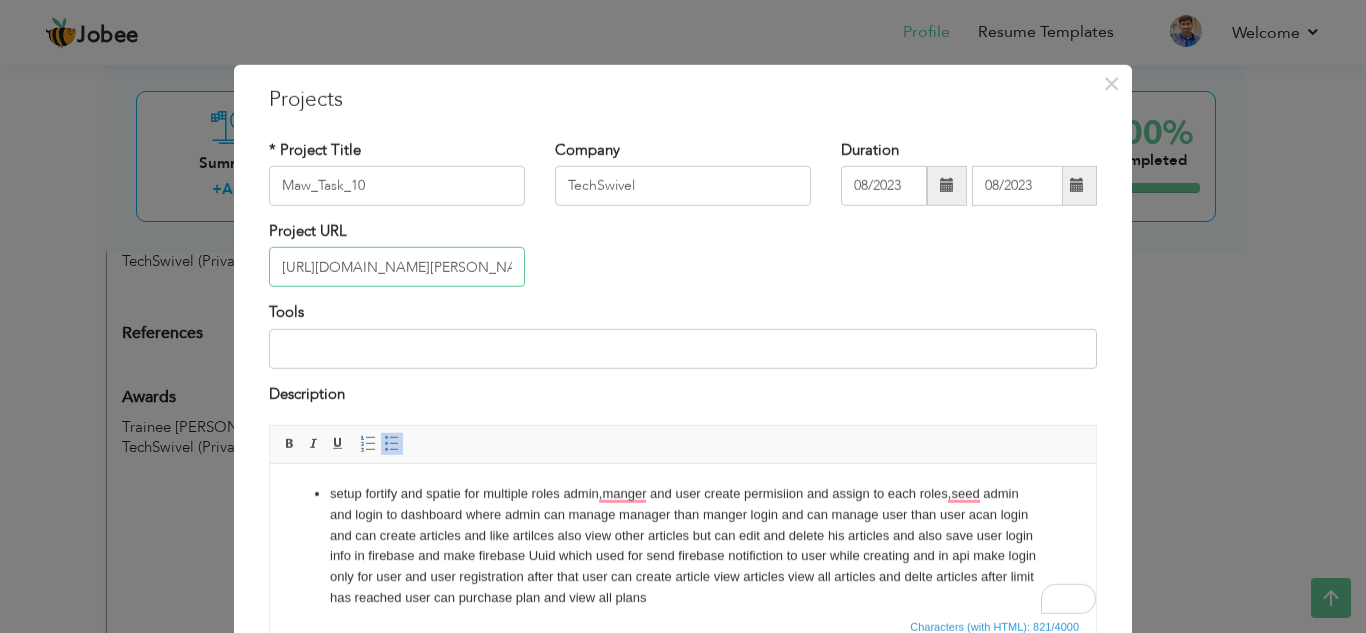 scroll, scrollTop: 0, scrollLeft: 328, axis: horizontal 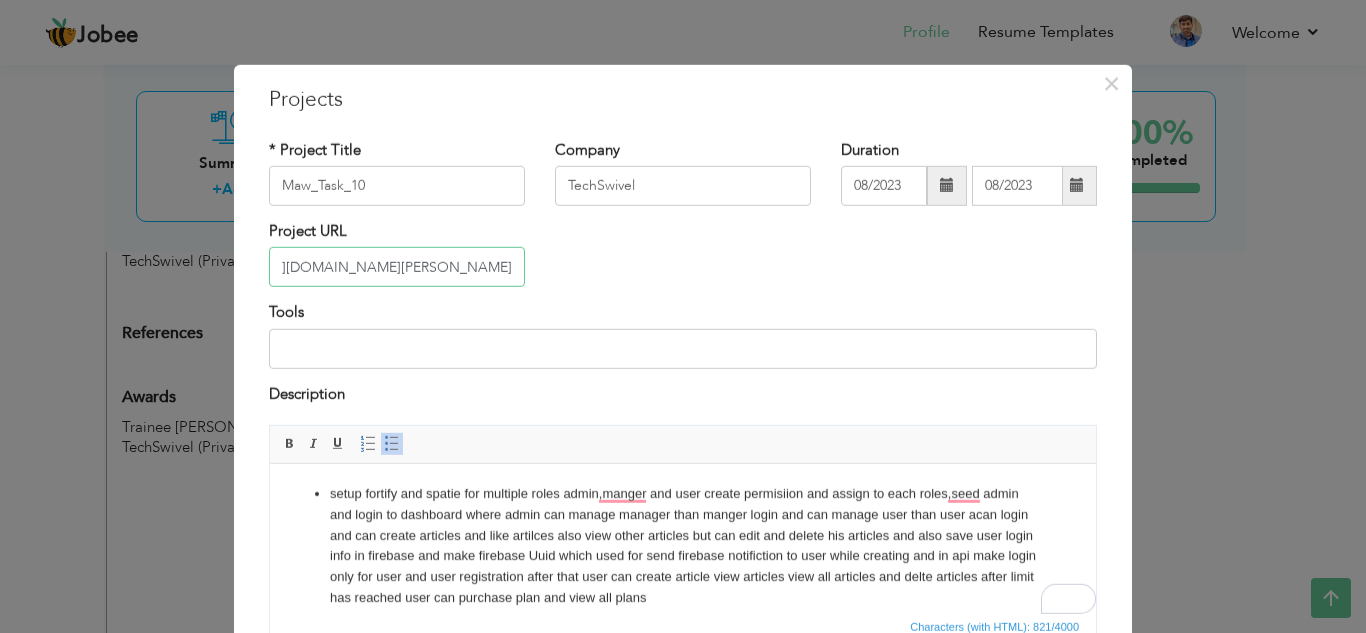 type on "[URL][DOMAIN_NAME][PERSON_NAME]" 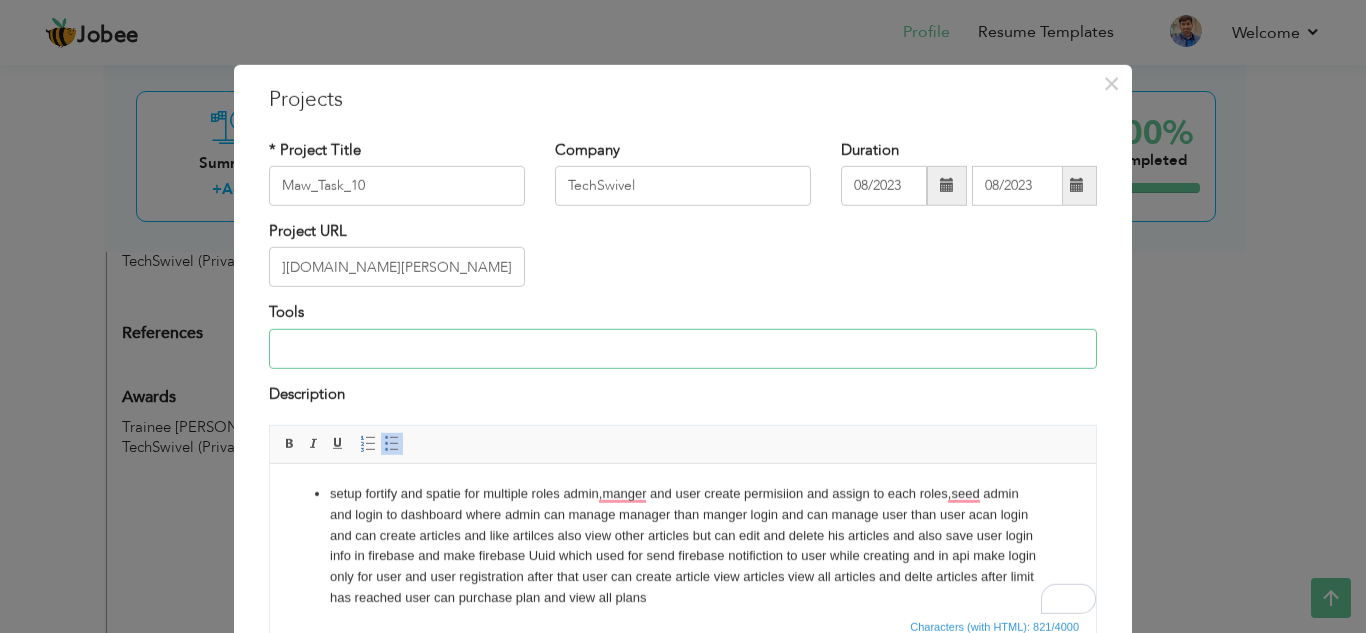 click at bounding box center [683, 349] 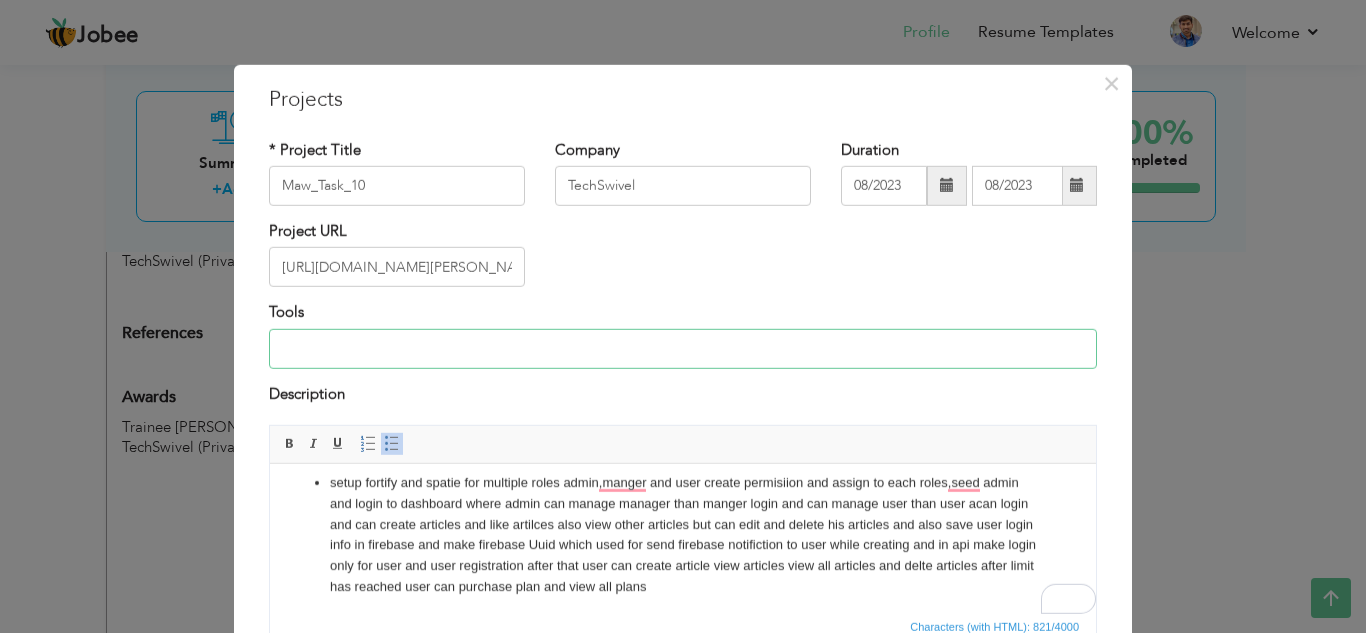 scroll, scrollTop: 17, scrollLeft: 0, axis: vertical 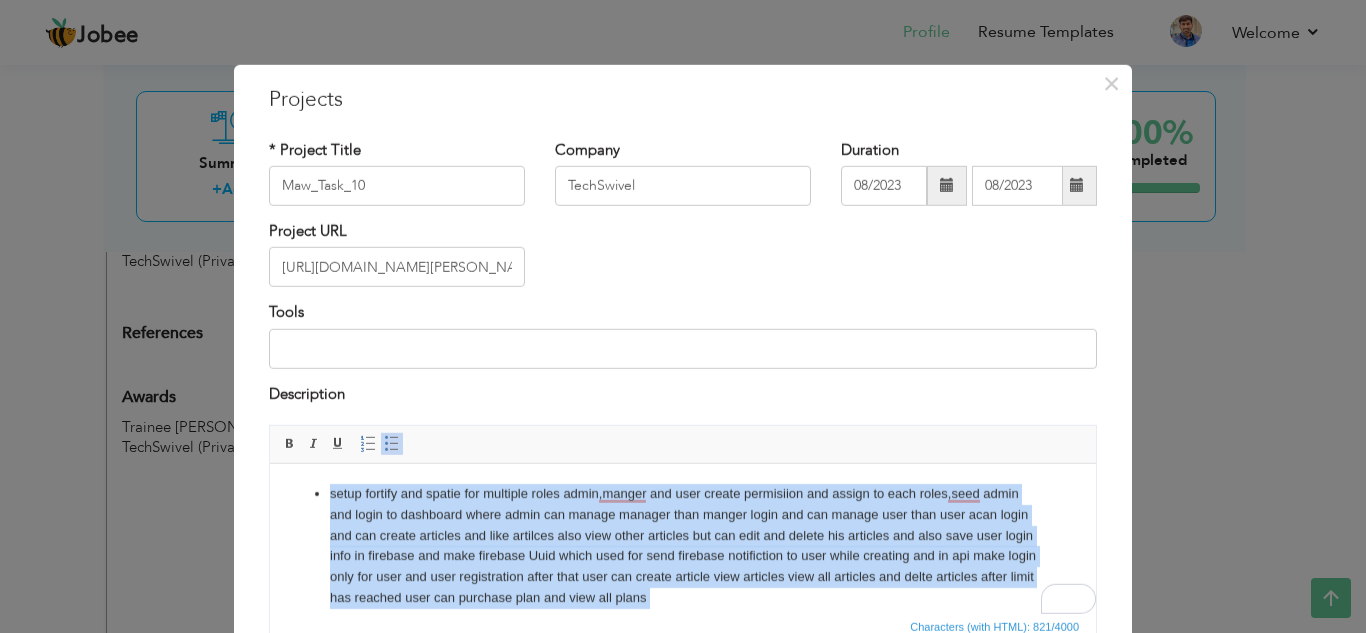 drag, startPoint x: 990, startPoint y: 587, endPoint x: 321, endPoint y: 476, distance: 678.146 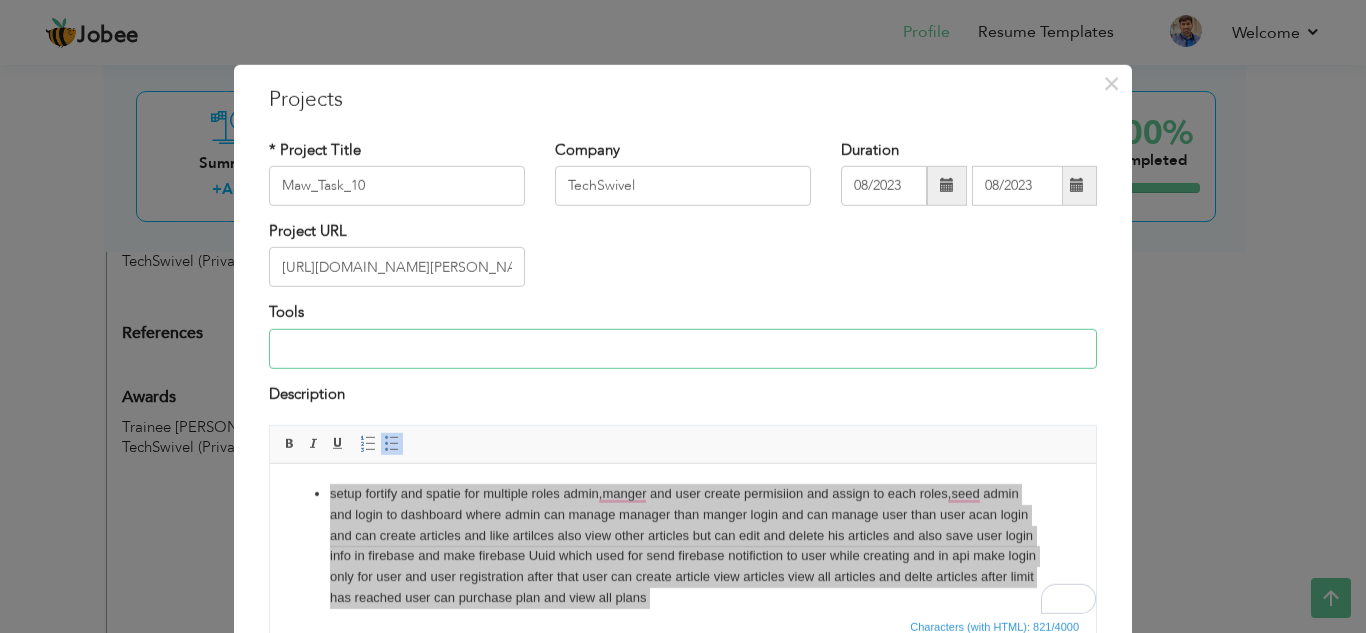click at bounding box center (683, 349) 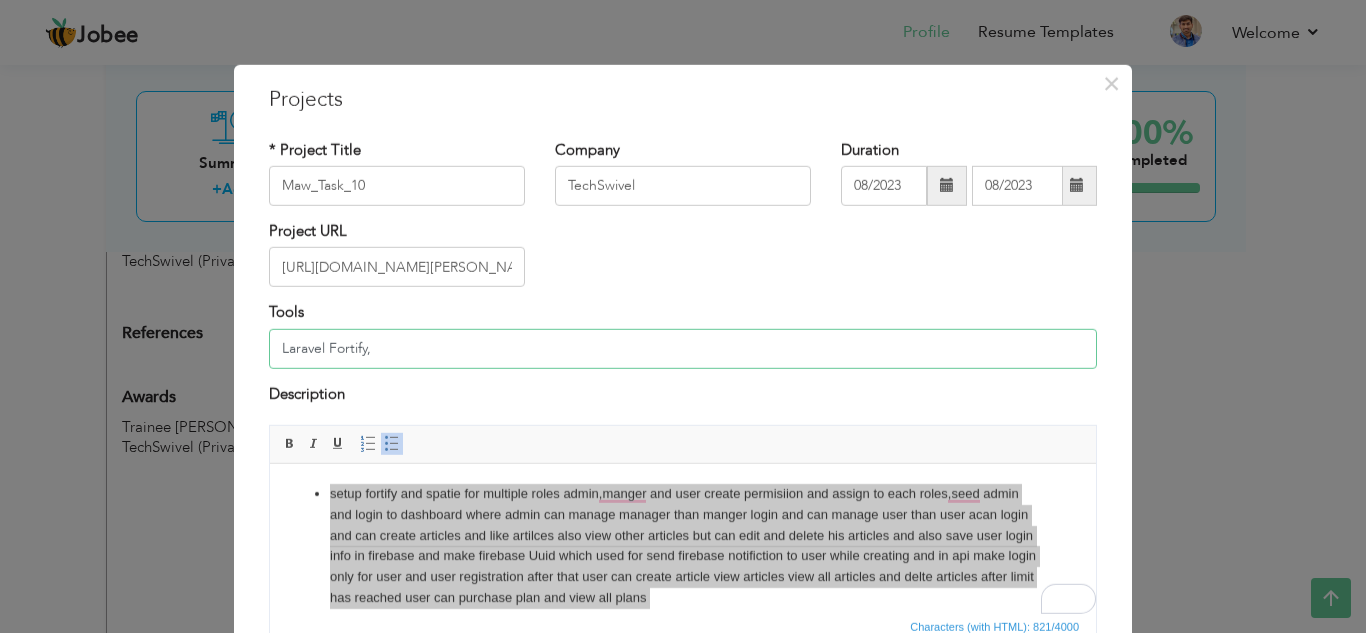 paste on "[PERSON_NAME]-Permission" 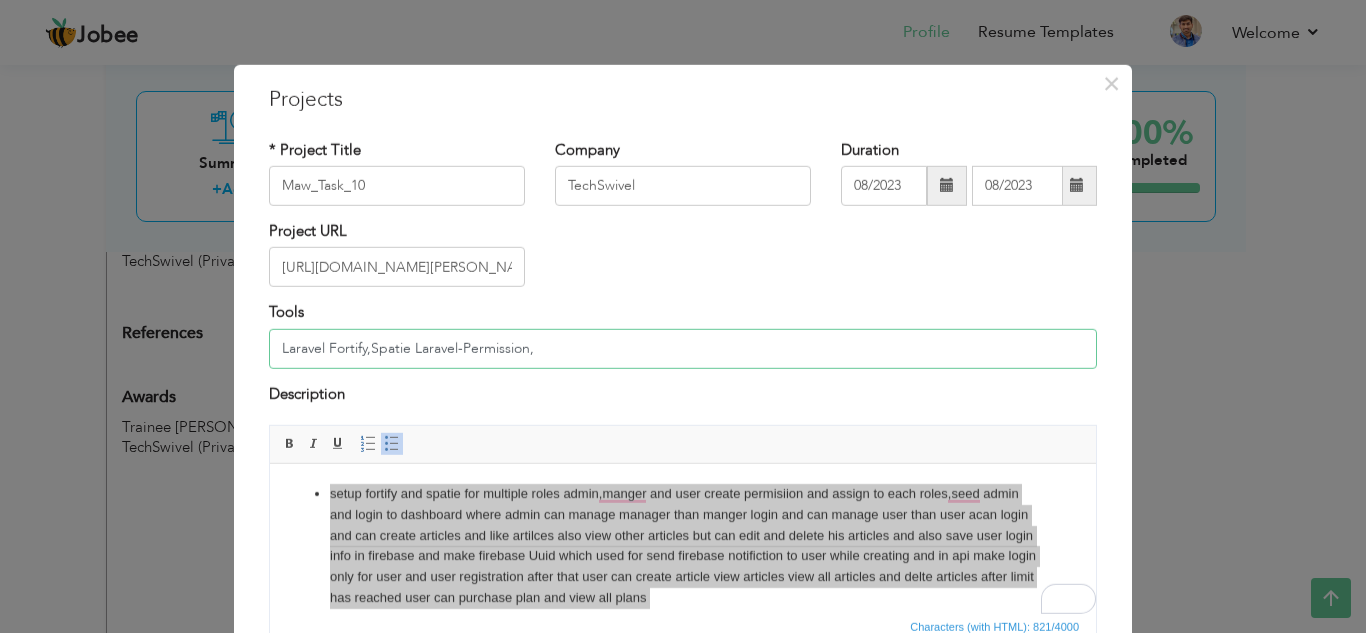 paste on "Kreait Firebase SDK" 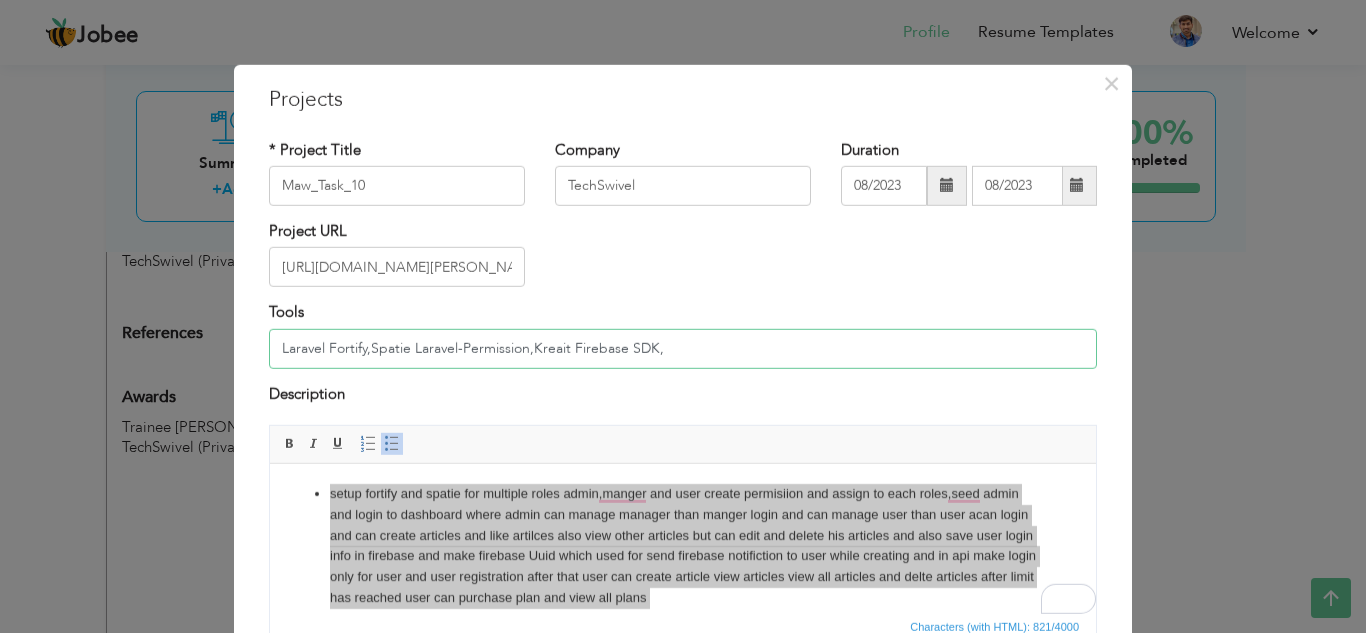 paste on "Laravel Sanctum or [GEOGRAPHIC_DATA]" 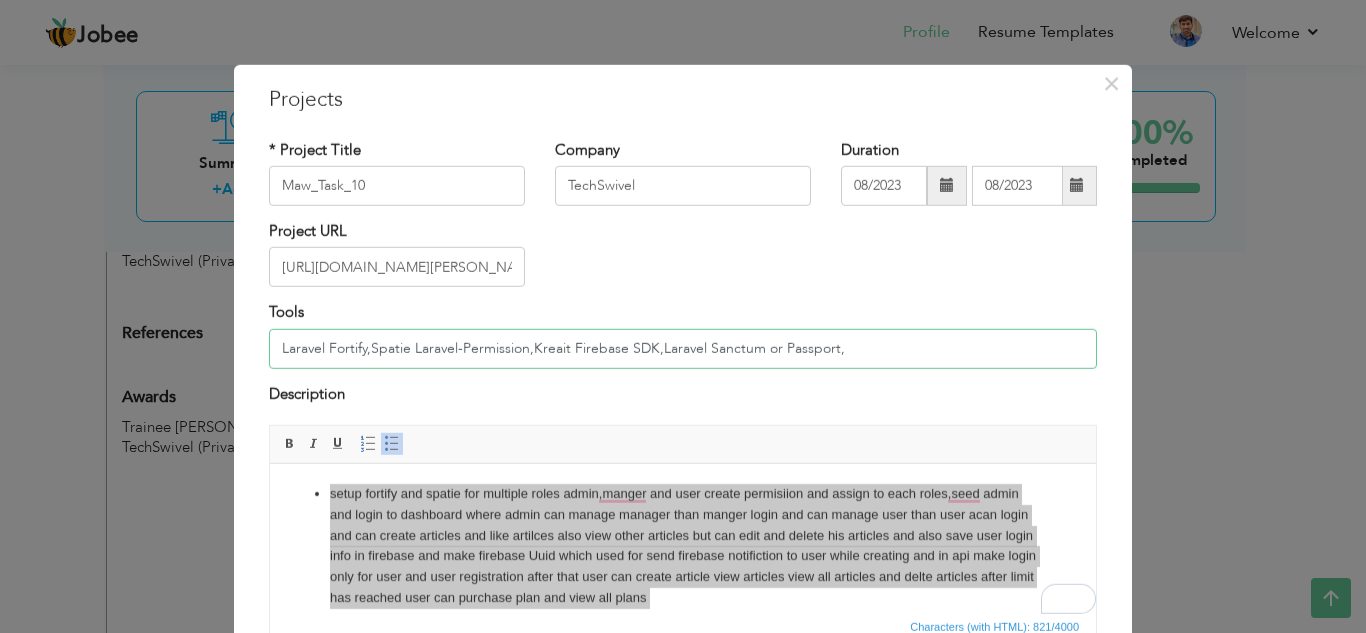 paste on "Standard Laravel Models/Controllers" 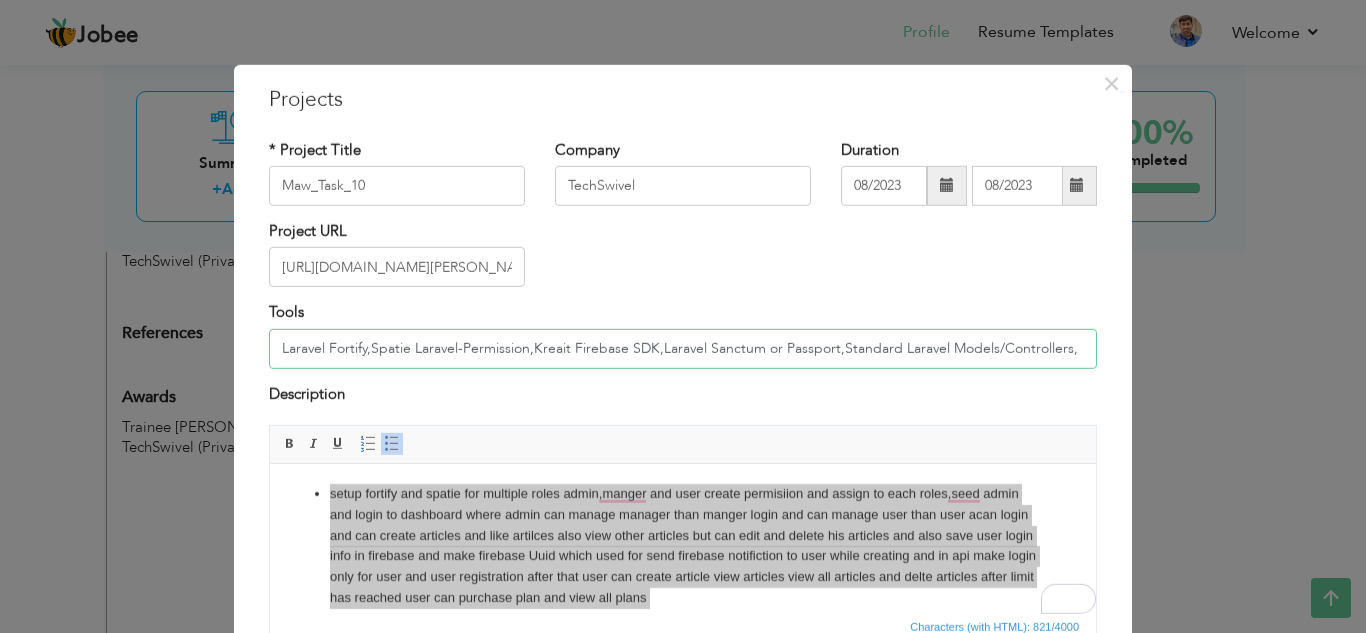 scroll, scrollTop: 0, scrollLeft: 15, axis: horizontal 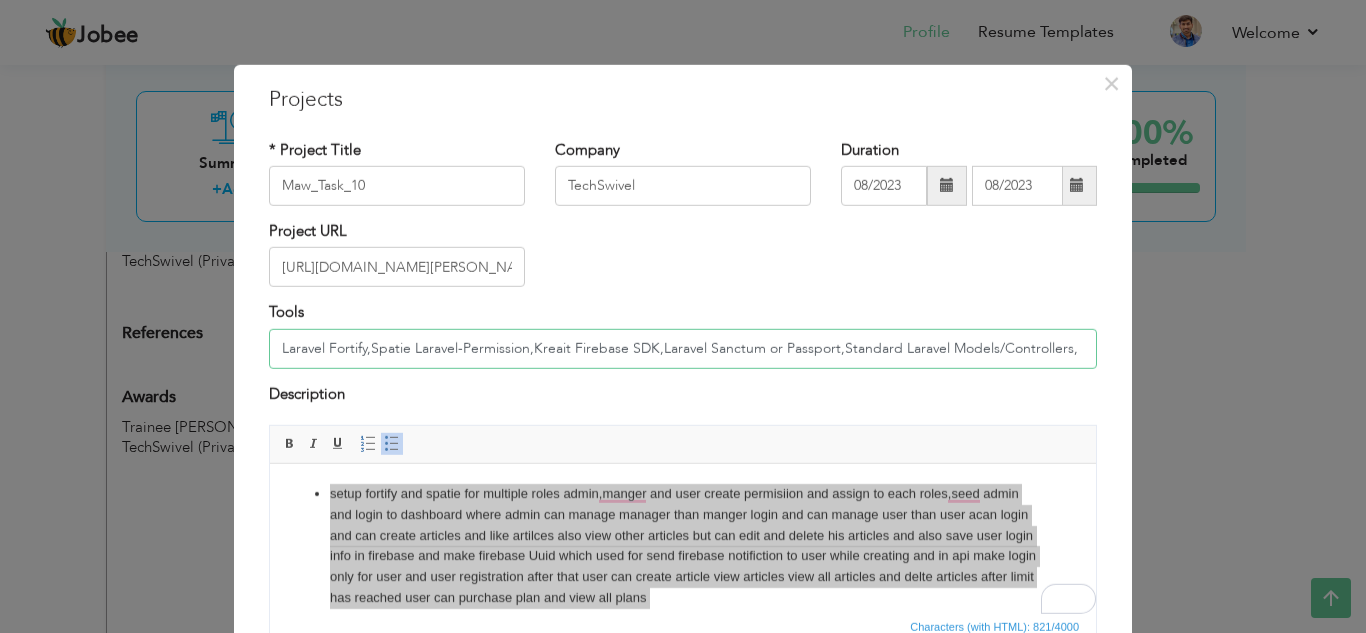 click on "Laravel Fortify,Spatie Laravel-Permission,Kreait Firebase SDK,Laravel Sanctum or Passport,Standard Laravel Models/Controllers," at bounding box center (683, 349) 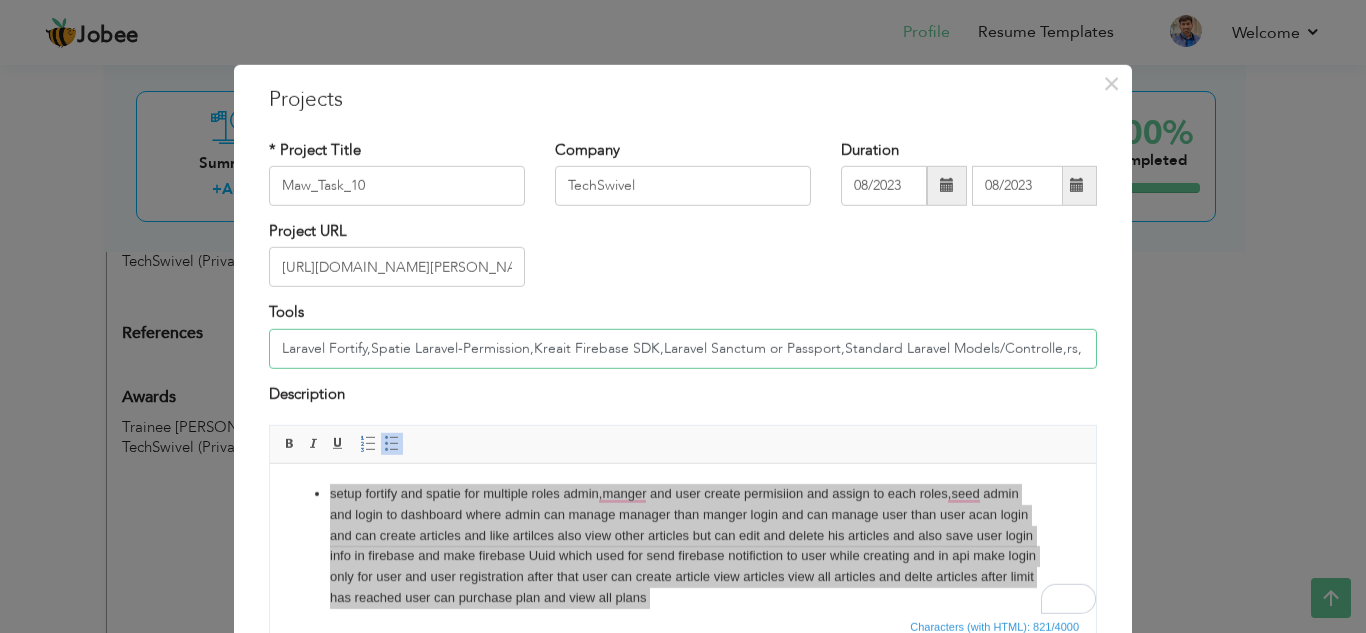 paste on "Custom Models/Controll" 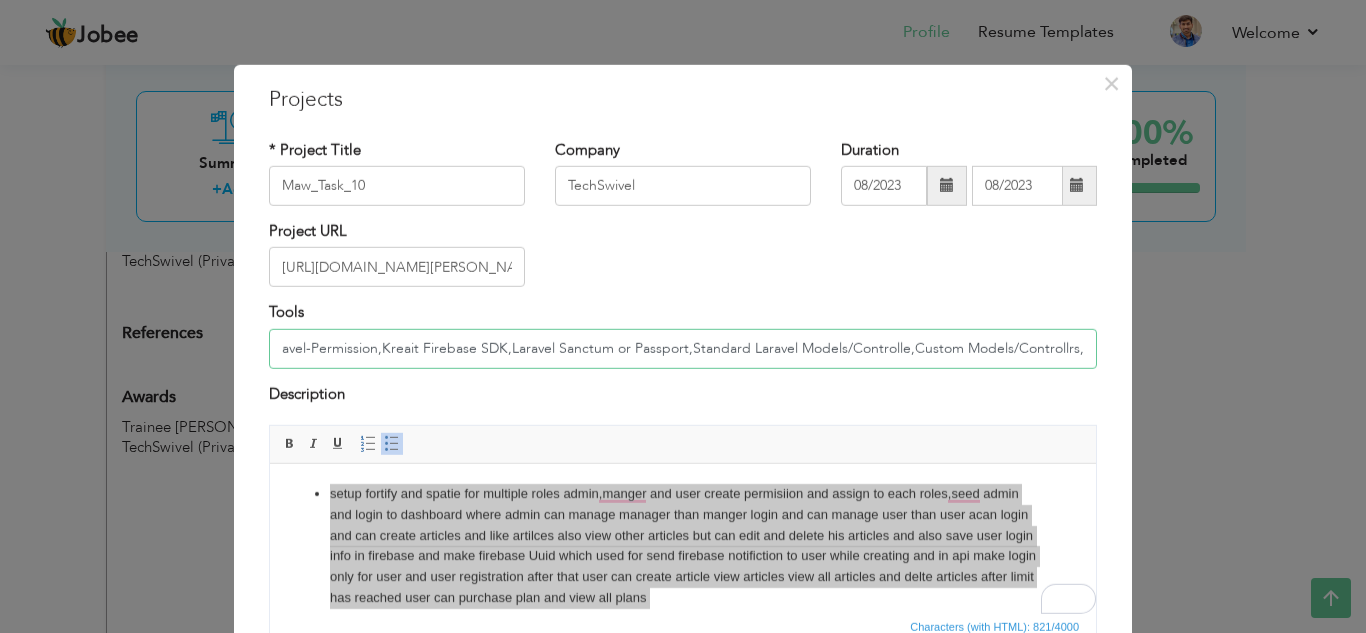 scroll, scrollTop: 0, scrollLeft: 172, axis: horizontal 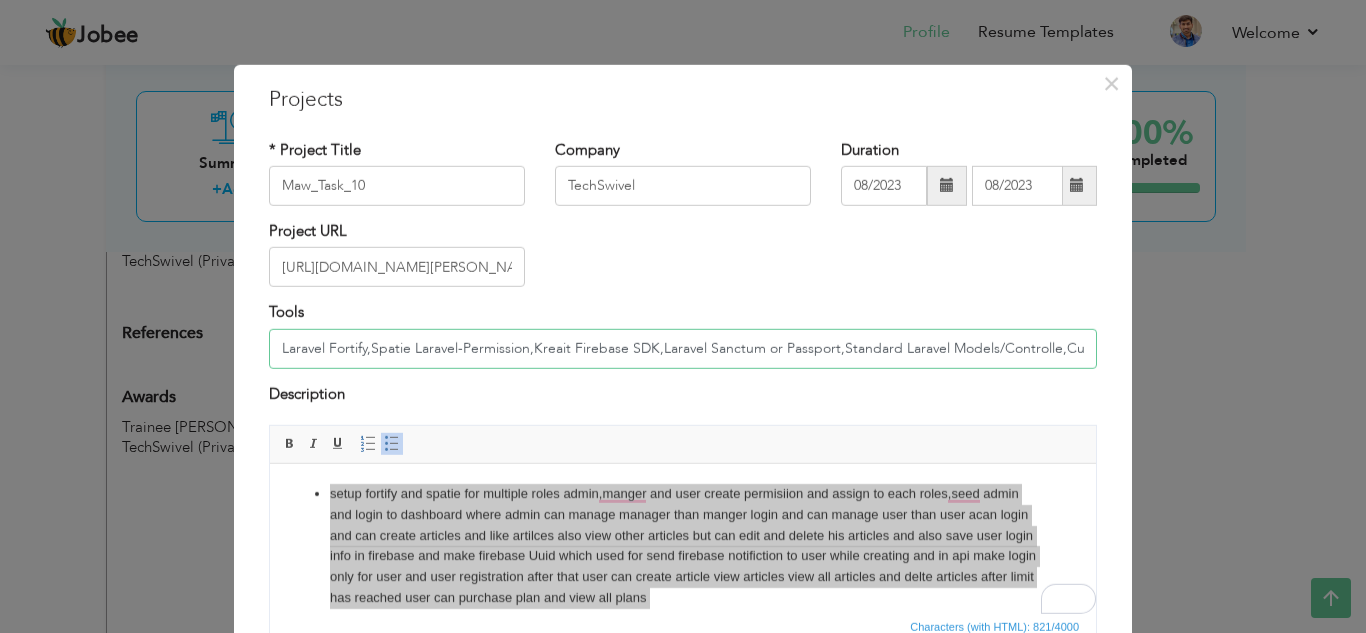 click on "Laravel Fortify,Spatie Laravel-Permission,Kreait Firebase SDK,Laravel Sanctum or Passport,Standard Laravel Models/Controlle,Custom Models/Controllrs," at bounding box center (683, 349) 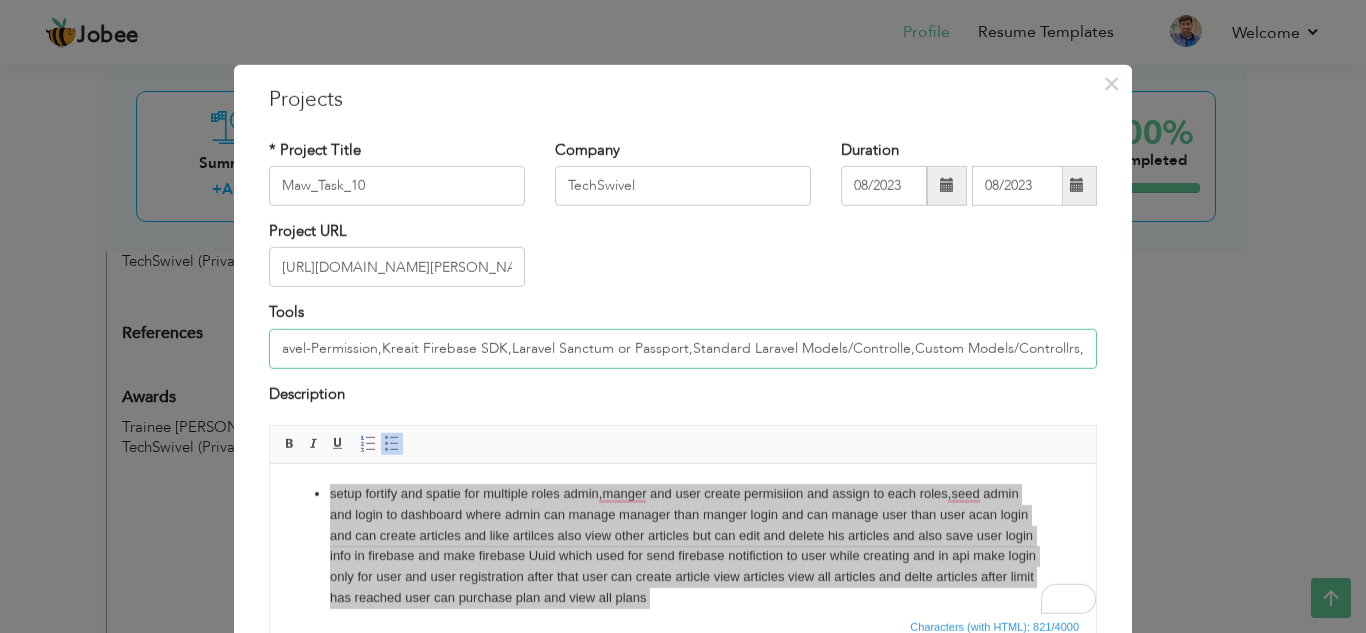 scroll, scrollTop: 0, scrollLeft: 173, axis: horizontal 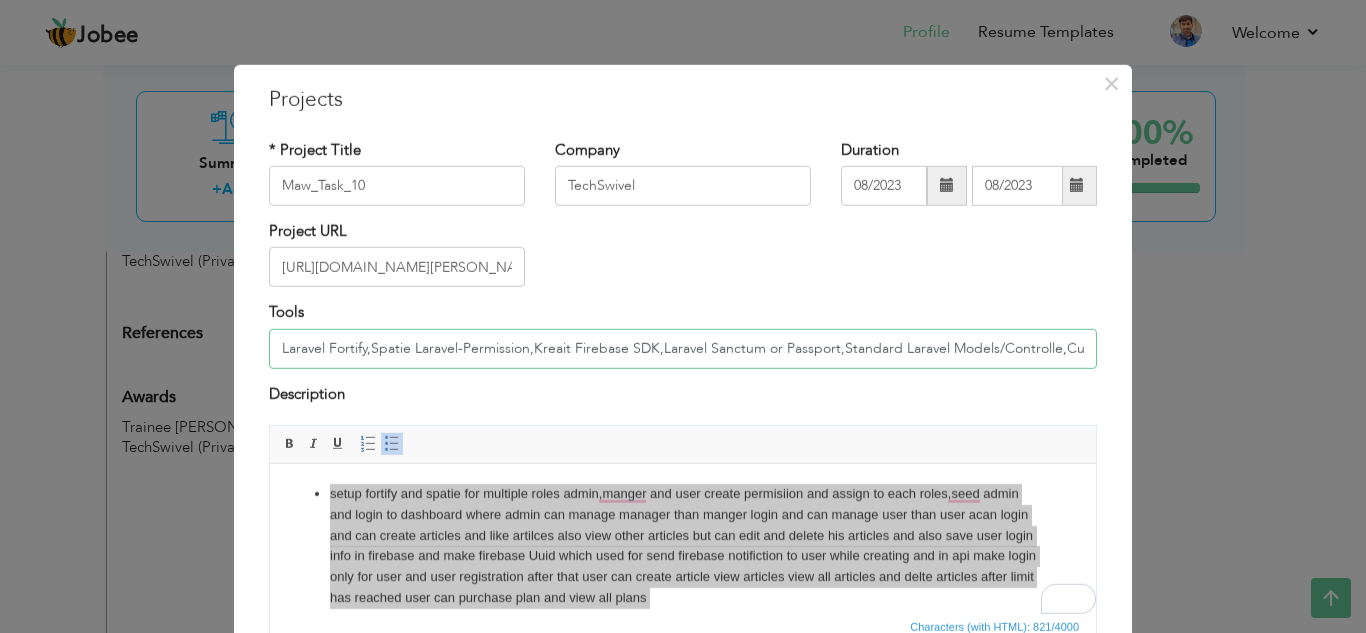 click on "Laravel Fortify,Spatie Laravel-Permission,Kreait Firebase SDK,Laravel Sanctum or Passport,Standard Laravel Models/Controlle,Custom Models/Controllrs," at bounding box center (683, 349) 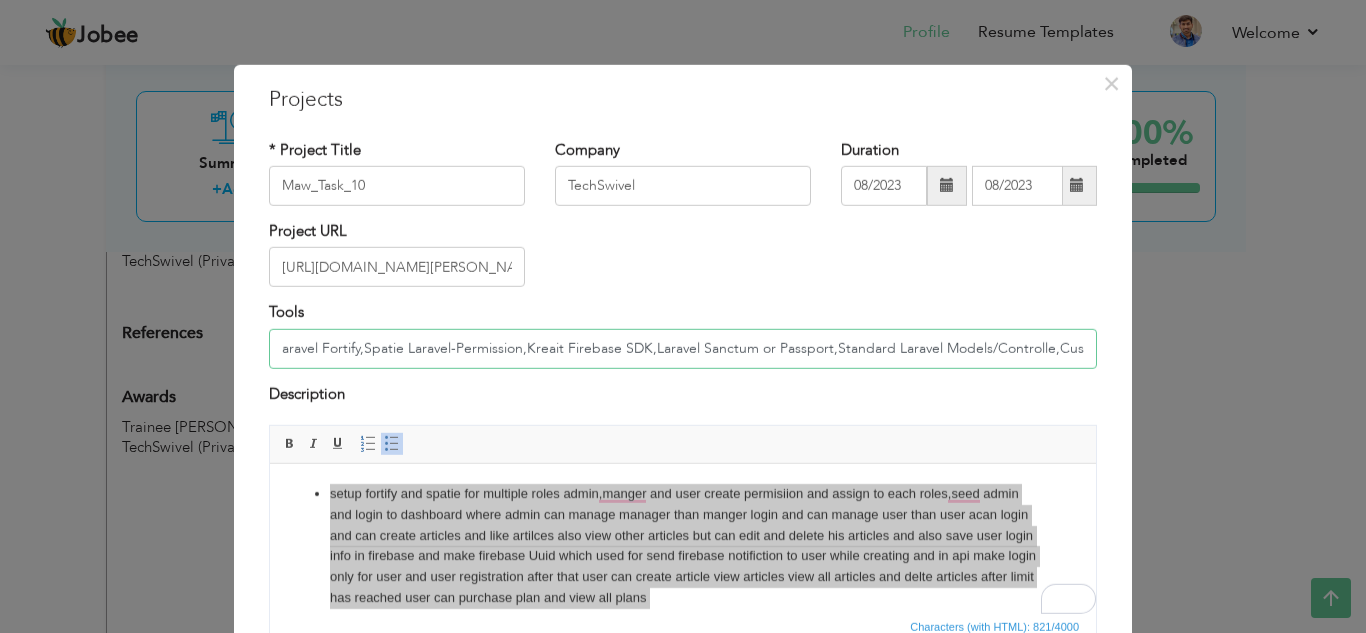 scroll, scrollTop: 0, scrollLeft: 28, axis: horizontal 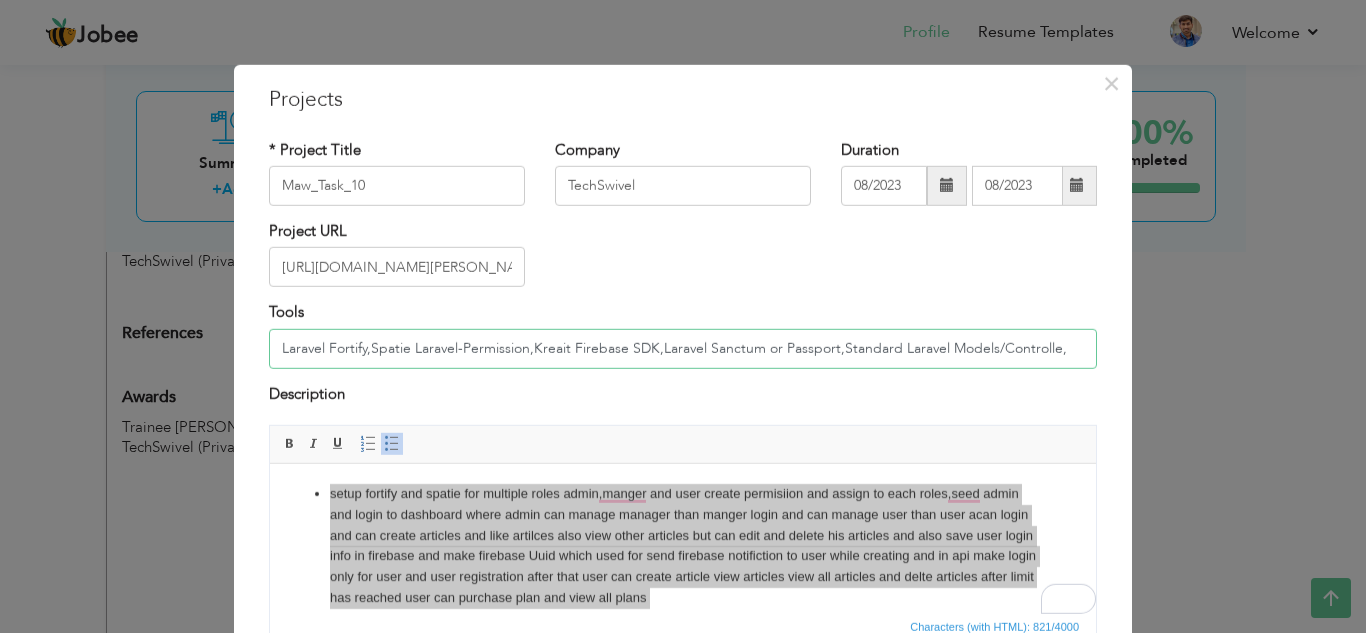 paste on "Custom Middleware + DB de" 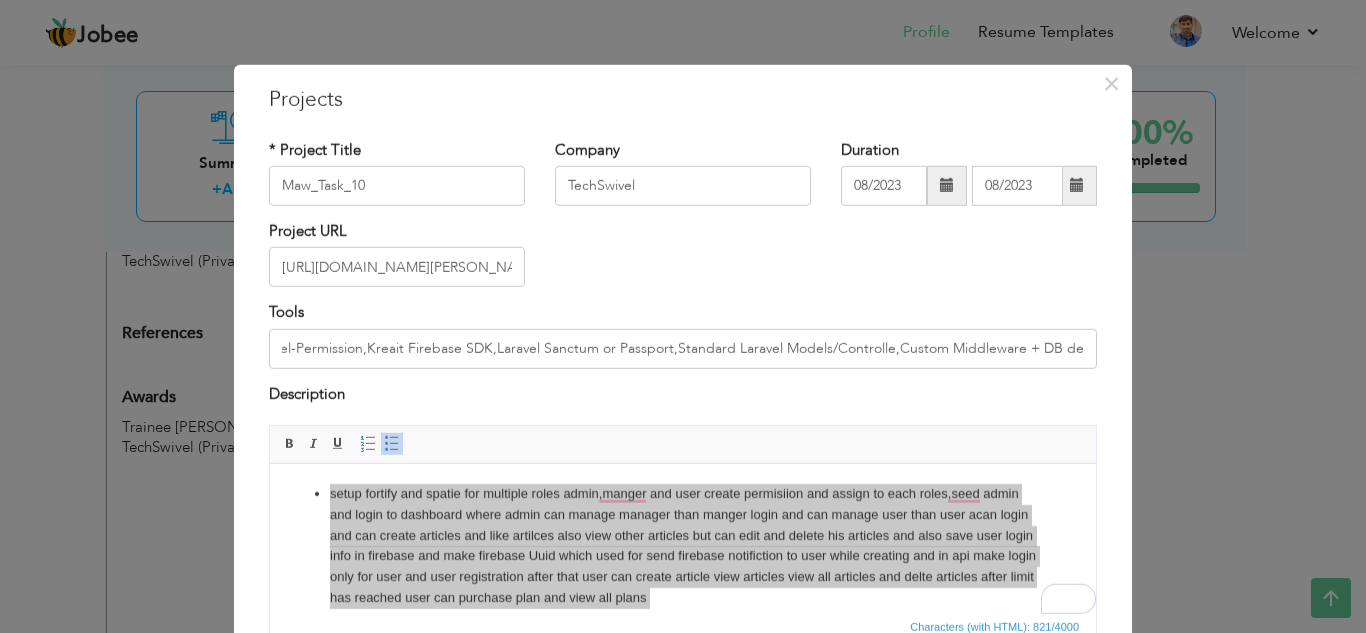 scroll, scrollTop: 0, scrollLeft: 0, axis: both 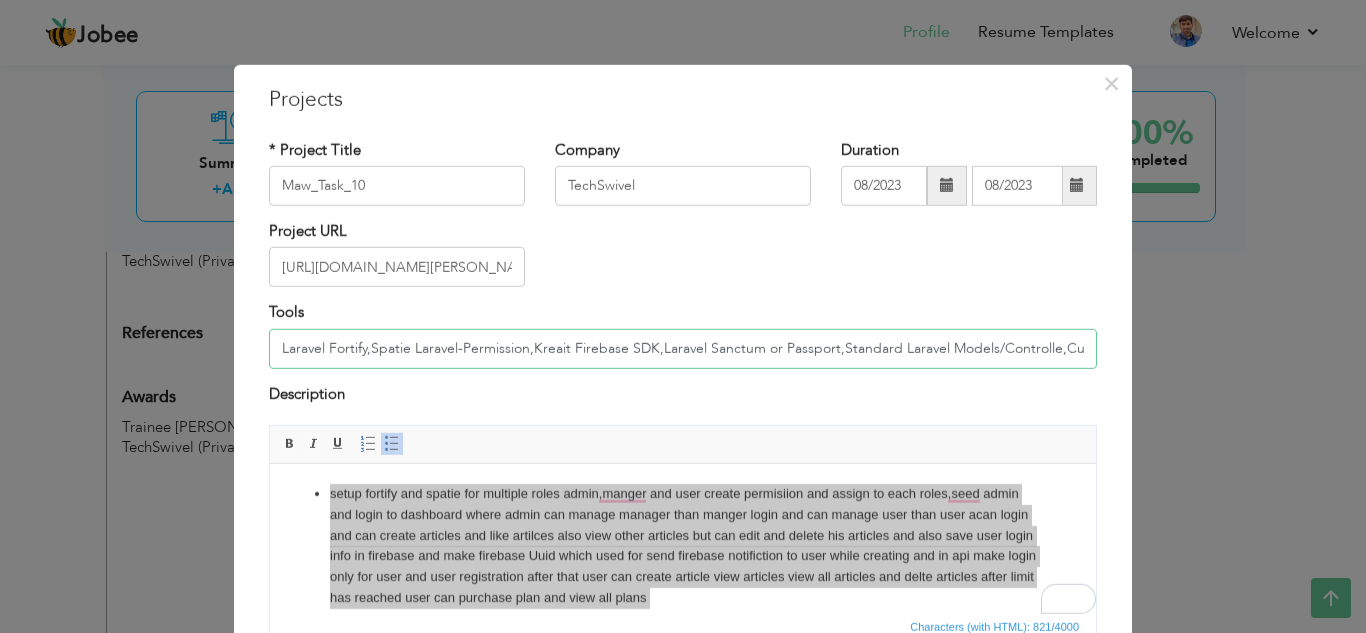 click on "Laravel Fortify,Spatie Laravel-Permission,Kreait Firebase SDK,Laravel Sanctum or Passport,Standard Laravel Models/Controlle,Custom Middleware + DB de" at bounding box center (683, 349) 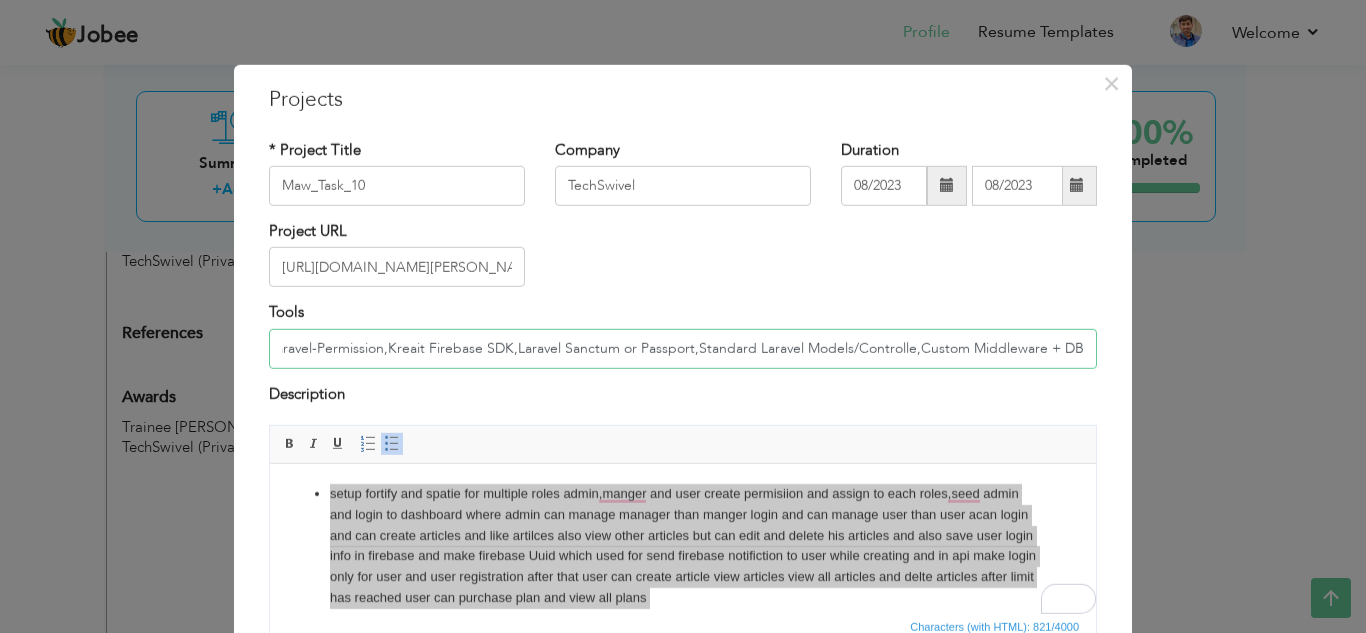 scroll, scrollTop: 0, scrollLeft: 169, axis: horizontal 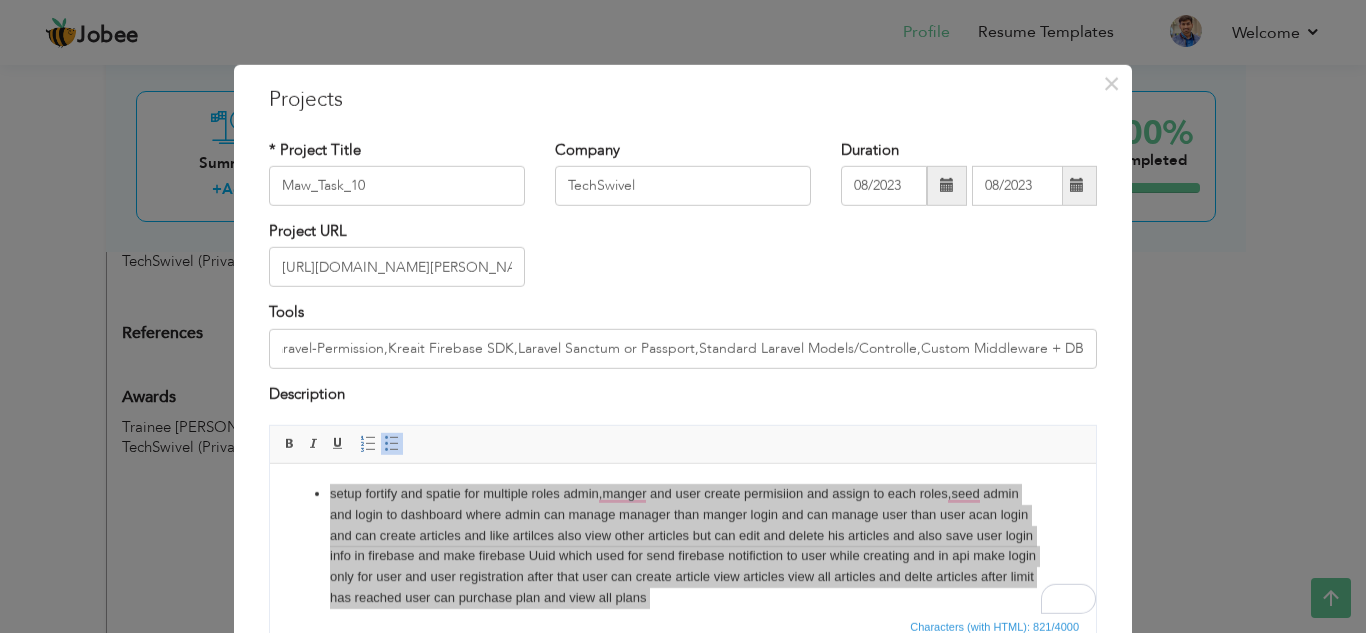 click on "Description" at bounding box center (683, 404) 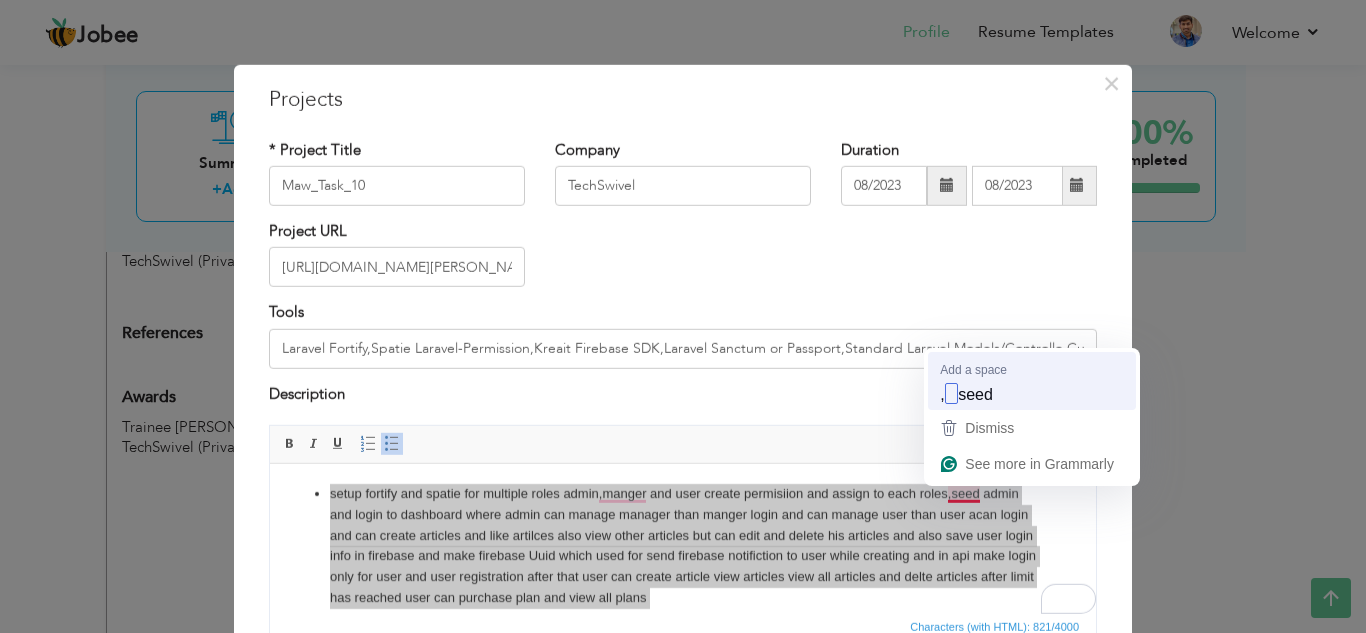 type 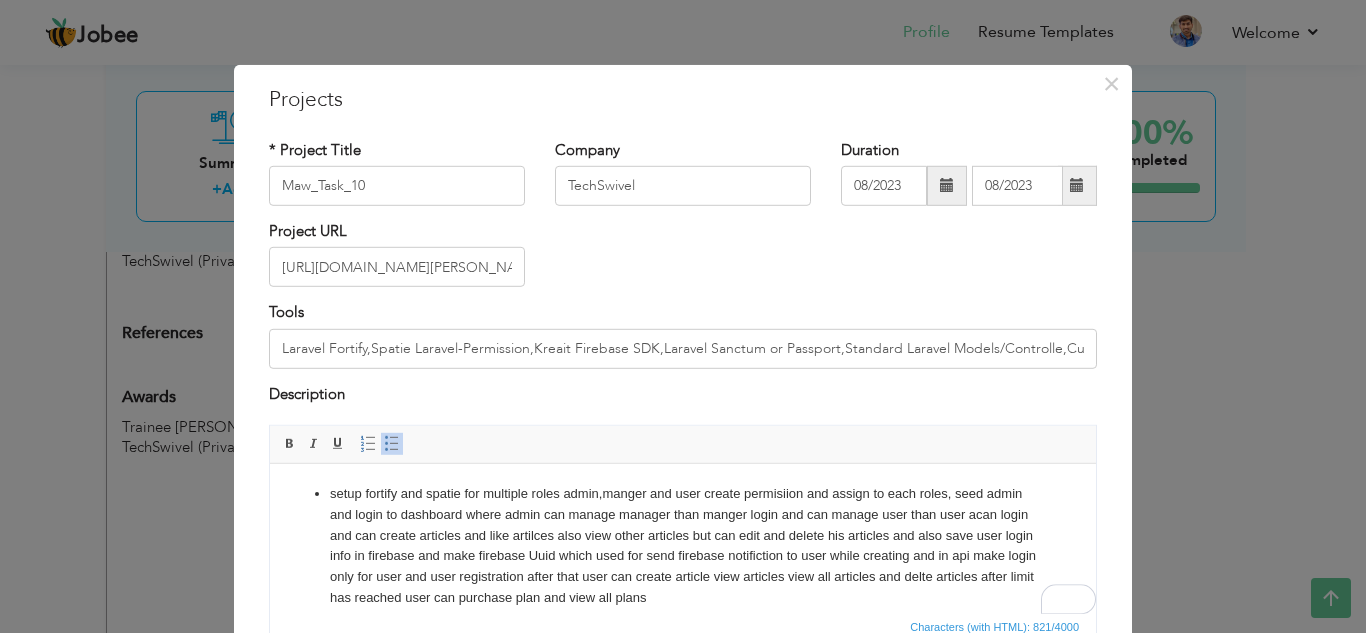 scroll, scrollTop: 49, scrollLeft: 0, axis: vertical 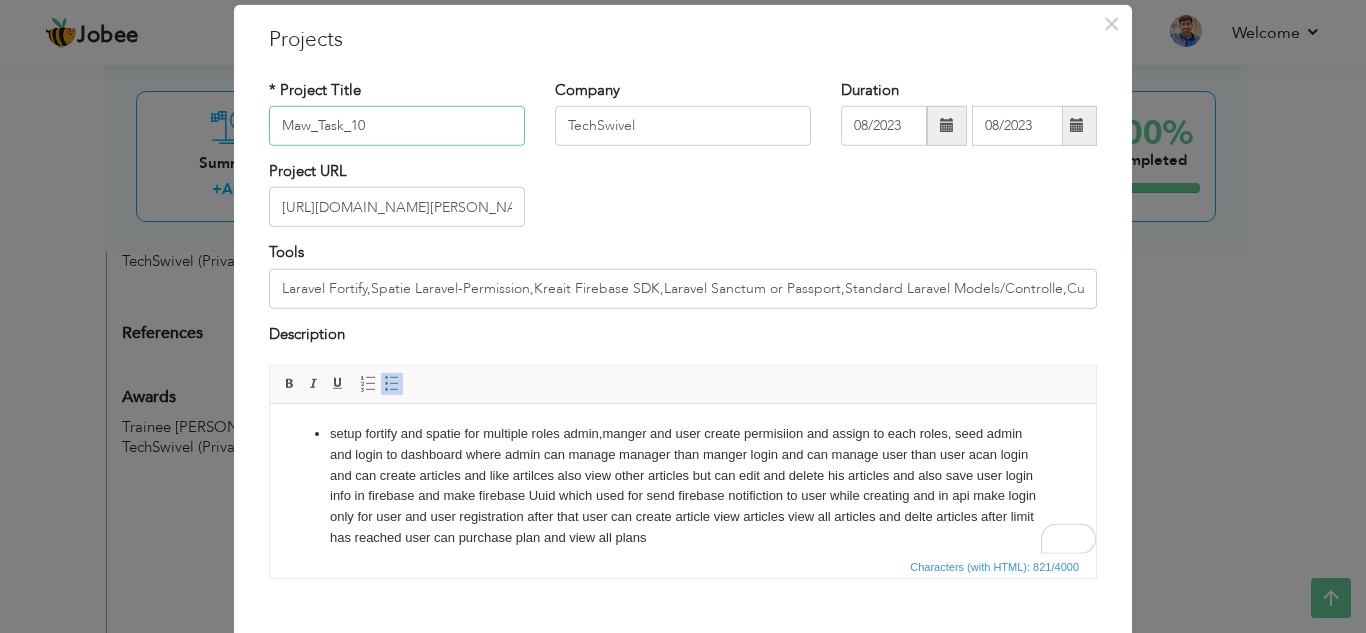 click on "Maw_Task_10" at bounding box center [397, 126] 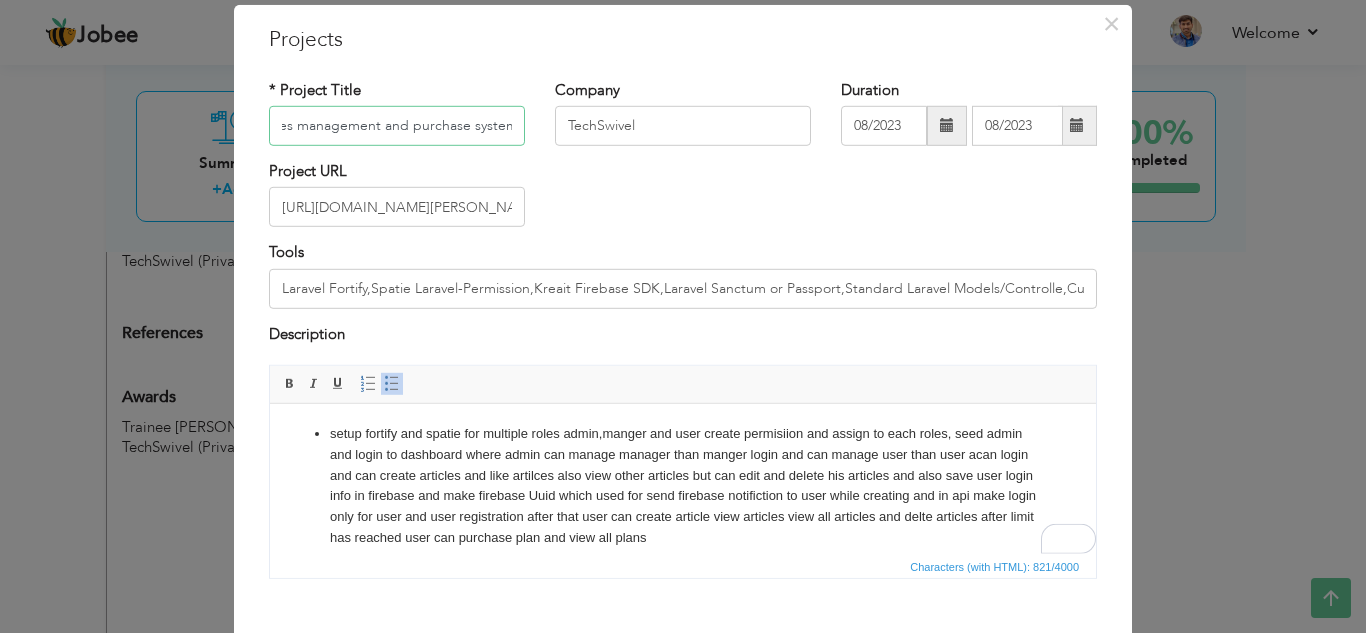 scroll, scrollTop: 0, scrollLeft: 0, axis: both 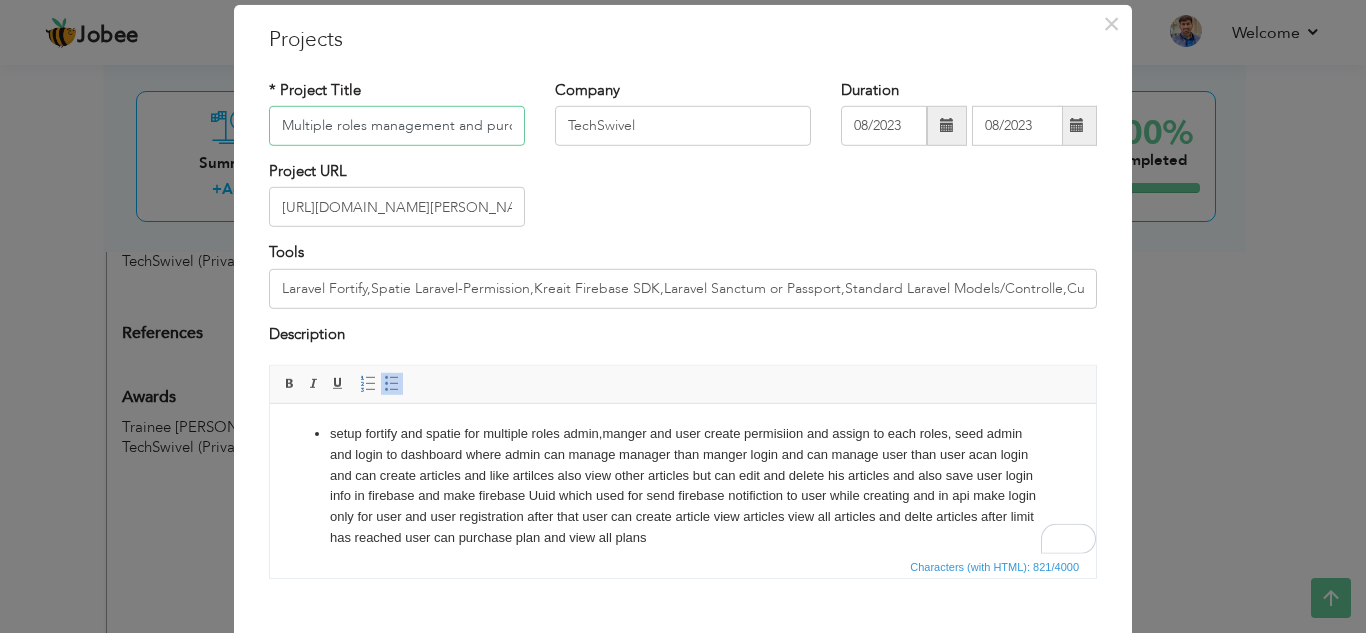 type on "Multiple roles management and purchase system without payment gateway" 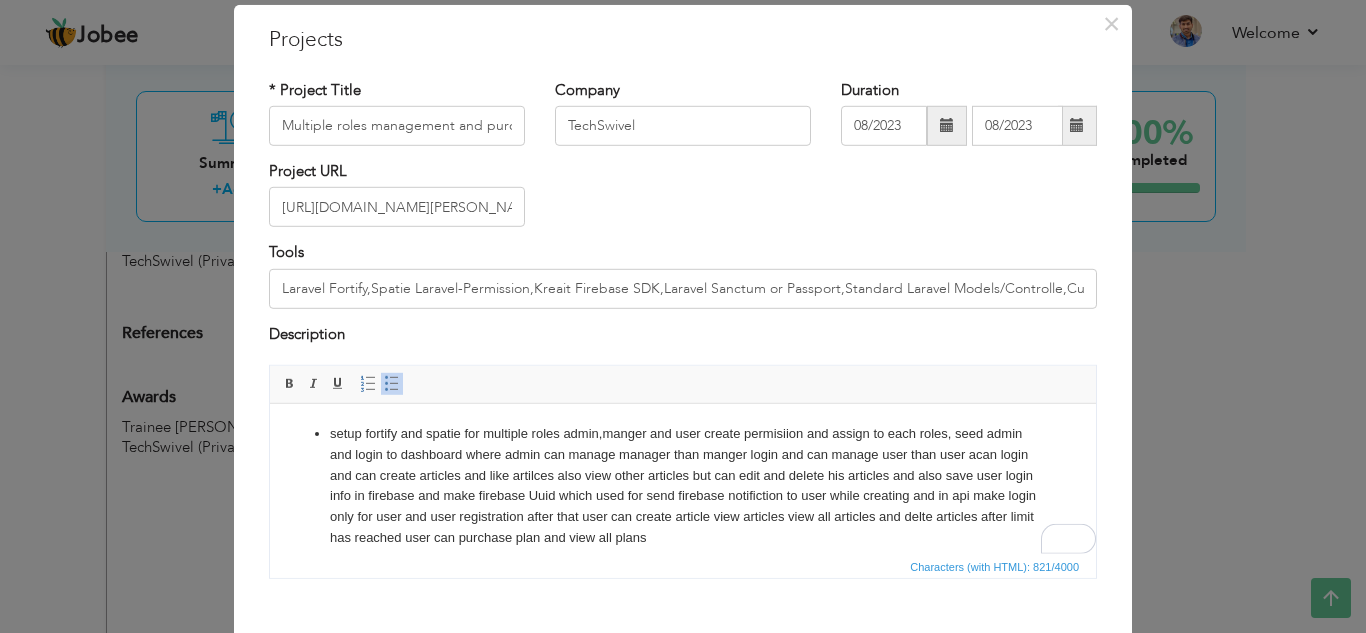 click on "Project URL
[URL][DOMAIN_NAME][PERSON_NAME]" at bounding box center (683, 201) 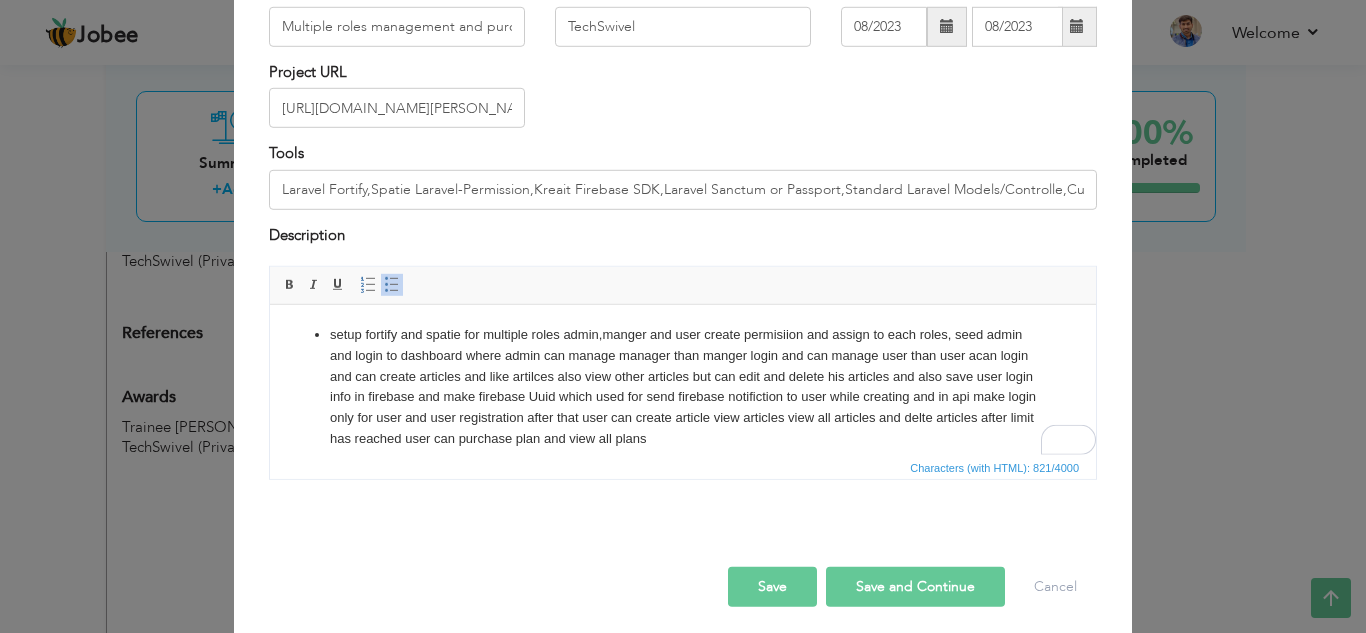 scroll, scrollTop: 168, scrollLeft: 0, axis: vertical 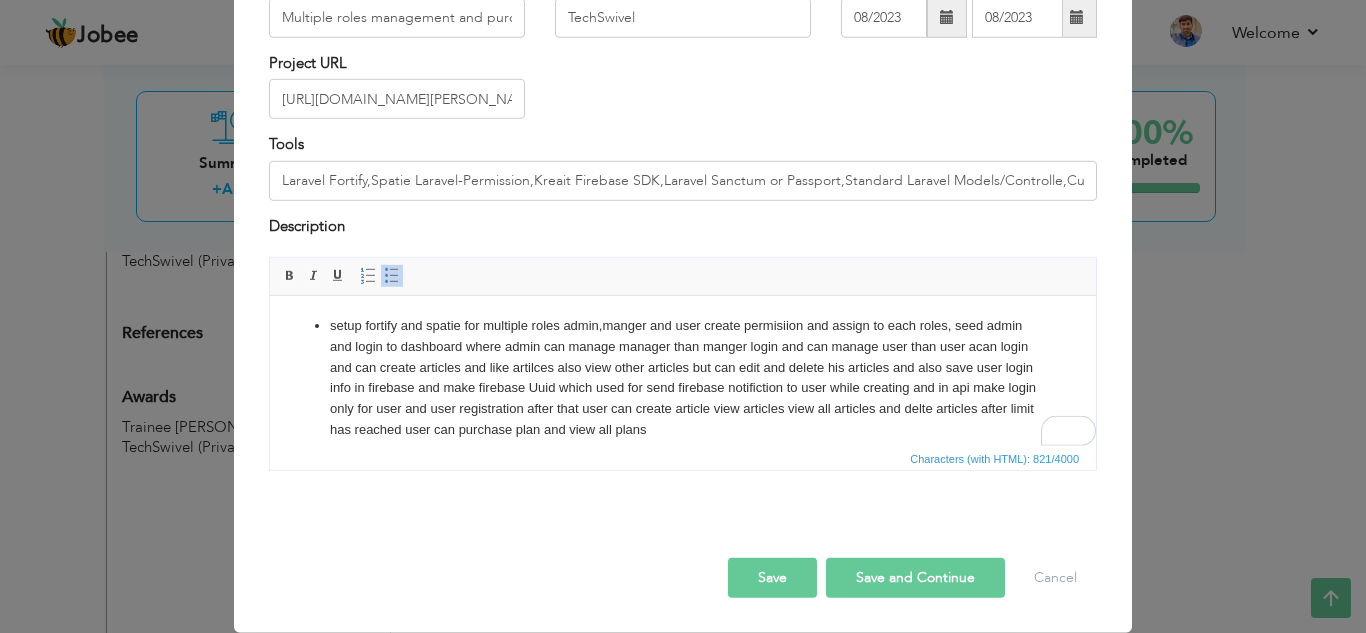 click on "Save and Continue" at bounding box center (915, 578) 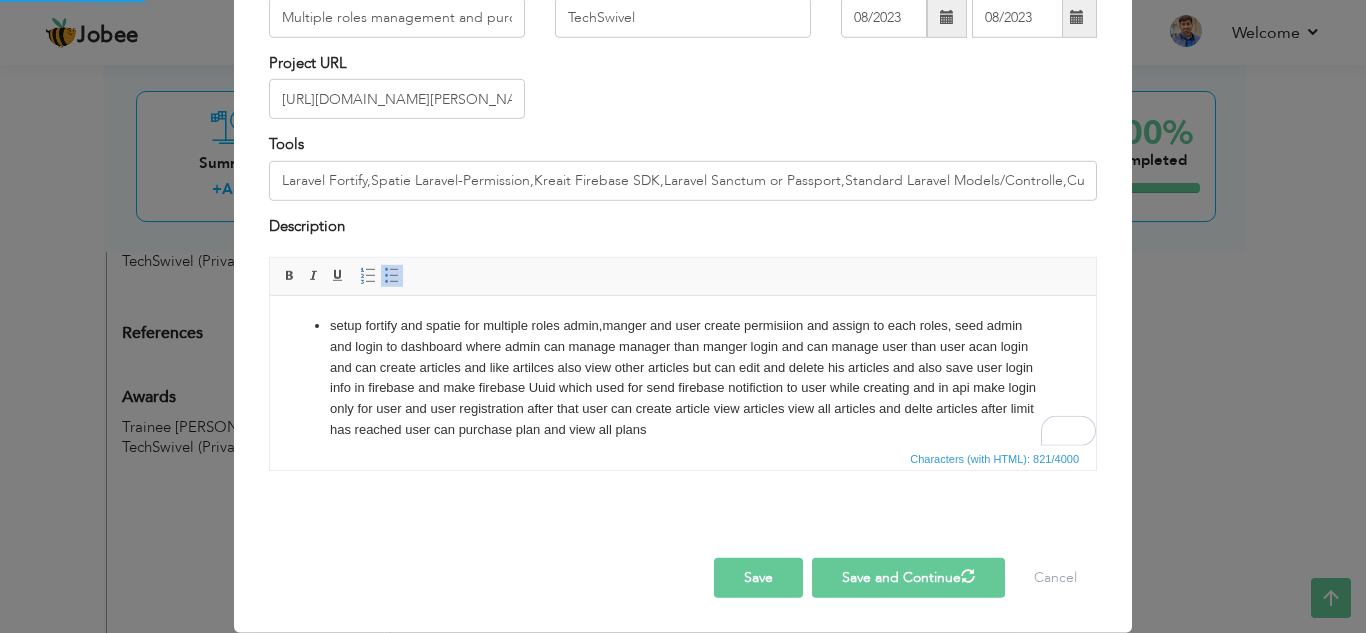 type 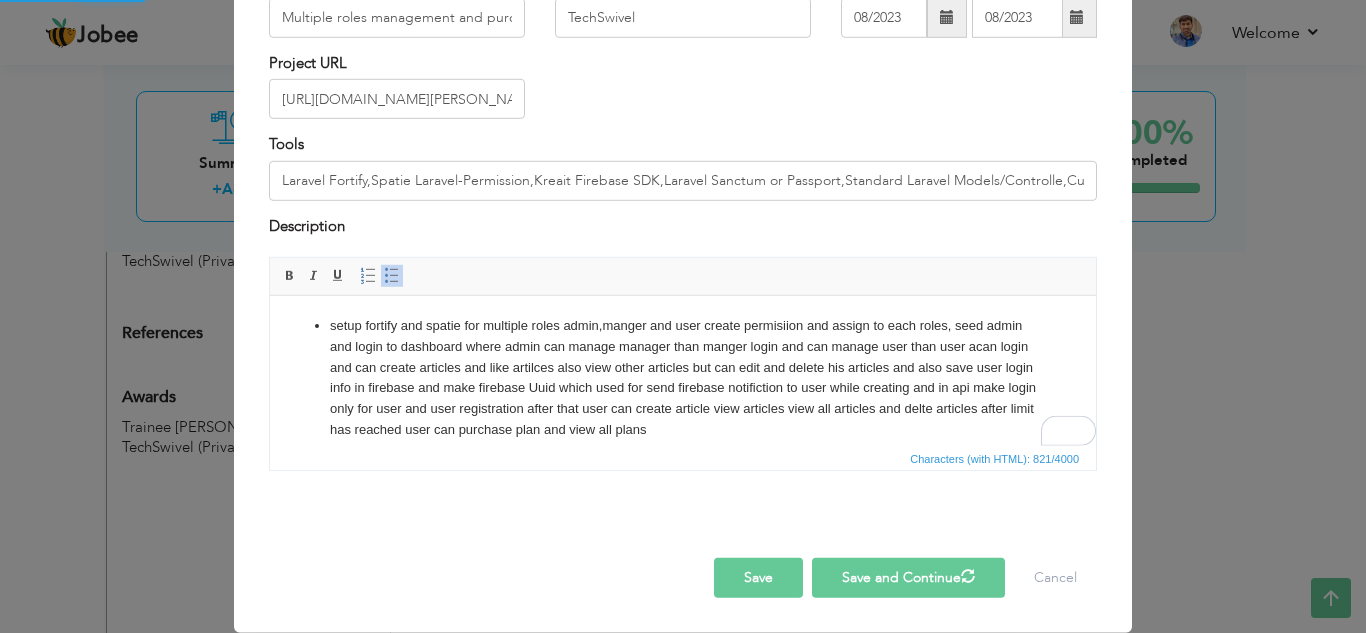 type 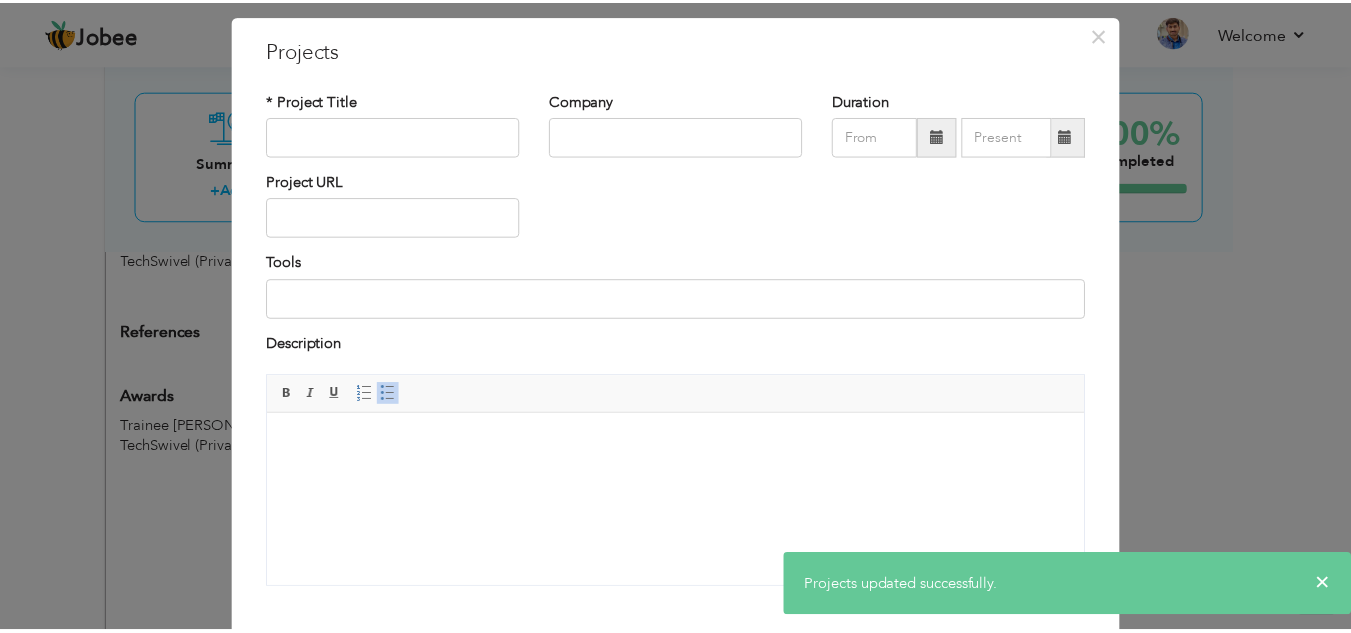 scroll, scrollTop: 0, scrollLeft: 0, axis: both 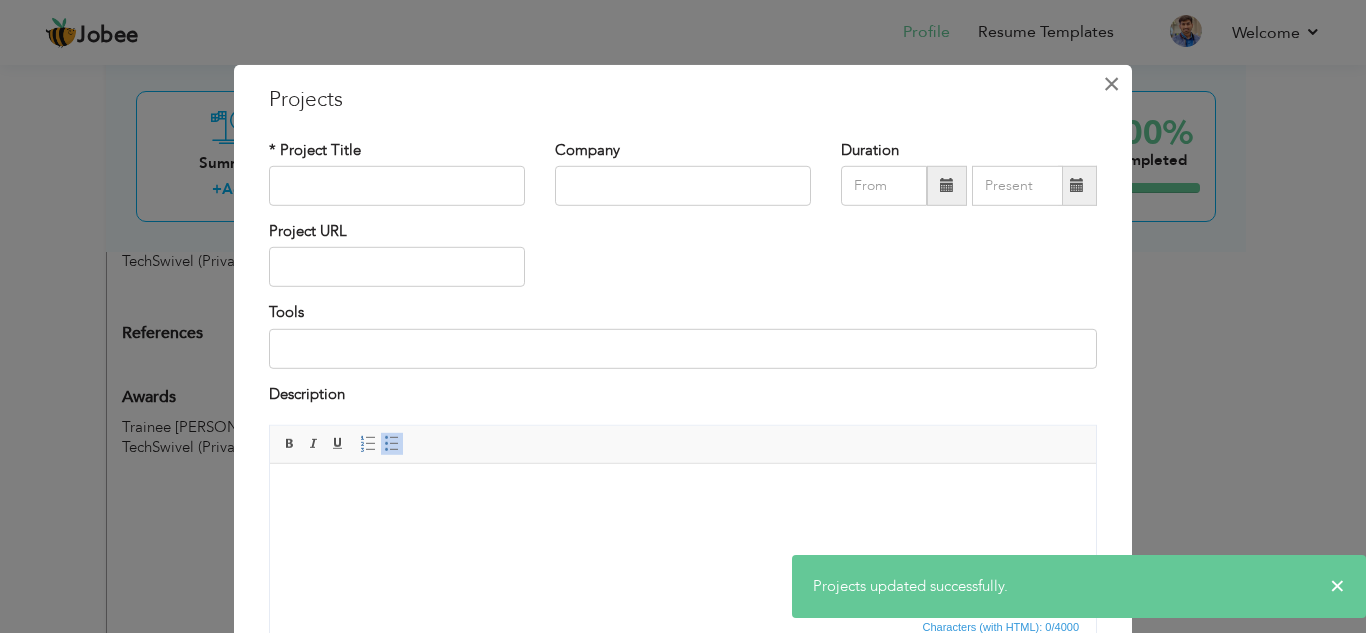 click on "×" at bounding box center (1111, 83) 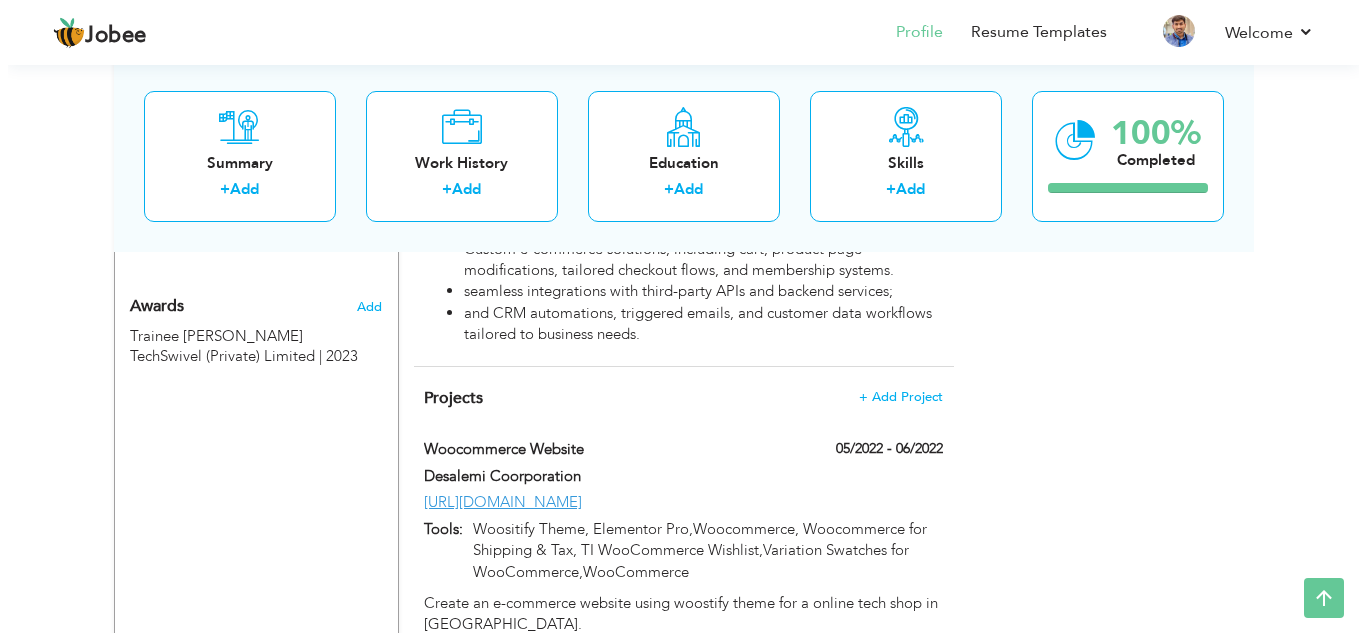 scroll, scrollTop: 1468, scrollLeft: 0, axis: vertical 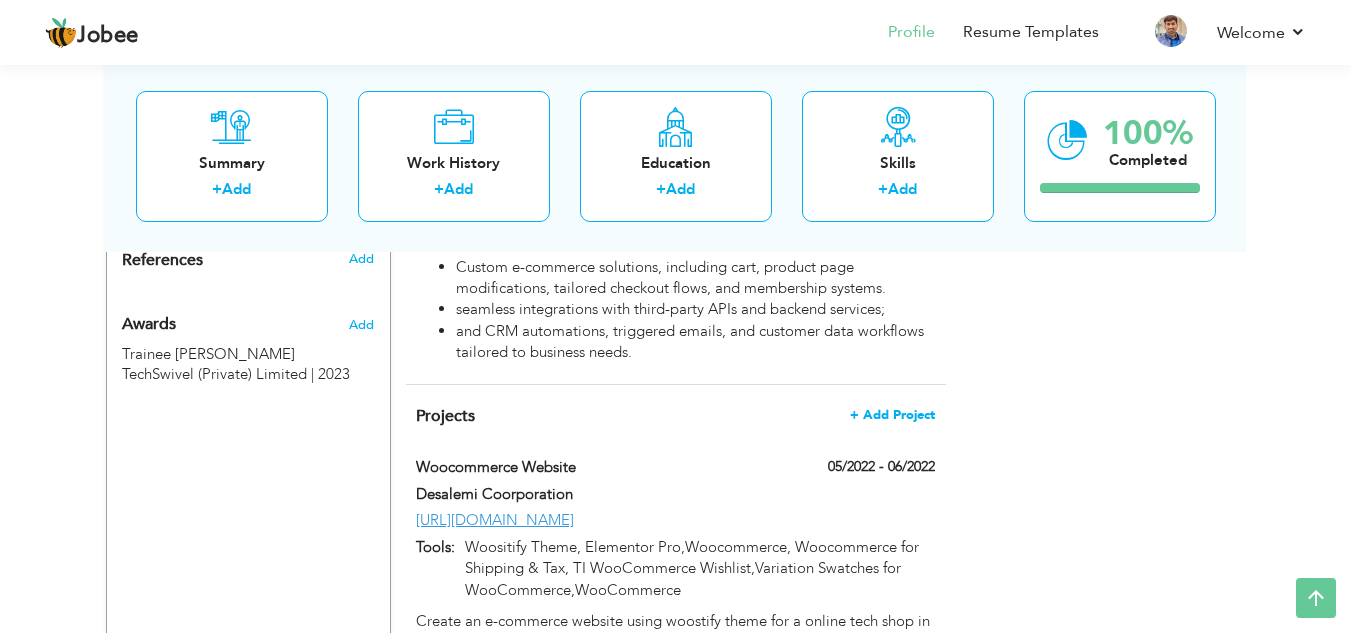 click on "+ Add Project" at bounding box center (892, 415) 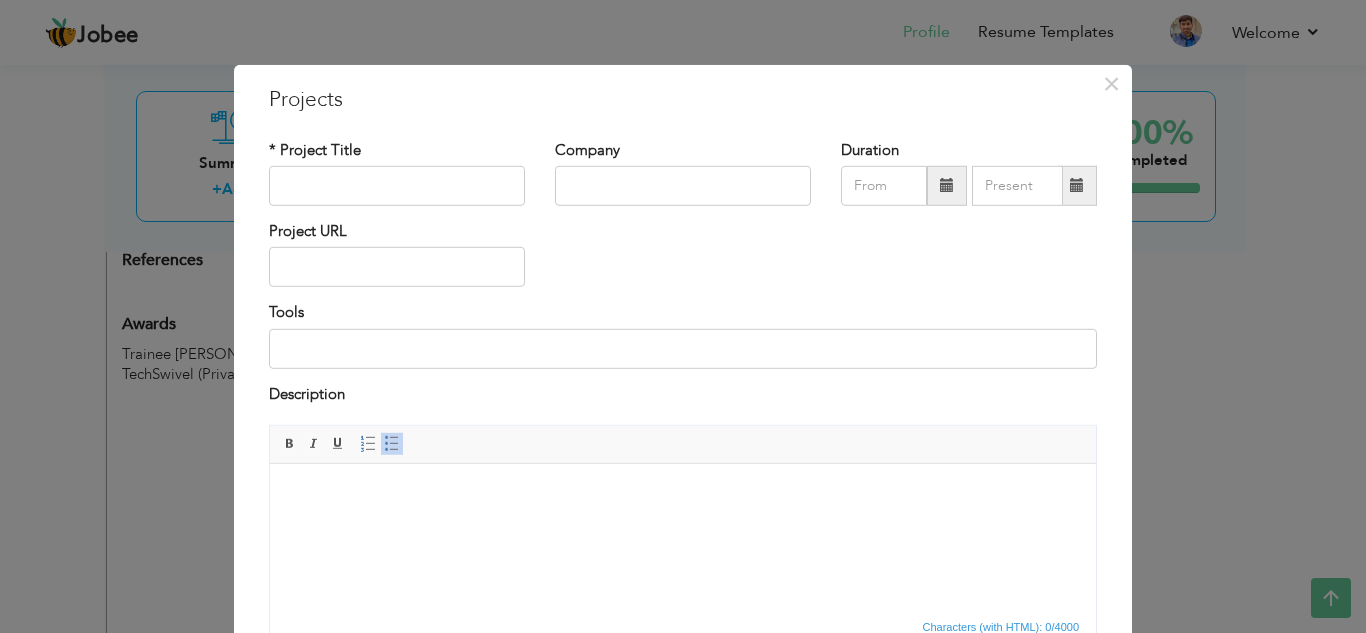 click at bounding box center (683, 494) 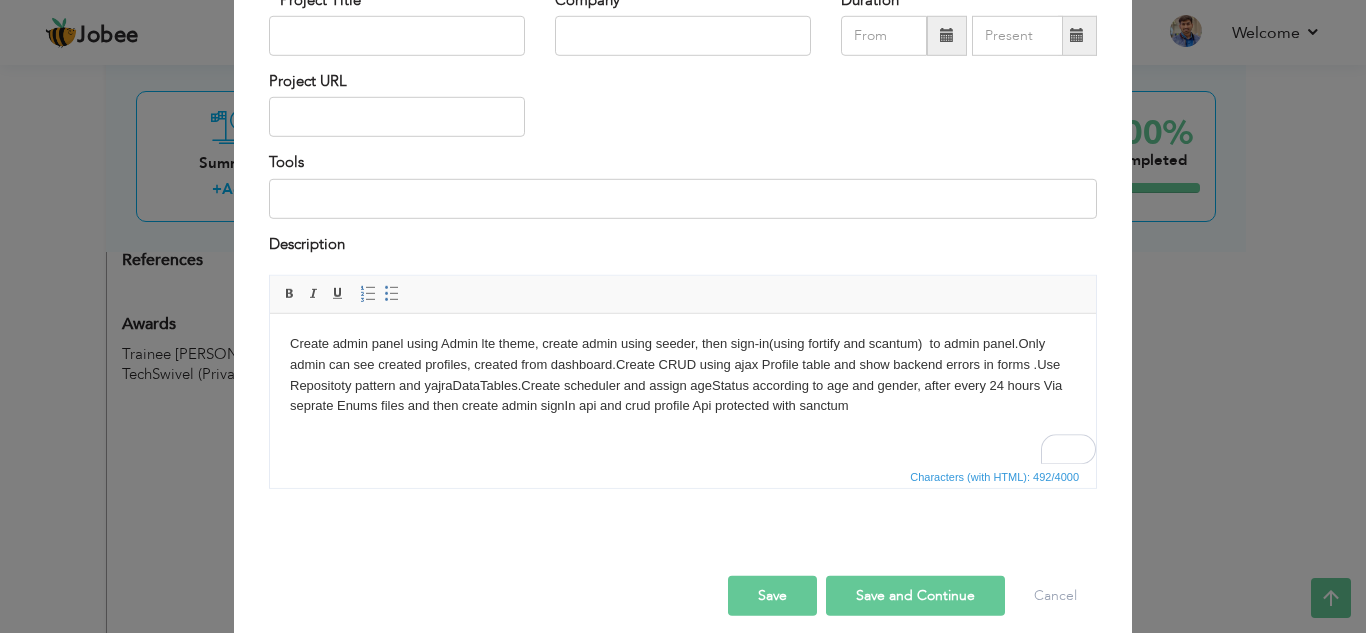 scroll, scrollTop: 168, scrollLeft: 0, axis: vertical 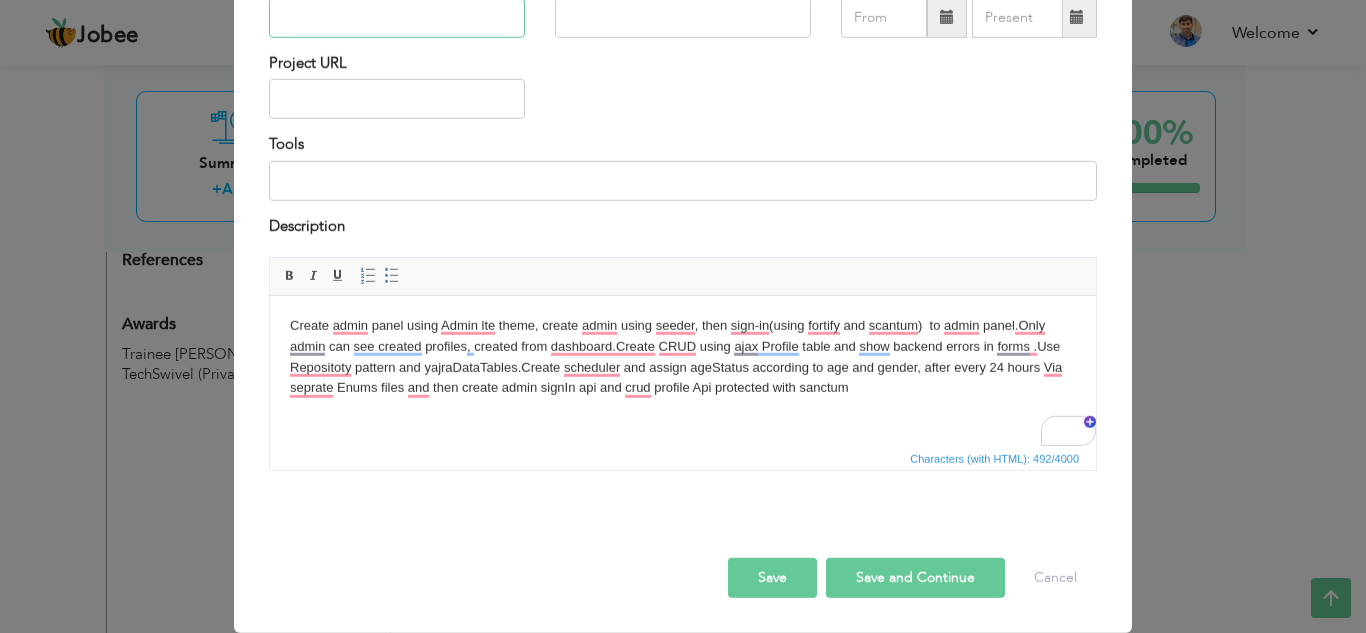 click at bounding box center [397, 18] 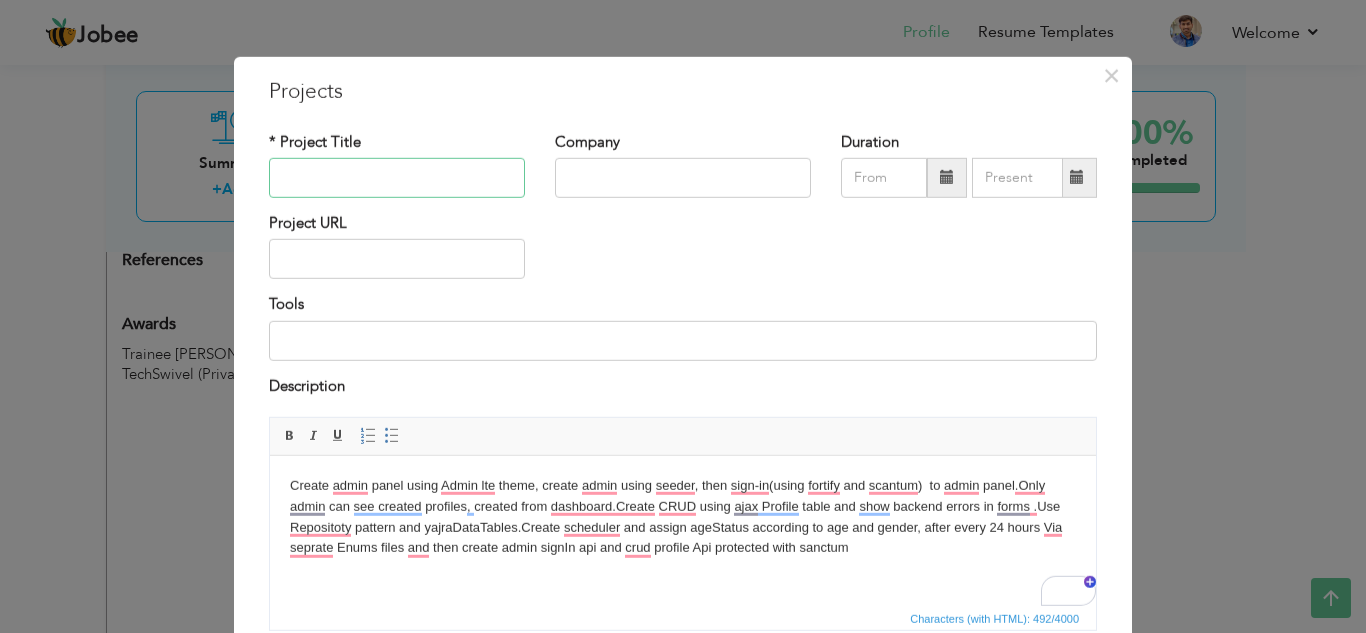 scroll, scrollTop: 0, scrollLeft: 0, axis: both 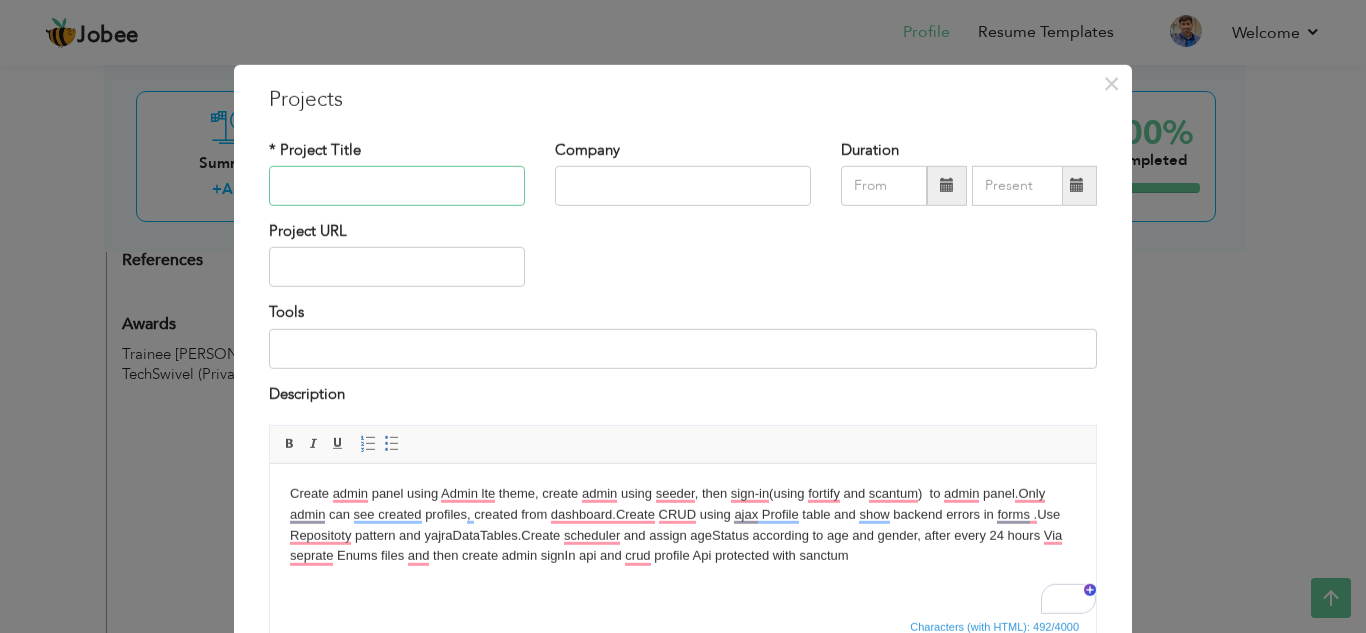 paste on "Focus of this task is to learn the concepts of scheduler, collection/resource, fortify, endpoint, response code, firebase, telescope, validation and e" 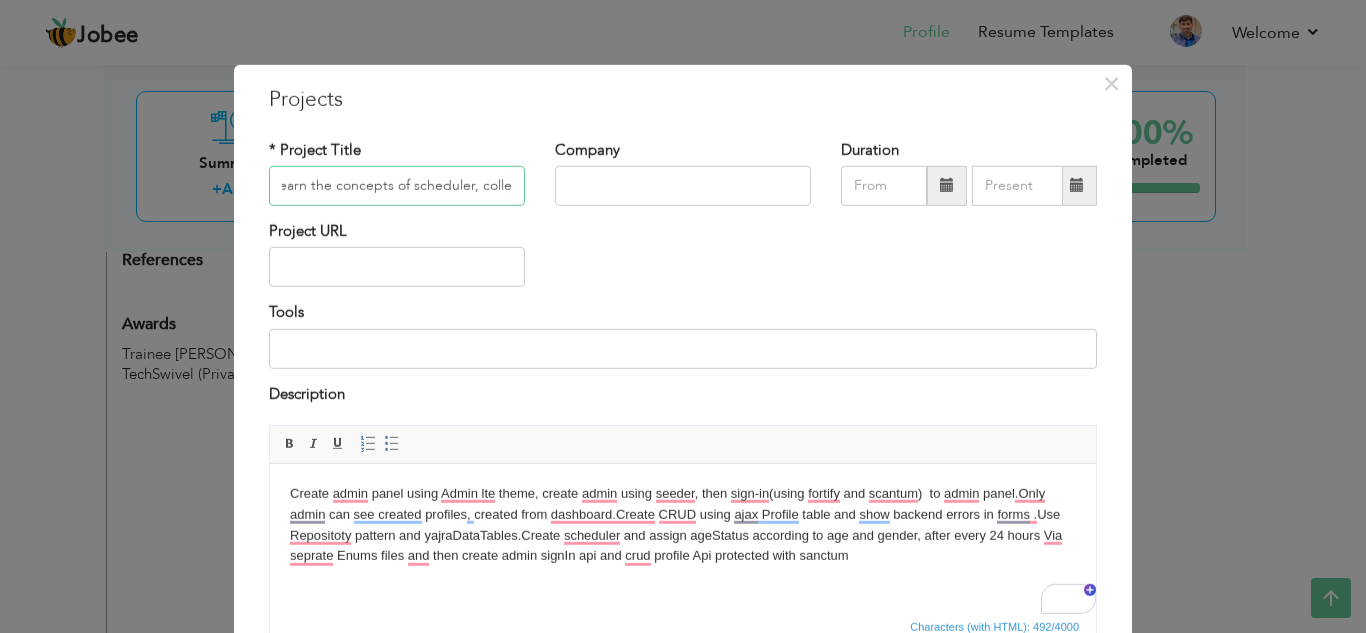 scroll, scrollTop: 0, scrollLeft: 110, axis: horizontal 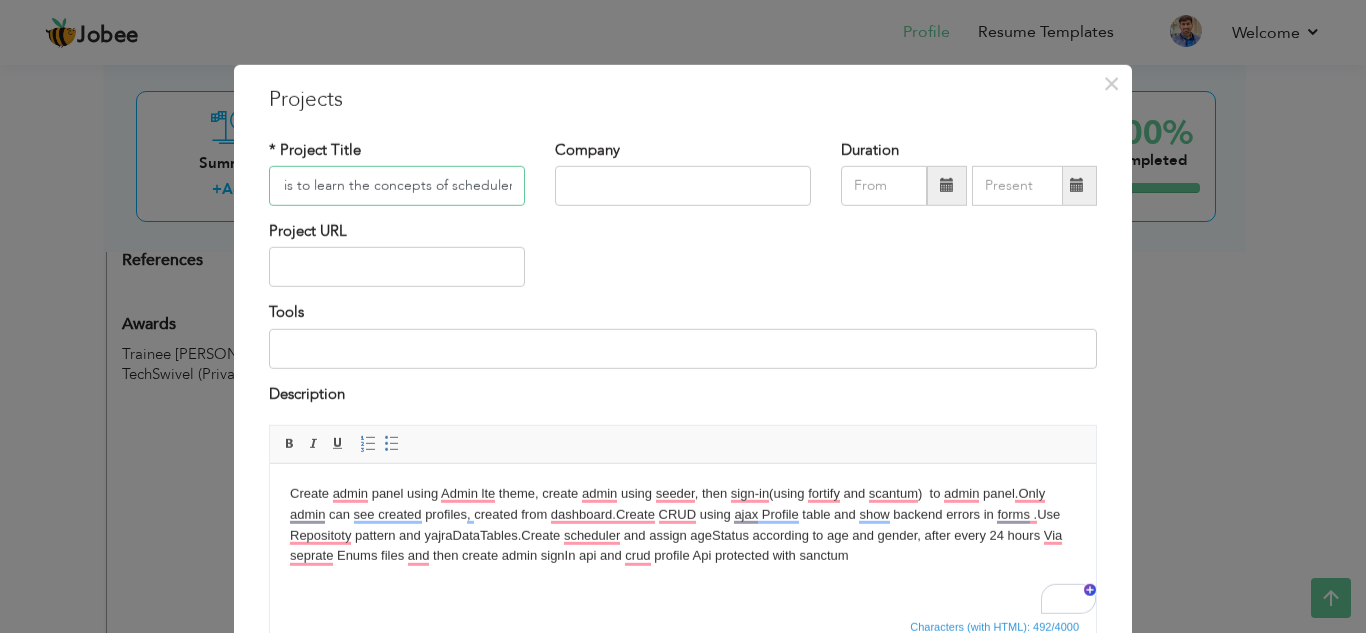 type on "Focus of this task is to learn the concepts of scheduler, collection/resource, fortify, endpoint, response code, firebase, telescope, validation and e" 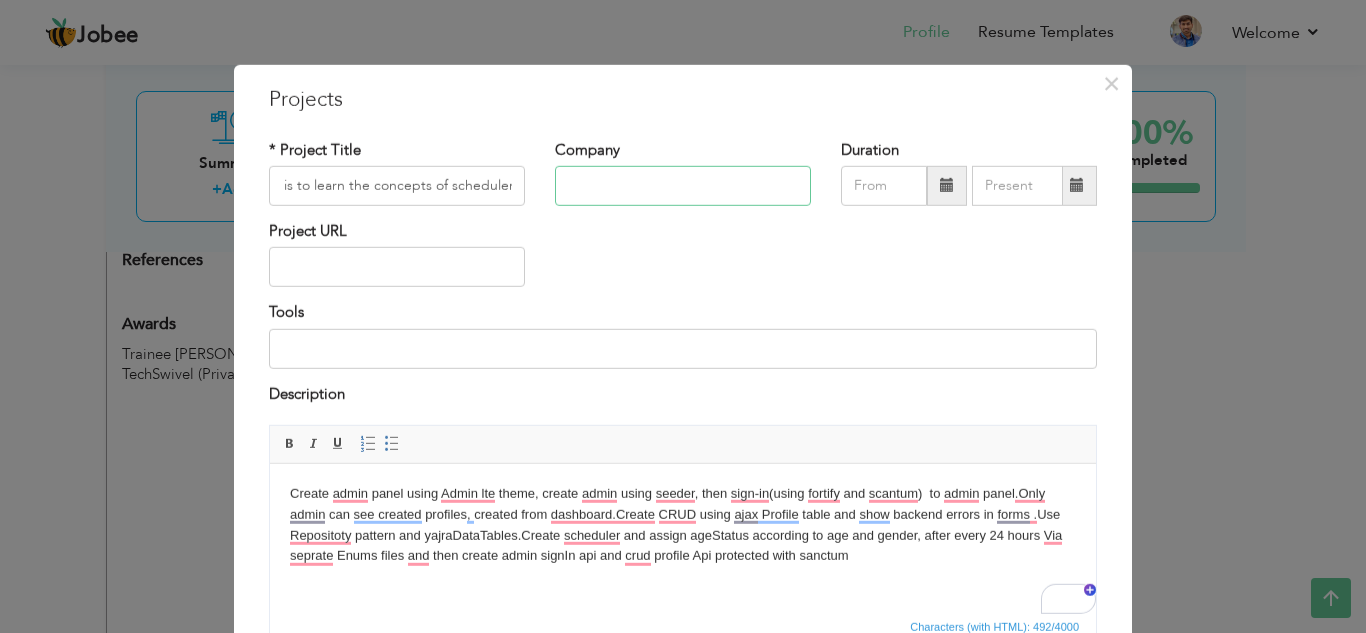 scroll, scrollTop: 0, scrollLeft: 0, axis: both 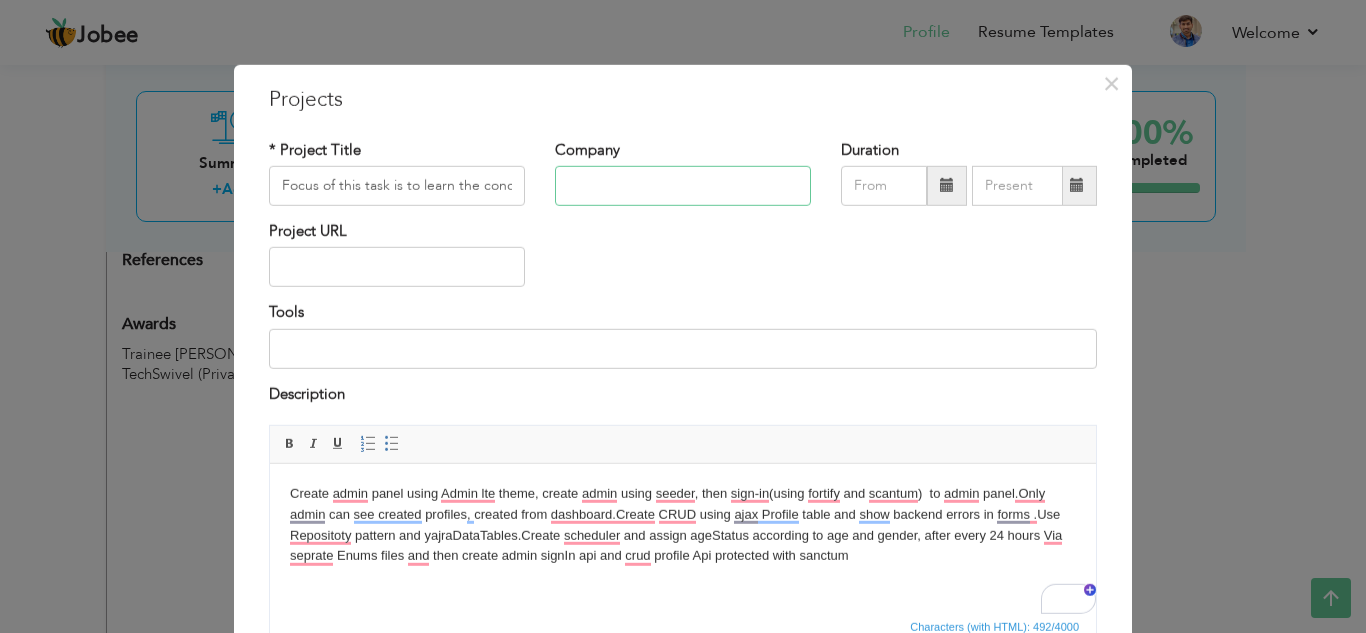 click at bounding box center [683, 186] 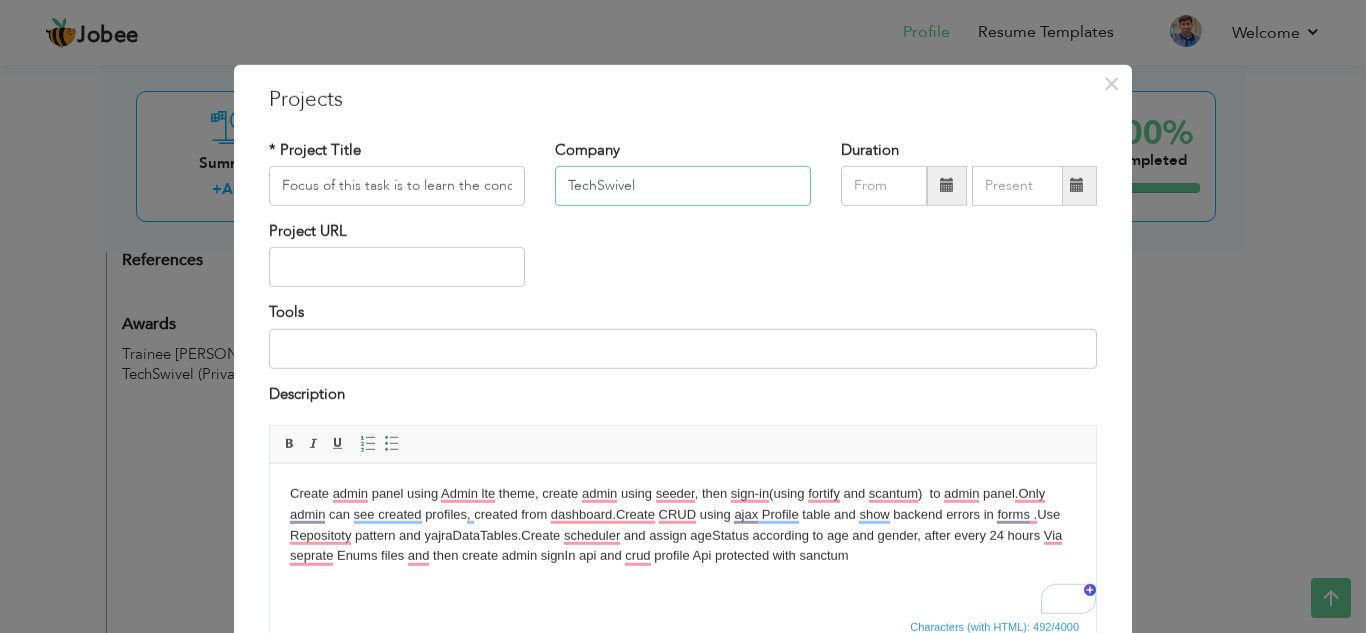 type on "TechSwivel" 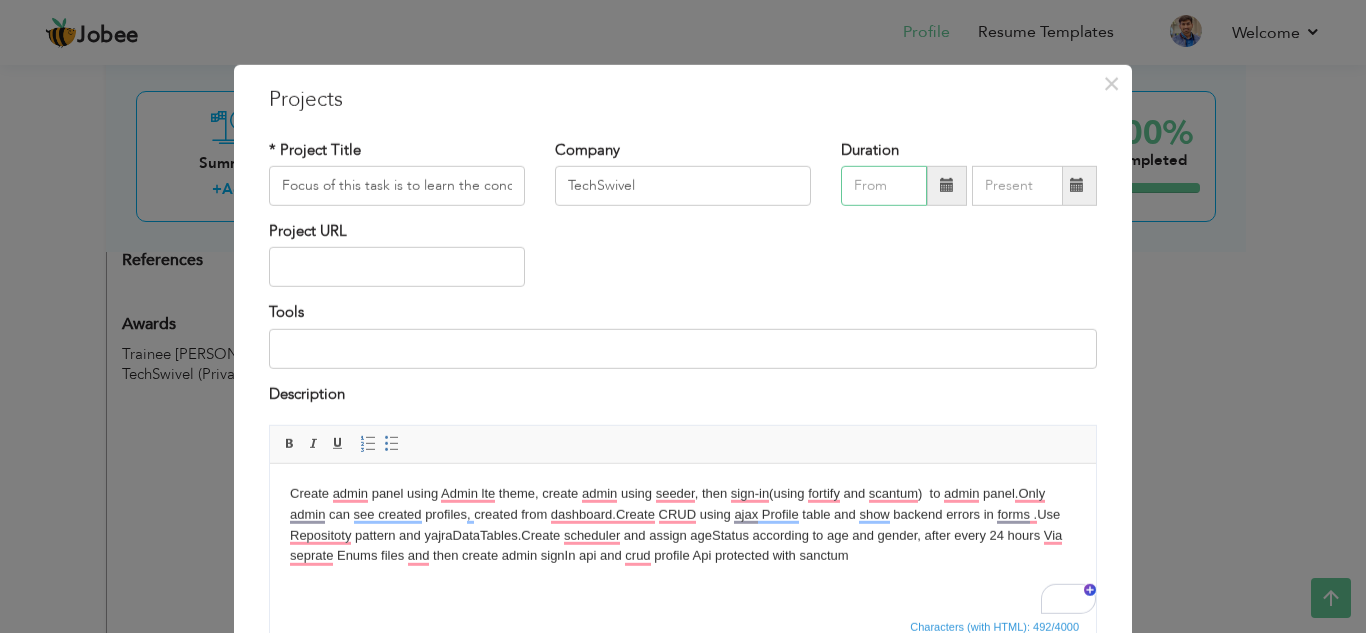 click at bounding box center (884, 186) 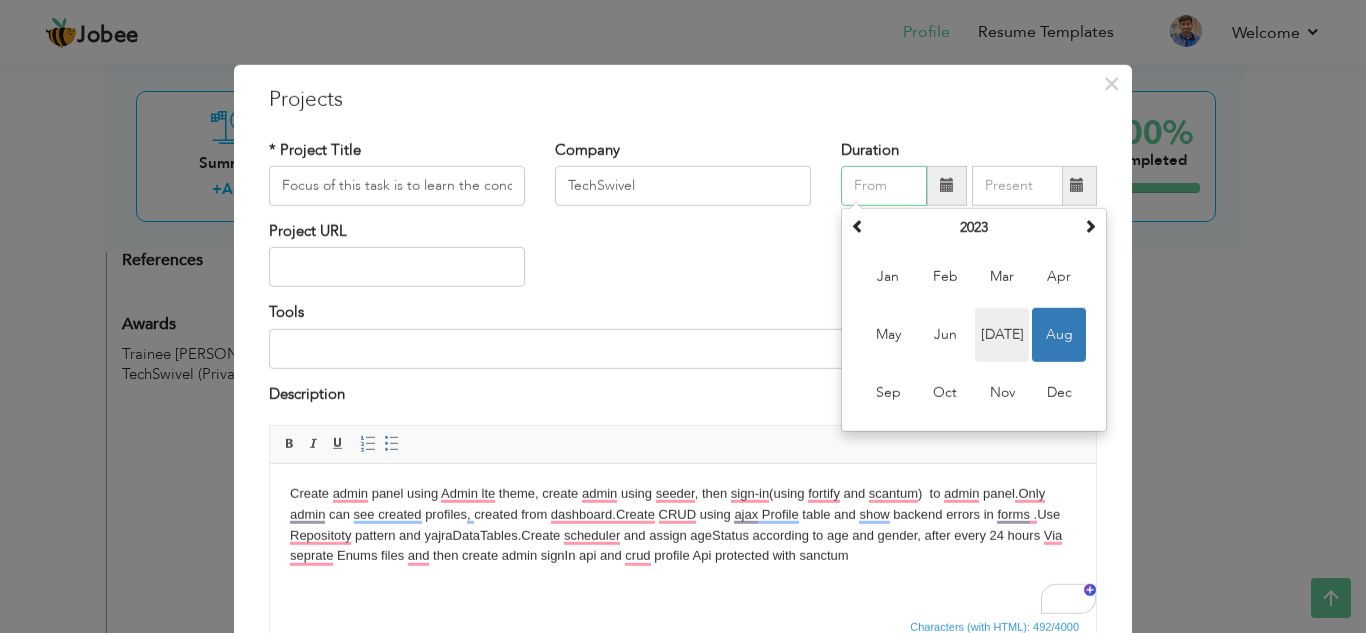 click on "[DATE]" at bounding box center (1002, 335) 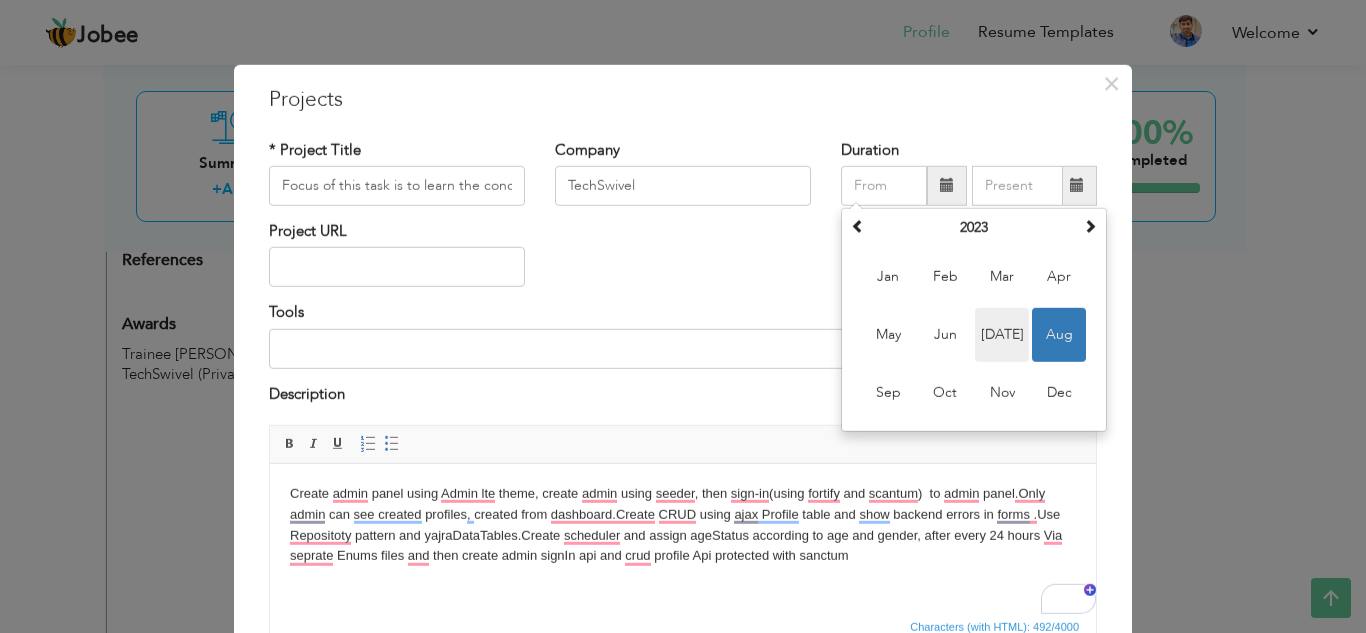 type on "07/2023" 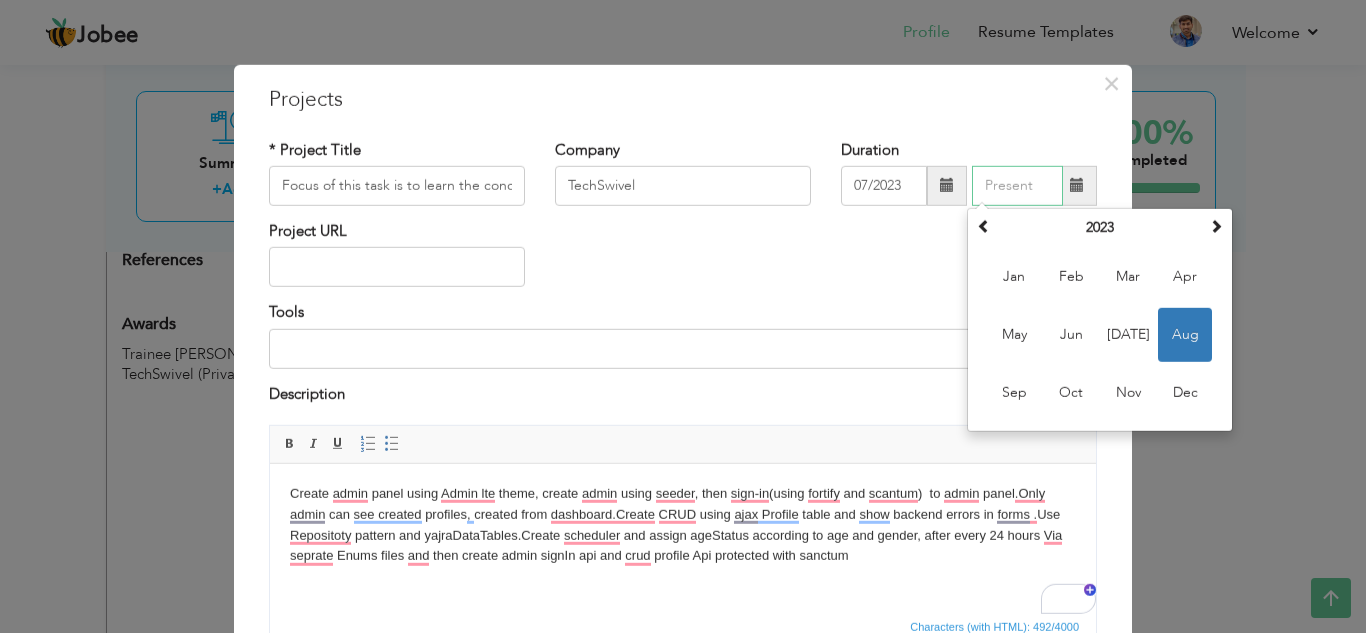 click at bounding box center [1017, 186] 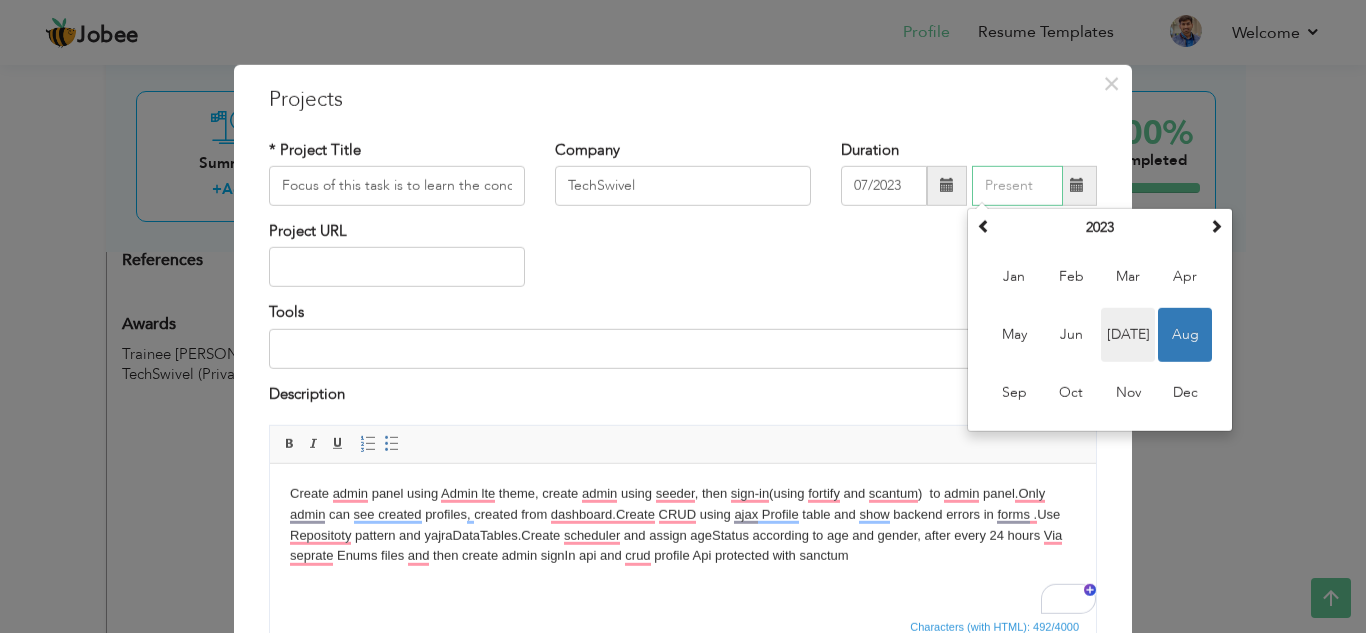 click on "[DATE]" at bounding box center (1128, 335) 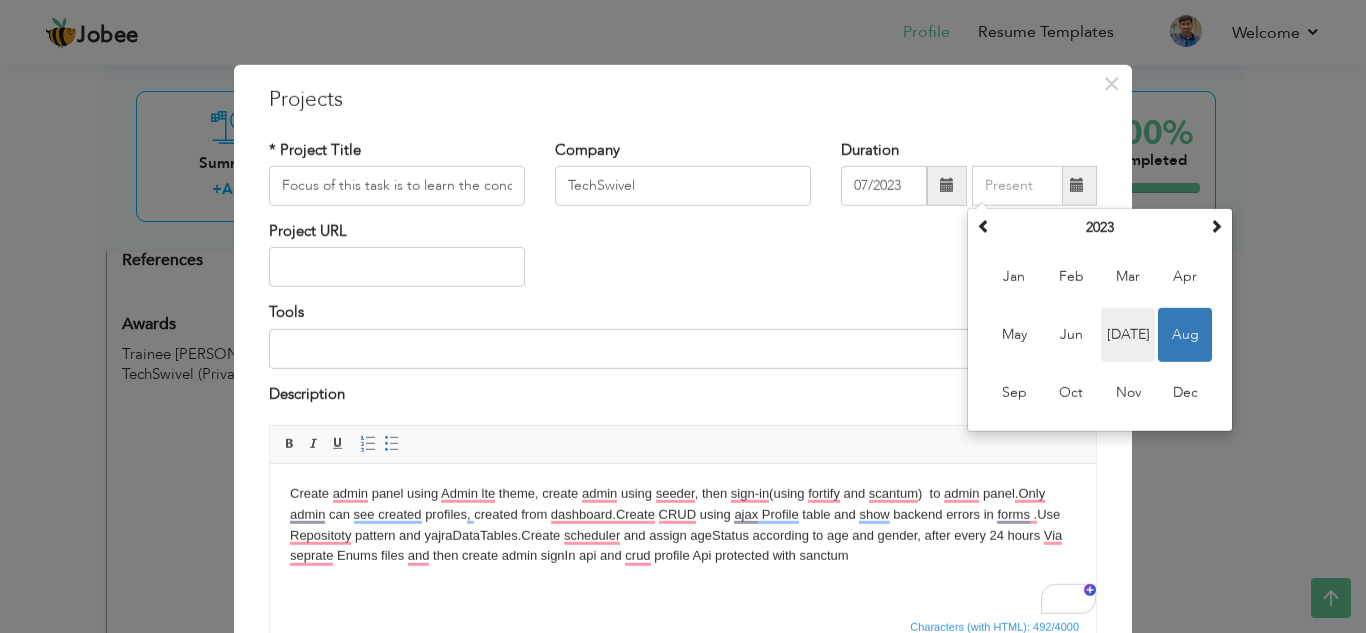 type on "07/2023" 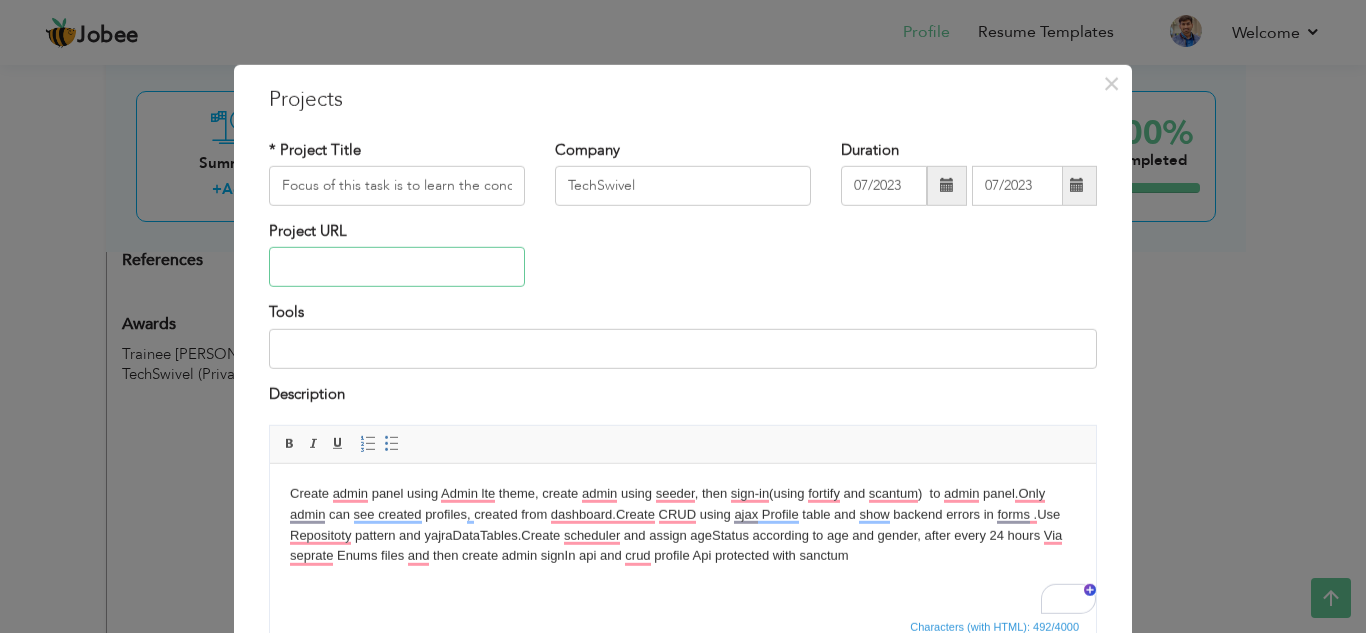 click at bounding box center (397, 267) 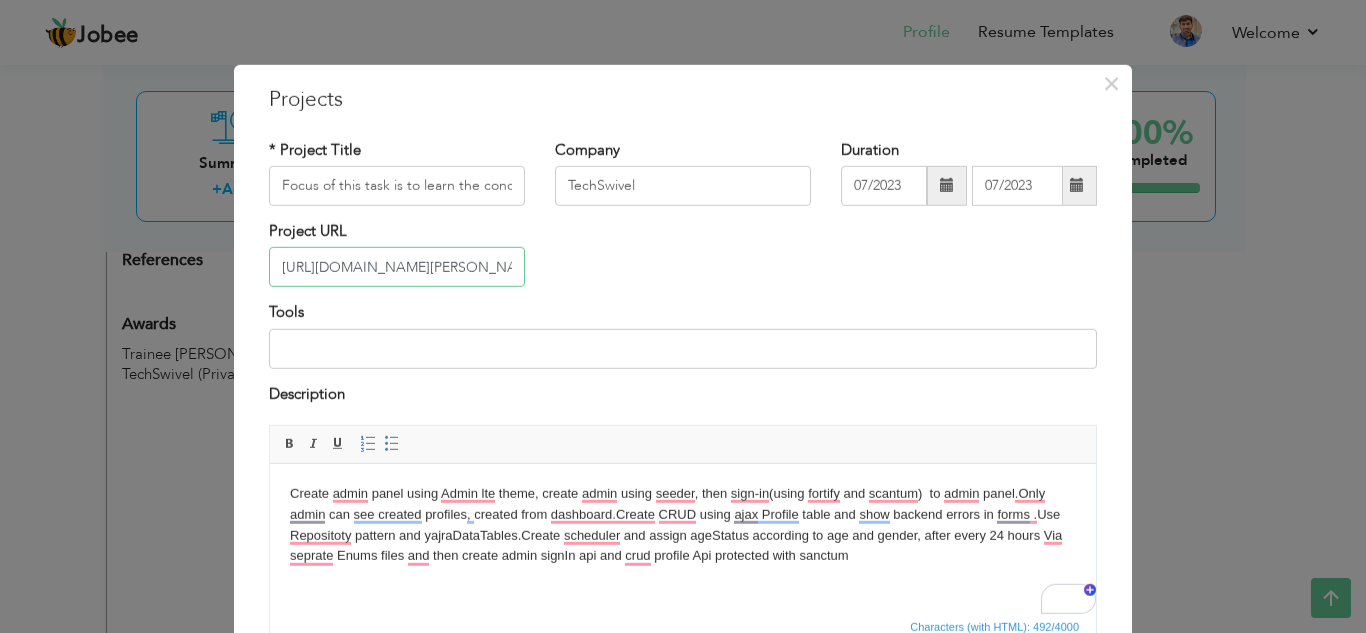 scroll, scrollTop: 0, scrollLeft: 328, axis: horizontal 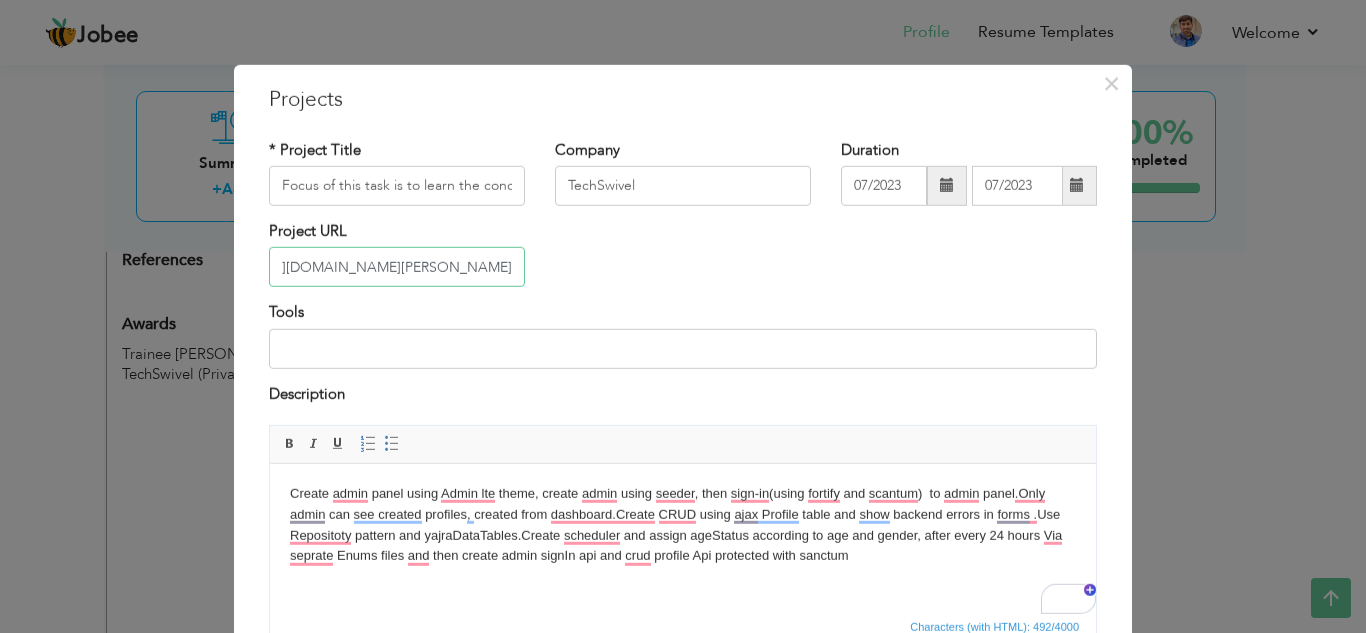 type on "[URL][DOMAIN_NAME][PERSON_NAME]" 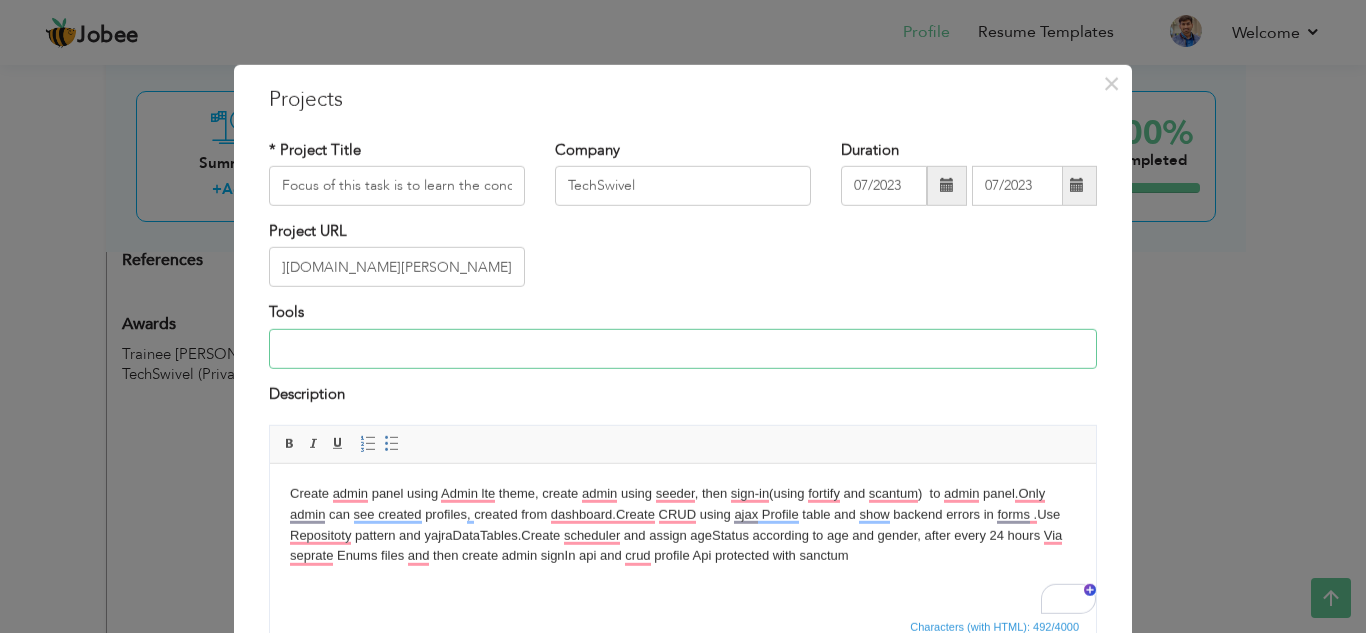 click at bounding box center [683, 349] 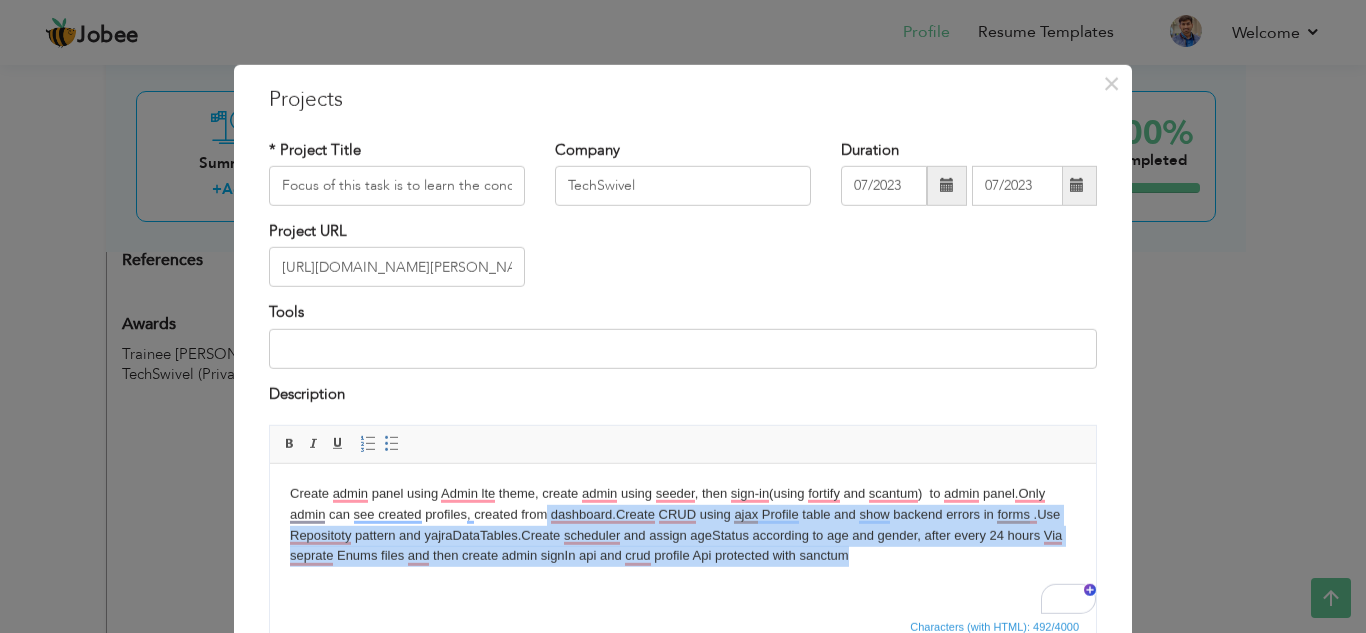 drag, startPoint x: 852, startPoint y: 553, endPoint x: 547, endPoint y: 519, distance: 306.88922 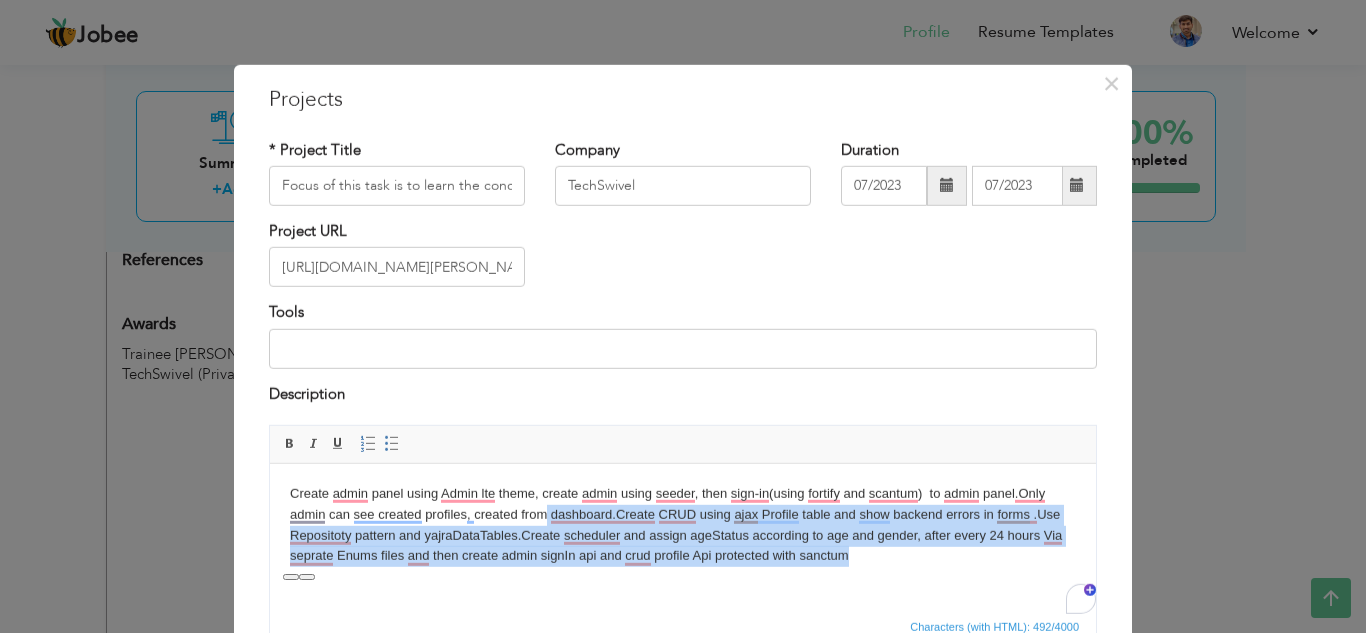 click on "Create admin panel using Admin lte theme, create admin using seeder, then sign-in(using fortify and scantum)  to admin panel.Only admin can see created profiles, created from dashboard.Create CRUD using ajax Profile table and show backend errors in forms .Use Repositoty pattern and yajraDataTables.Create scheduler and assign ageStatus according to age and gender, after every 24 hours Via seprate Enums files and then create admin signIn api and crud profile Api protected with sanctum" at bounding box center [683, 525] 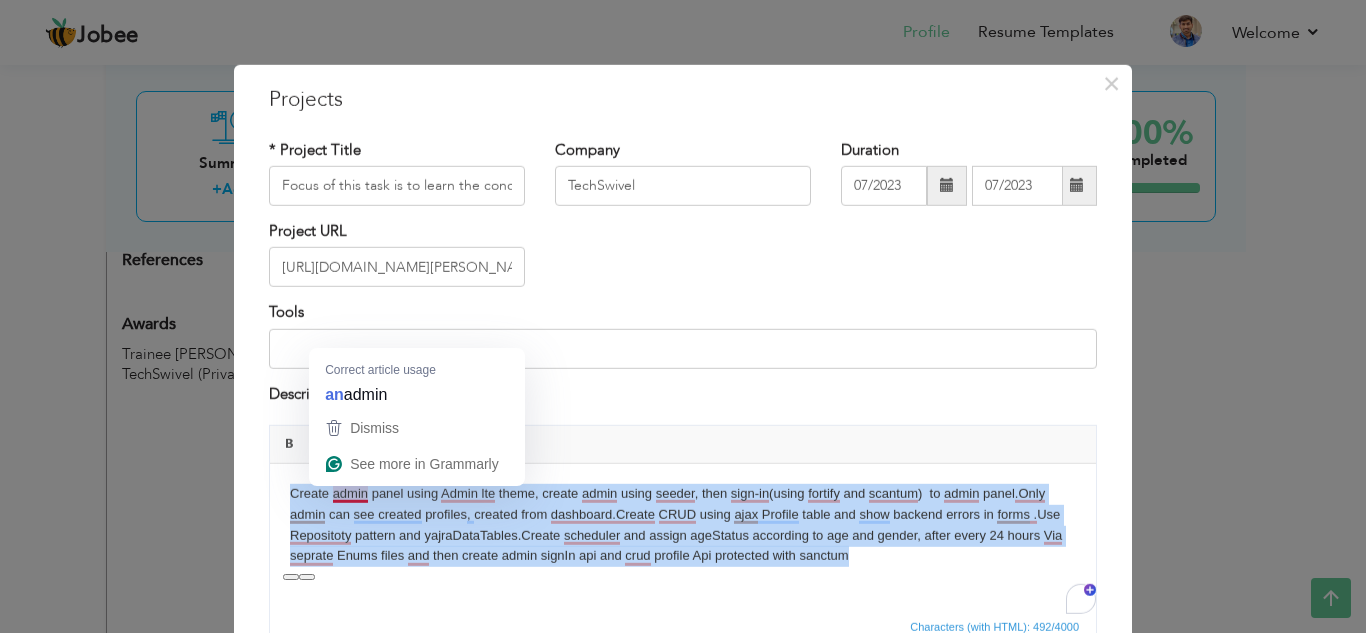 drag, startPoint x: 902, startPoint y: 552, endPoint x: 277, endPoint y: 483, distance: 628.79724 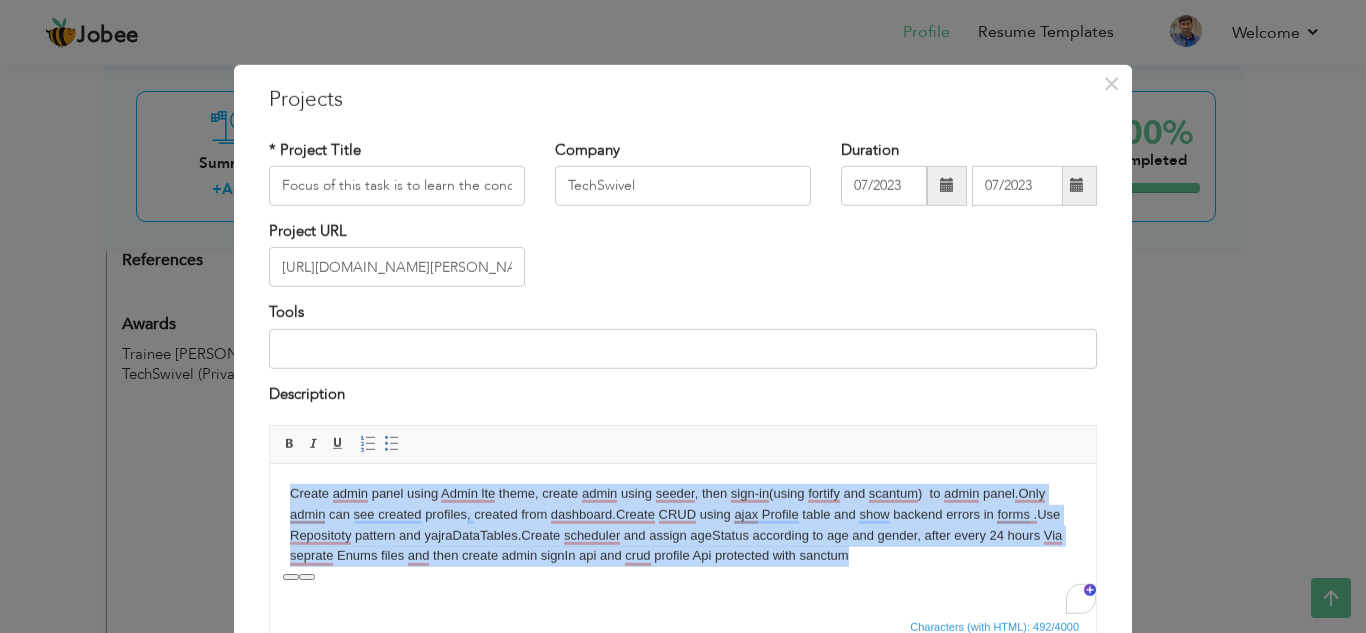 copy on "Create admin panel using Admin lte theme, create admin using seeder, then sign-in(using fortify and scantum)  to admin panel.Only admin can see created profiles, created from dashboard.Create CRUD using ajax Profile table and show backend errors in forms .Use Repositoty pattern and yajraDataTables.Create scheduler and assign ageStatus according to age and gender, after every 24 hours Via seprate Enums files and then create admin signIn api and crud profile Api protected with sanctum" 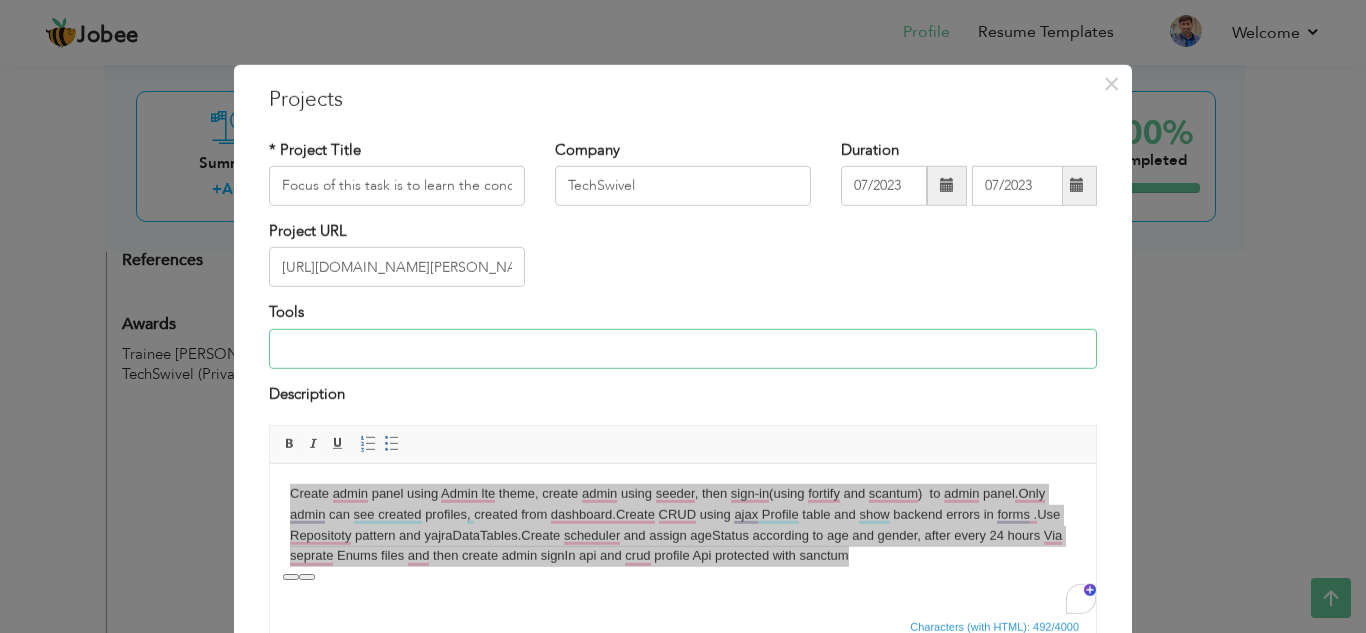 click at bounding box center (683, 349) 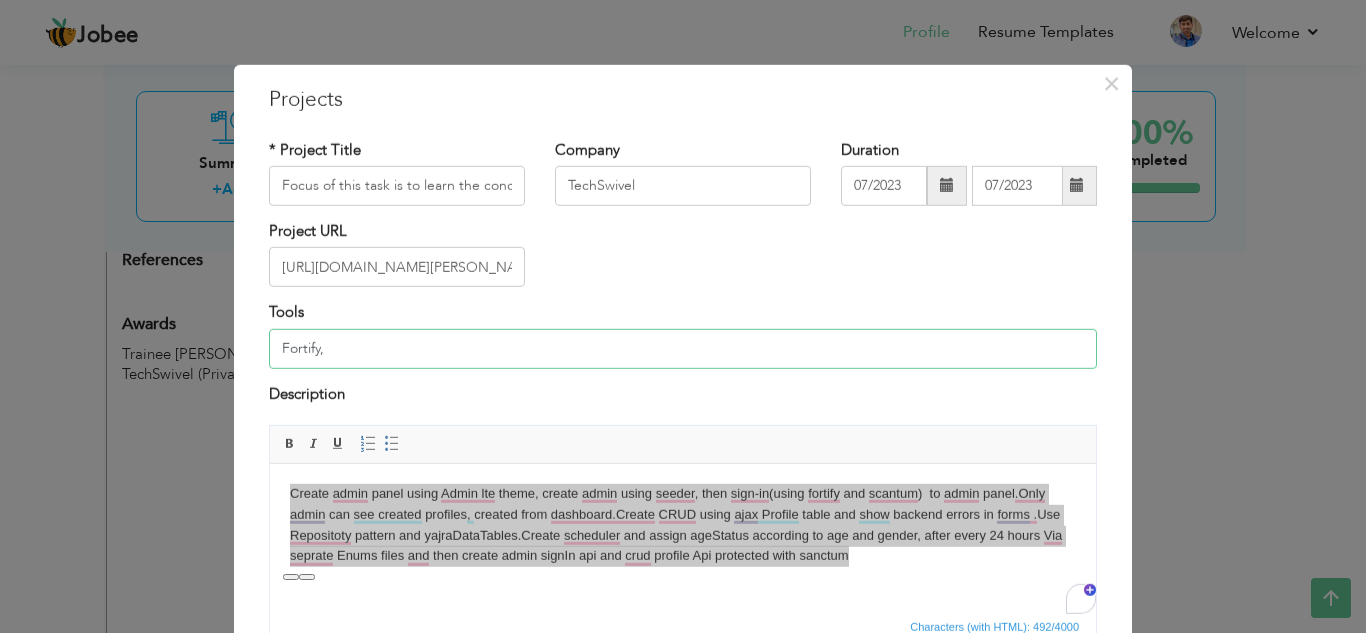 click on "Fortify," at bounding box center [683, 349] 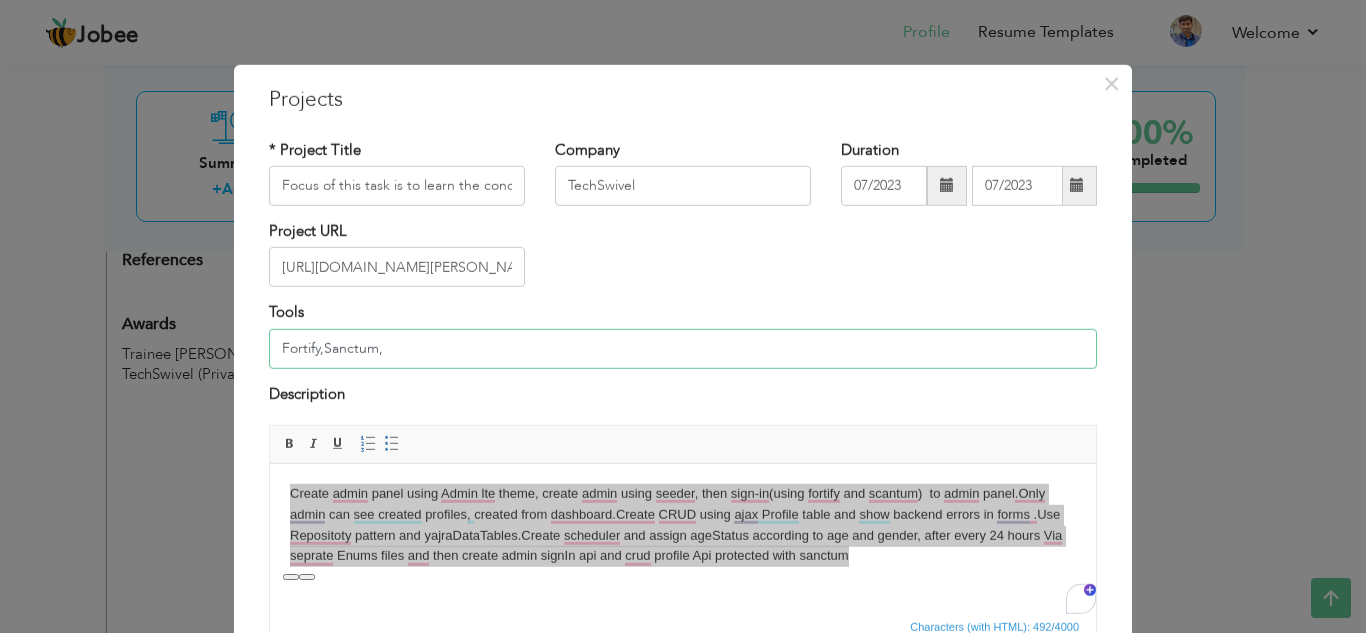 paste on "Spatie" 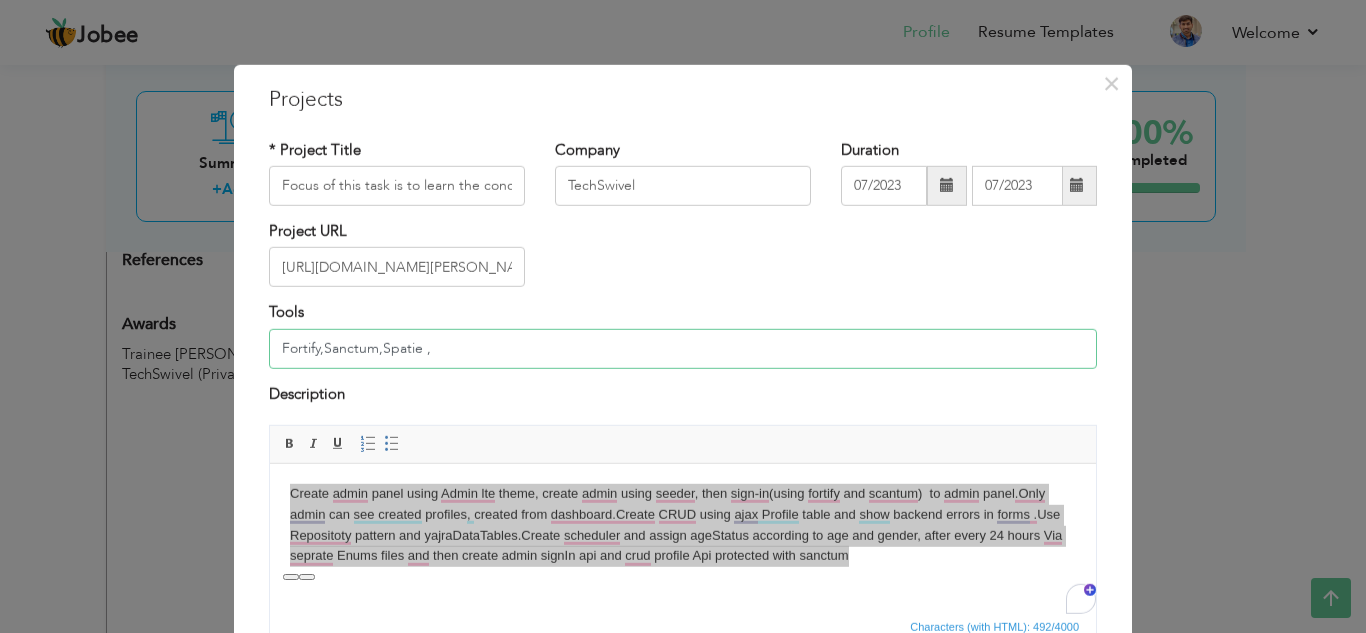 paste on "AdminLTE" 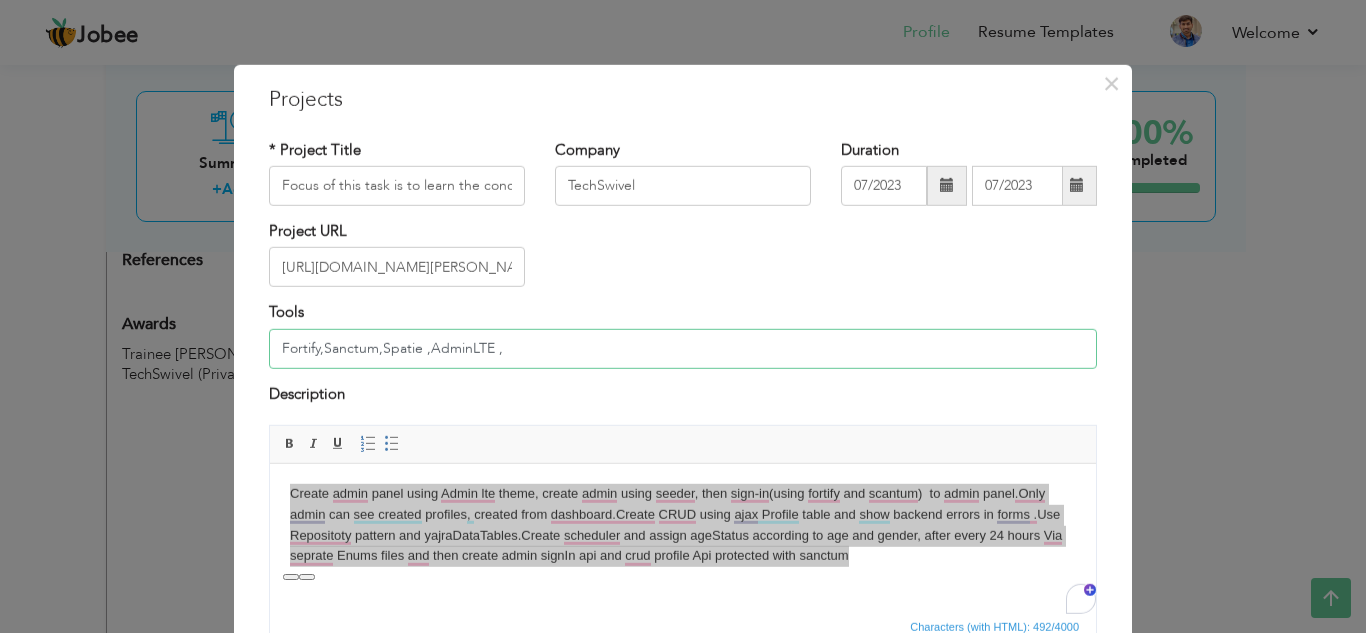 paste on "yajra/laravel-datatables" 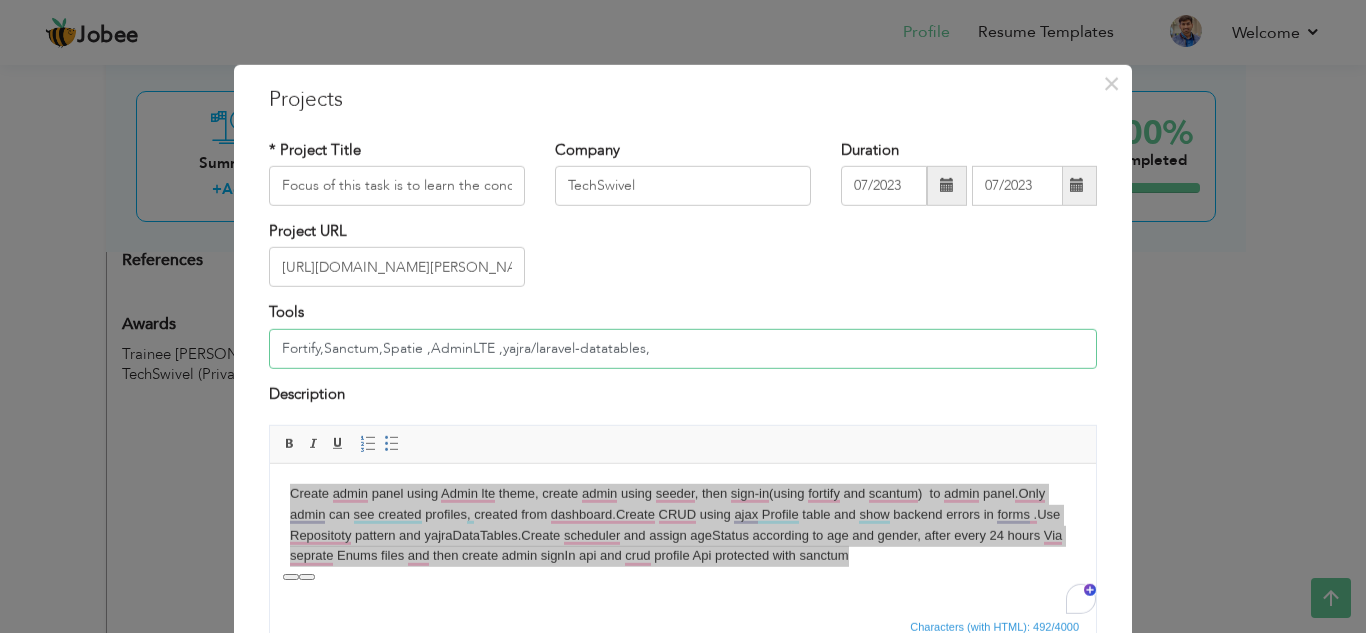 type on "Fortify,Sanctum,Spatie ,AdminLTE ,yajra/laravel-datatables," 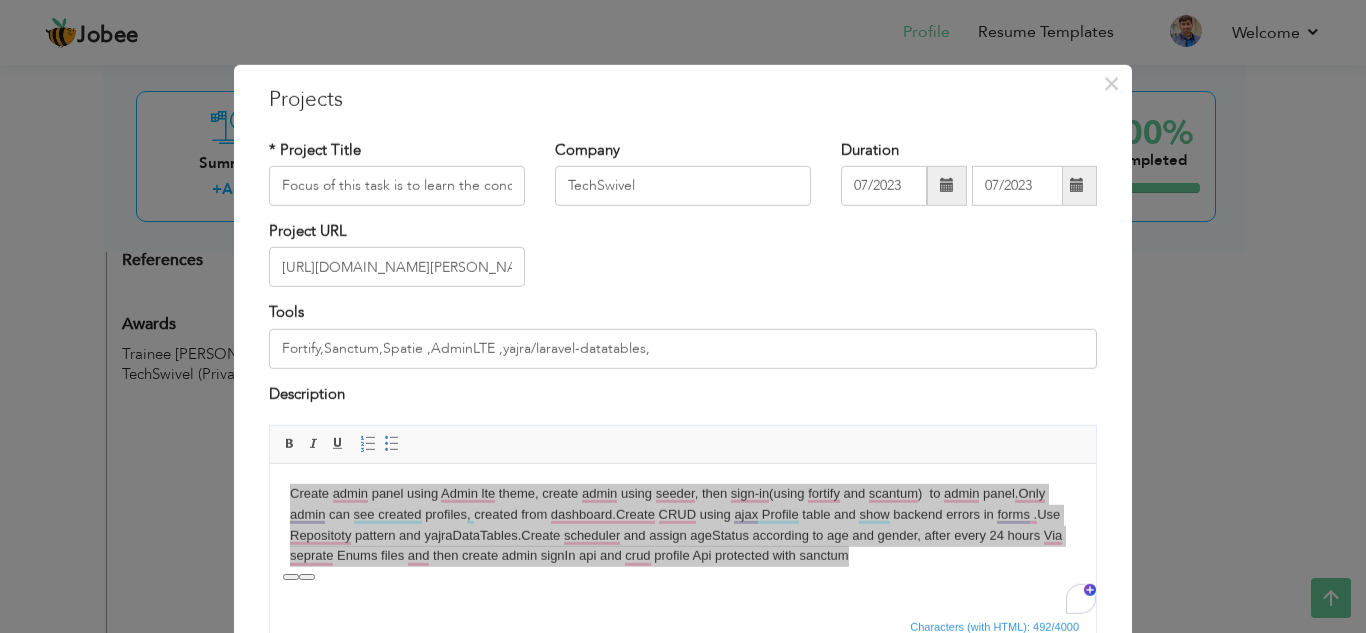click on "Description" at bounding box center [683, 397] 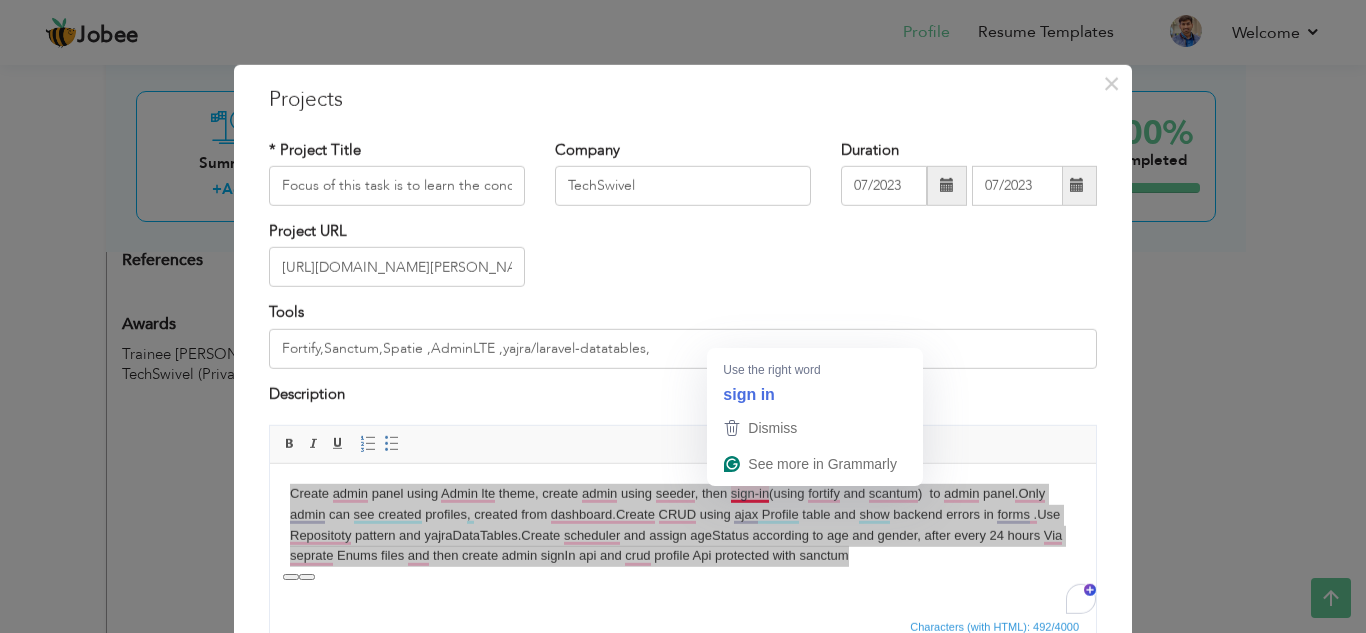 type 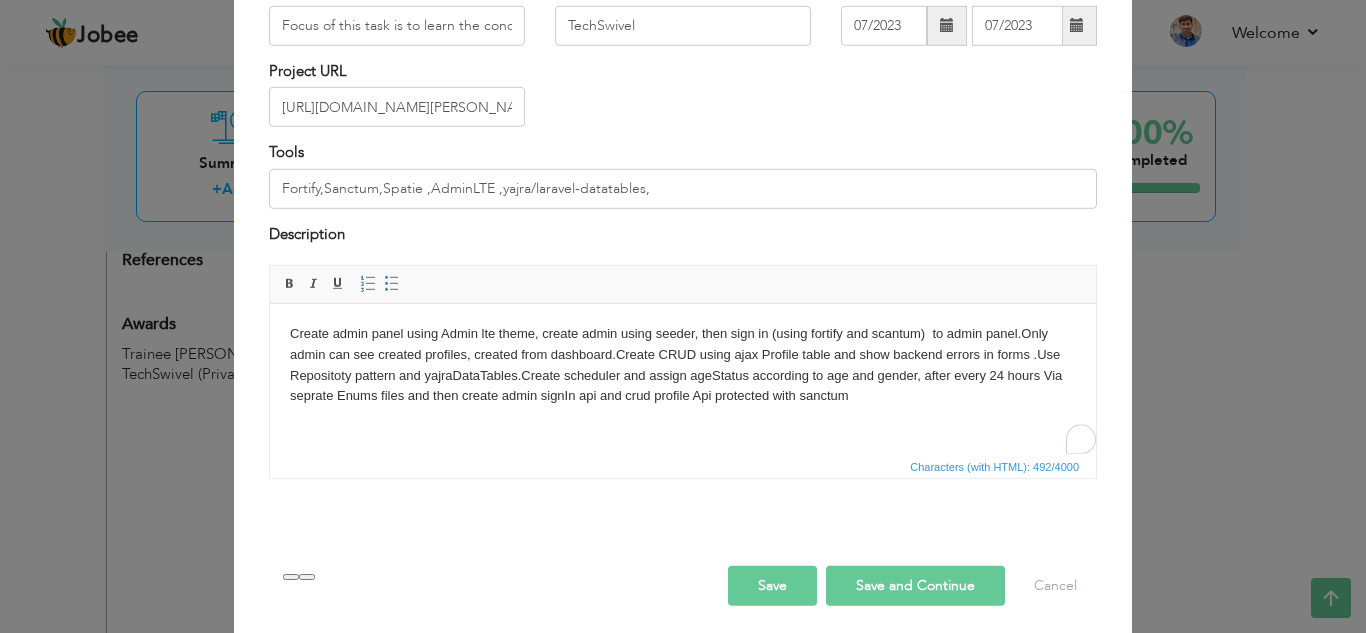 scroll, scrollTop: 168, scrollLeft: 0, axis: vertical 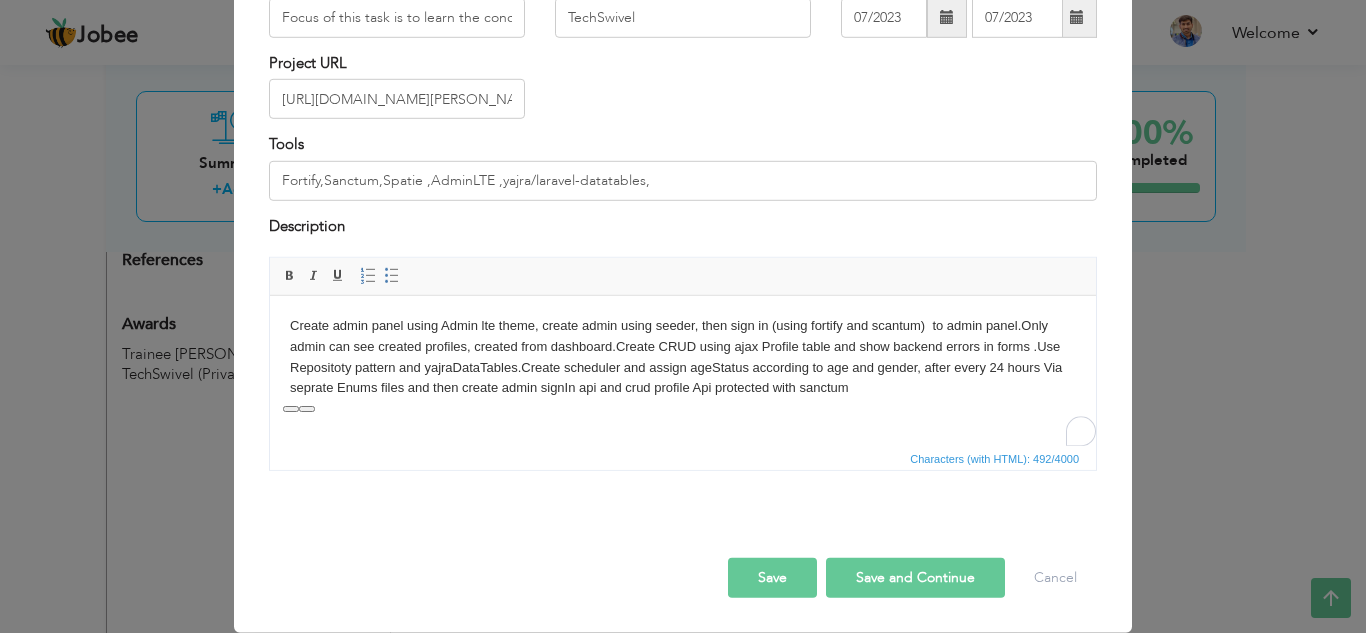click on "Save and Continue" at bounding box center [915, 578] 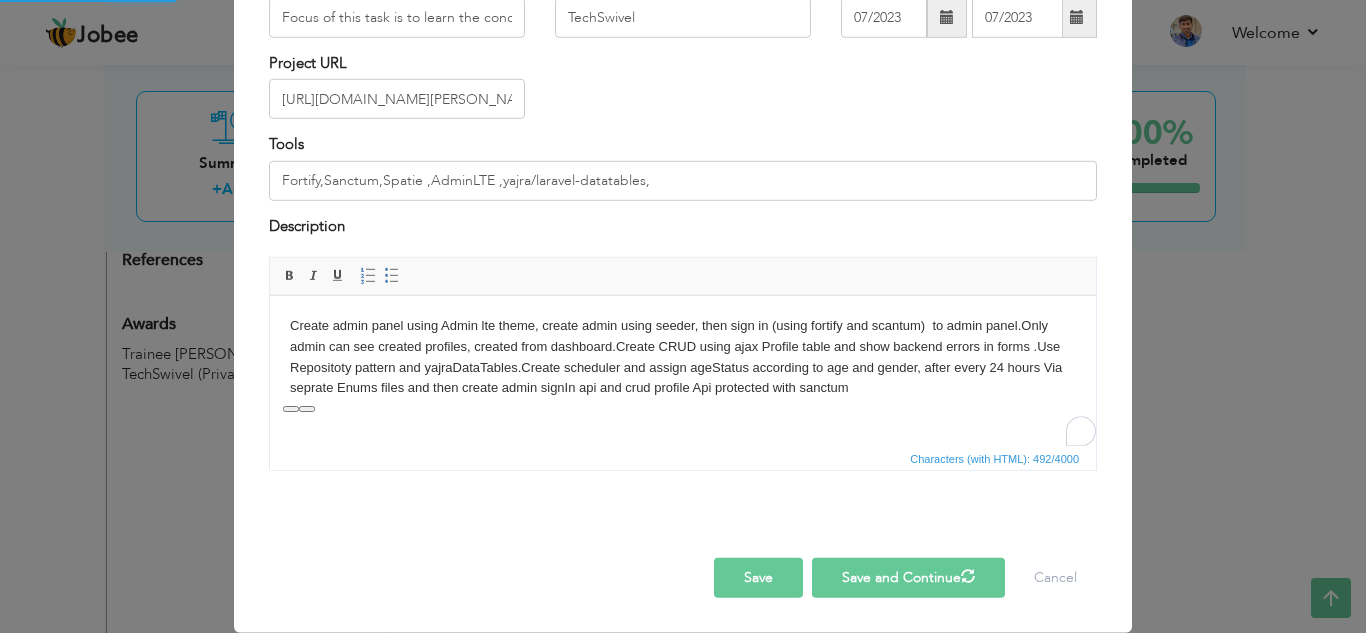 type 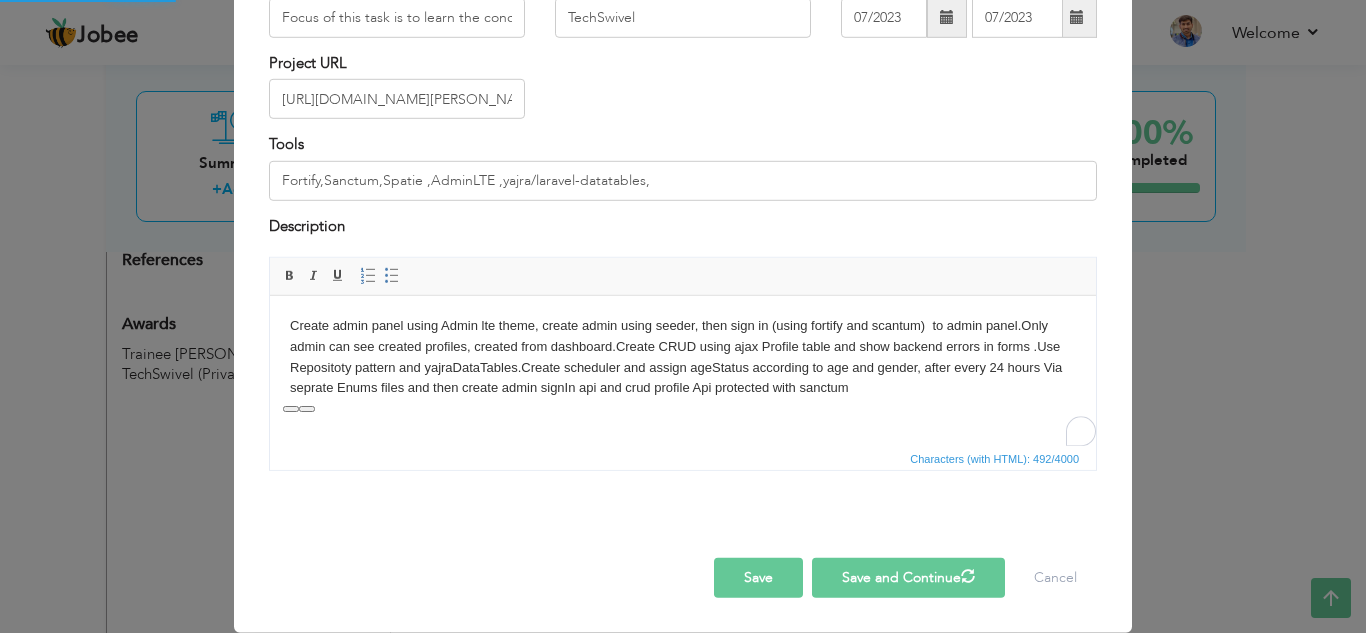 type 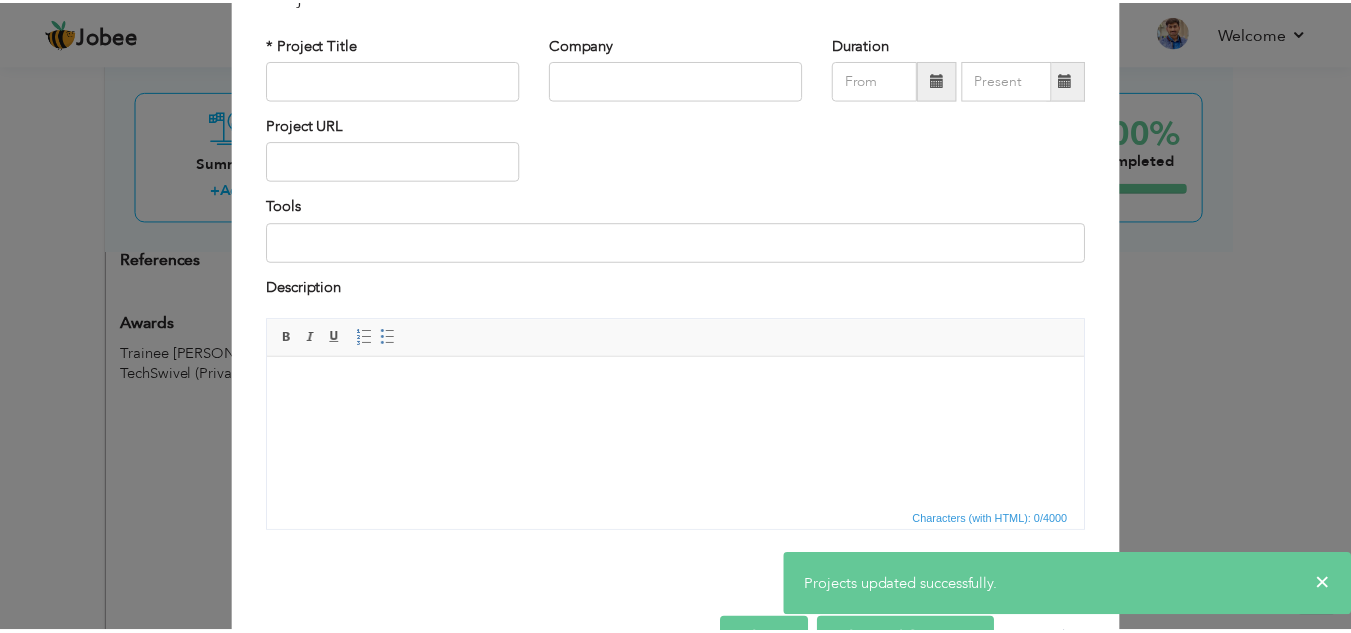 scroll, scrollTop: 0, scrollLeft: 0, axis: both 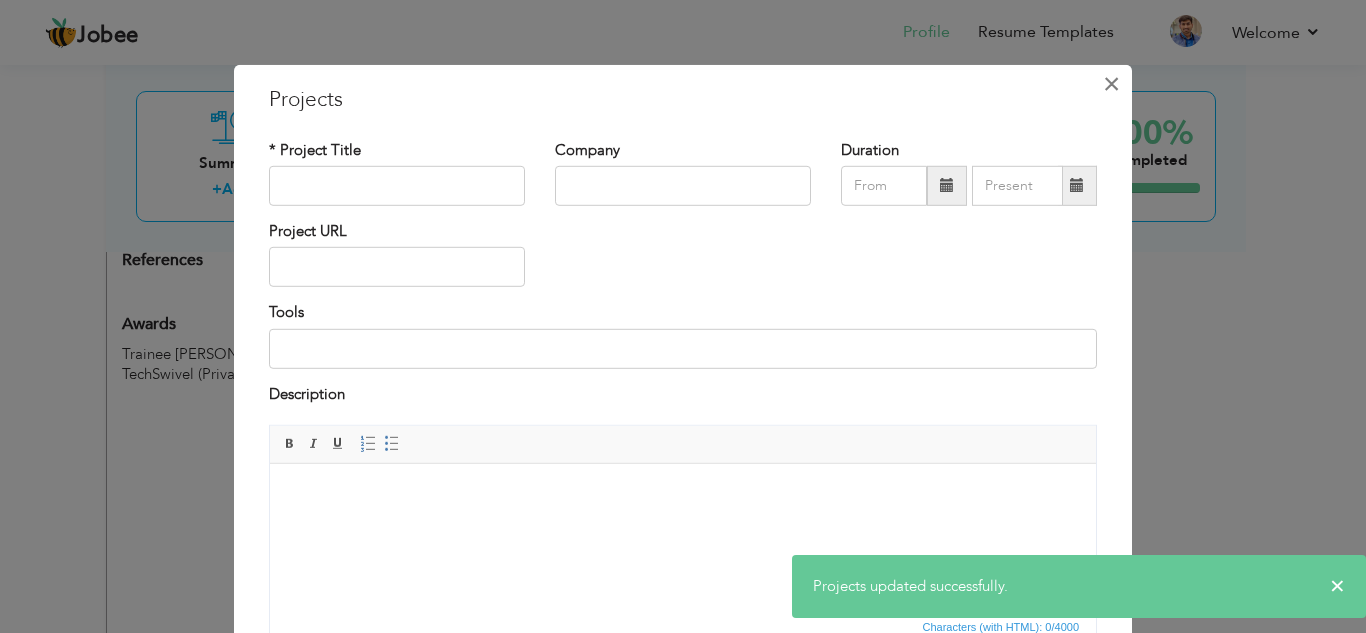 click on "×" at bounding box center (1111, 83) 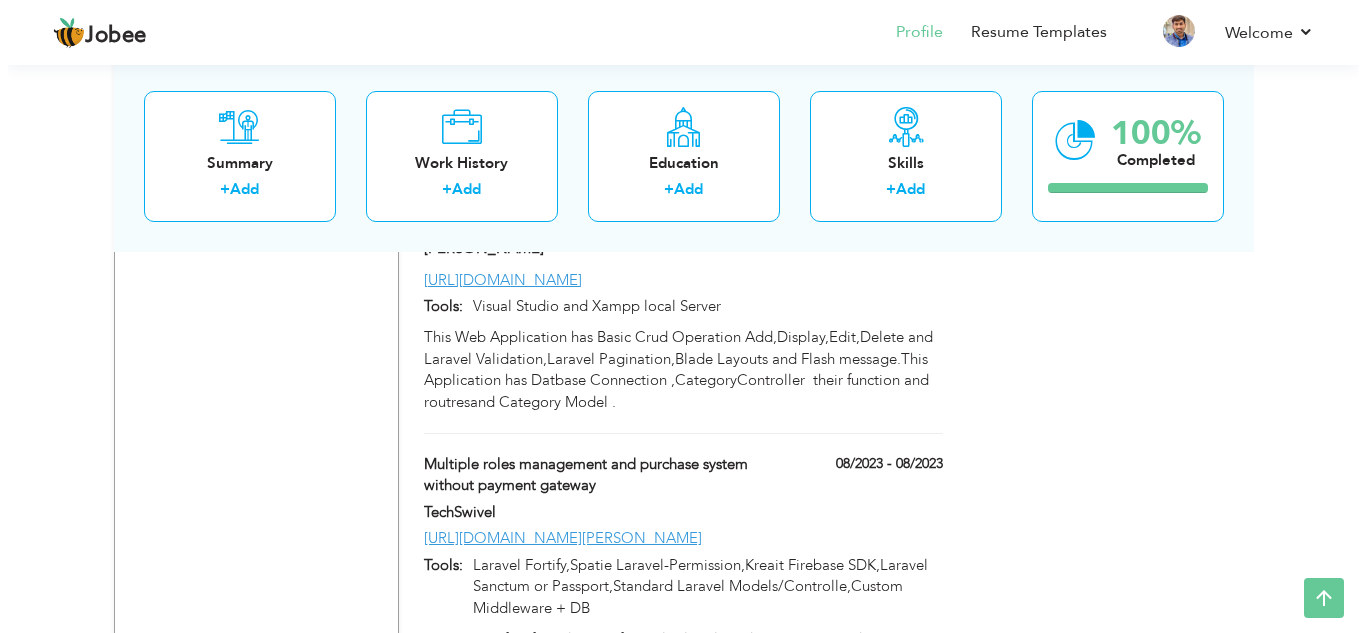 scroll, scrollTop: 2931, scrollLeft: 0, axis: vertical 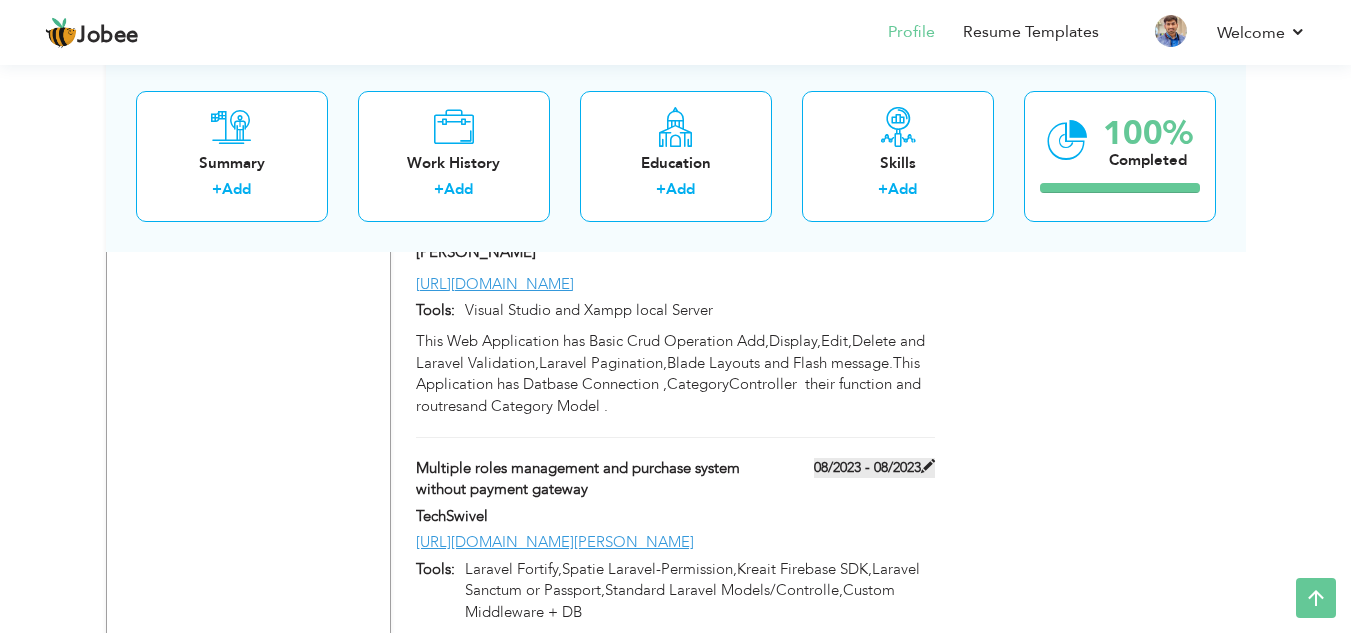 click at bounding box center (928, 466) 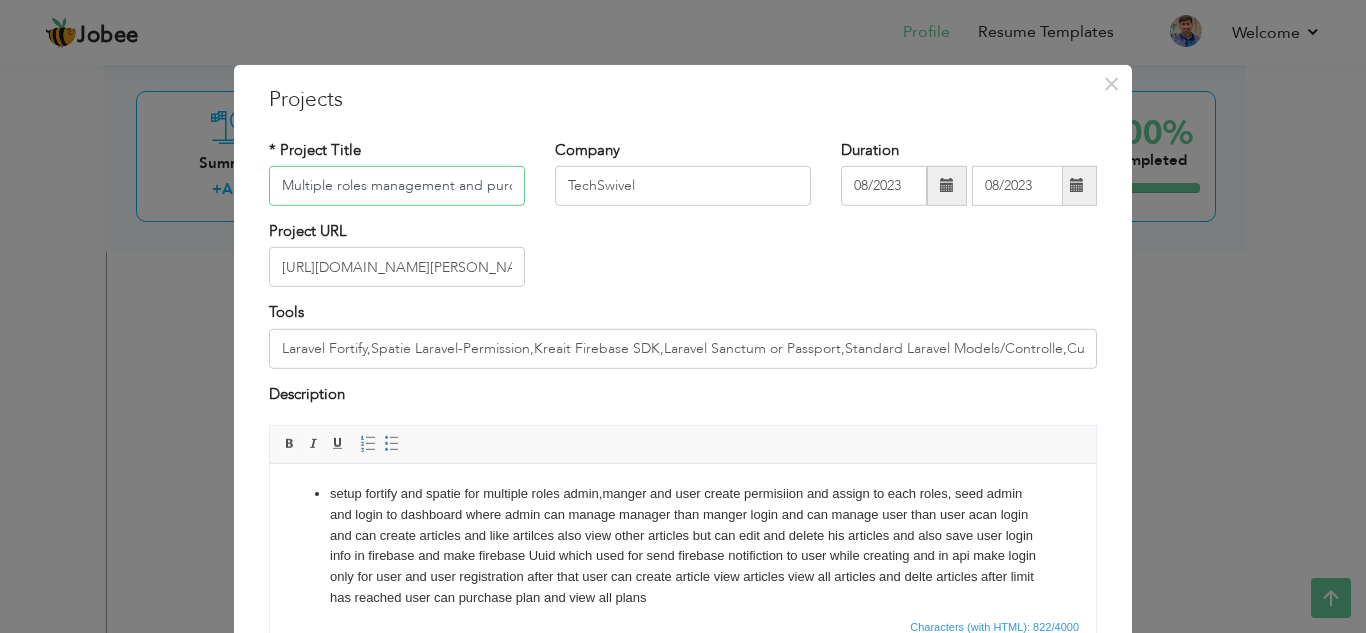 scroll, scrollTop: 0, scrollLeft: 238, axis: horizontal 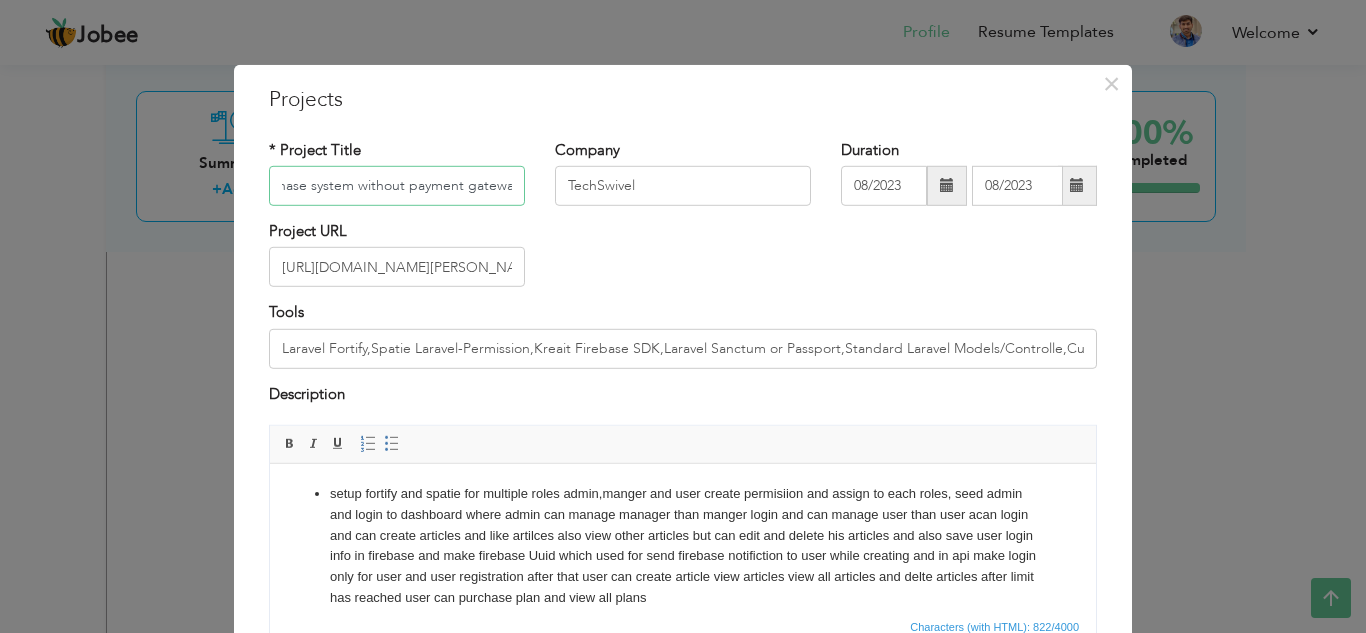 click on "Multiple roles management and purchase system without payment gateway" at bounding box center [397, 186] 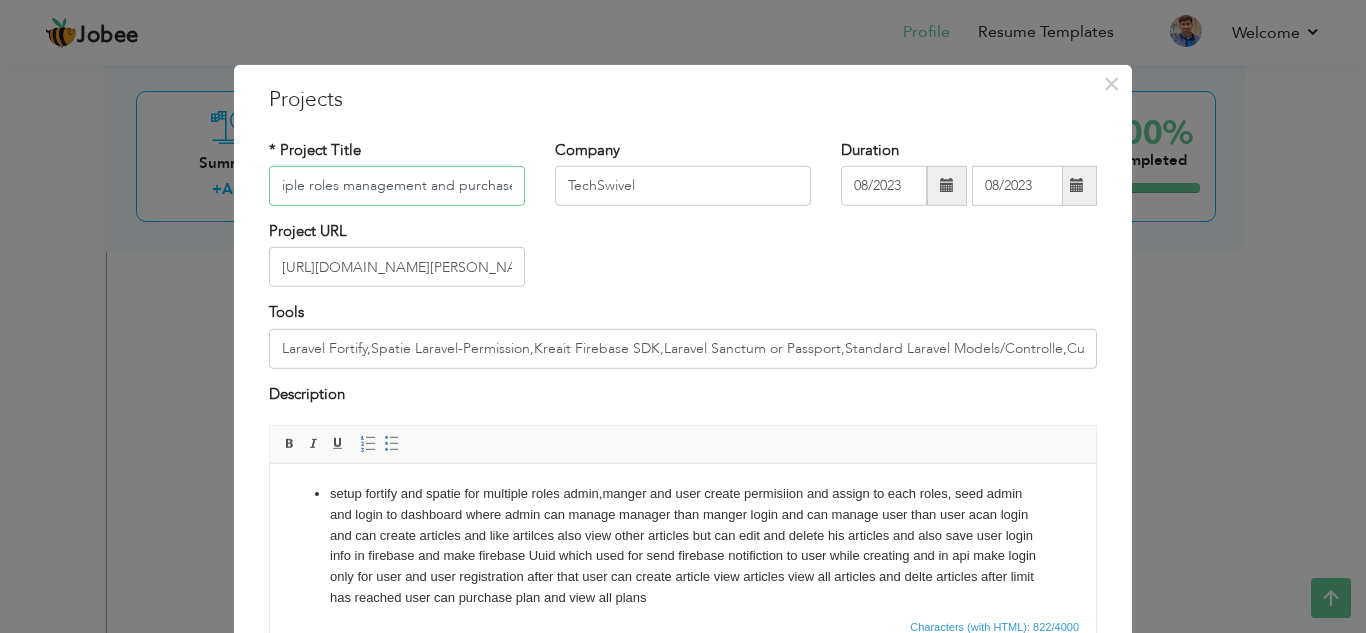 scroll, scrollTop: 0, scrollLeft: 0, axis: both 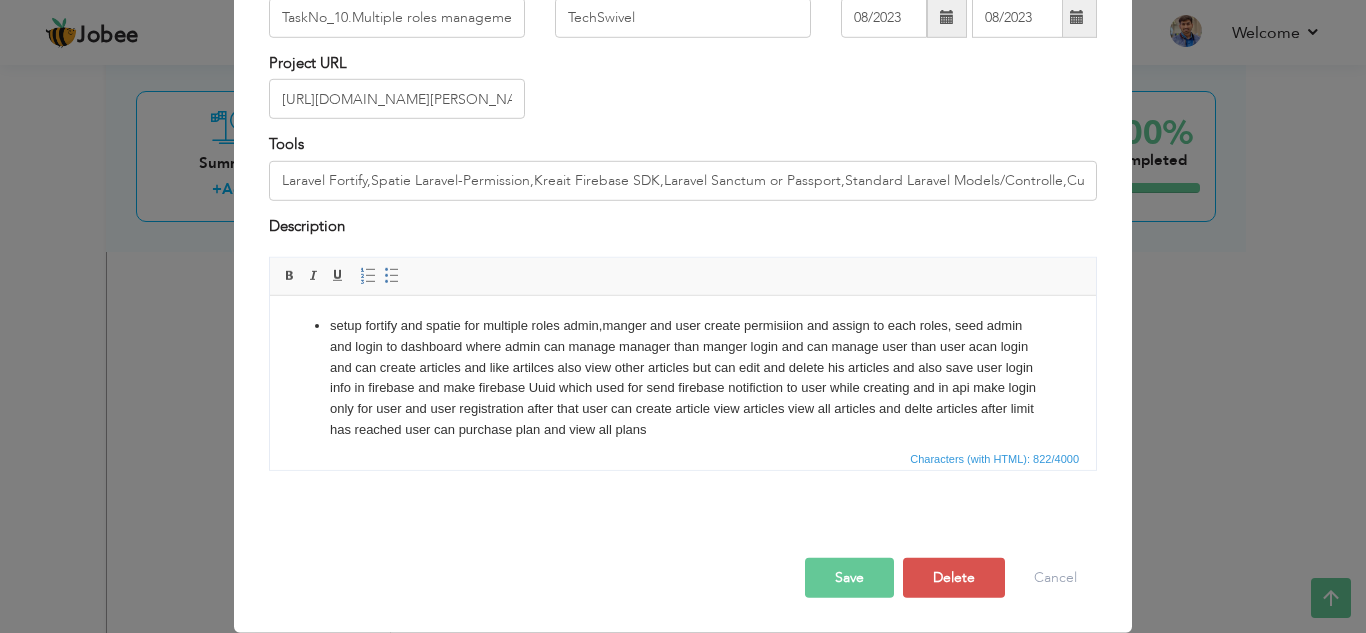 click on "Save" at bounding box center (849, 578) 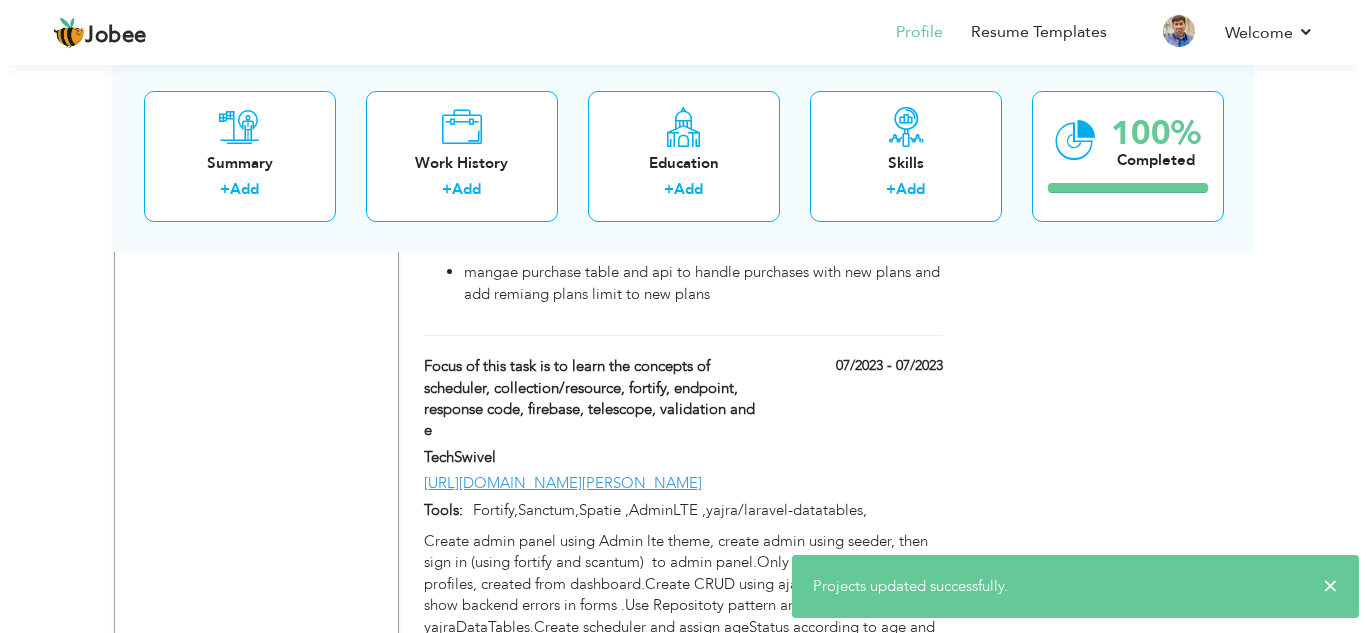 scroll, scrollTop: 3525, scrollLeft: 0, axis: vertical 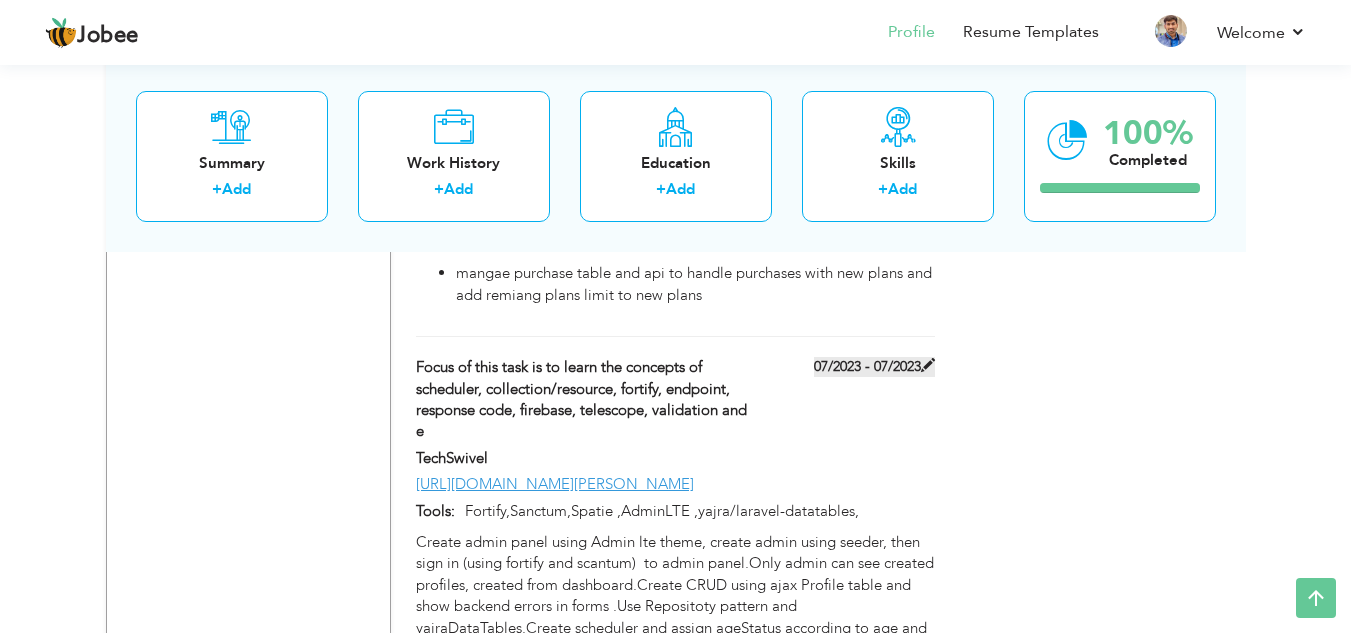 click at bounding box center [928, 365] 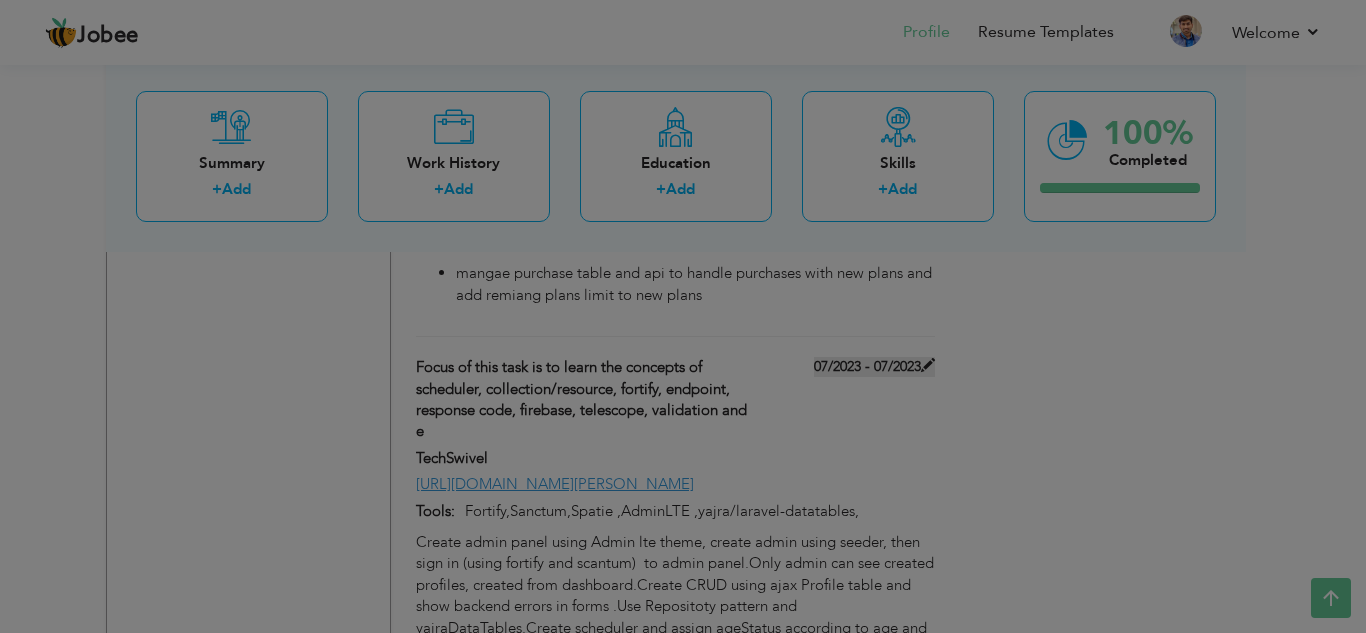 scroll, scrollTop: 0, scrollLeft: 0, axis: both 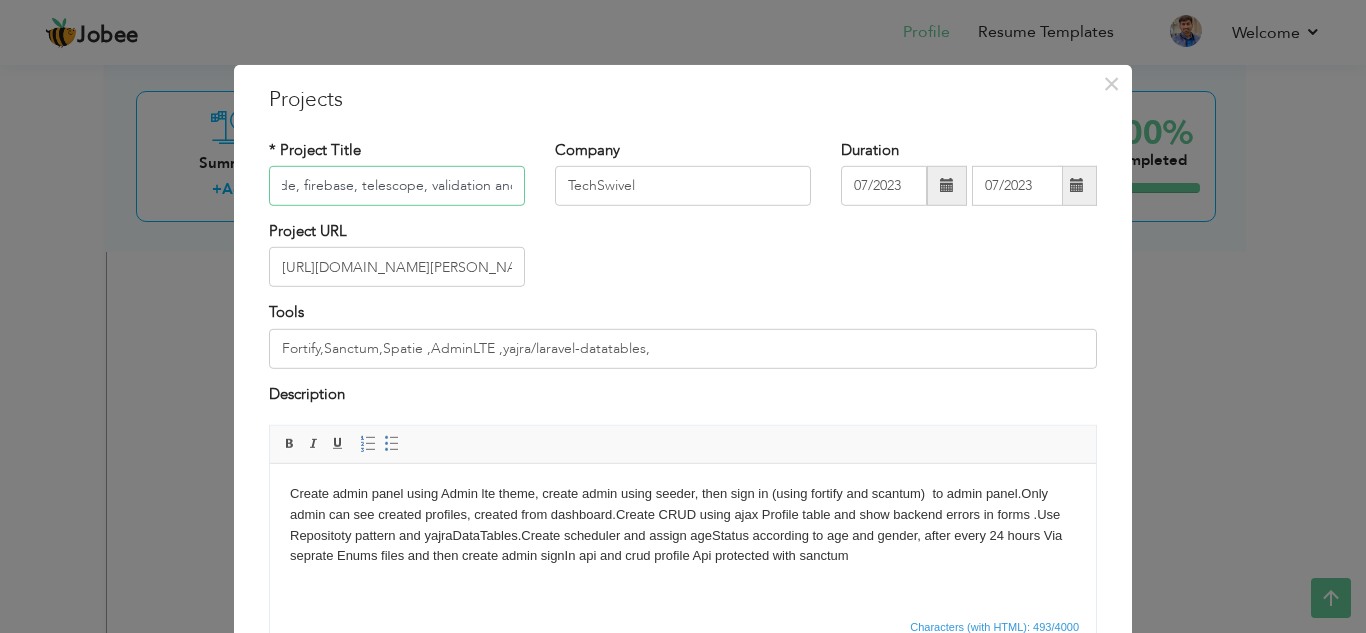 click on "Focus of this task is to learn the concepts of scheduler, collection/resource, fortify, endpoint, response code, firebase, telescope, validation and e" at bounding box center (397, 186) 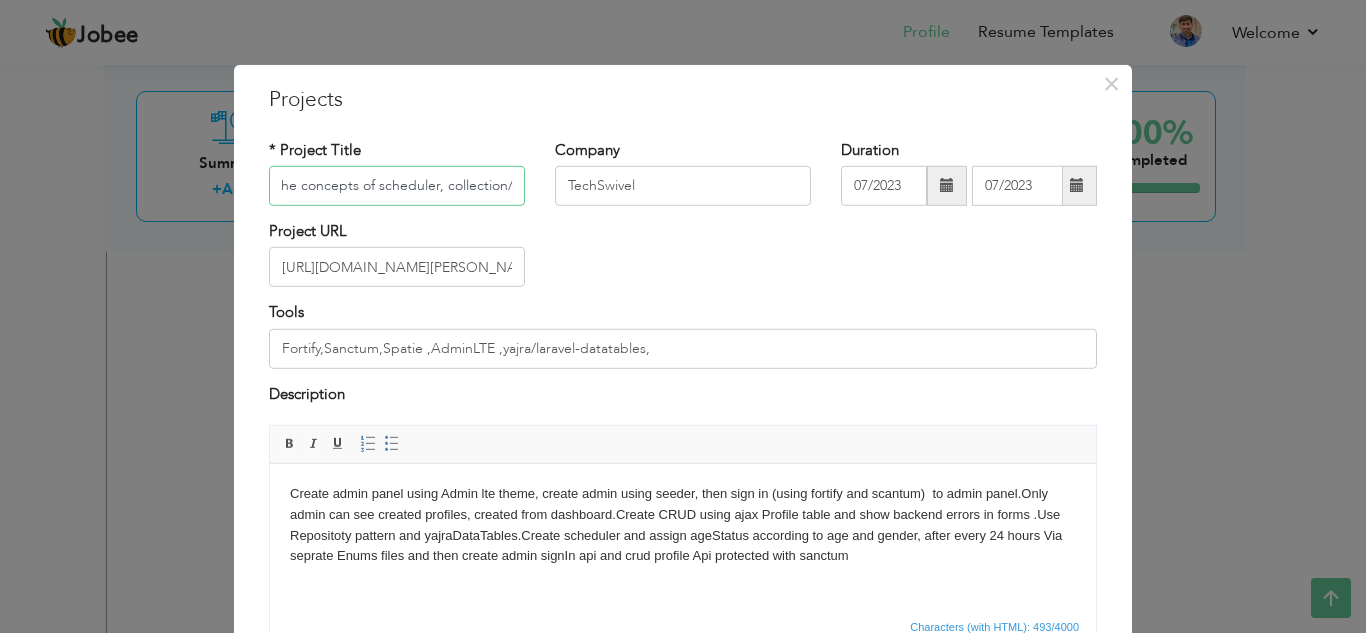 scroll, scrollTop: 0, scrollLeft: 190, axis: horizontal 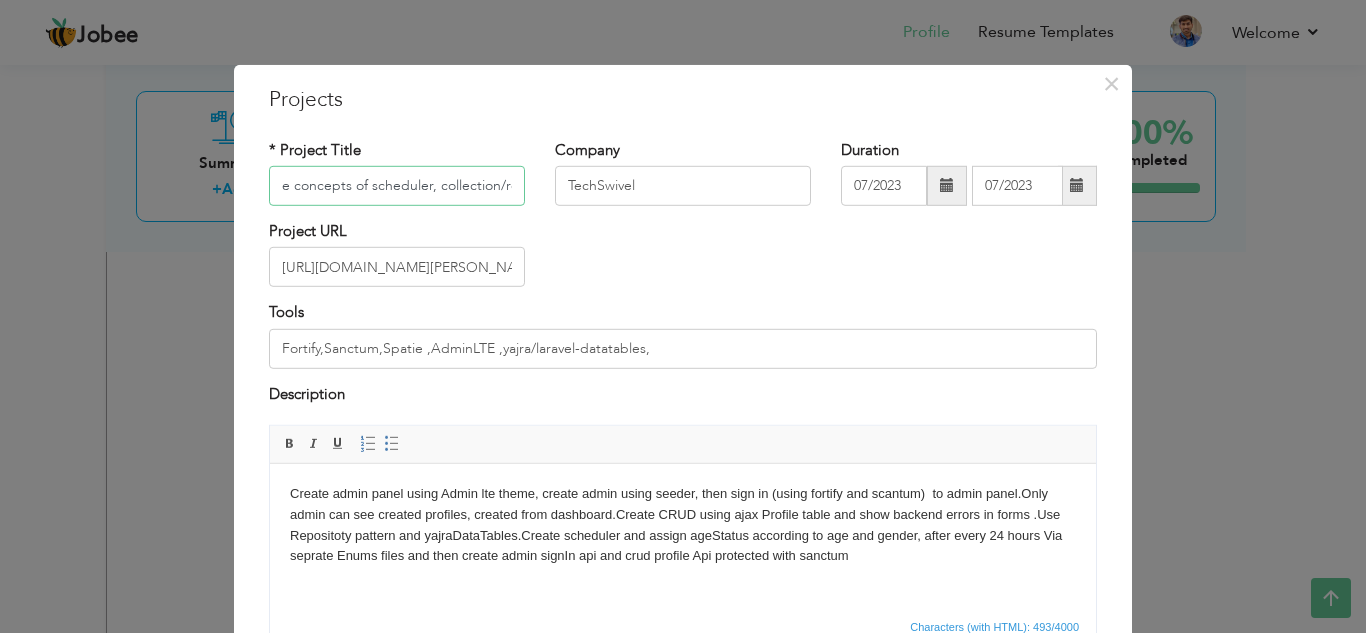 click on "Focus of this task is to learn the concepts of scheduler, collection/resource, fortify, endpoint, response code, firebase, telescope, validation and e" at bounding box center [397, 186] 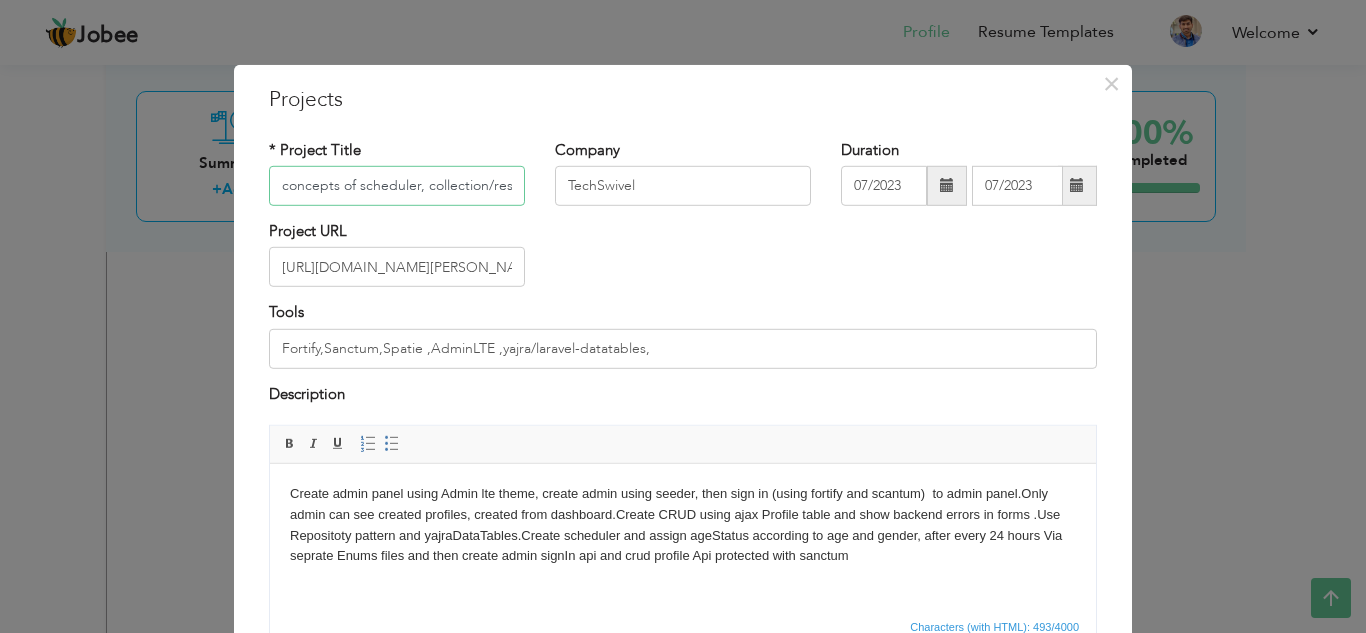 scroll, scrollTop: 0, scrollLeft: 93, axis: horizontal 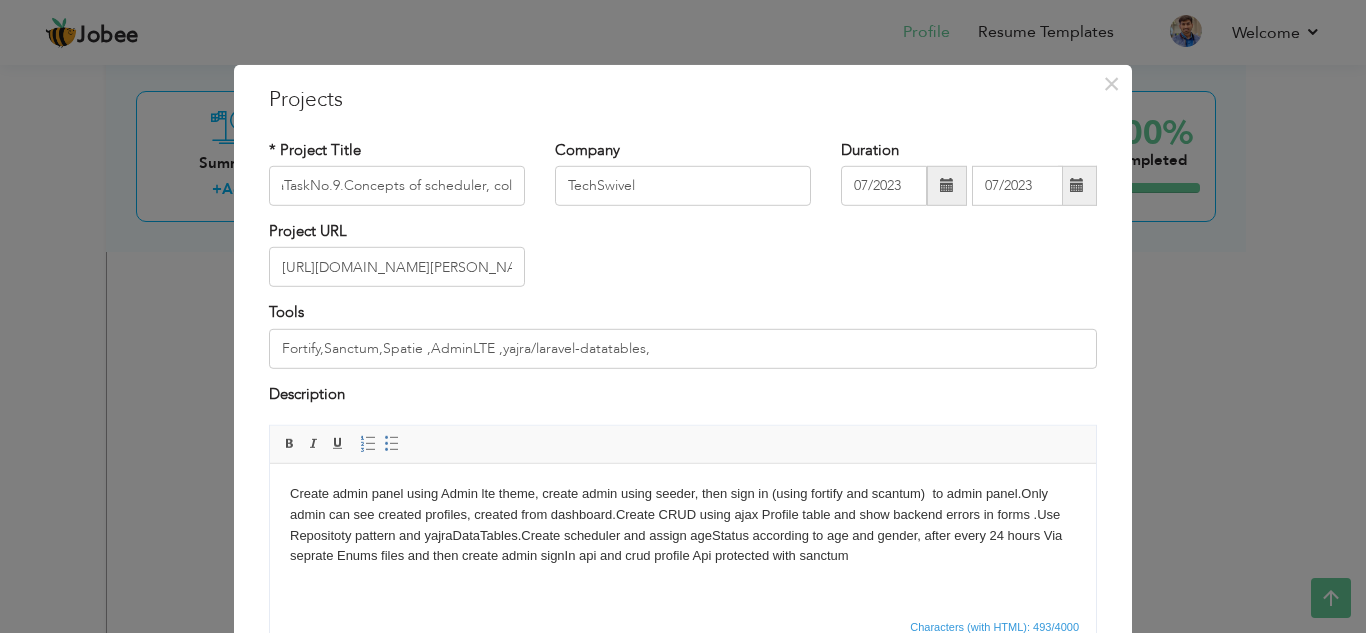 click on "* Project Title
Focus of this taTaskNo.9.Concepts of scheduler, collection/resource, fortify, endpoint, response code, firebase, telescope, validation and e" at bounding box center (397, 179) 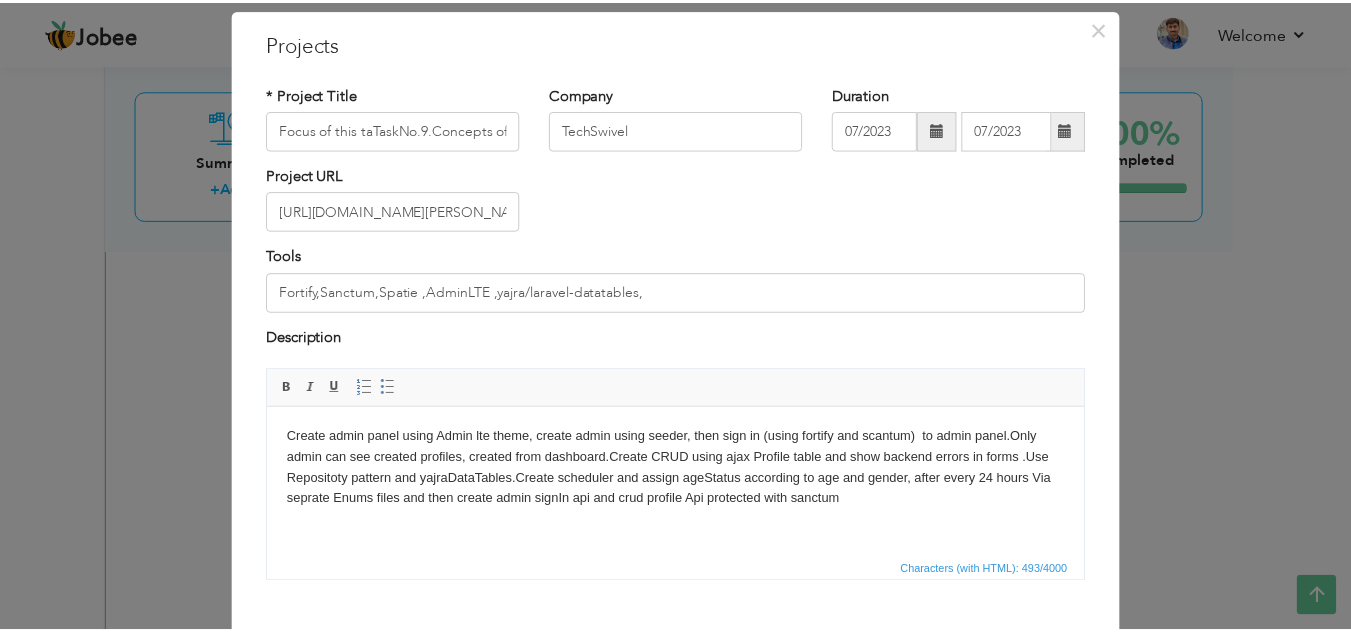 scroll, scrollTop: 168, scrollLeft: 0, axis: vertical 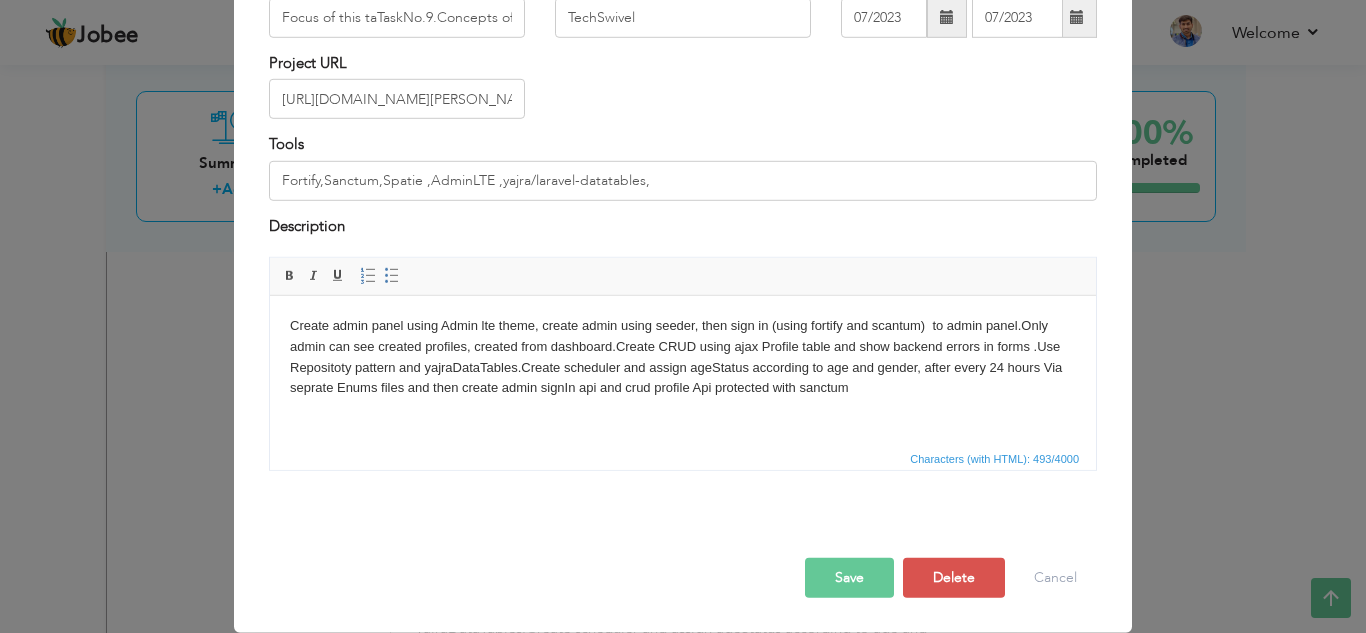 click on "Save" at bounding box center (849, 578) 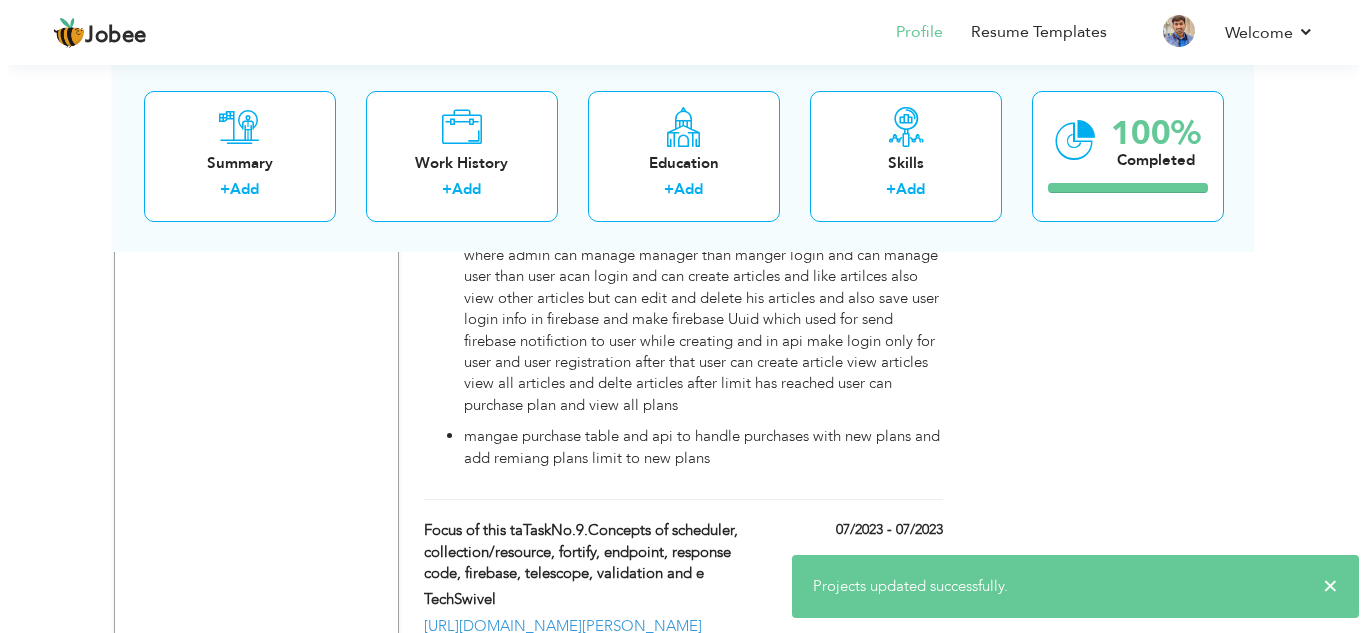 scroll, scrollTop: 3363, scrollLeft: 0, axis: vertical 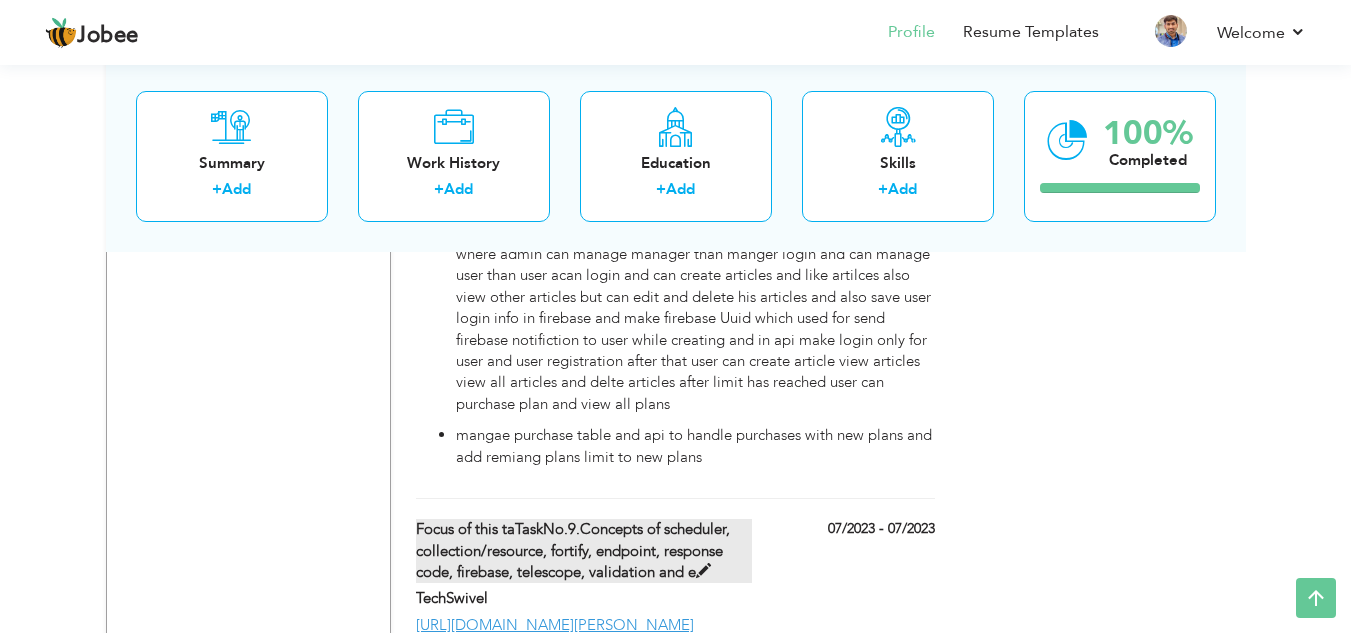 click at bounding box center [703, 571] 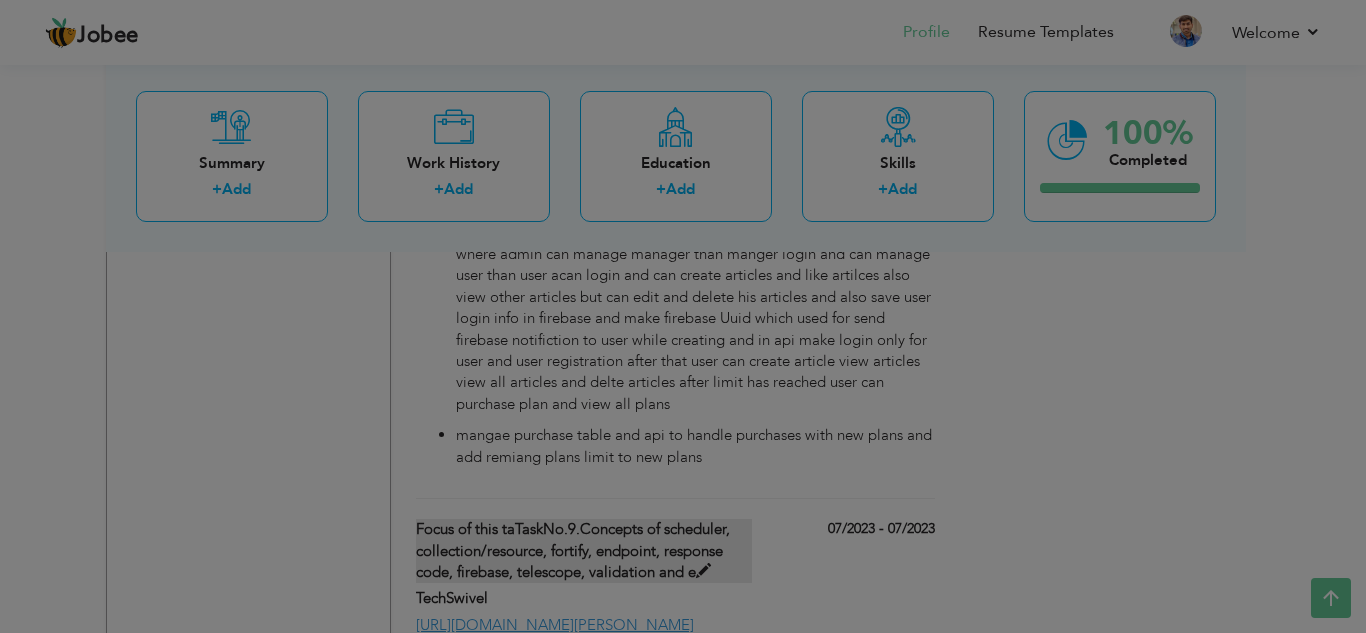 scroll, scrollTop: 0, scrollLeft: 0, axis: both 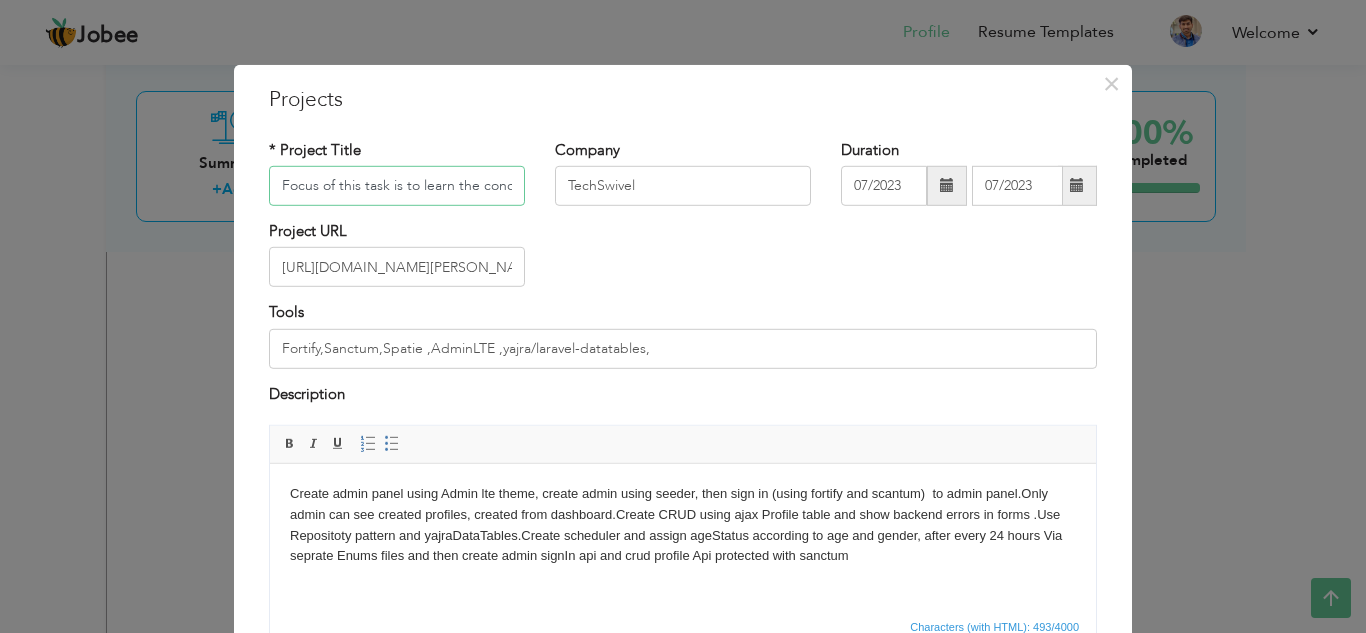 click on "Focus of this task is to learn the concepts of scheduler, collection/resource, fortify, endpoint, response code, firebase, telescope, validation and e" at bounding box center (397, 186) 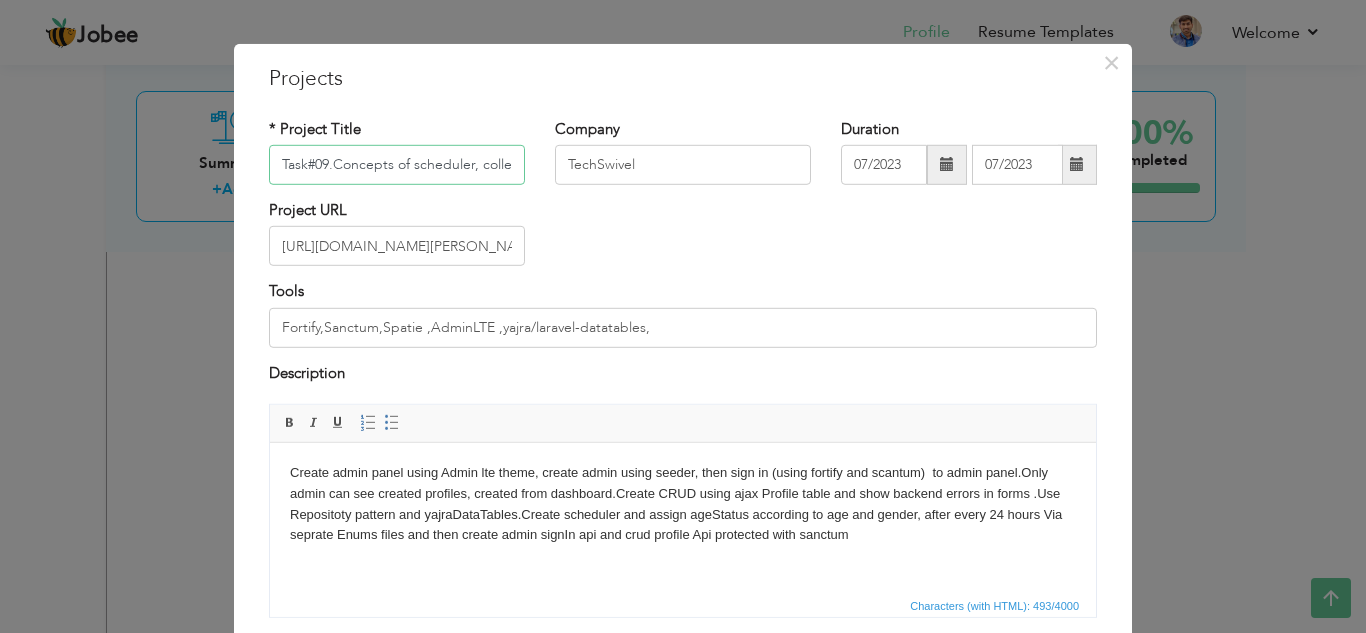scroll, scrollTop: 19, scrollLeft: 0, axis: vertical 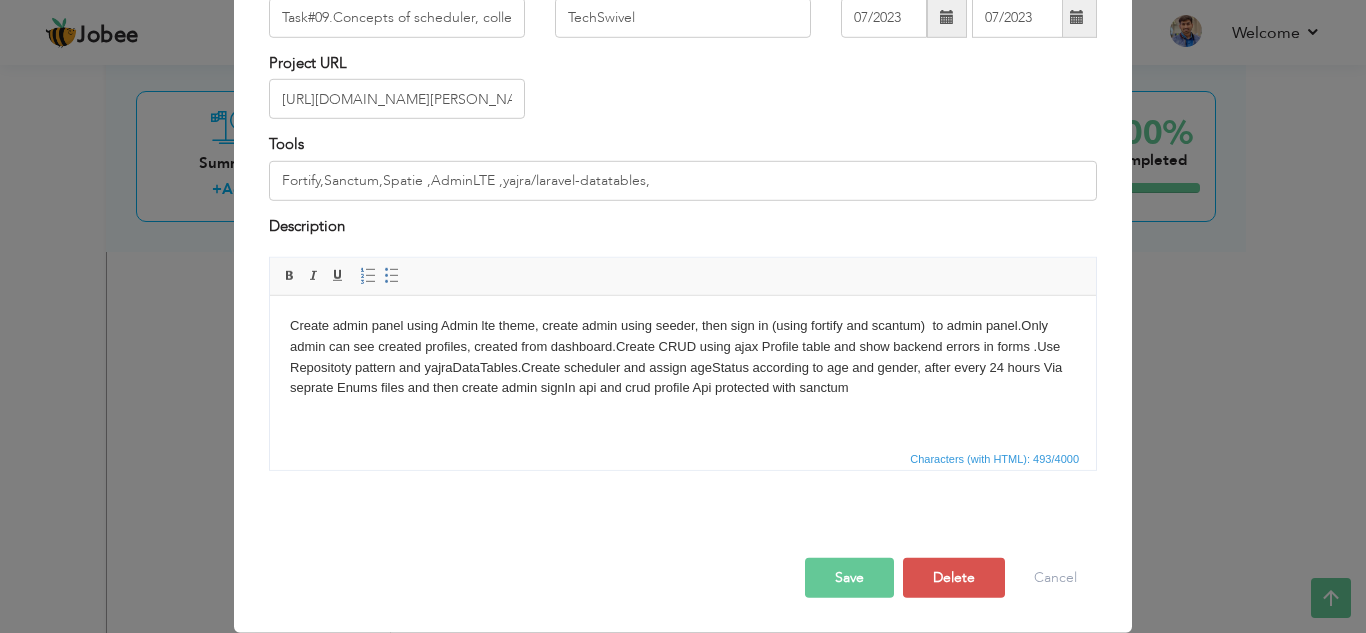 click on "Save" at bounding box center (849, 578) 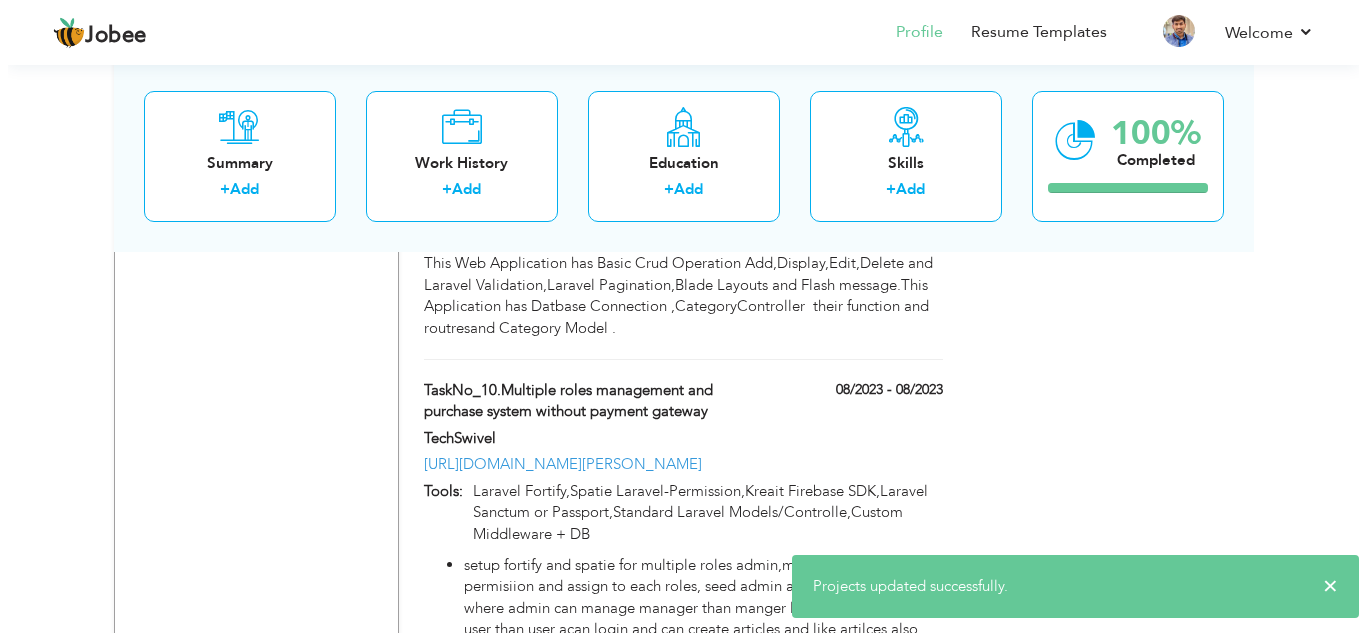 scroll, scrollTop: 2978, scrollLeft: 0, axis: vertical 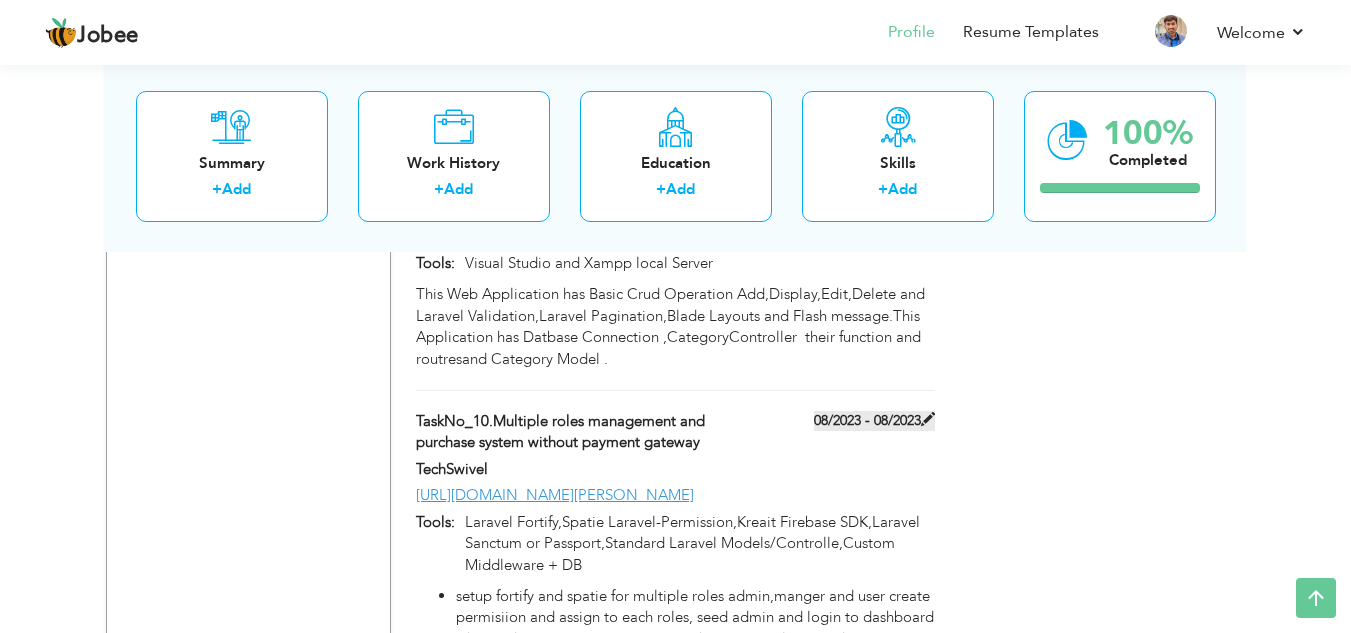 click at bounding box center (928, 419) 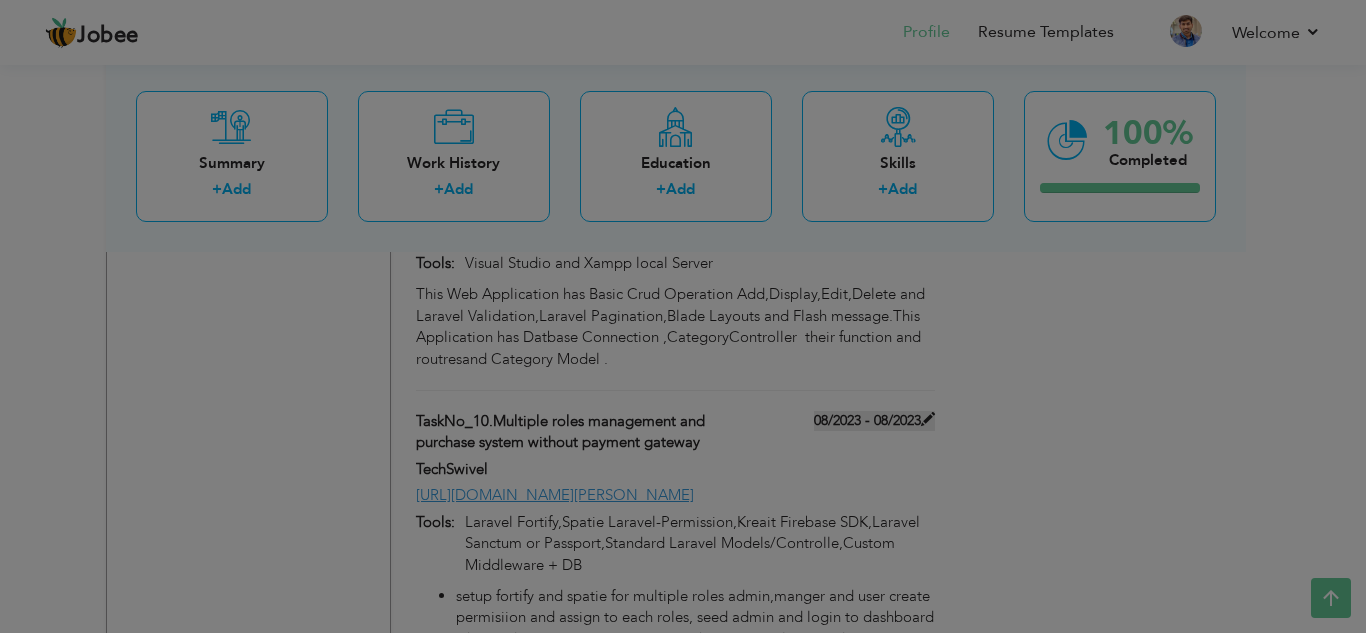 scroll, scrollTop: 0, scrollLeft: 0, axis: both 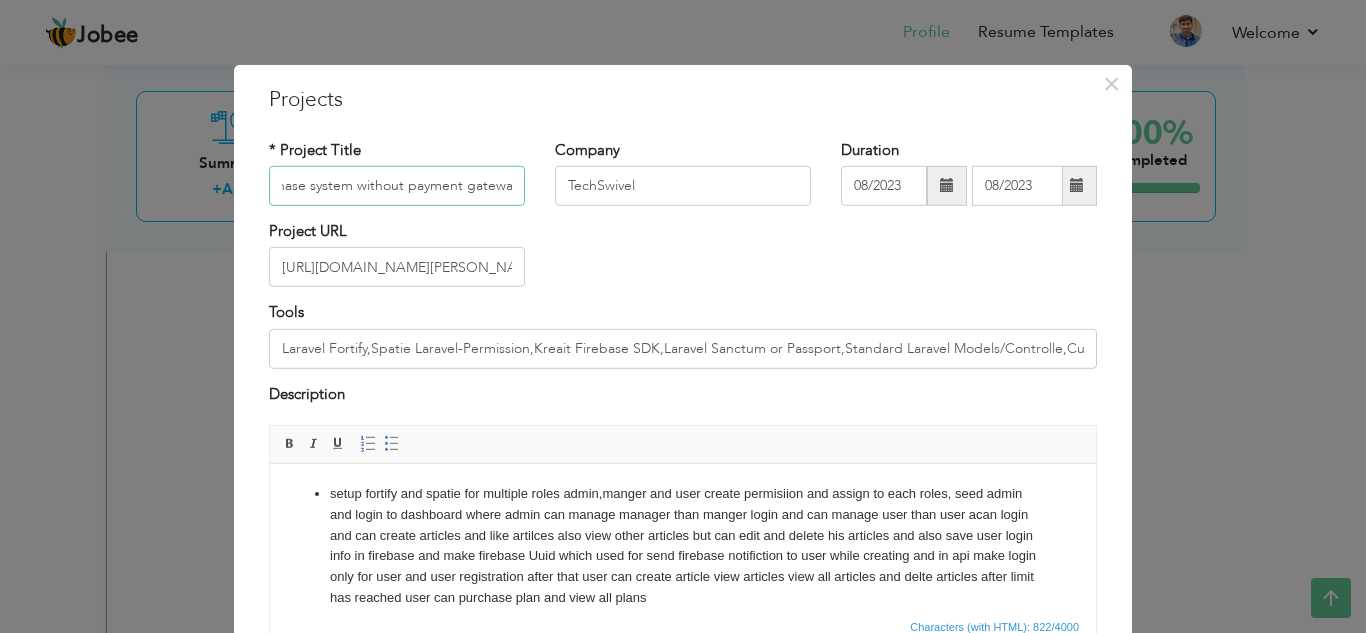 click on "TaskNo_10.Multiple roles management and purchase system without payment gateway" at bounding box center [397, 186] 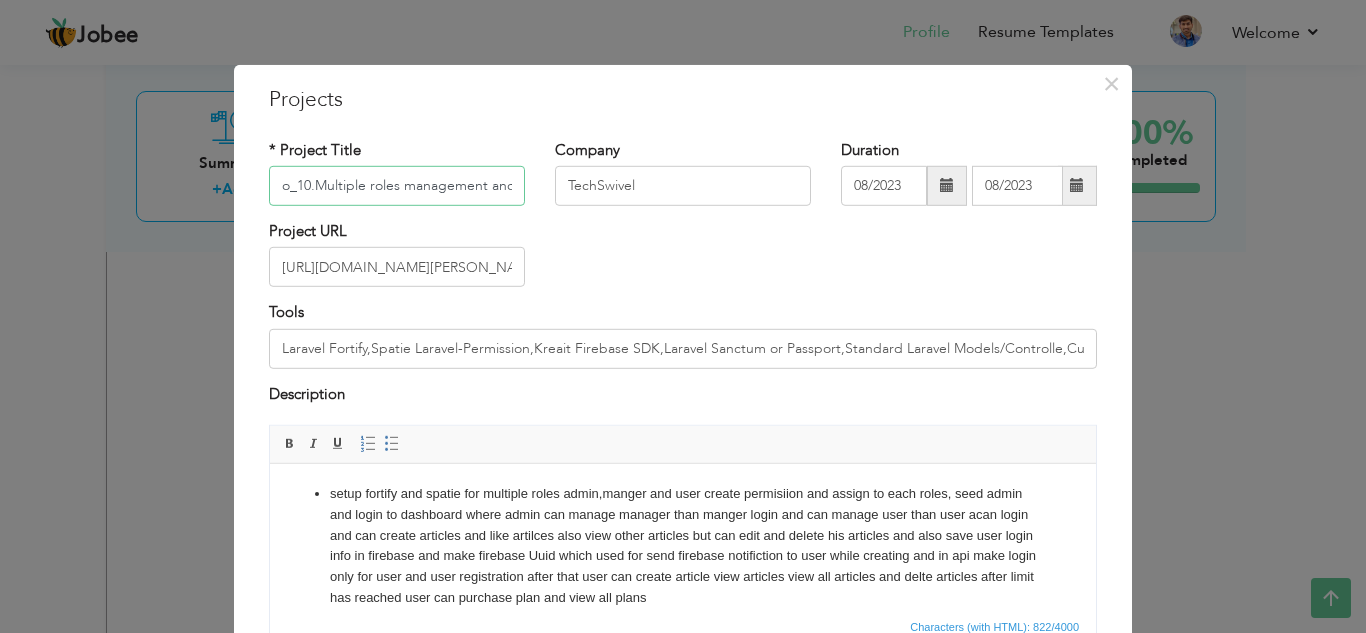 scroll, scrollTop: 0, scrollLeft: 0, axis: both 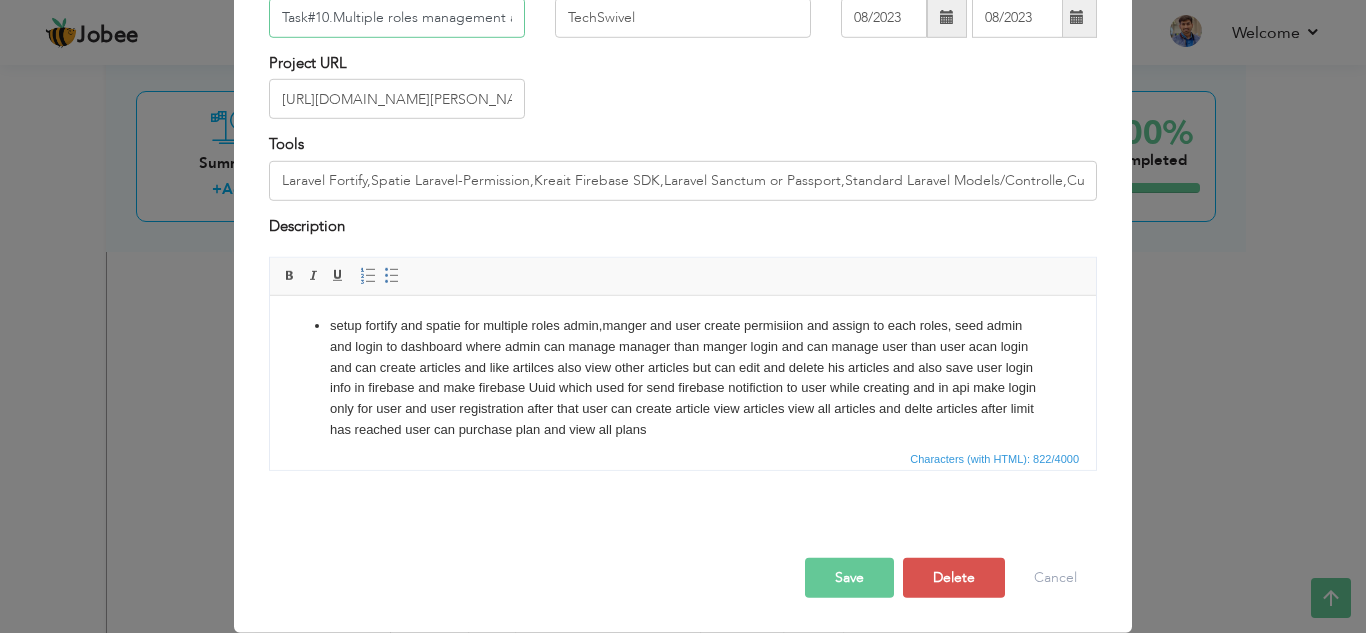 type on "Task#10.Multiple roles management and purchase system without payment gateway" 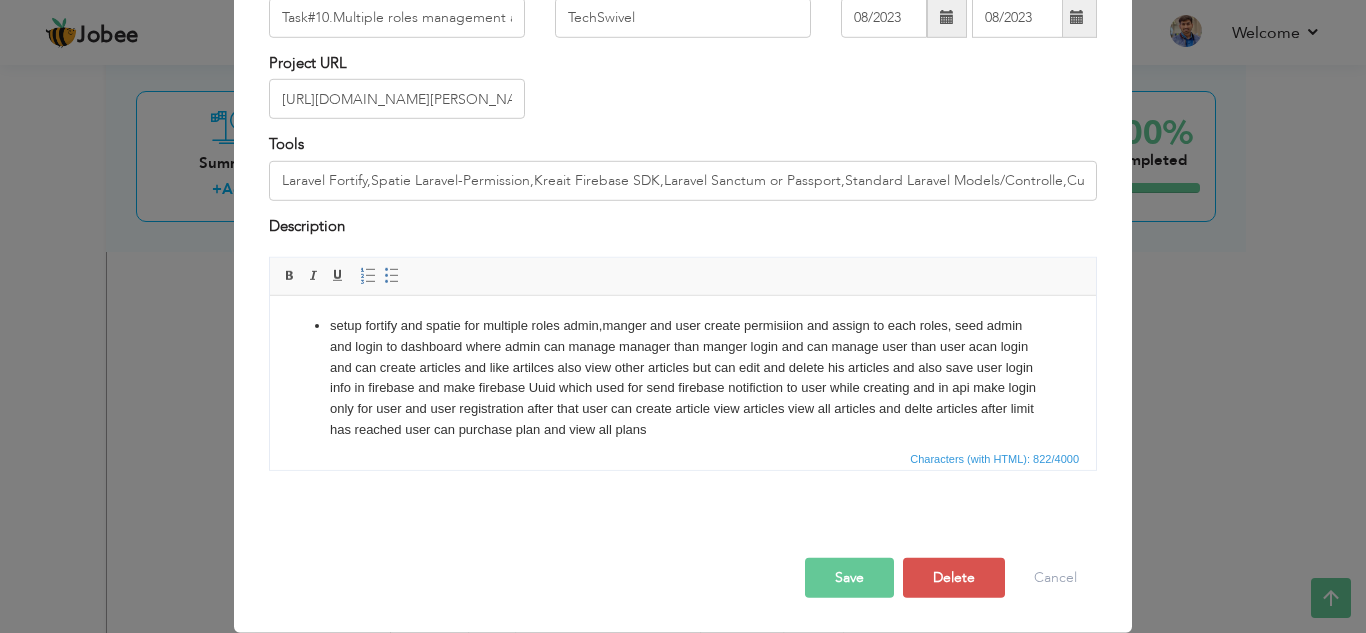 click on "Save" at bounding box center [849, 578] 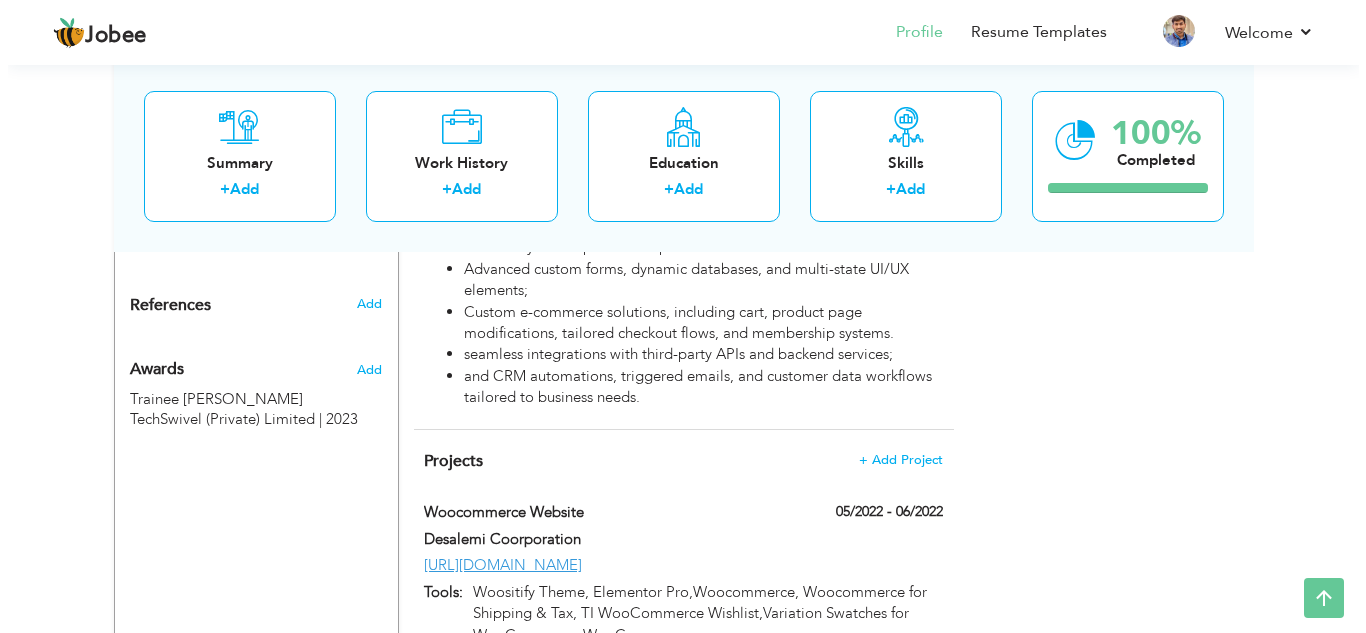 scroll, scrollTop: 1424, scrollLeft: 0, axis: vertical 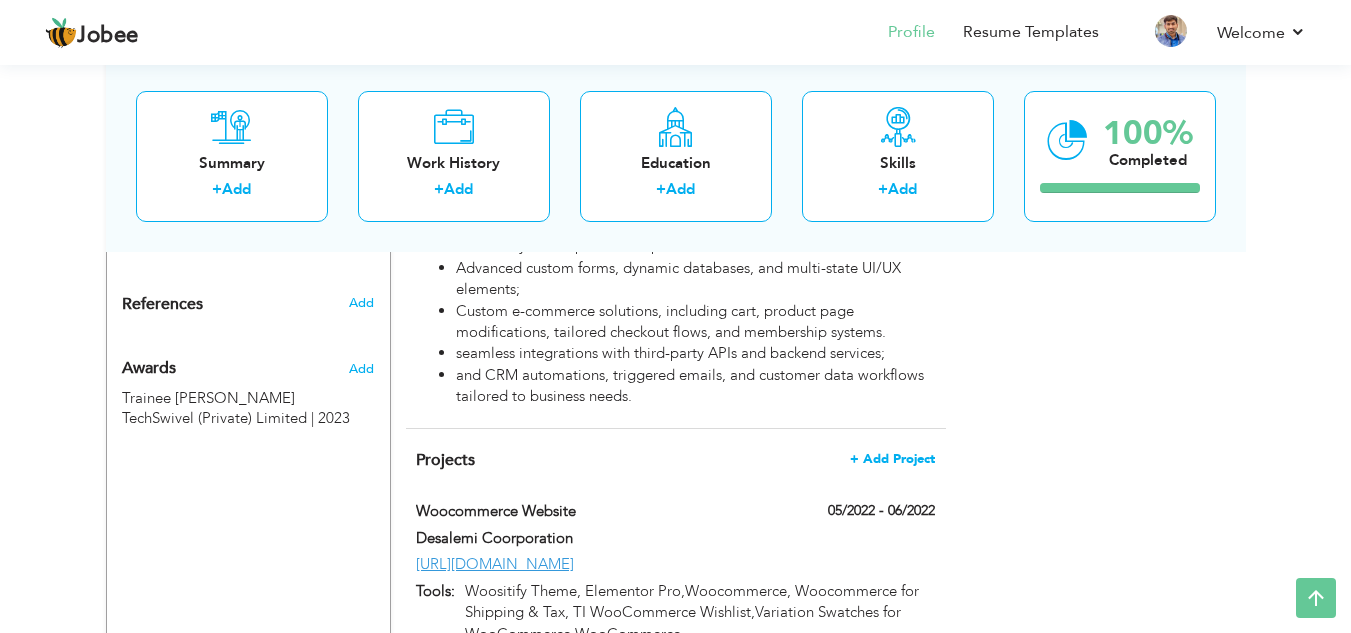 click on "+ Add Project" at bounding box center [892, 459] 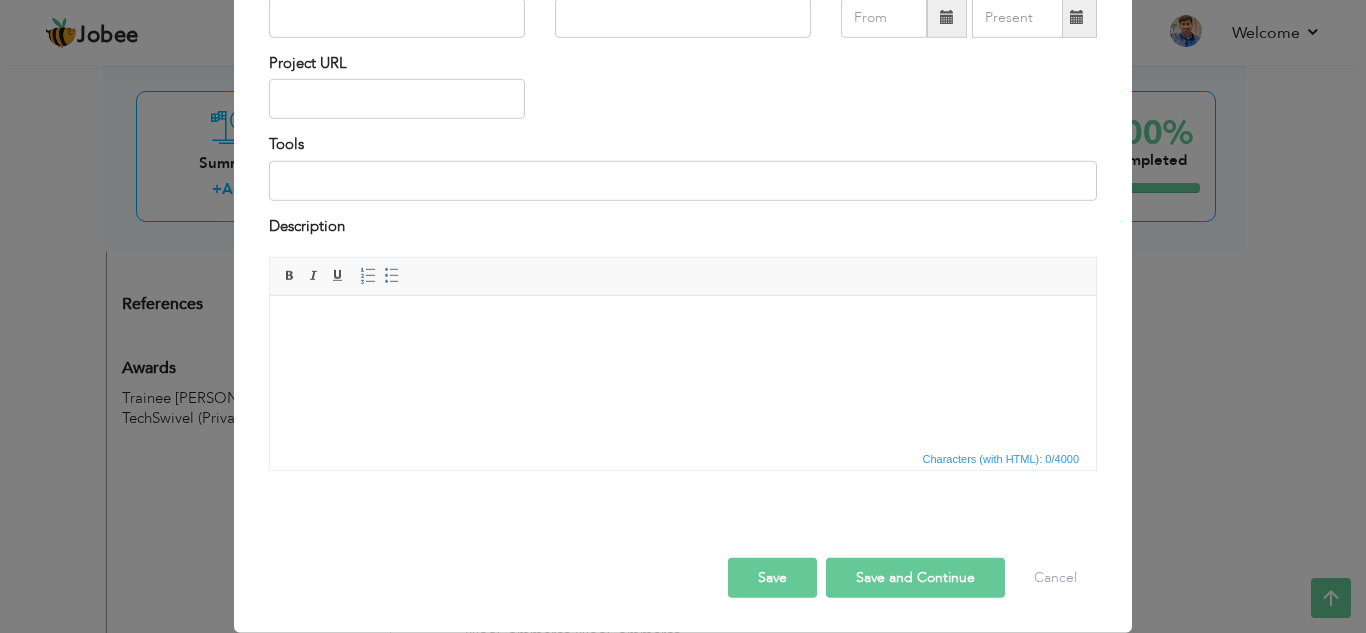 scroll, scrollTop: 0, scrollLeft: 0, axis: both 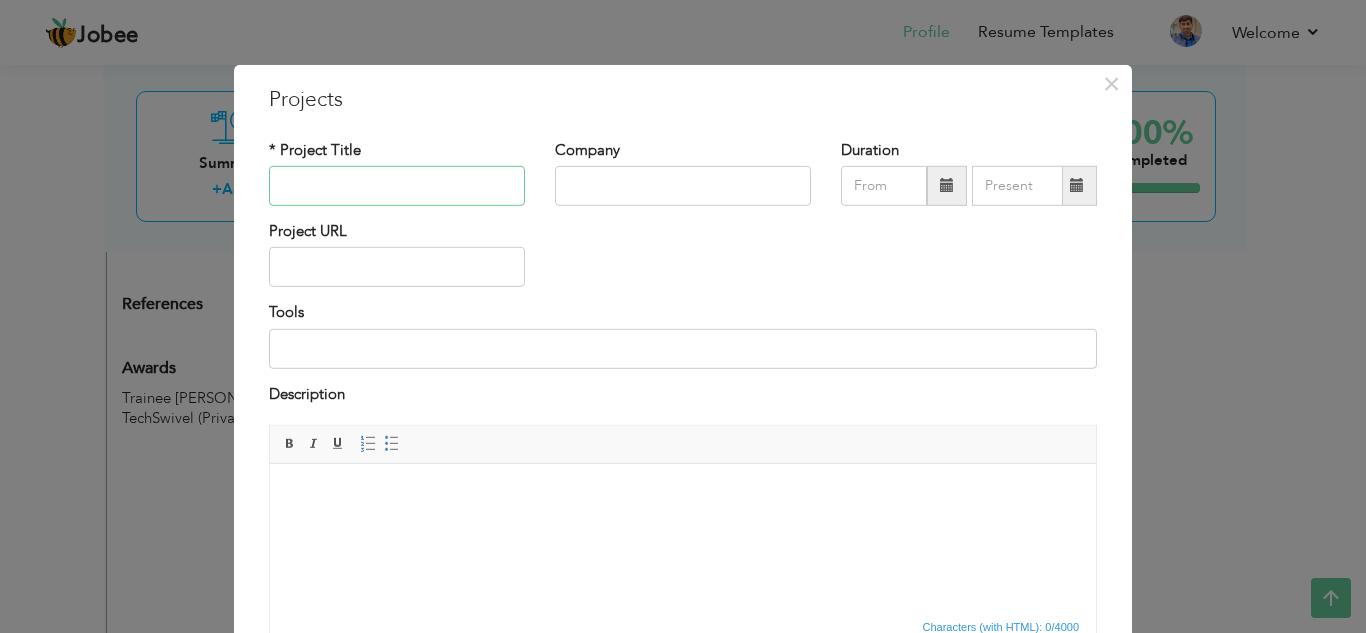 click at bounding box center [397, 186] 